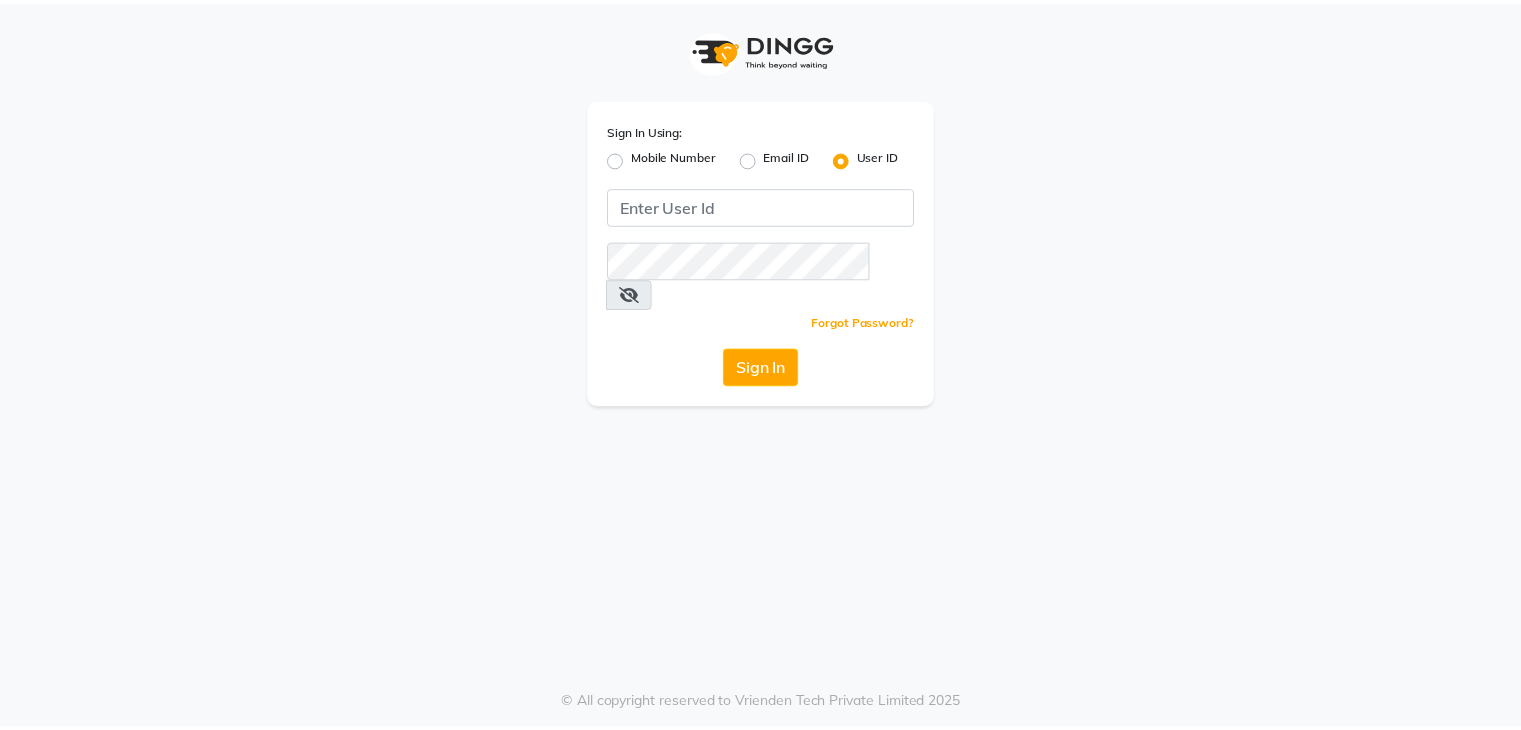scroll, scrollTop: 0, scrollLeft: 0, axis: both 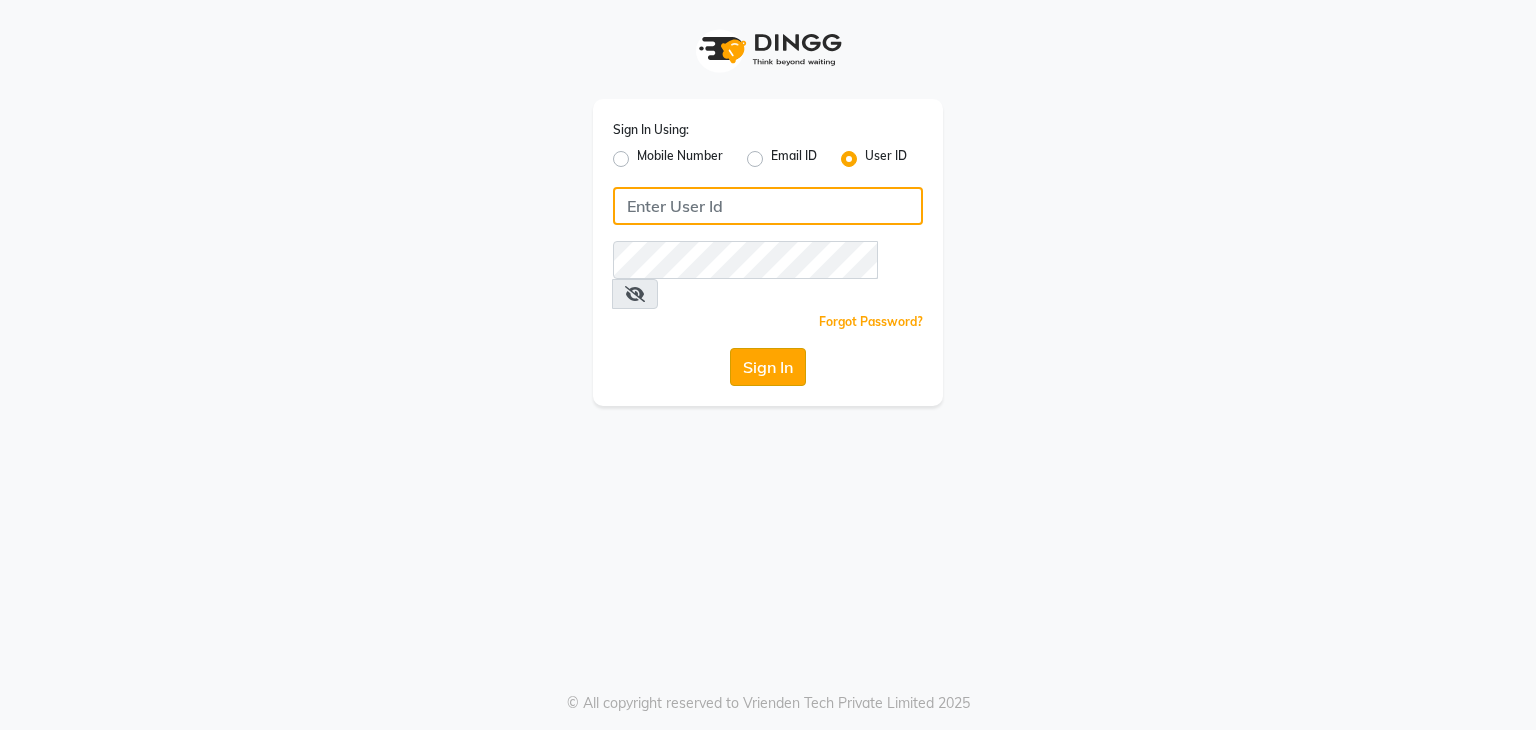 type on "nitinmenssalon" 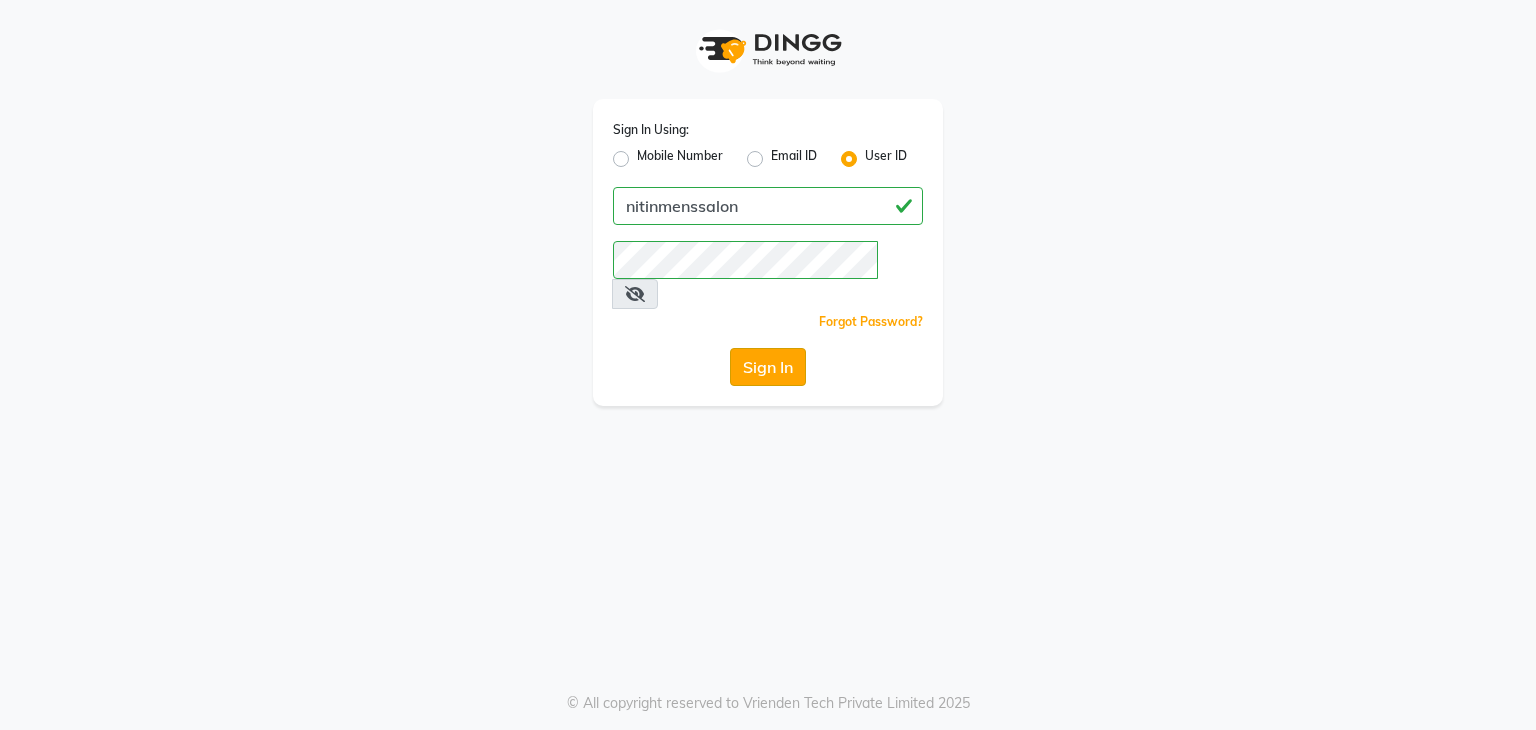 click on "Sign In" 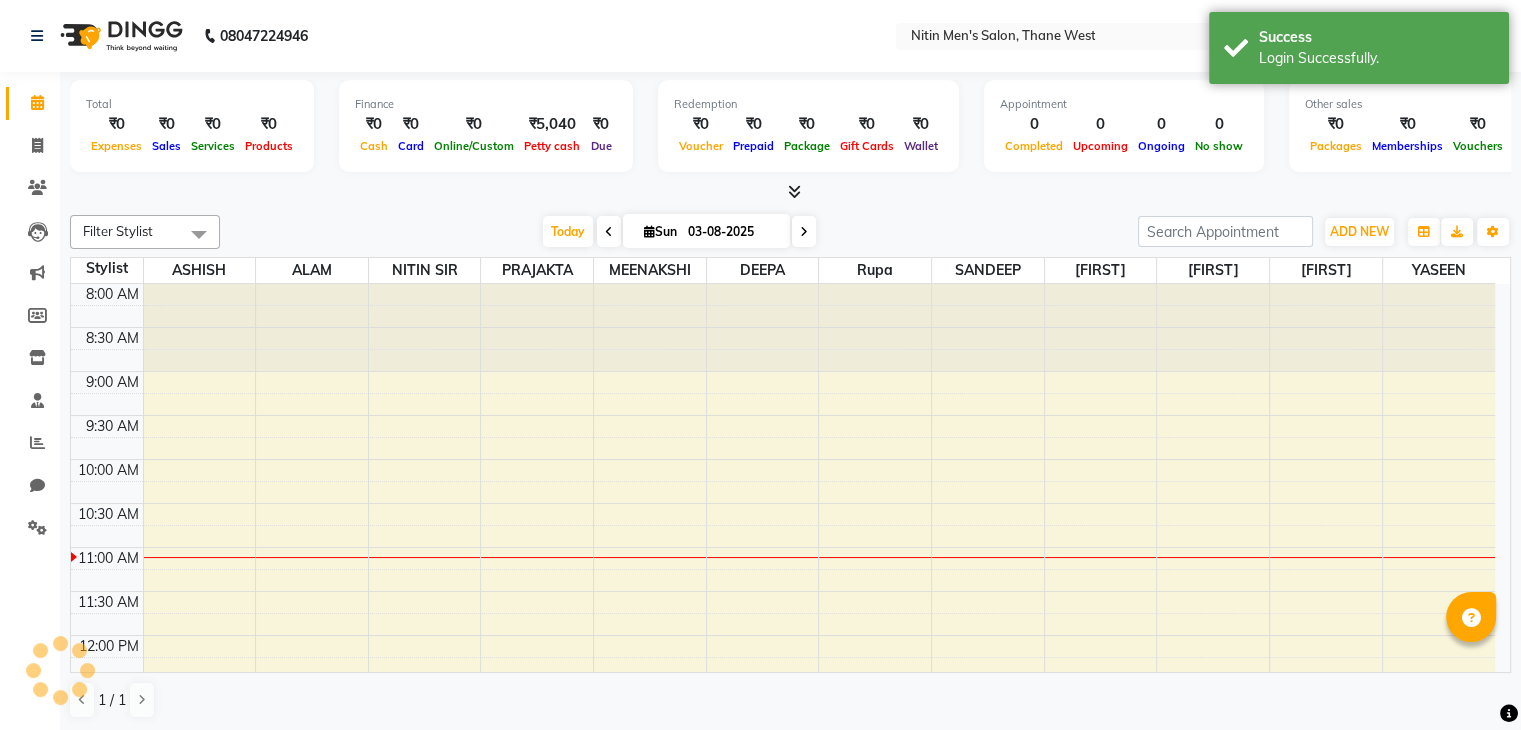 scroll, scrollTop: 263, scrollLeft: 0, axis: vertical 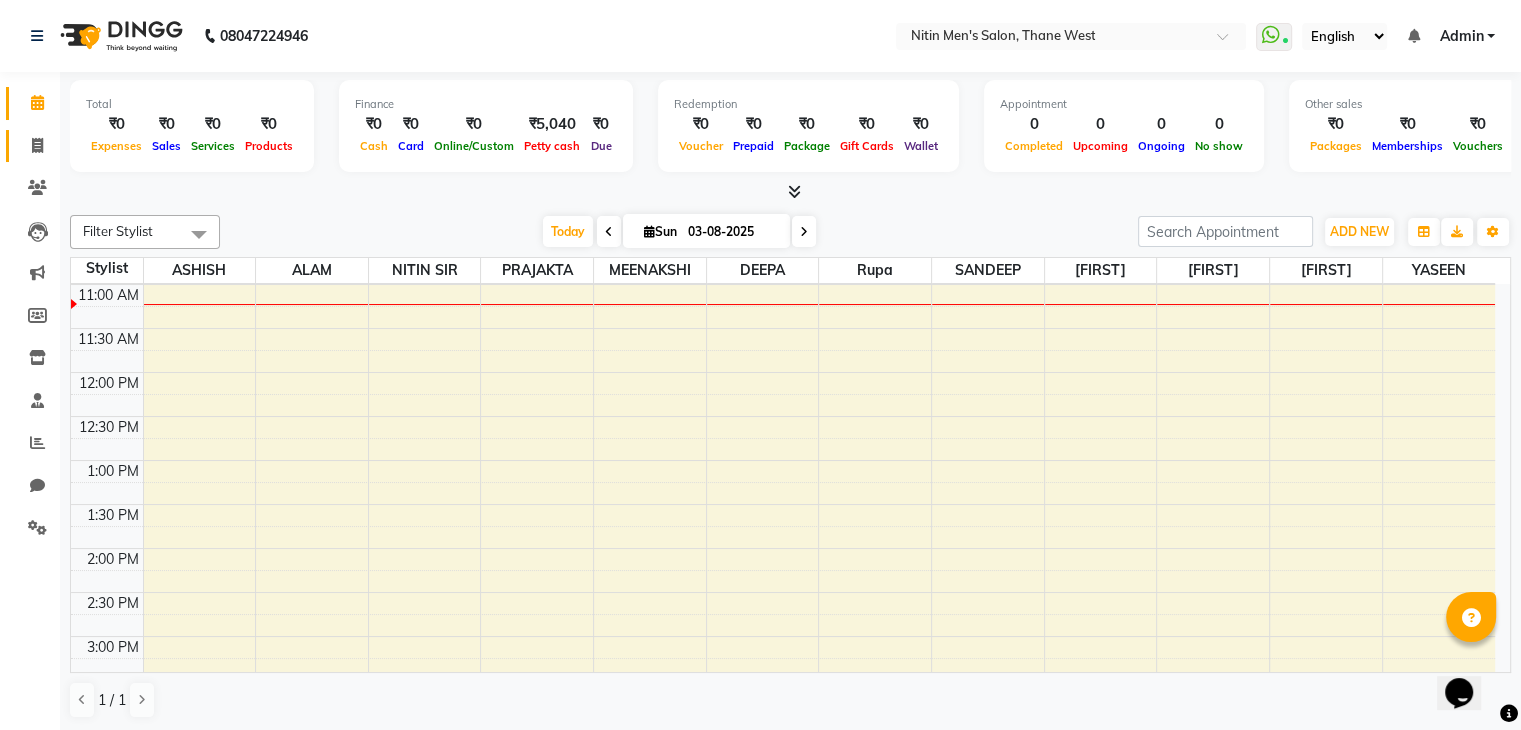 click on "Invoice" 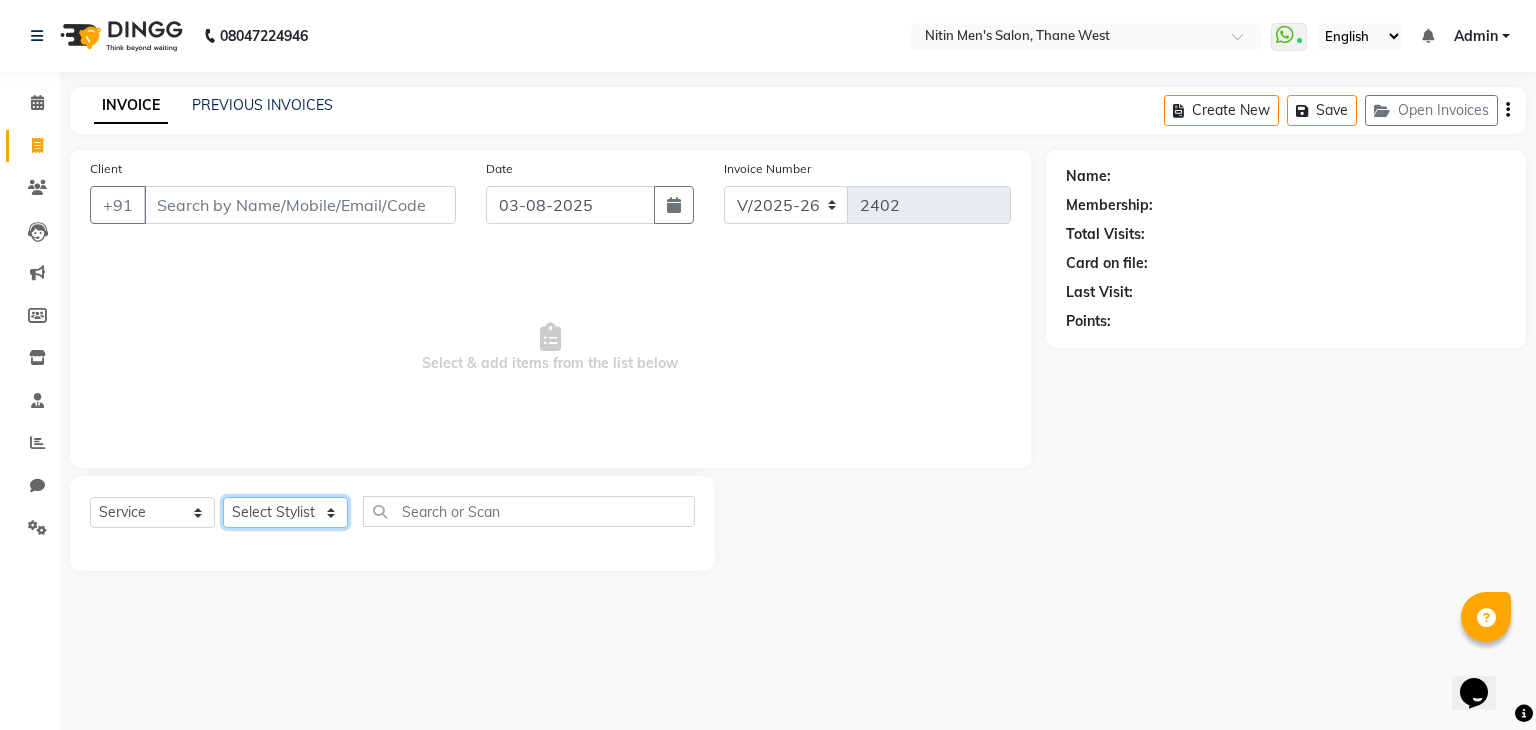 click on "Select Stylist ALAM ASHISH DEEPA HASIB JITU MEENAKSHI NITIN SIR PRAJAKTA Rupa SANDEEP SHAHIM YASEEN" 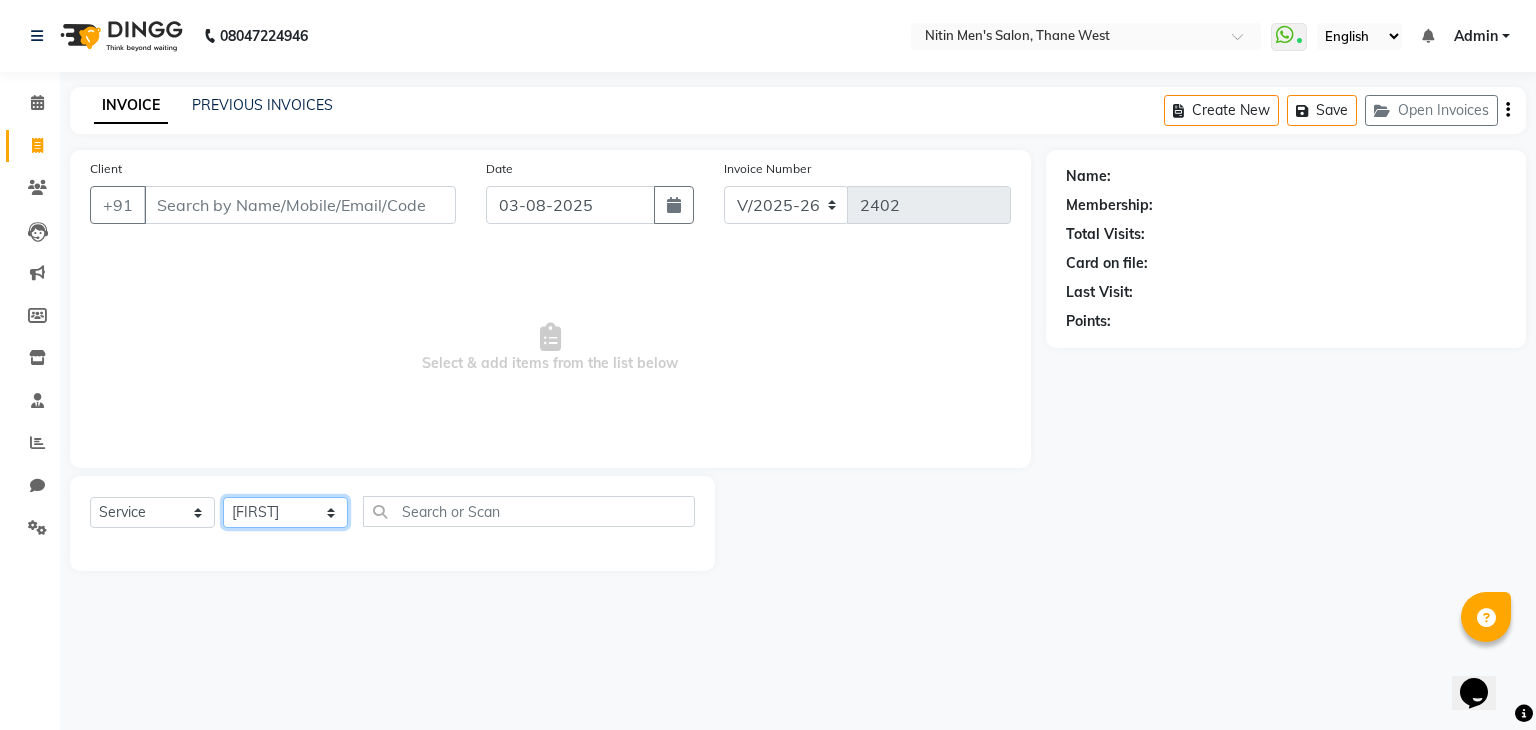click on "Select Stylist ALAM ASHISH DEEPA HASIB JITU MEENAKSHI NITIN SIR PRAJAKTA Rupa SANDEEP SHAHIM YASEEN" 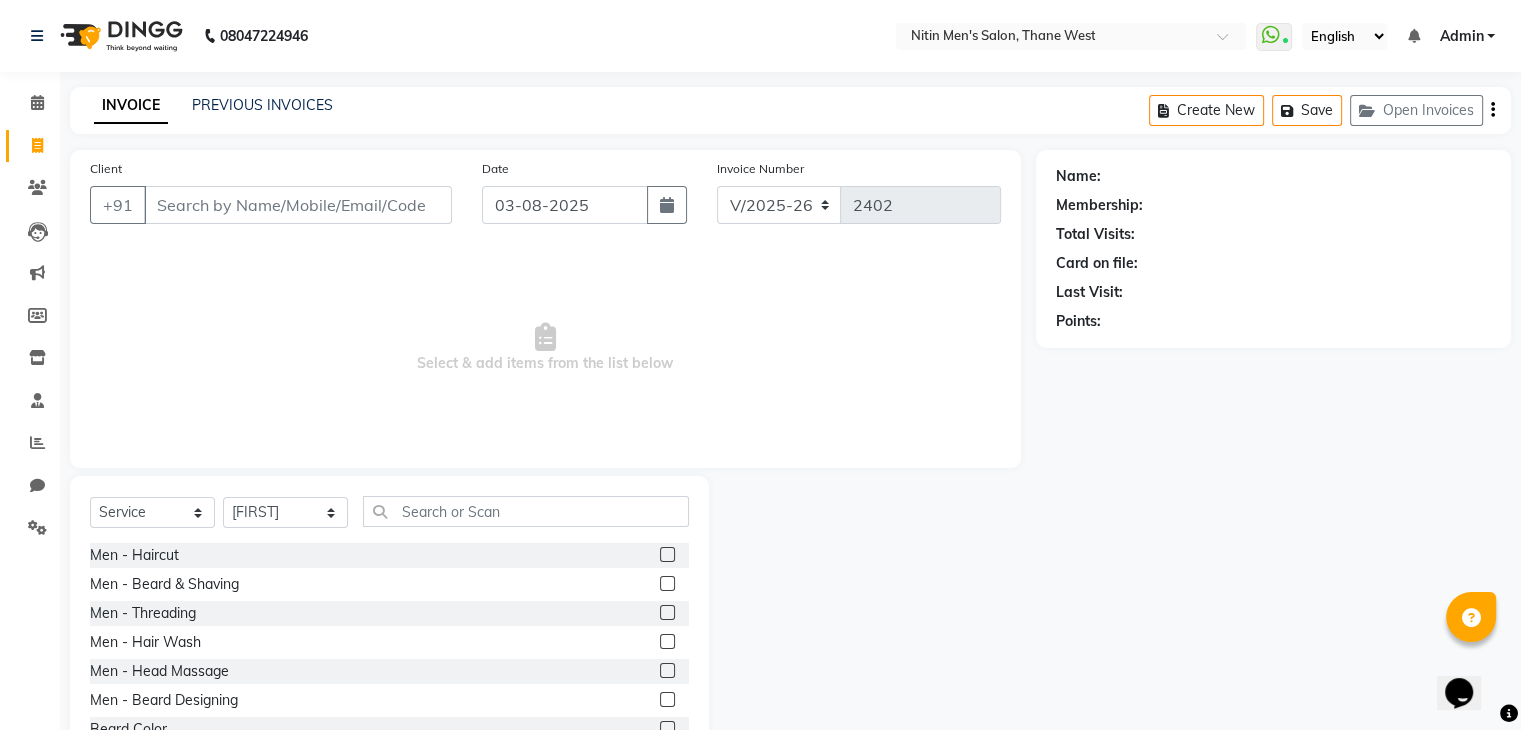 click 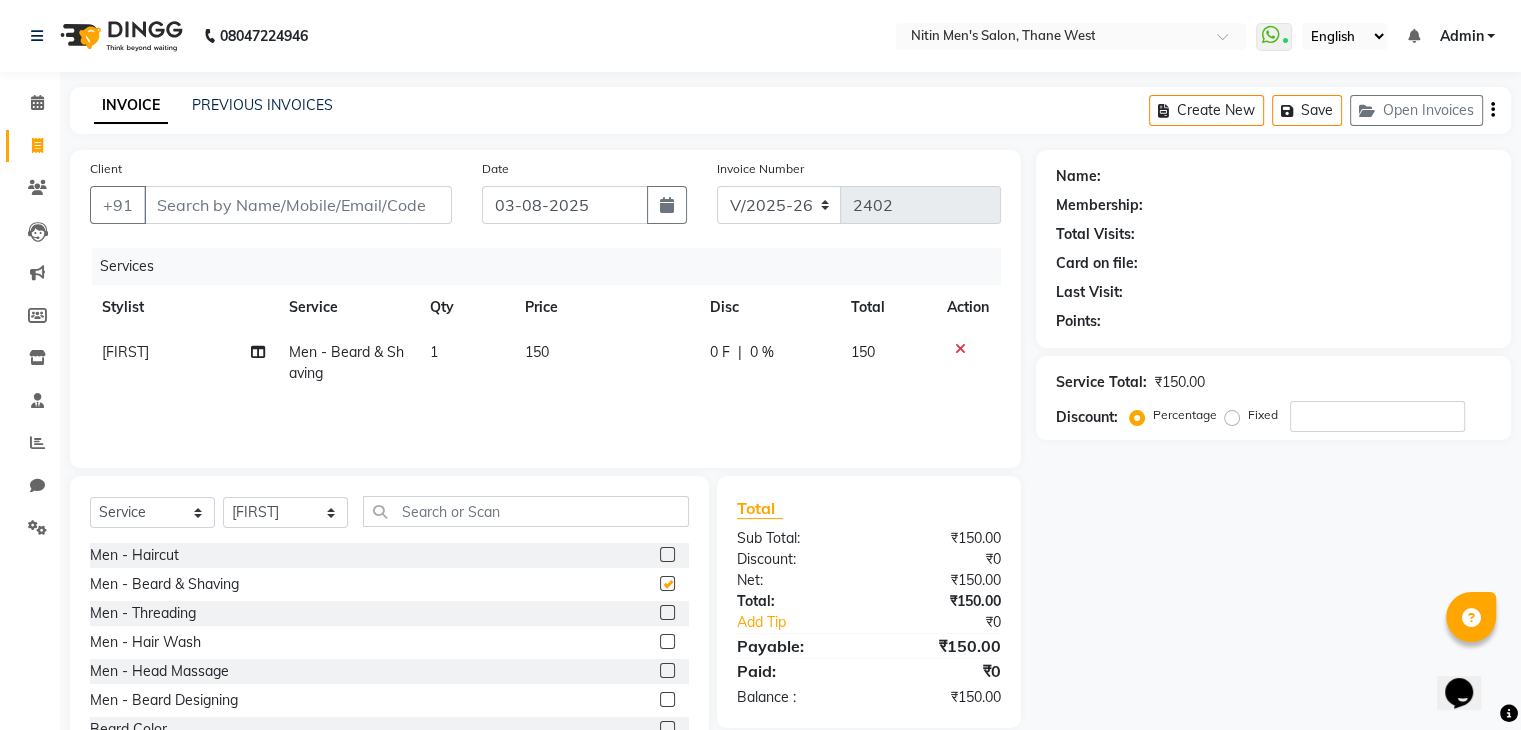 checkbox on "false" 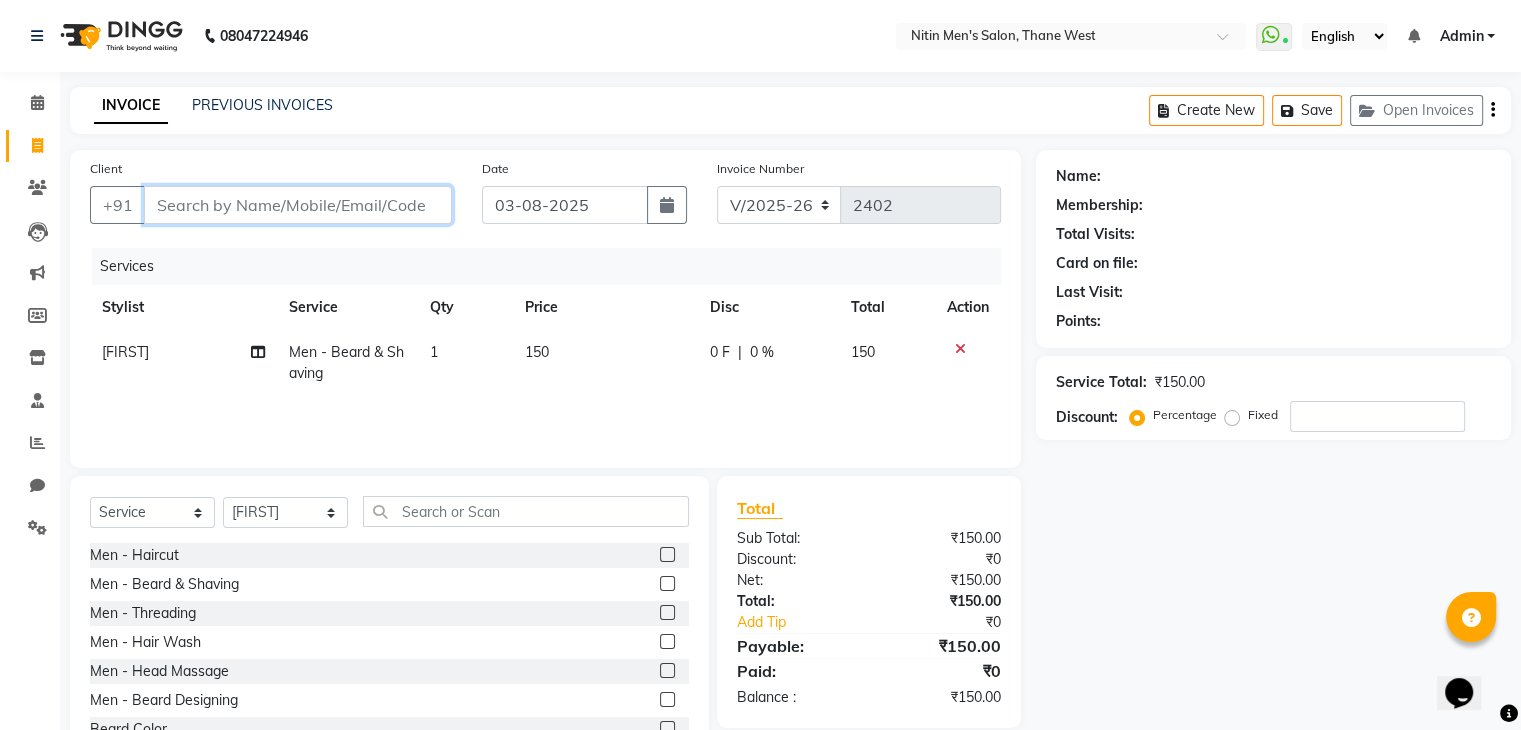 click on "Client" at bounding box center [298, 205] 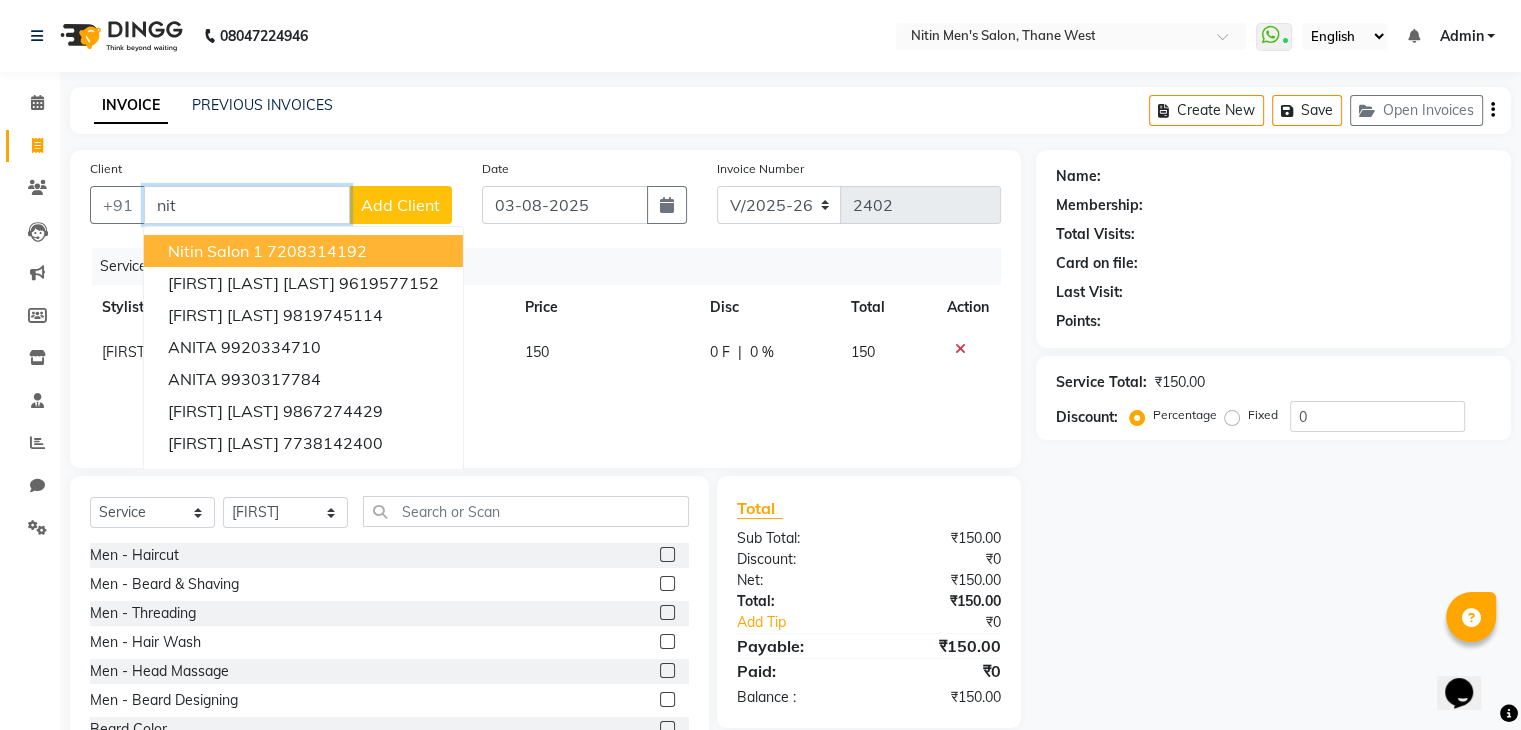click on "7208314192" at bounding box center (317, 251) 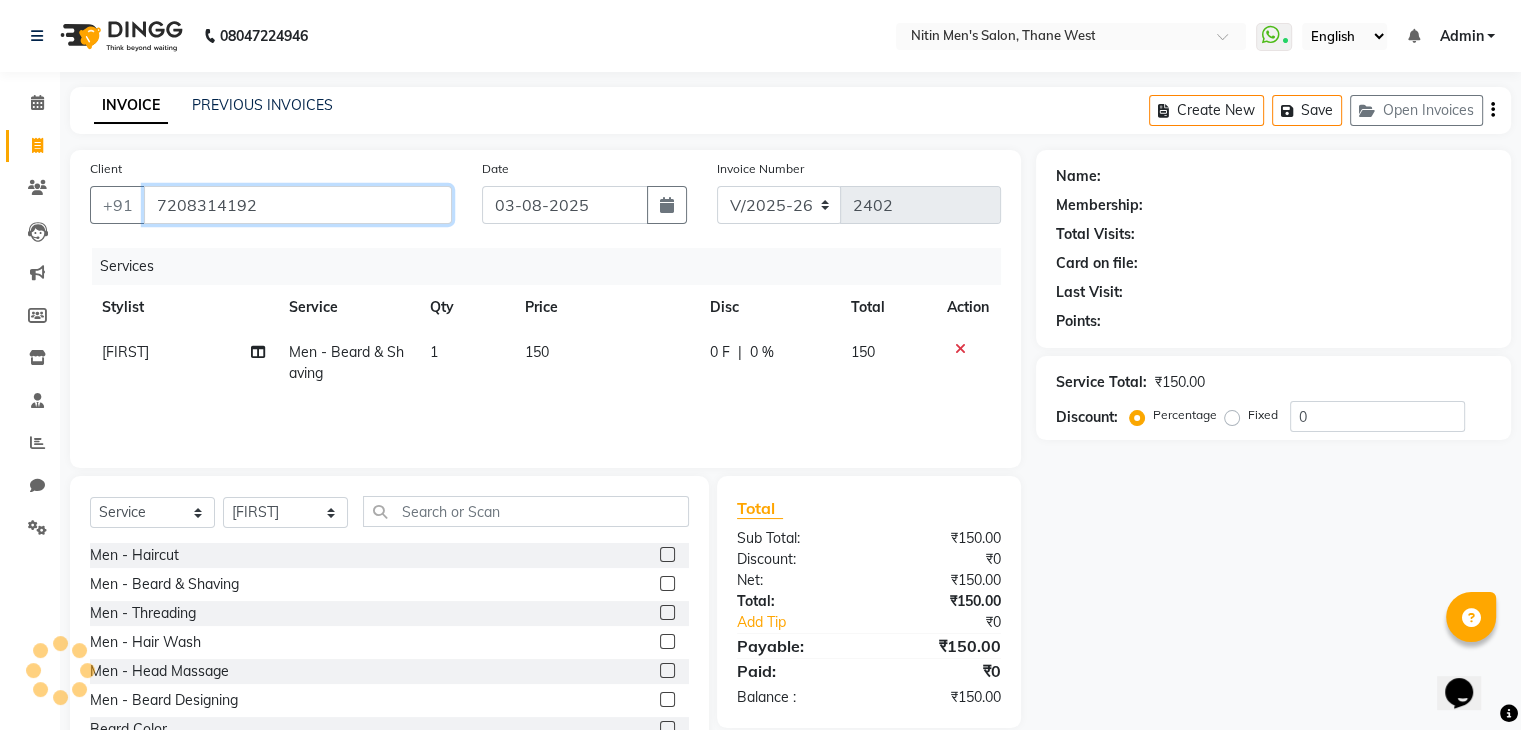 type on "7208314192" 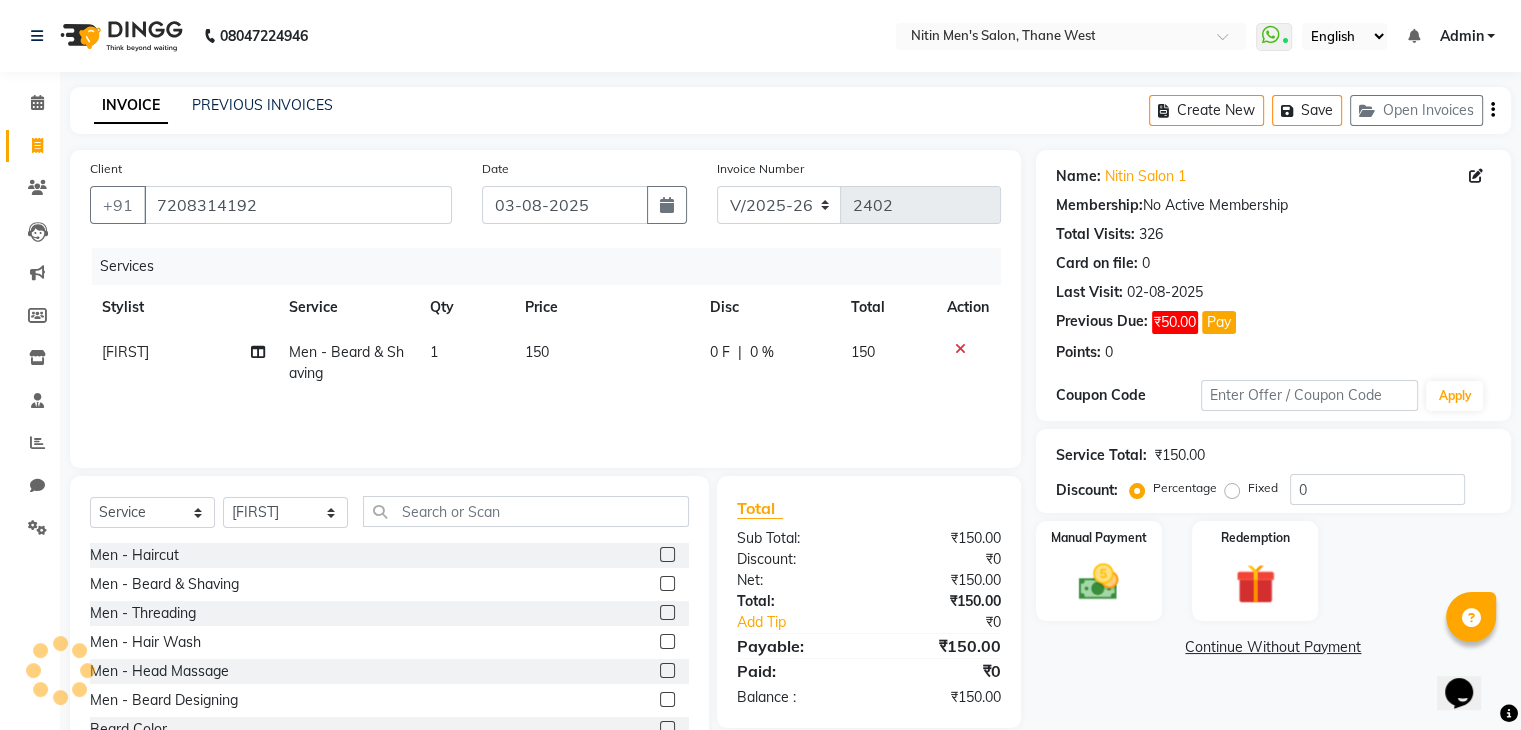 scroll, scrollTop: 72, scrollLeft: 0, axis: vertical 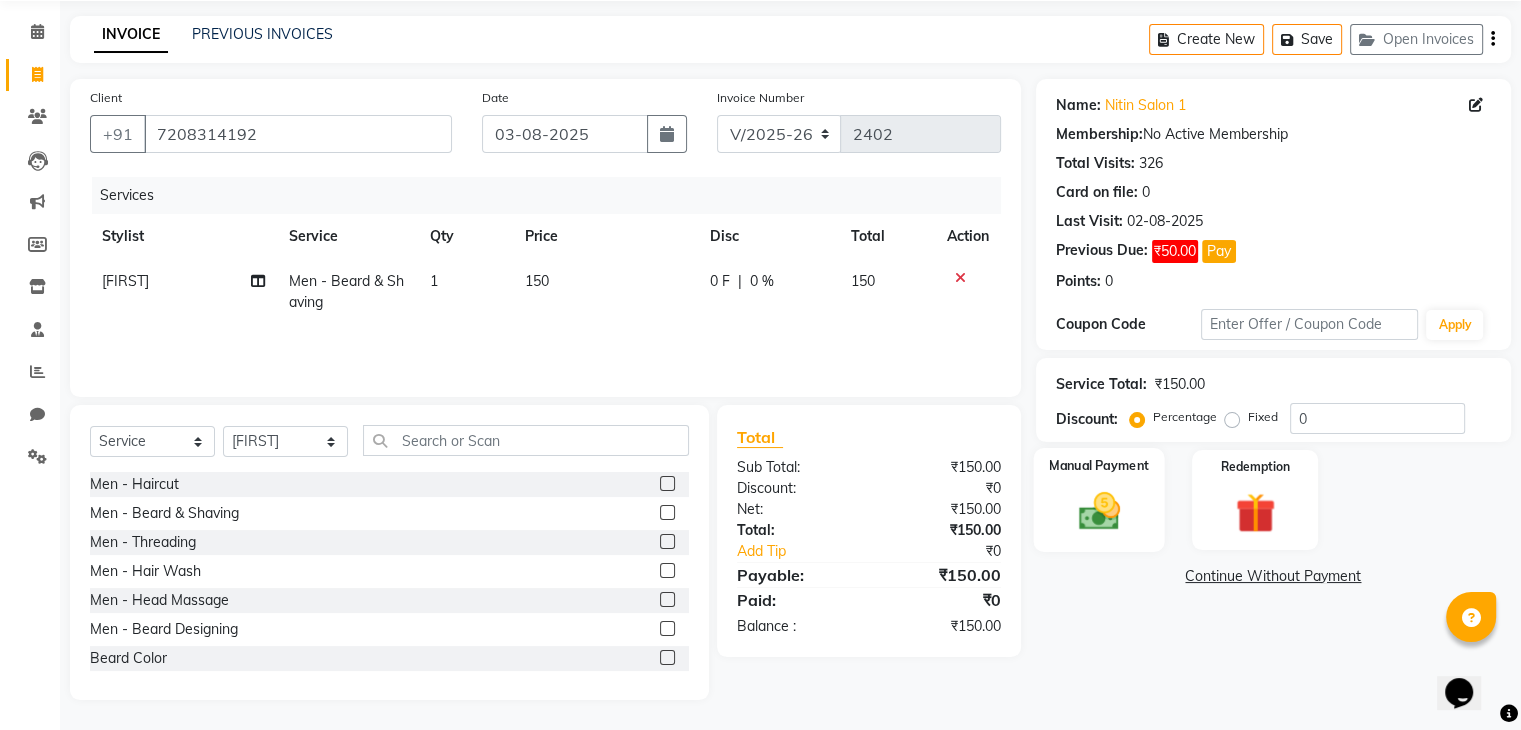 click 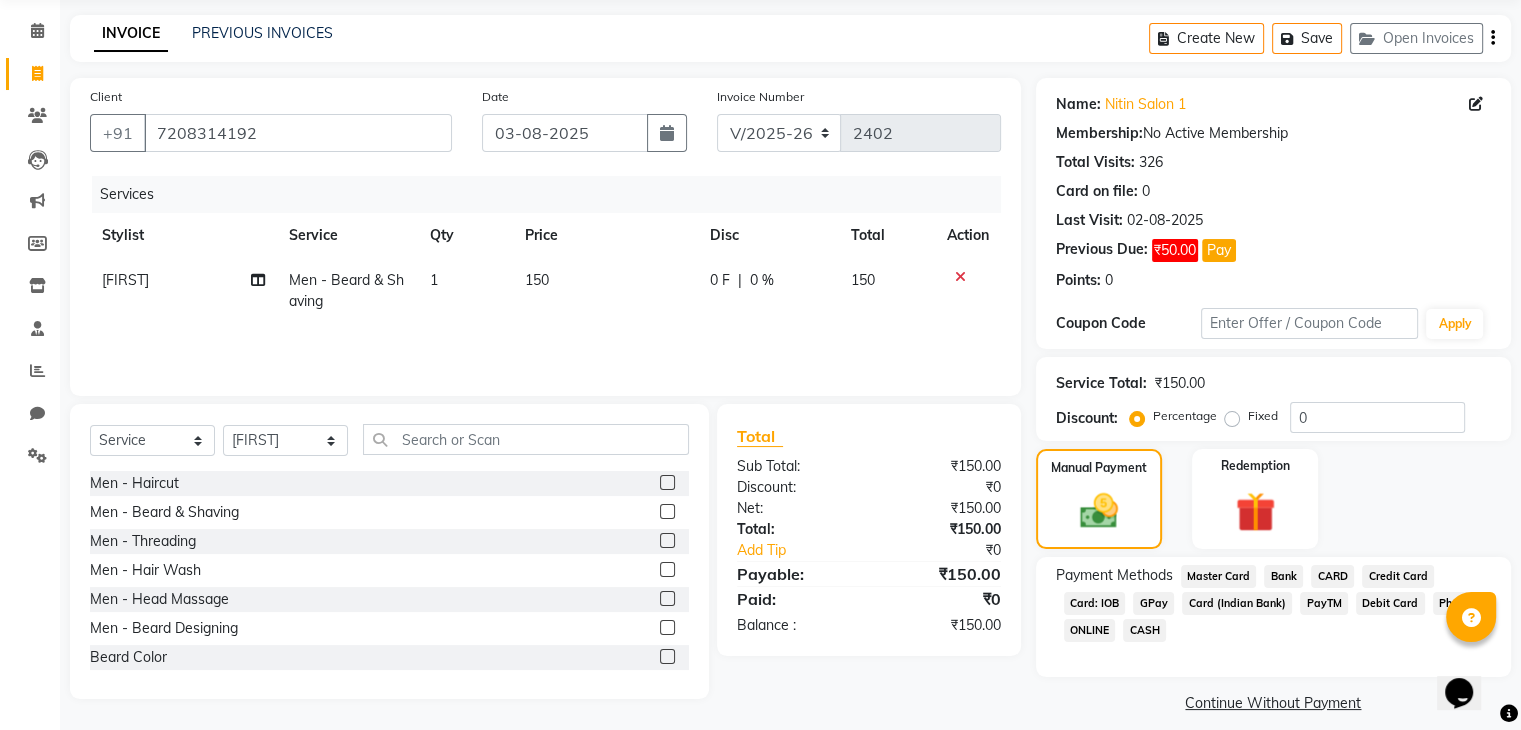 click on "GPay" 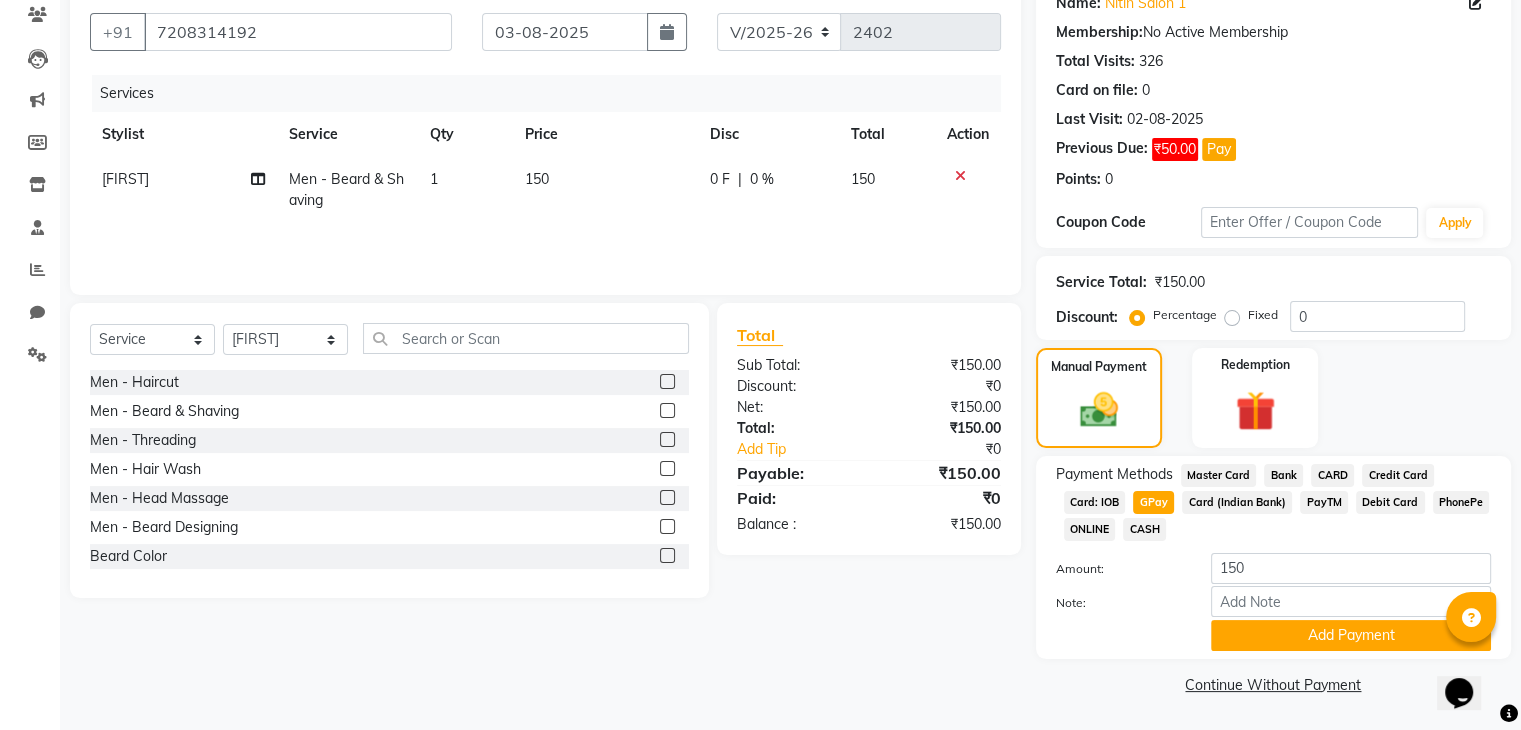 click 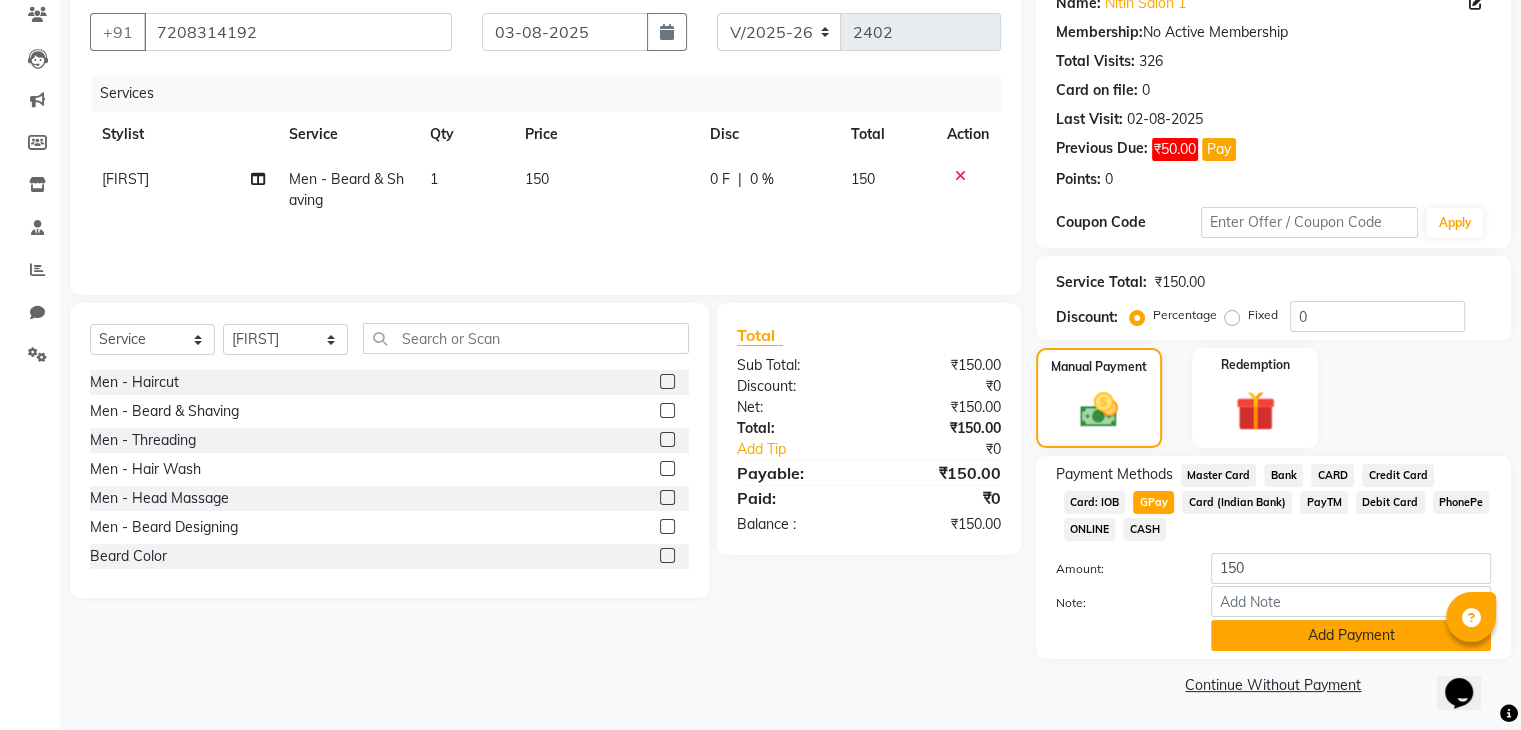 click on "Add Payment" 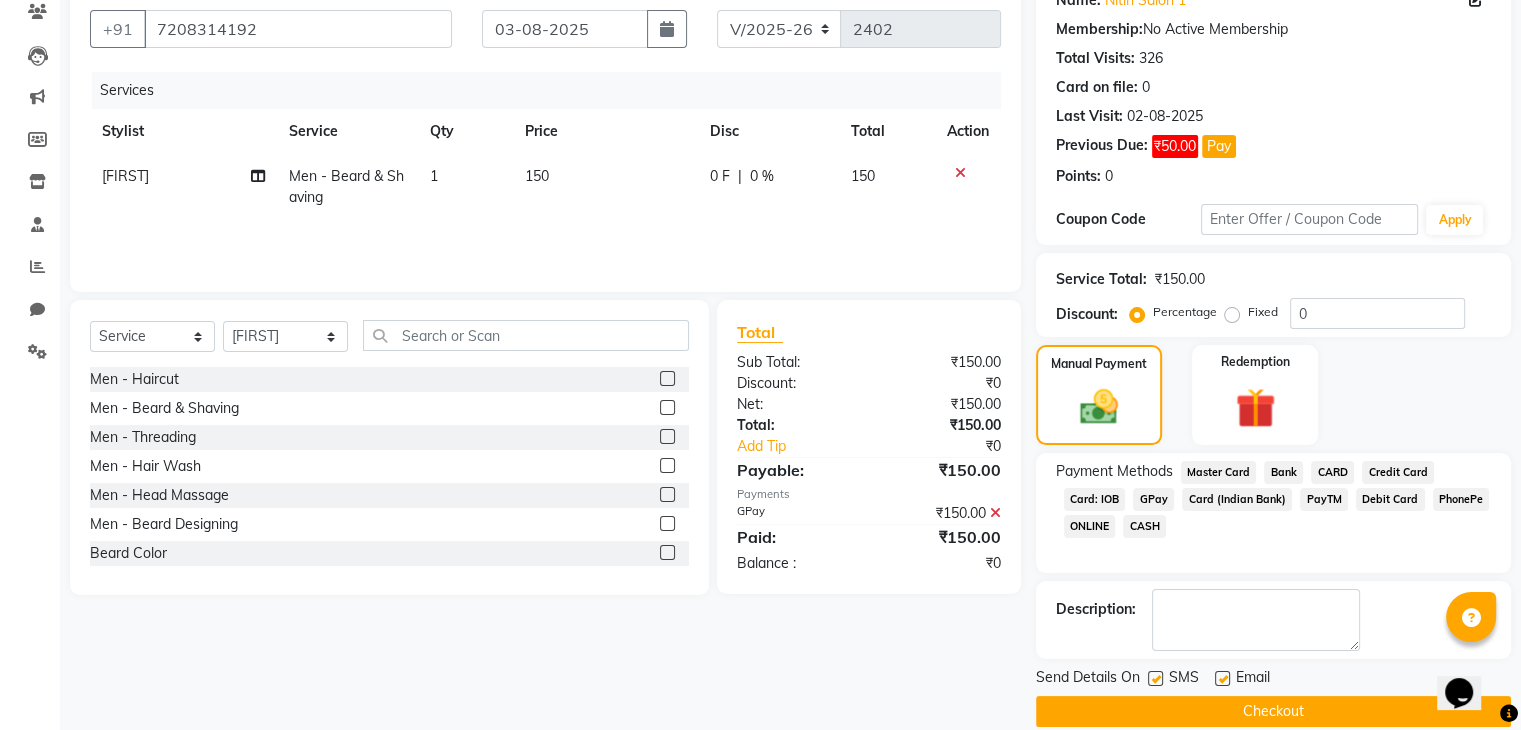click 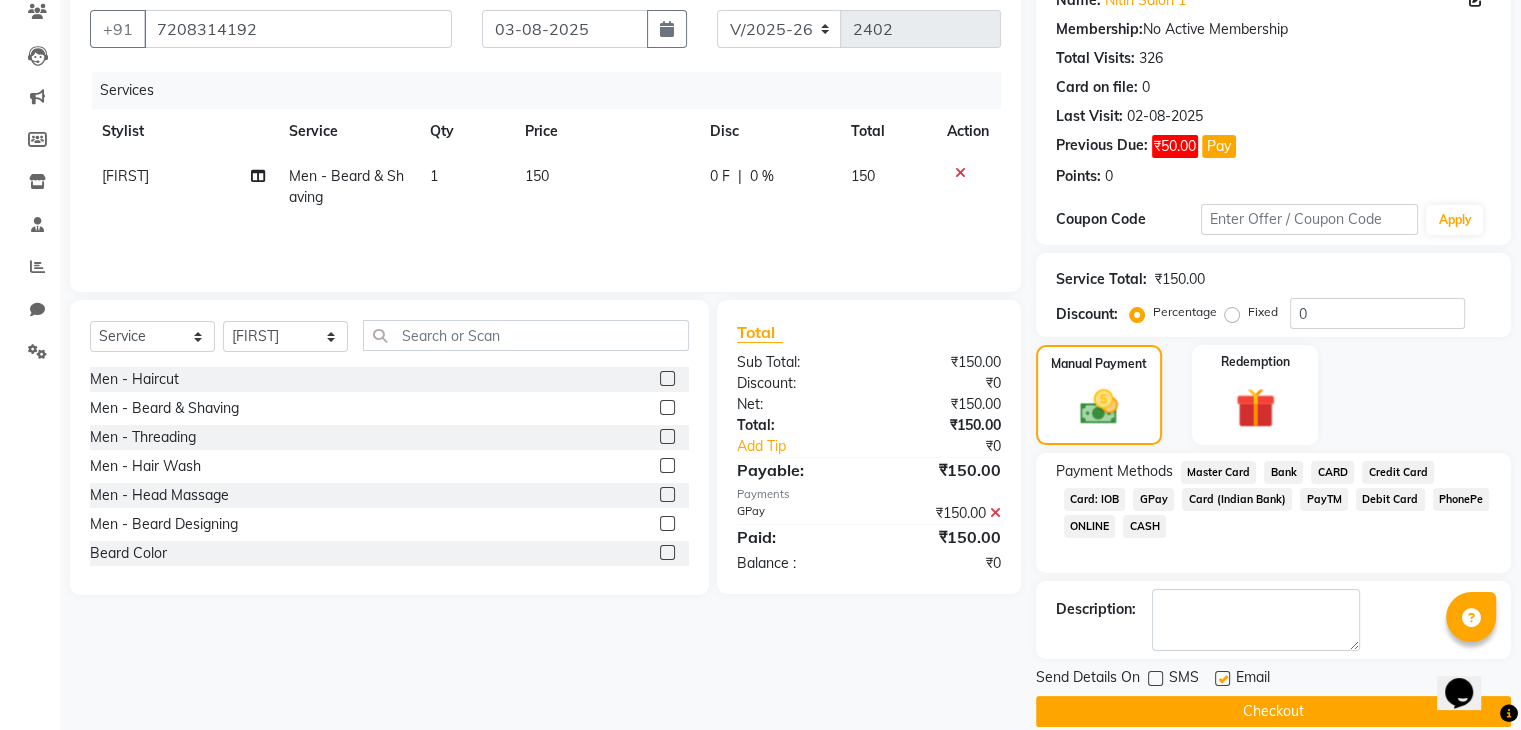 click 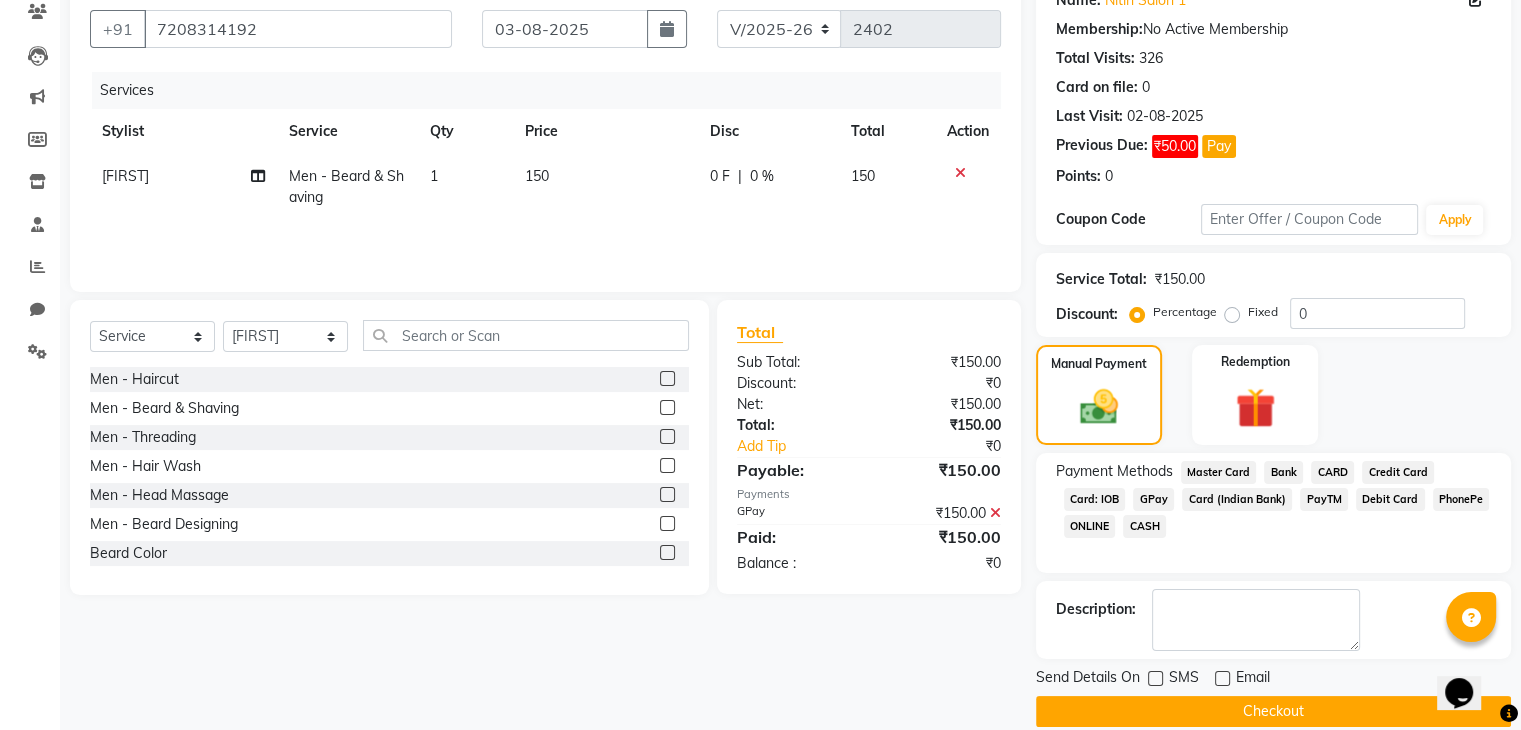 click on "Checkout" 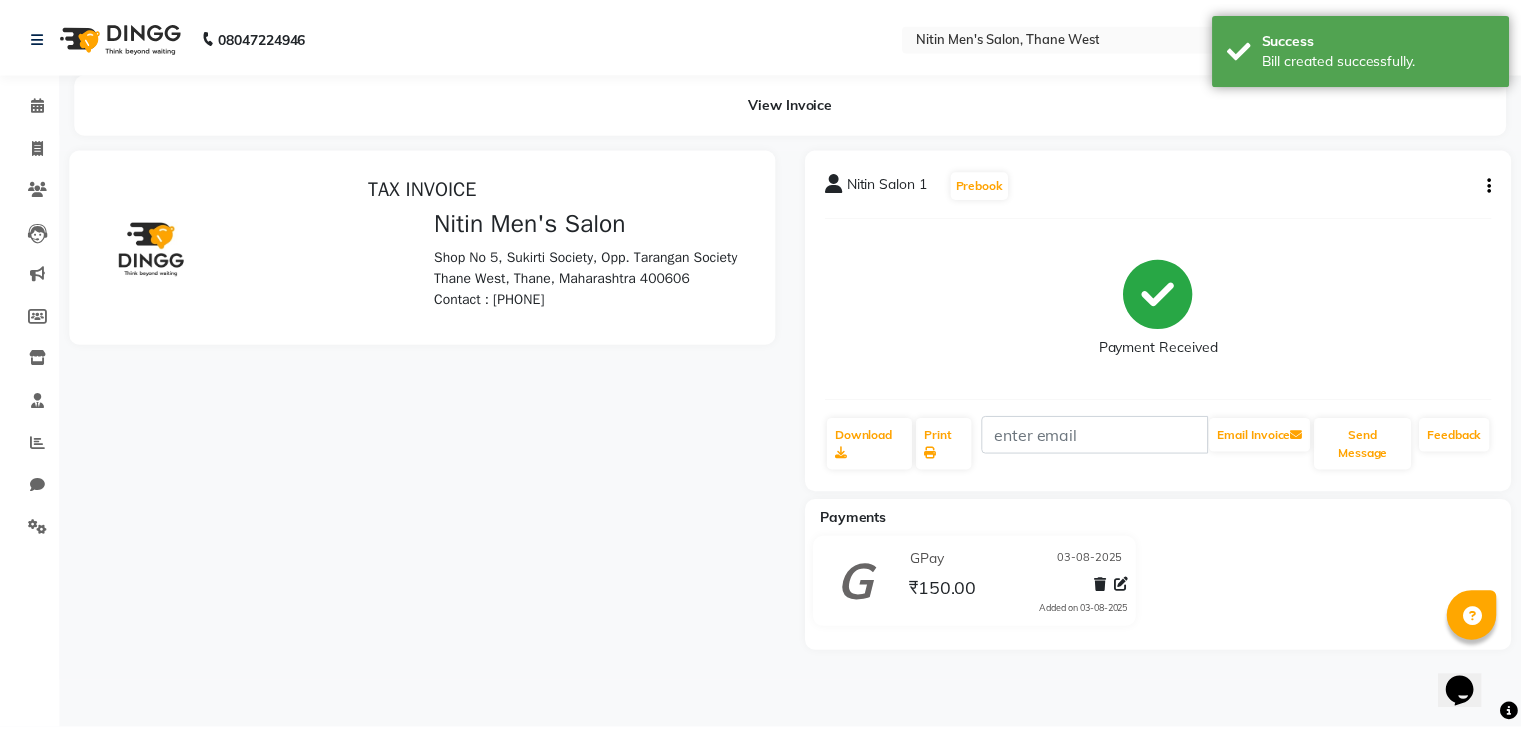 scroll, scrollTop: 0, scrollLeft: 0, axis: both 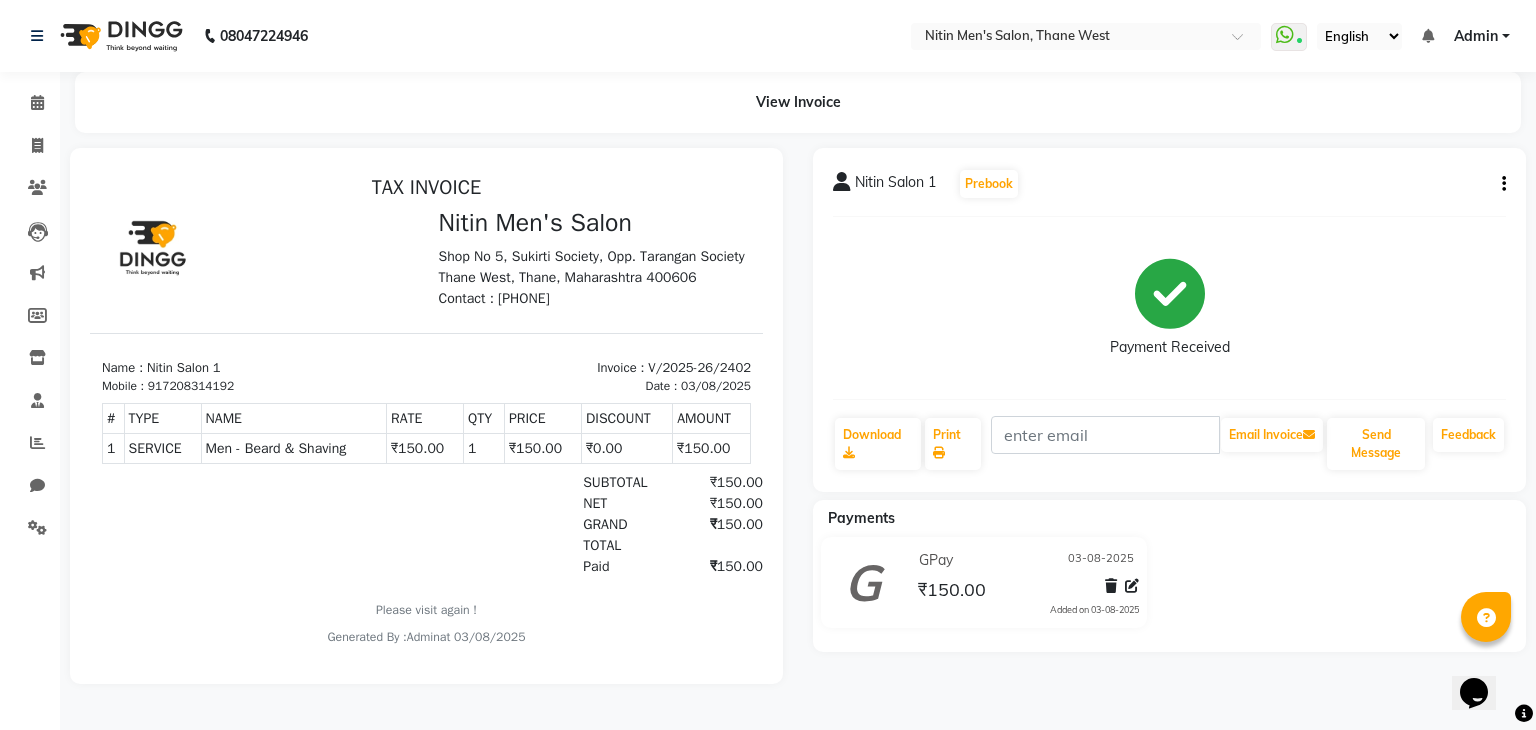 click 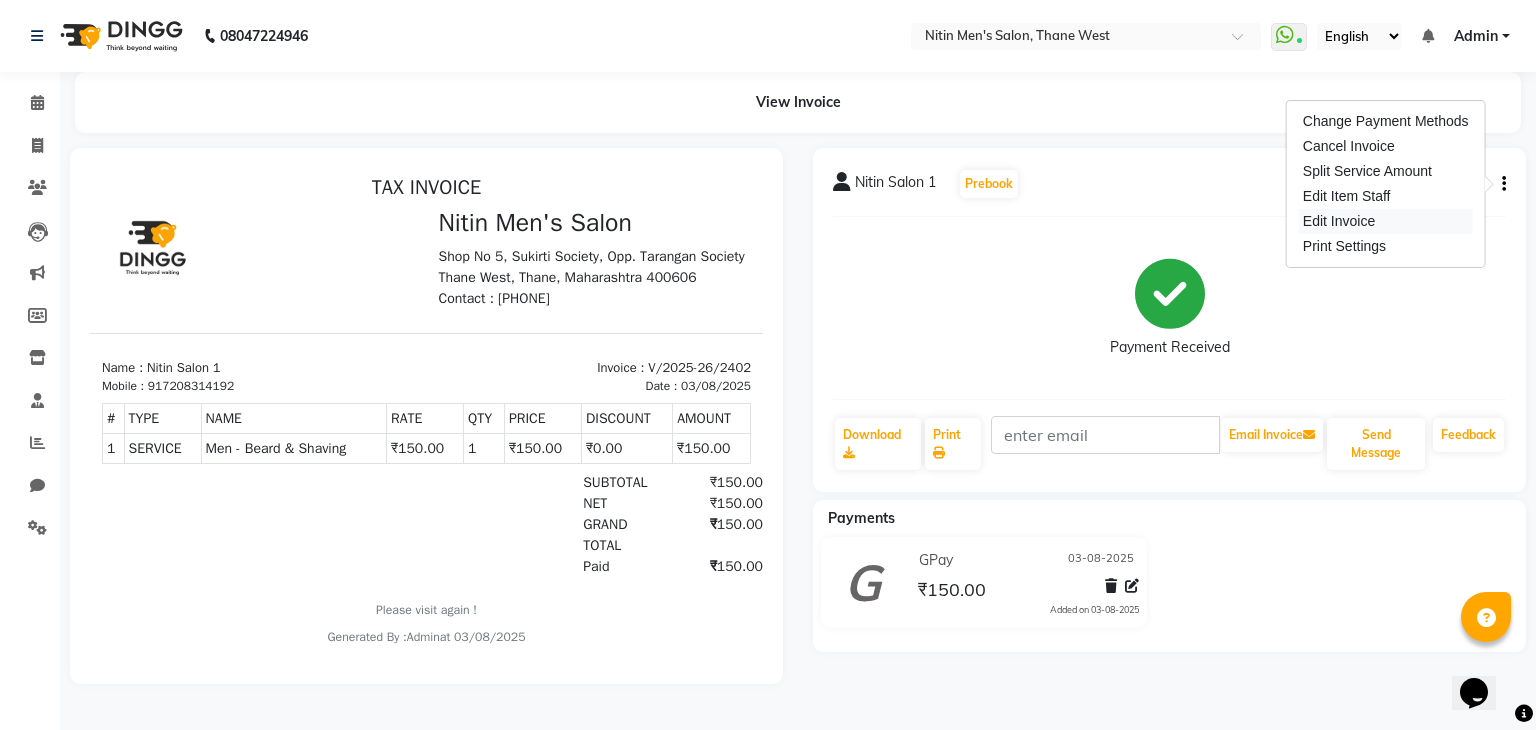 click on "Edit Invoice" at bounding box center [1386, 221] 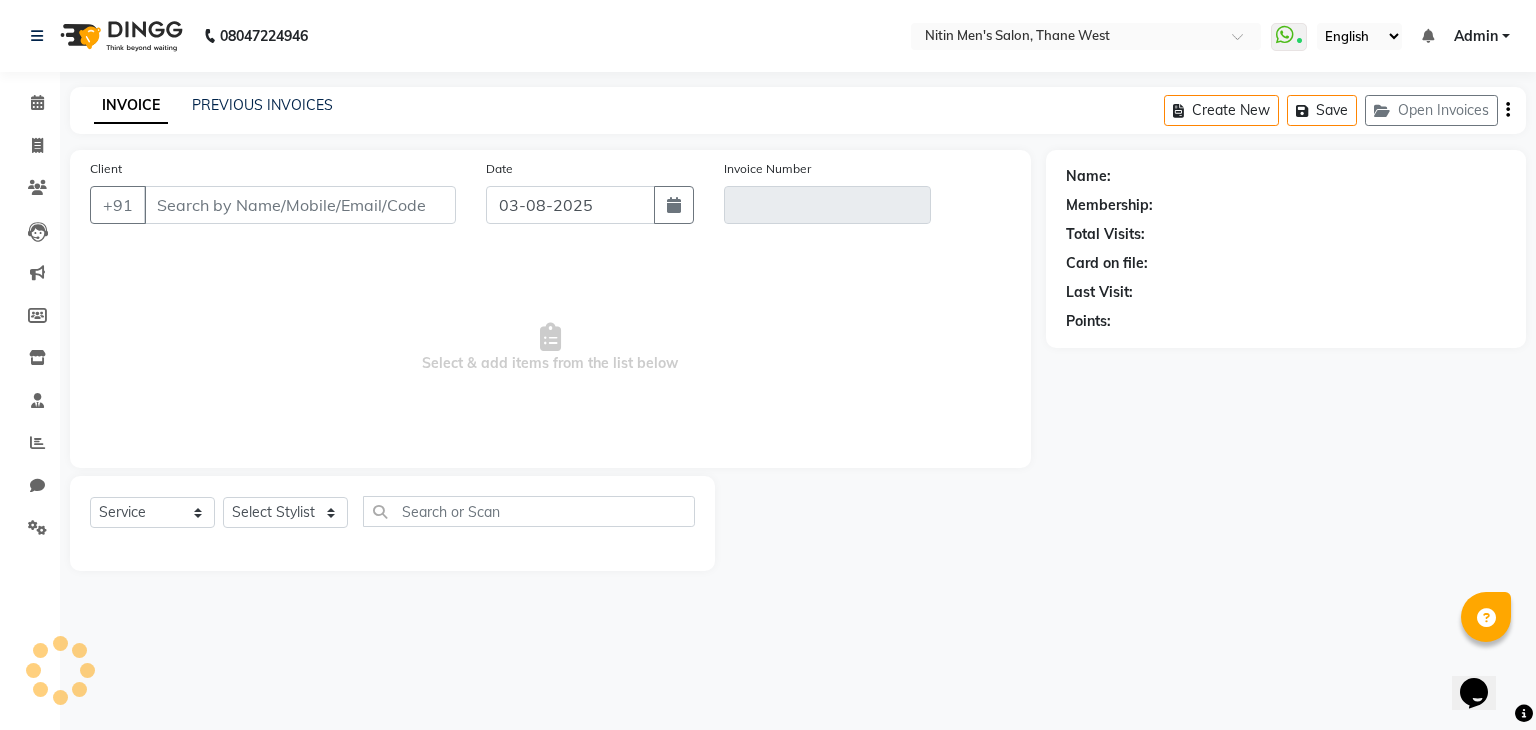 type on "7208314192" 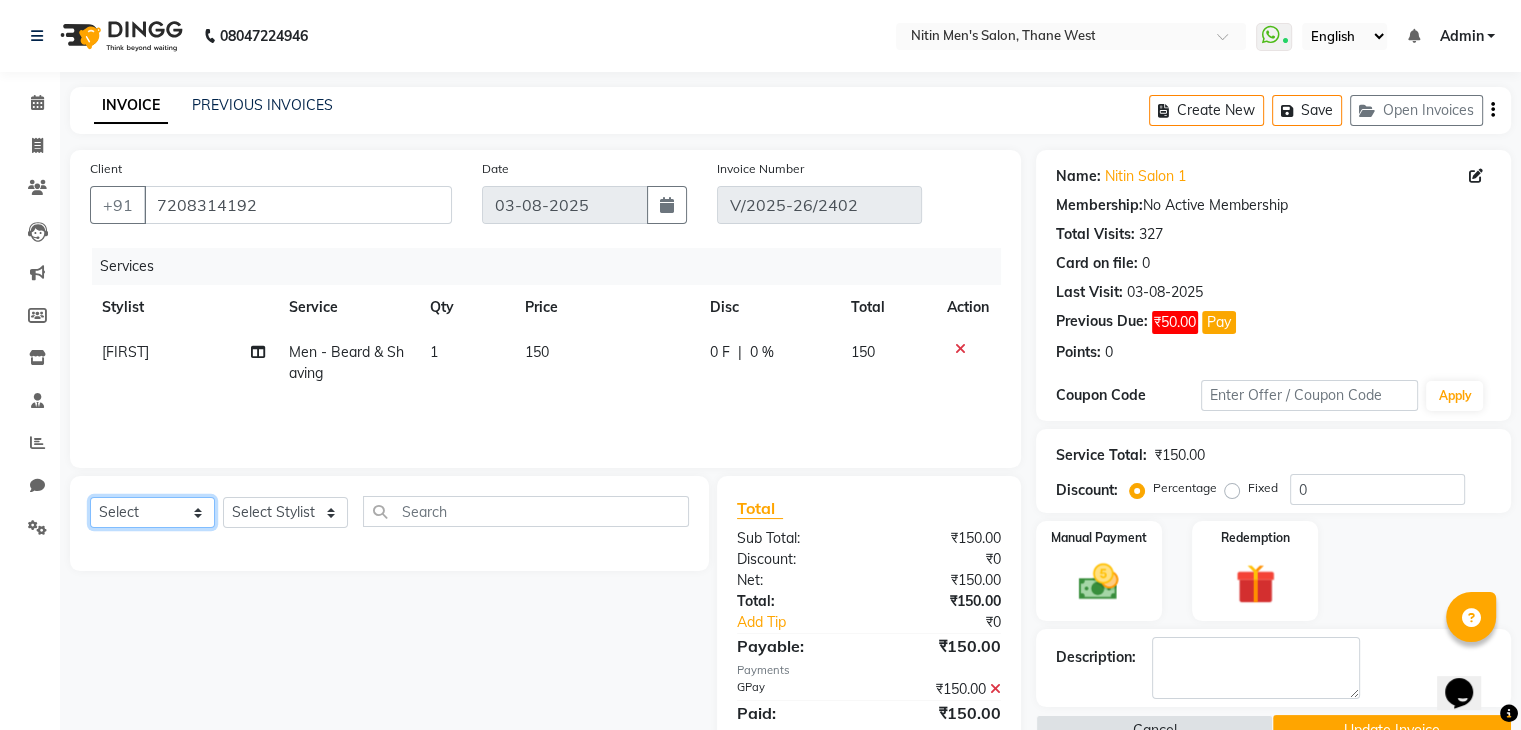 click on "Select  Service  Product  Membership  Package Voucher Prepaid Gift Card" 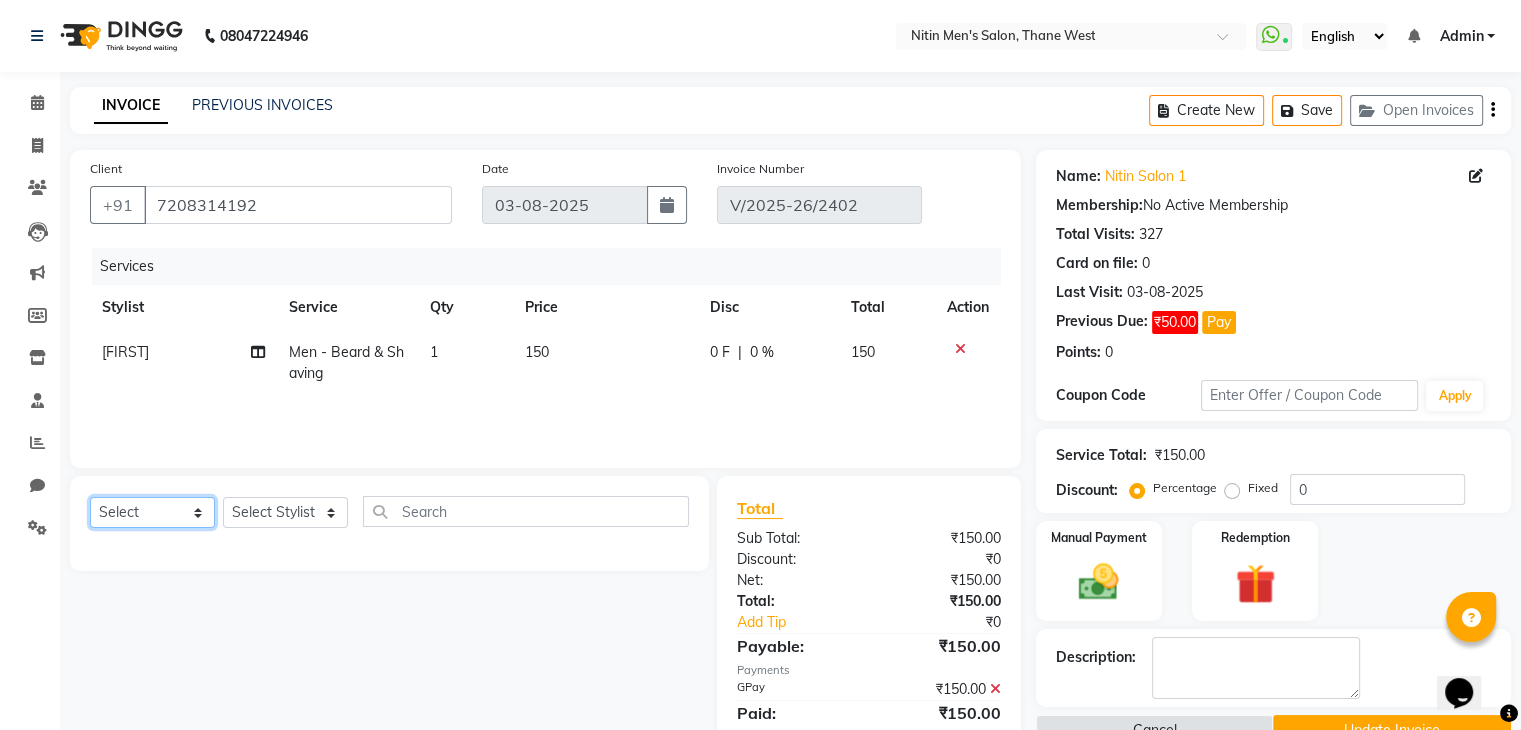 select on "service" 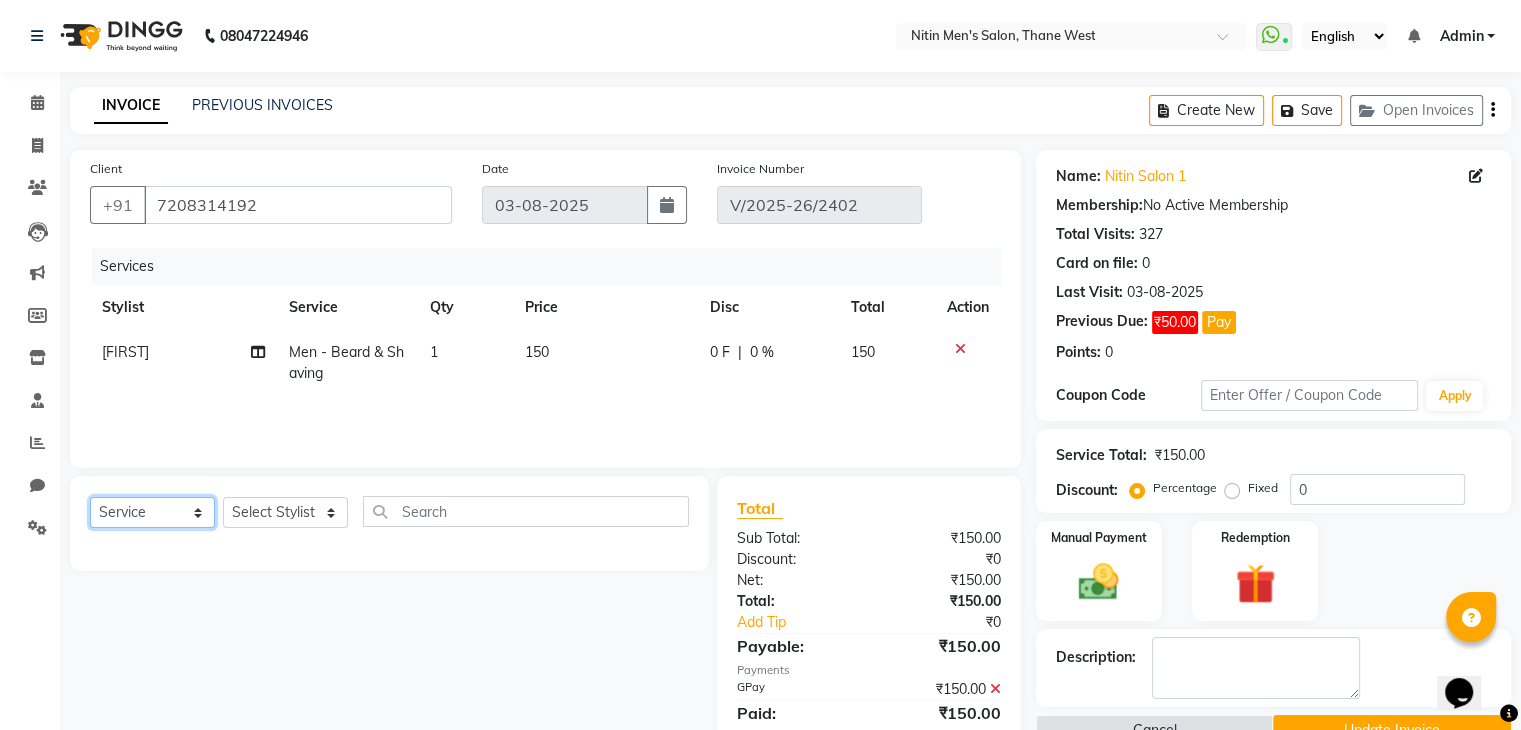 click on "Select  Service  Product  Membership  Package Voucher Prepaid Gift Card" 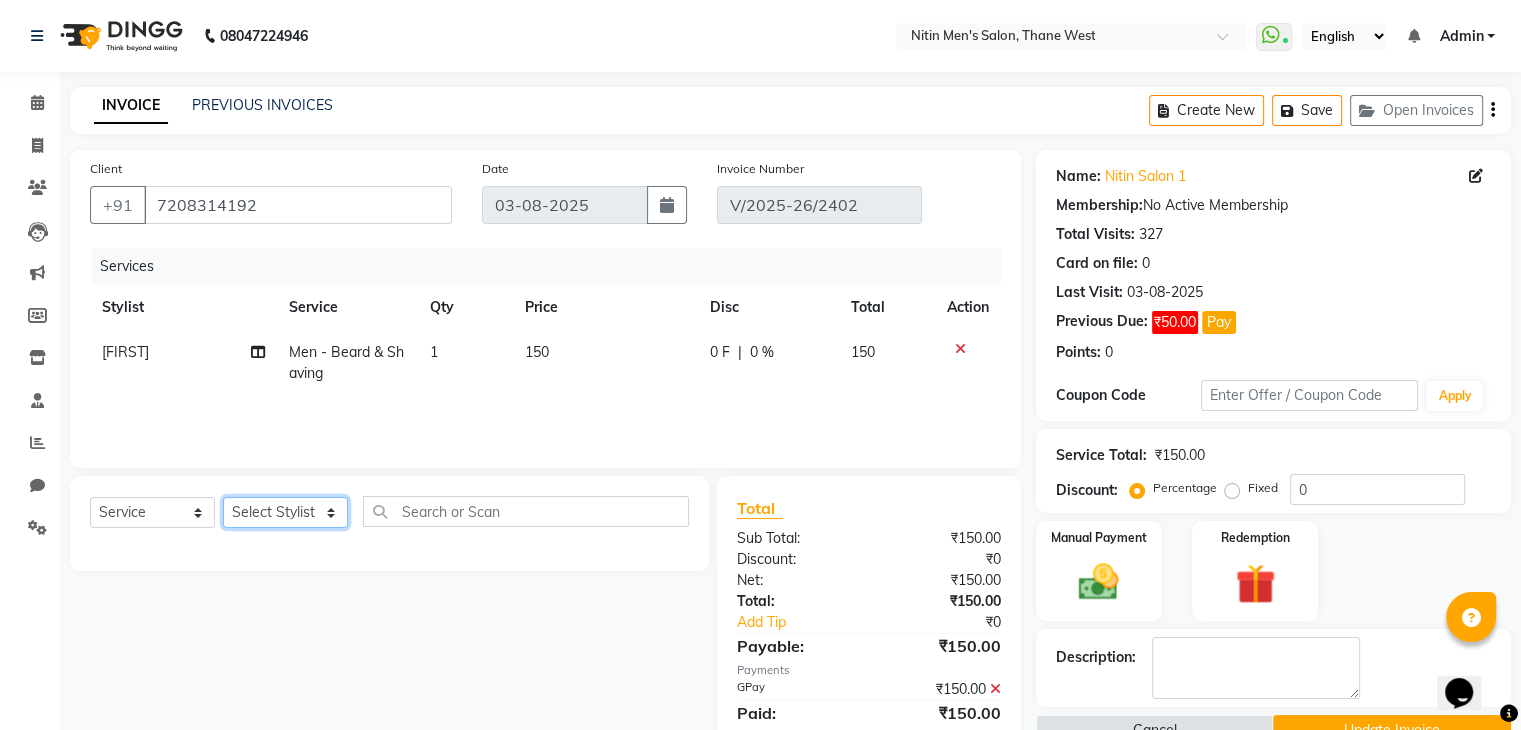 click on "Select Stylist ALAM ASHISH DEEPA HASIB JITU MEENAKSHI NITIN SIR PRAJAKTA Rupa SANDEEP SHAHIM YASEEN" 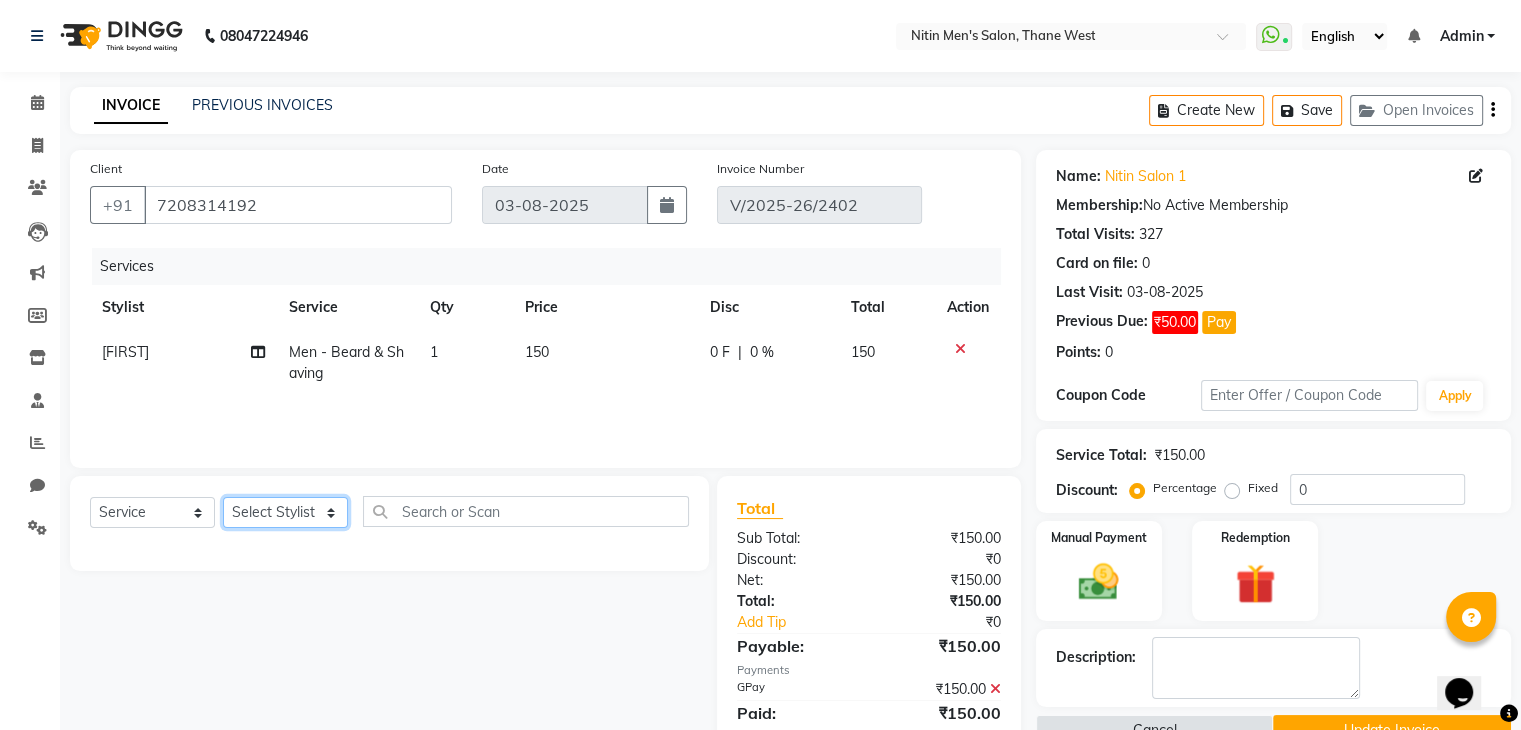 select on "85157" 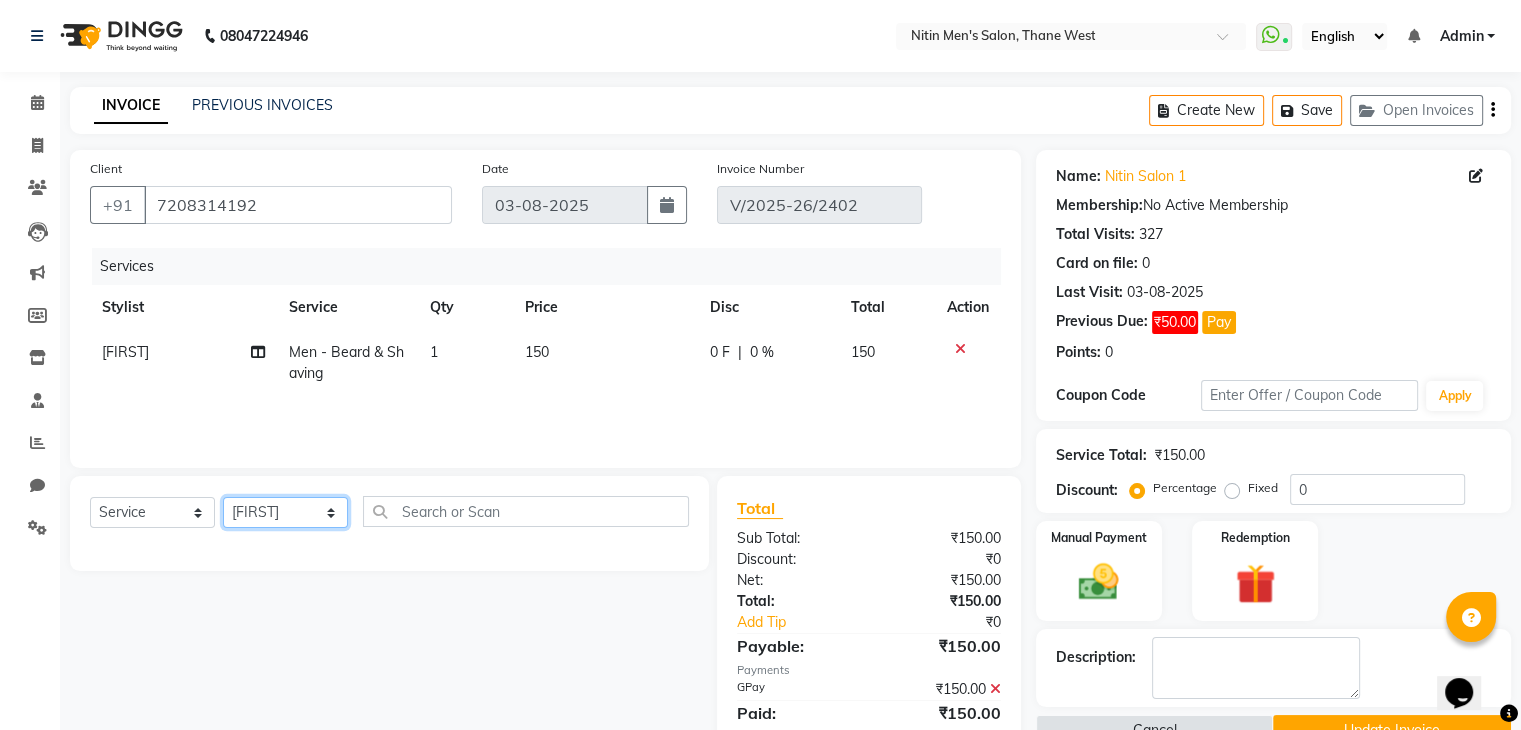 click on "Select Stylist ALAM ASHISH DEEPA HASIB JITU MEENAKSHI NITIN SIR PRAJAKTA Rupa SANDEEP SHAHIM YASEEN" 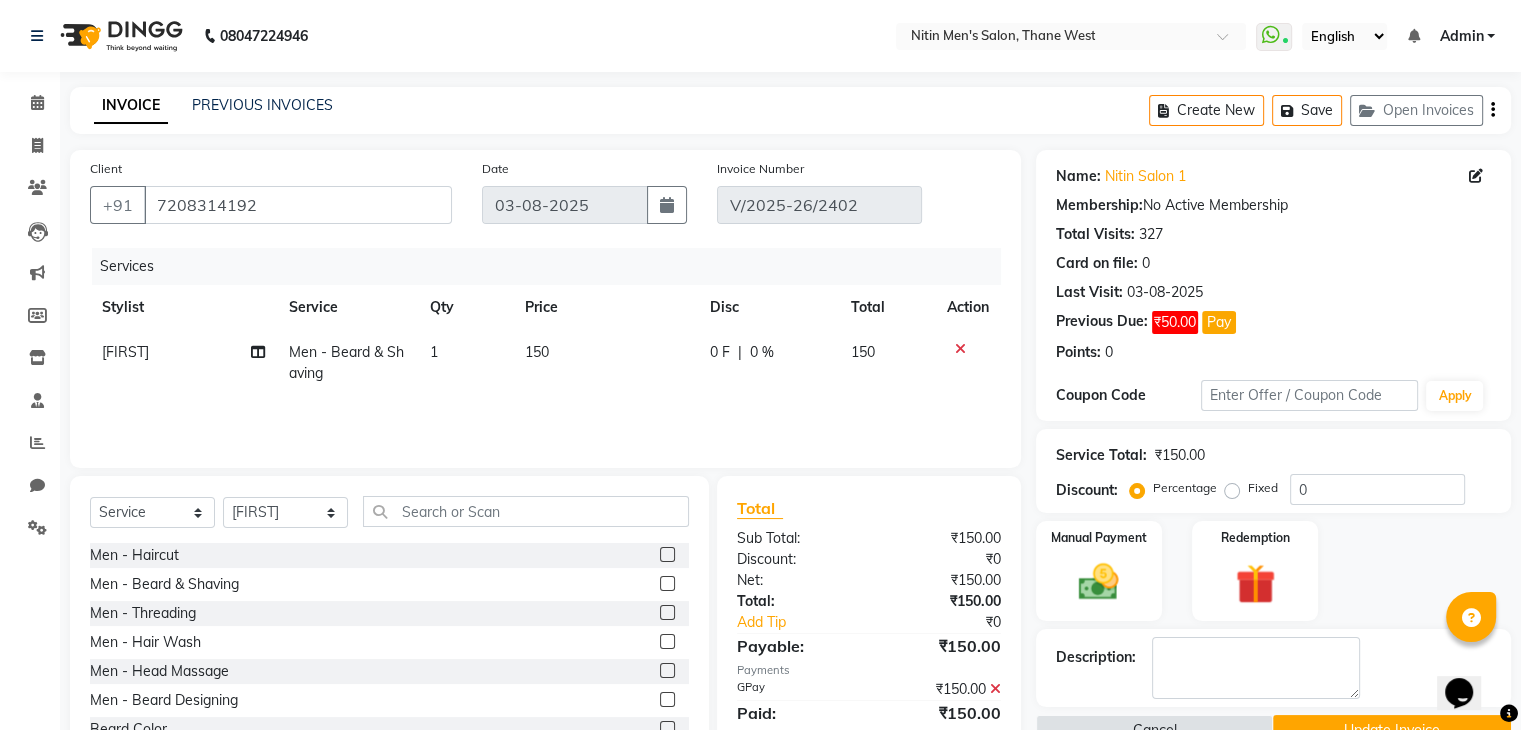 click 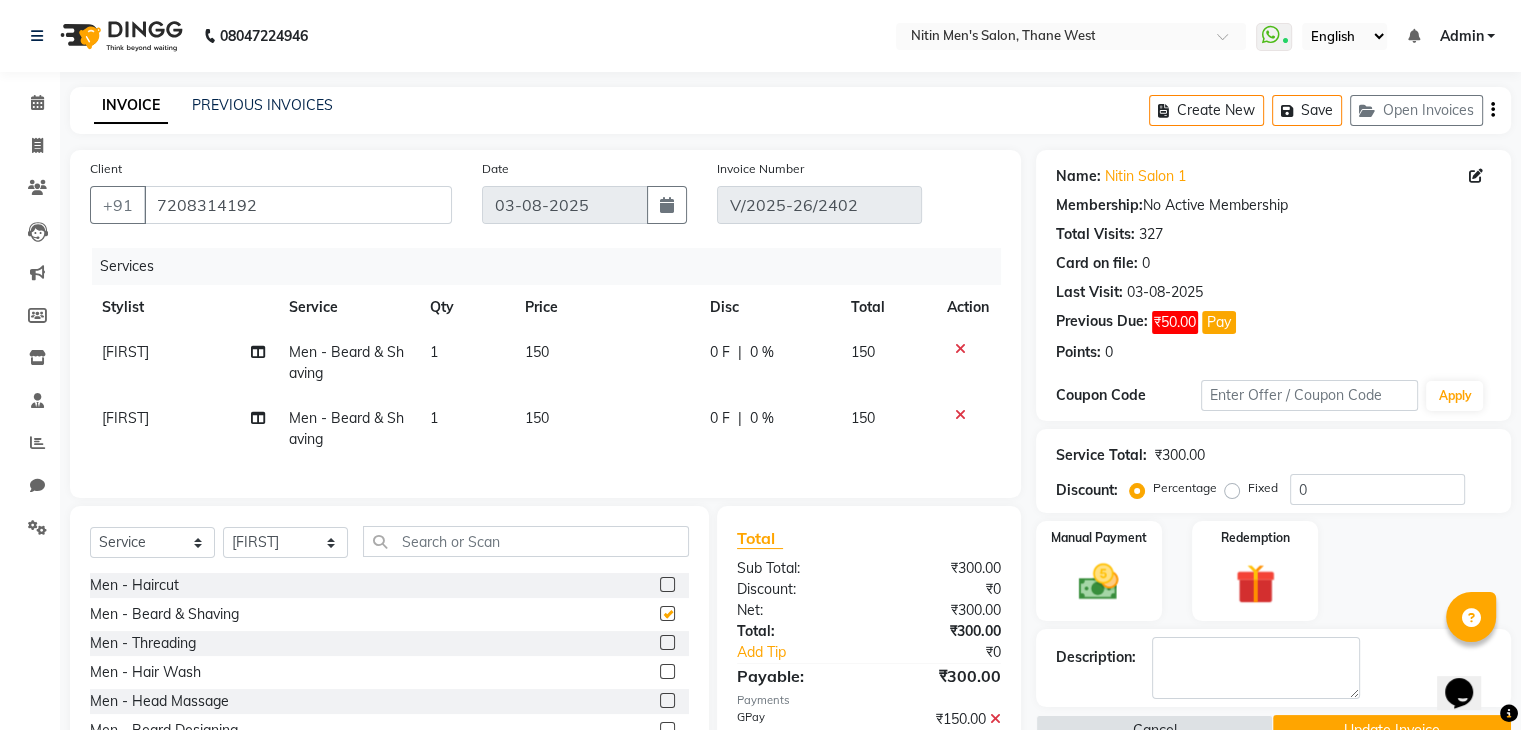 checkbox on "false" 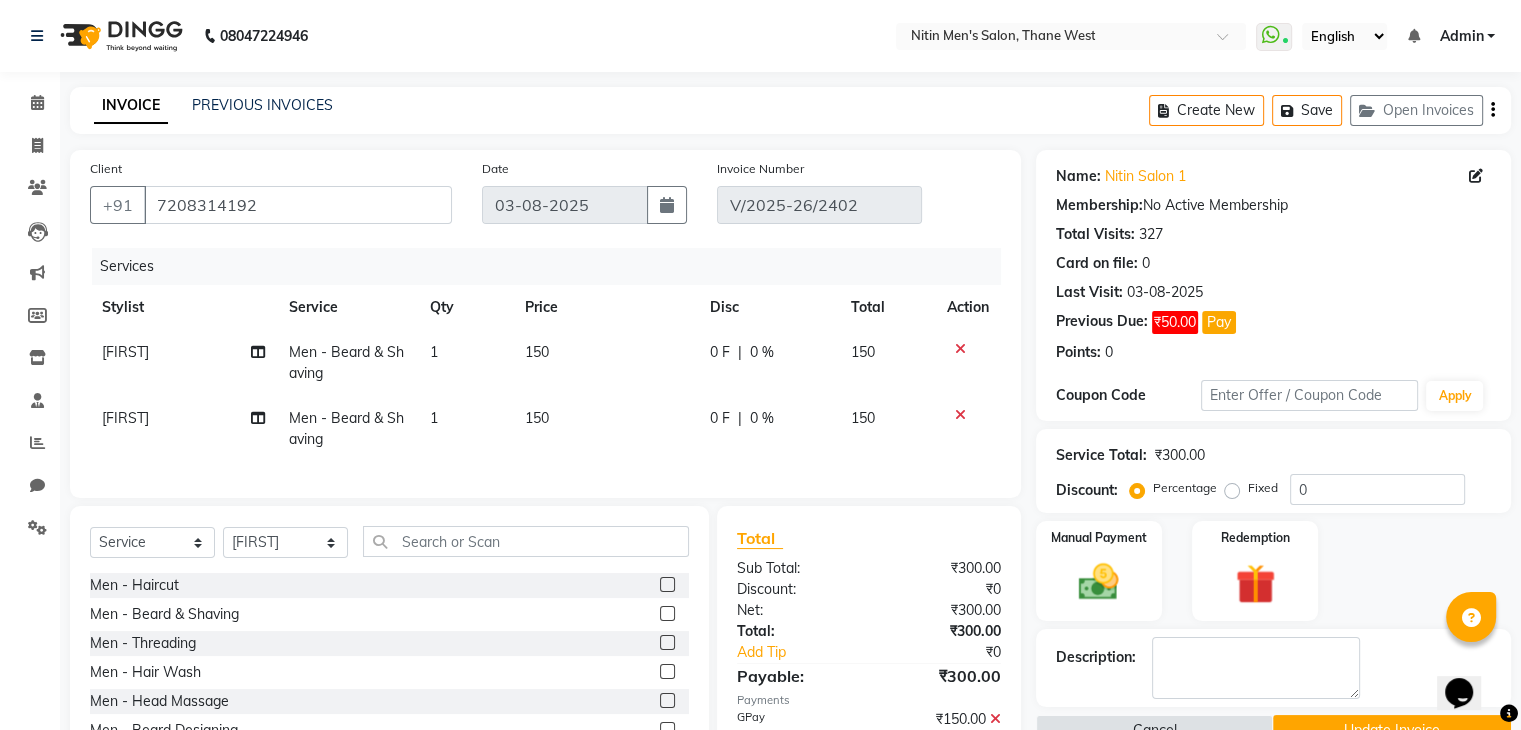 click 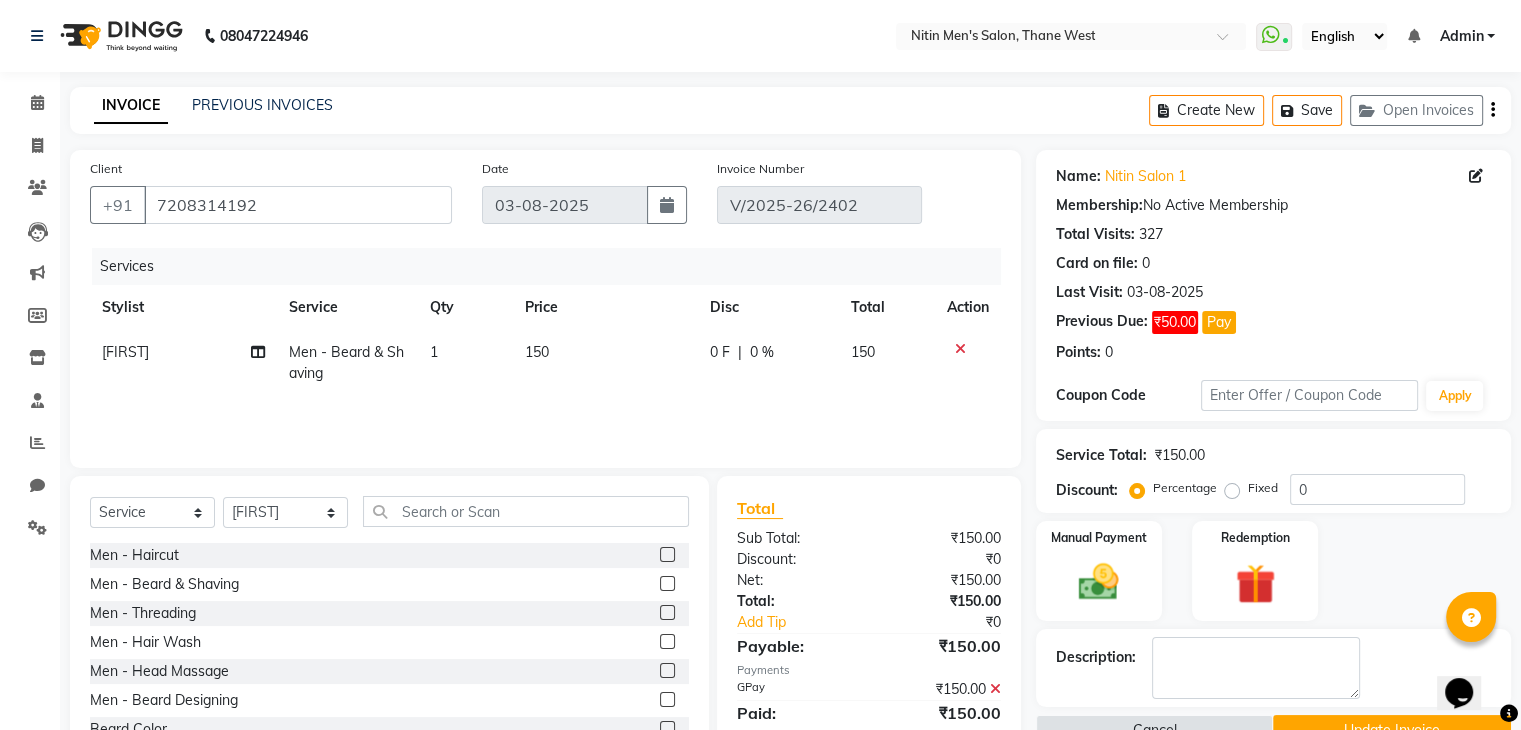 click 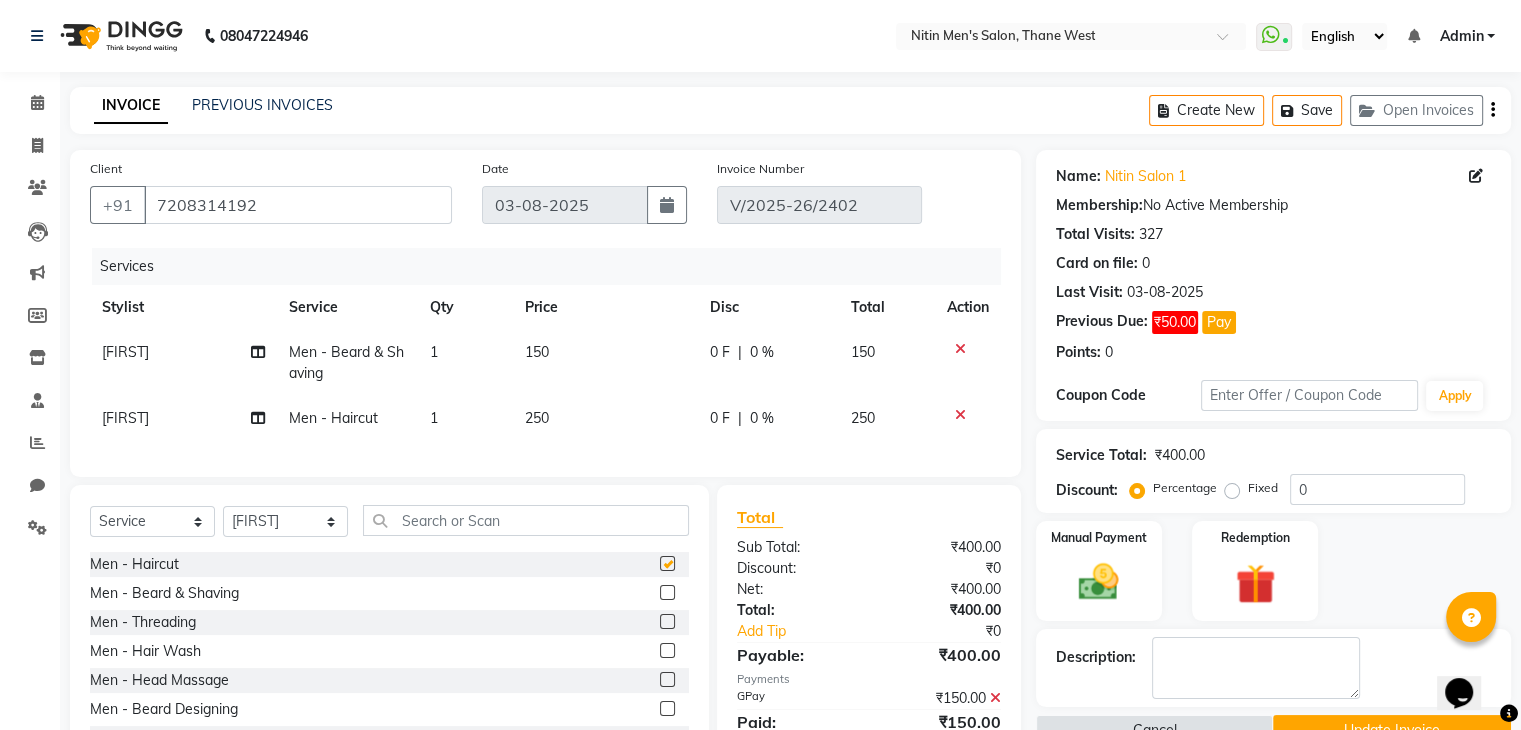 checkbox on "false" 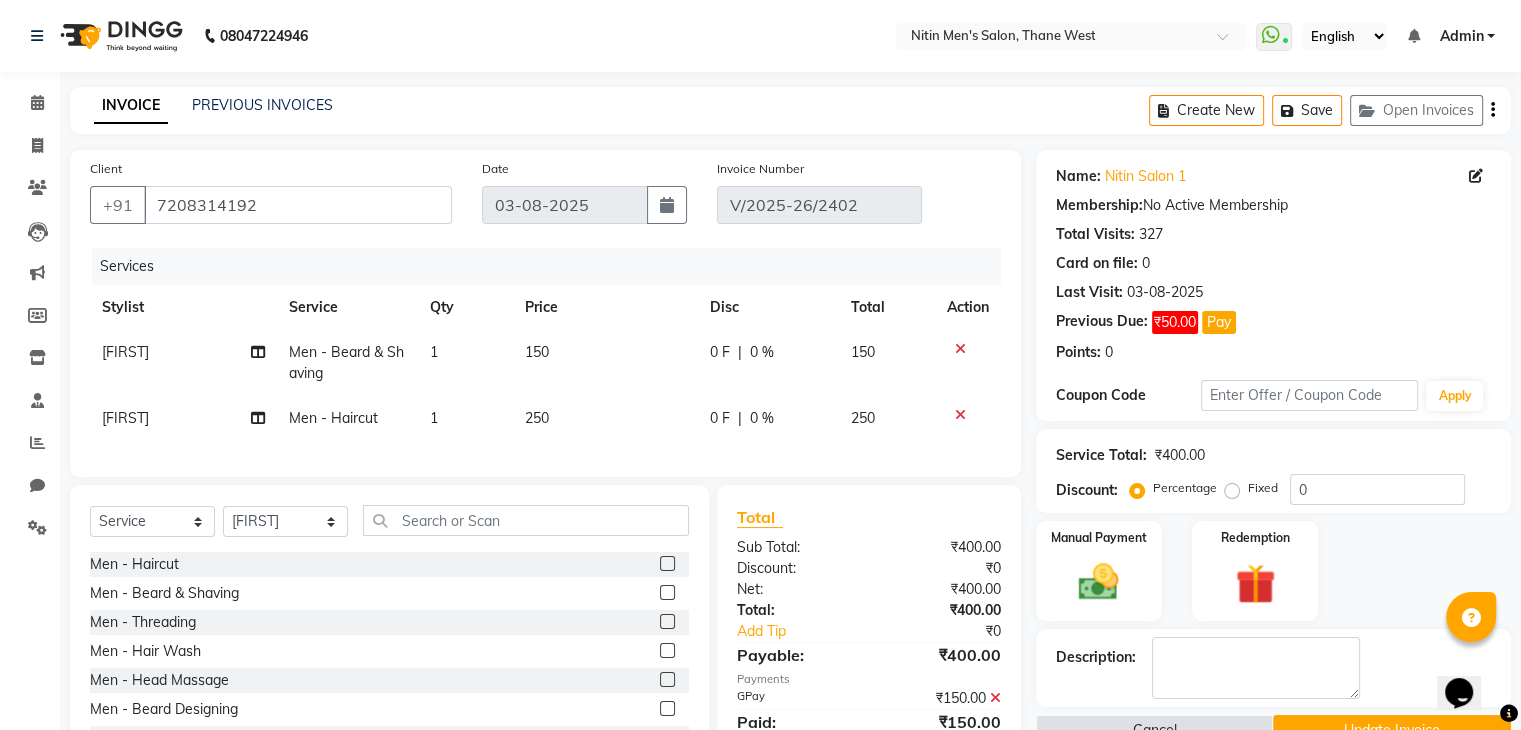 scroll, scrollTop: 96, scrollLeft: 0, axis: vertical 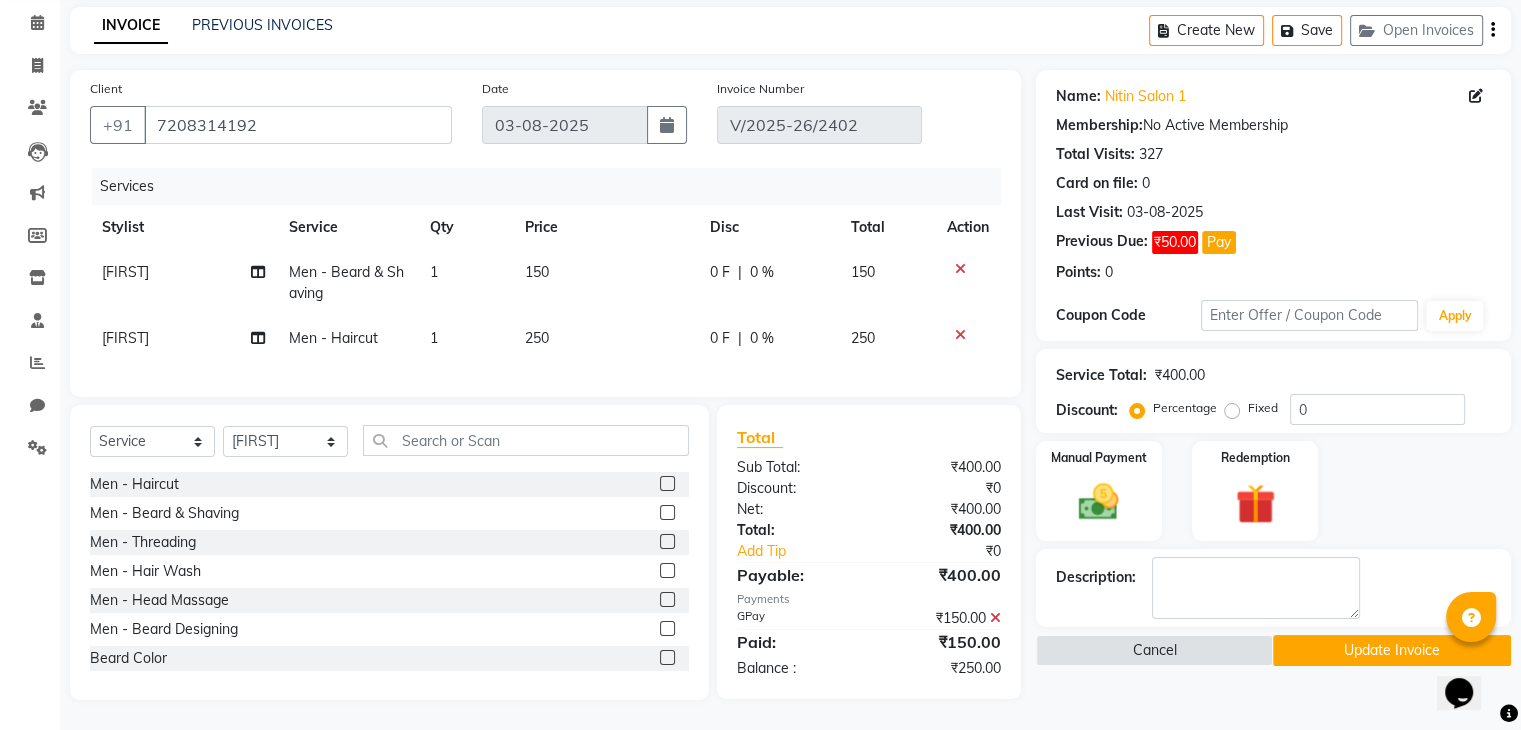 click 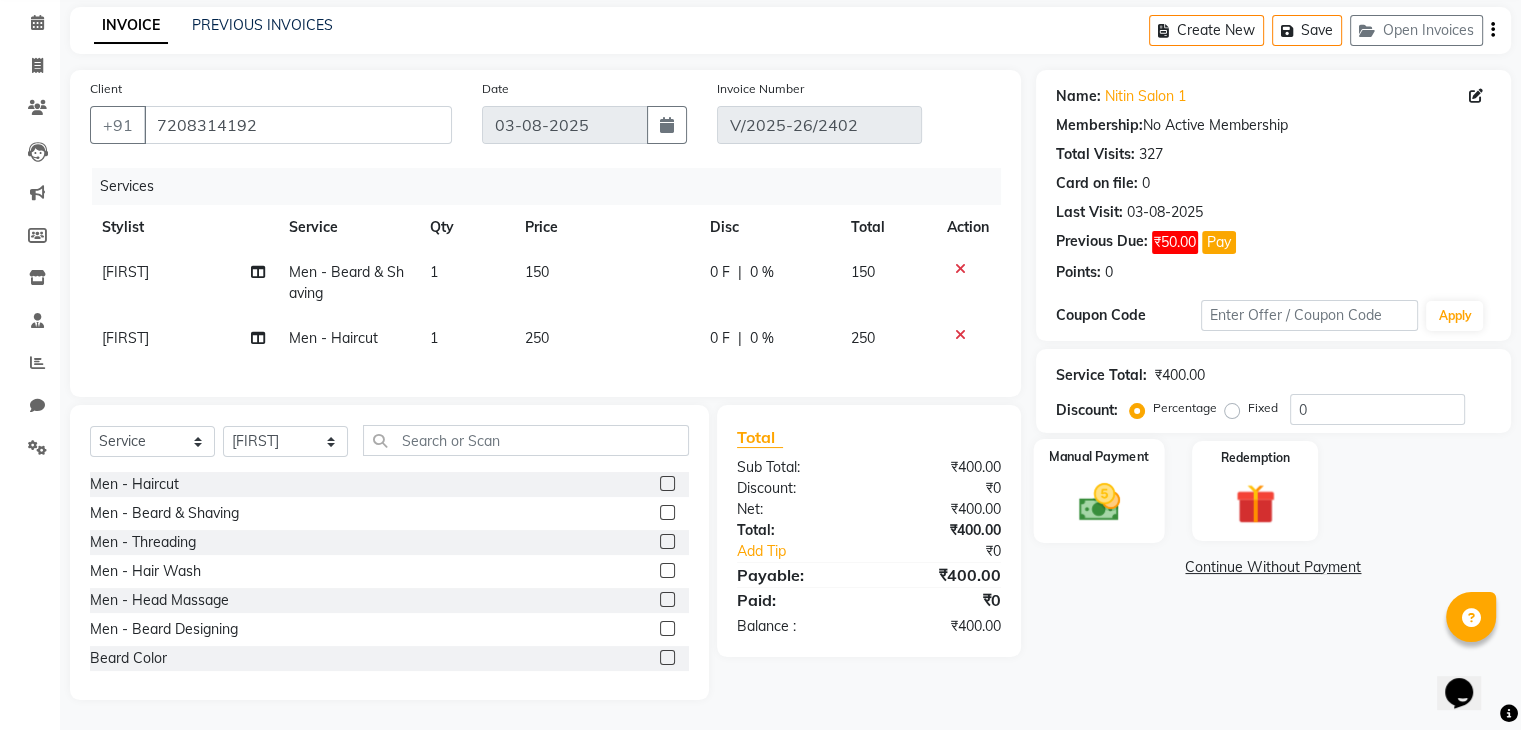 click 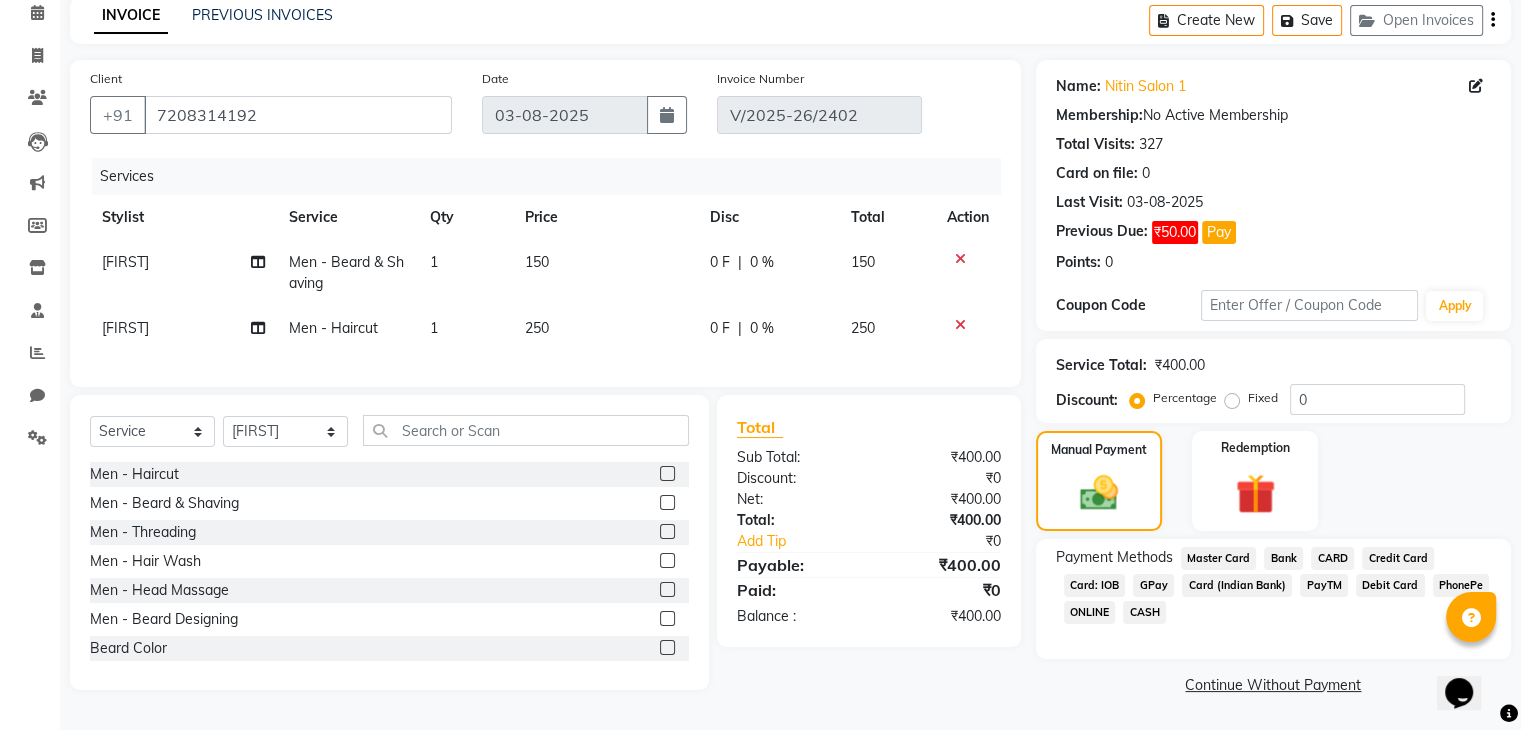 click on "GPay" 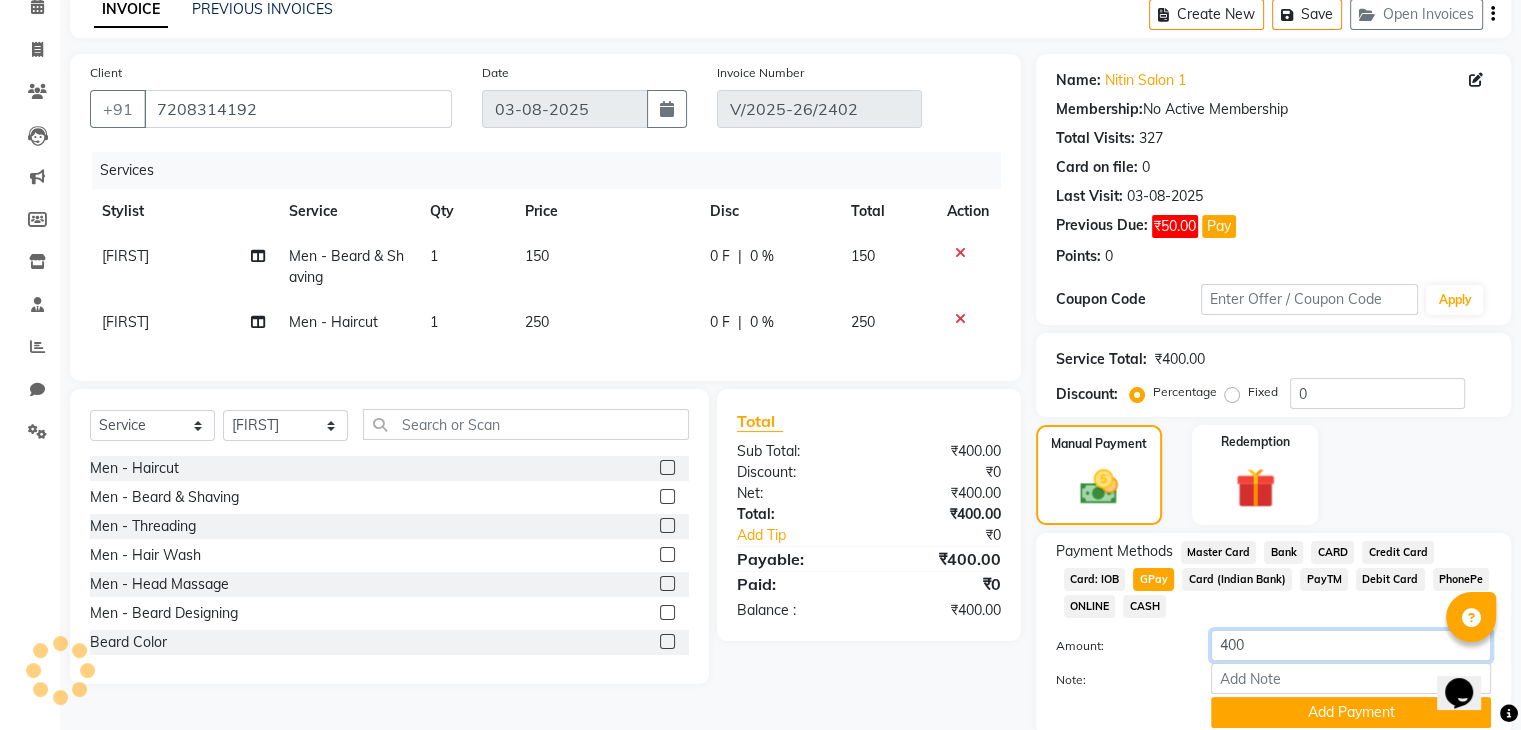 click on "400" 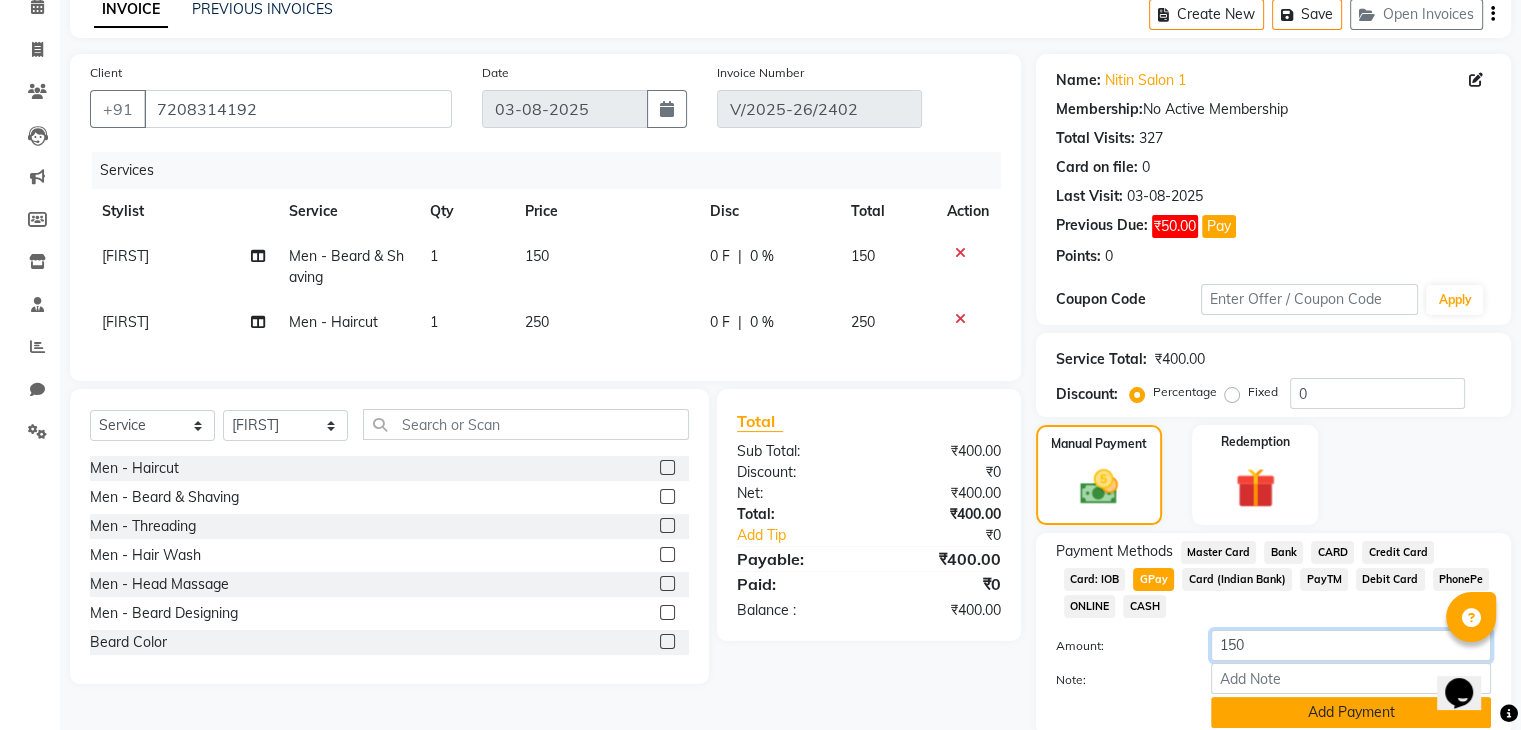 type on "150" 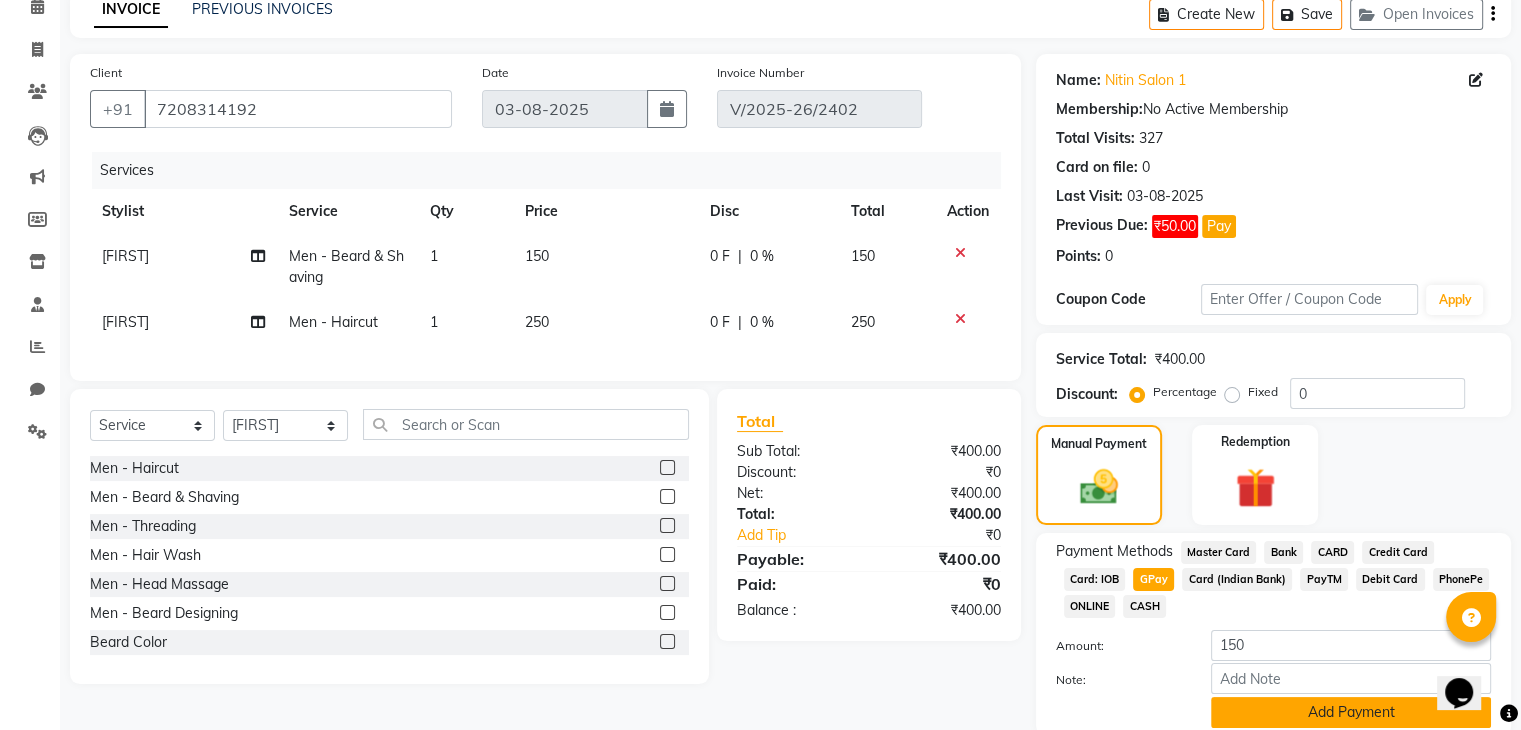 click on "Add Payment" 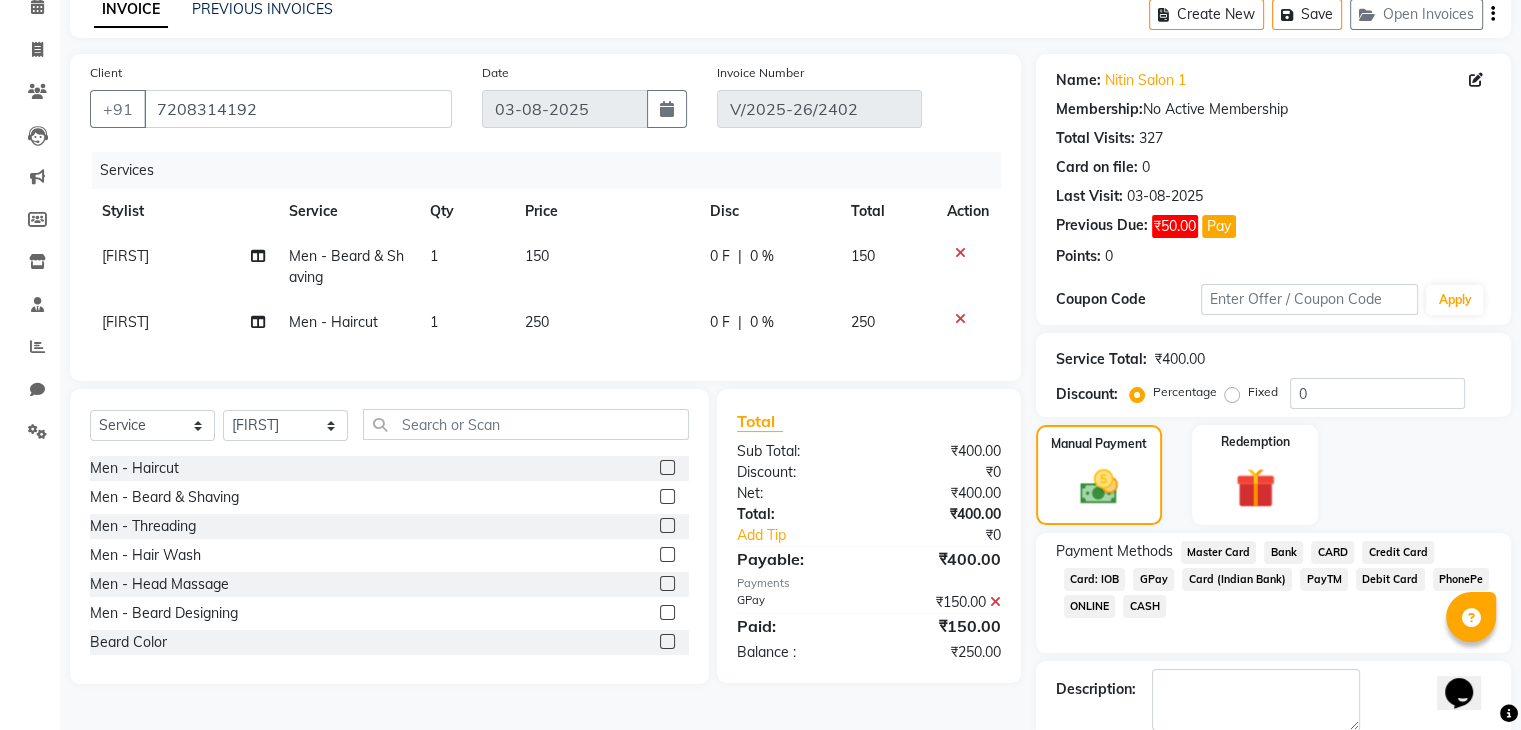 click on "CASH" 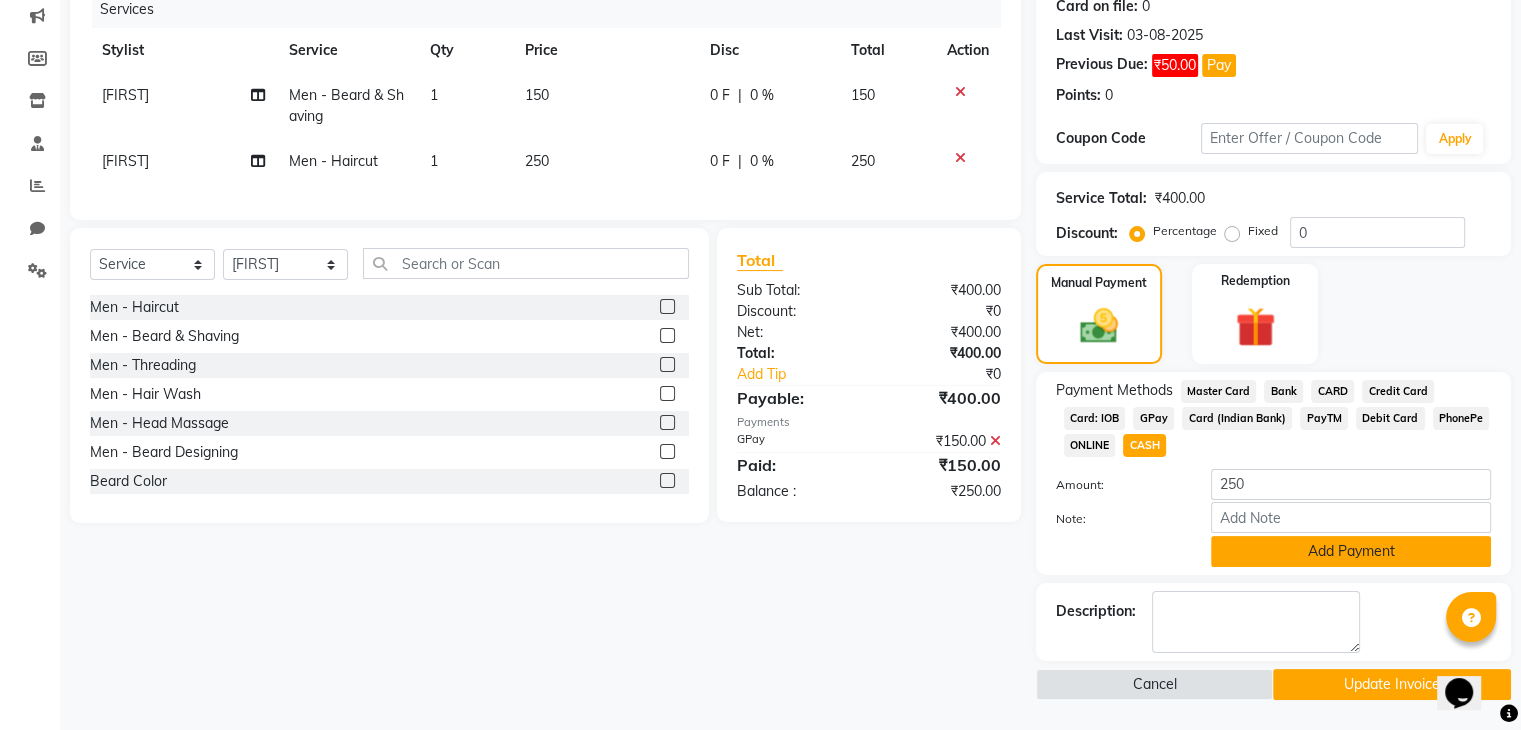 click on "Add Payment" 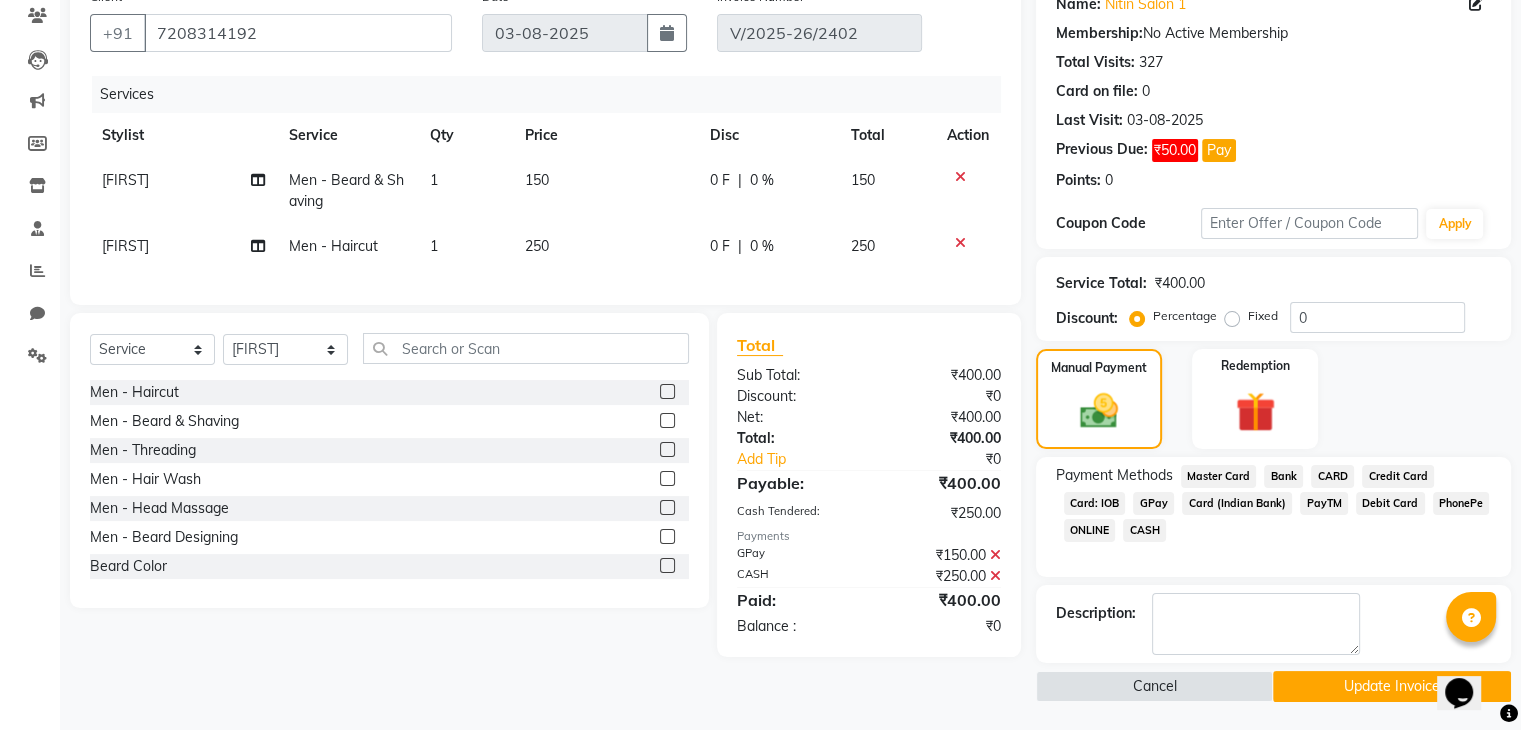 click on "Update Invoice" 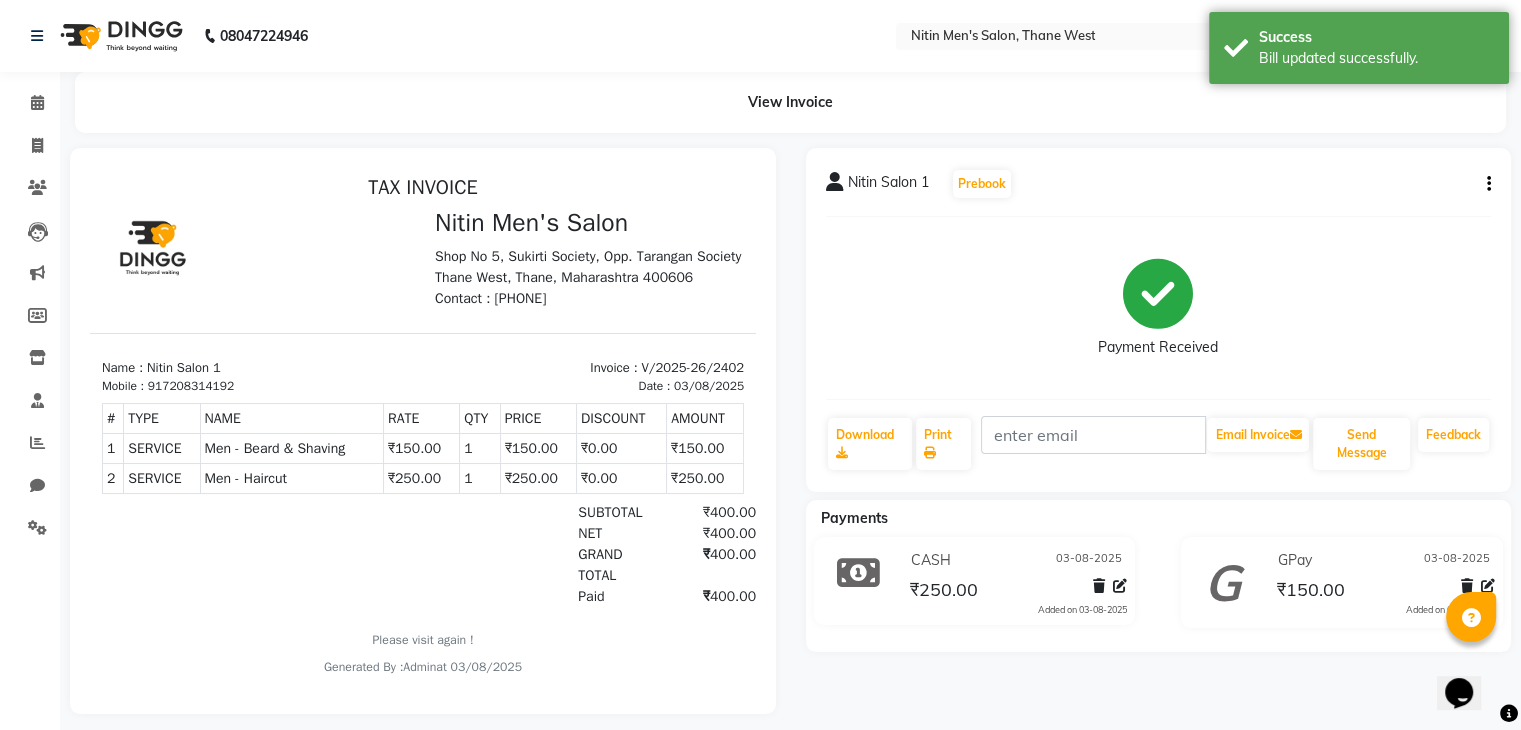 scroll, scrollTop: 0, scrollLeft: 0, axis: both 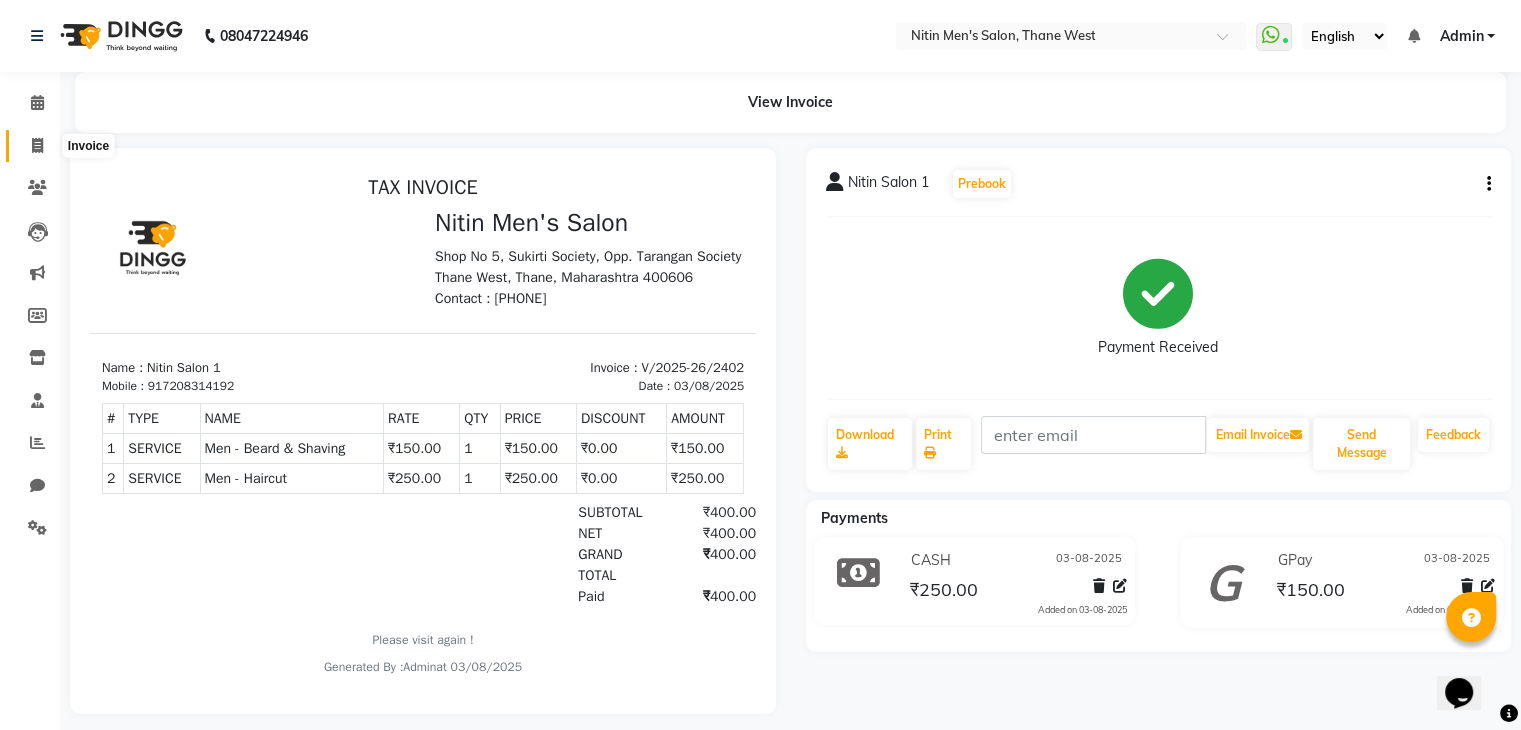 click 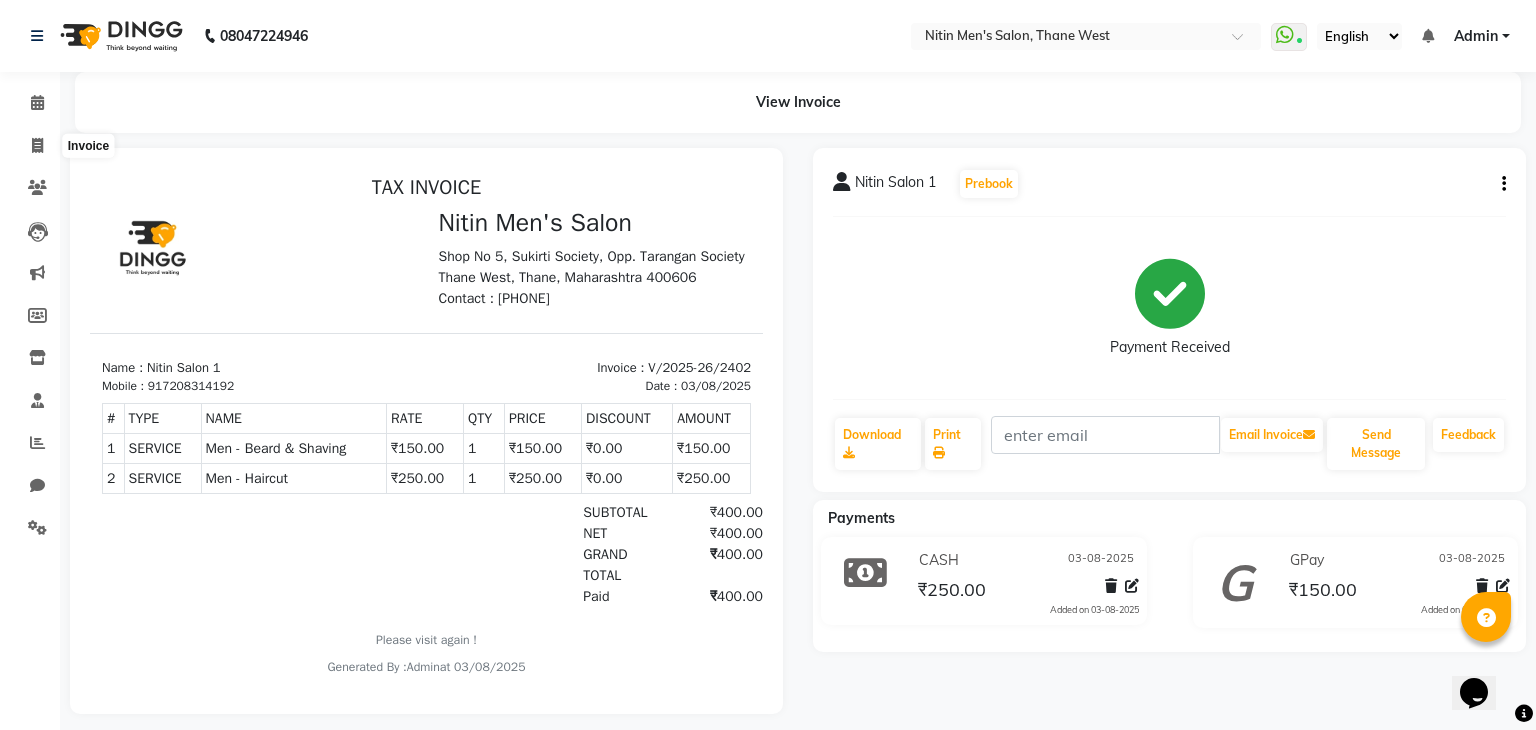select on "7981" 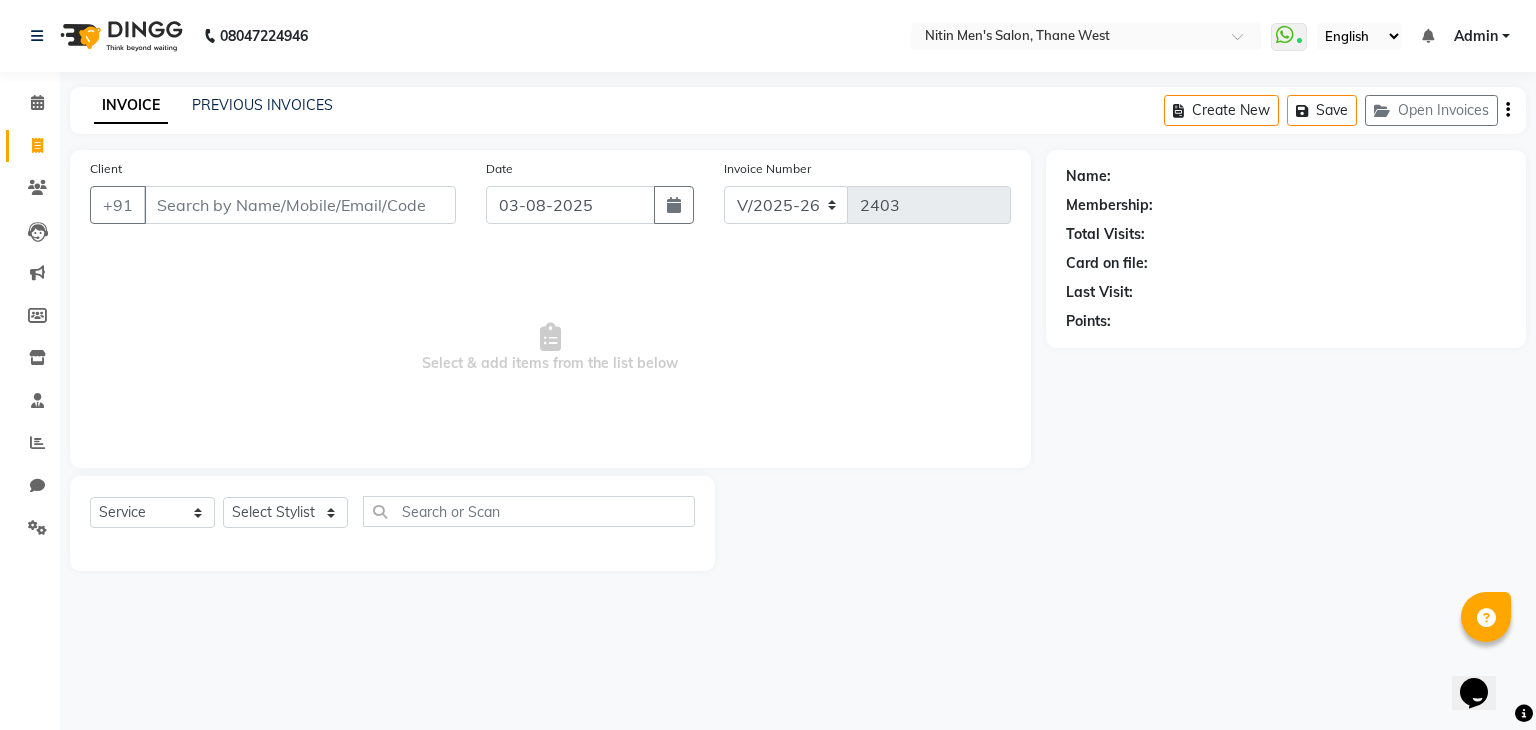 click on "Select Stylist ALAM ASHISH DEEPA HASIB JITU MEENAKSHI NITIN SIR PRAJAKTA Rupa SANDEEP SHAHIM YASEEN" 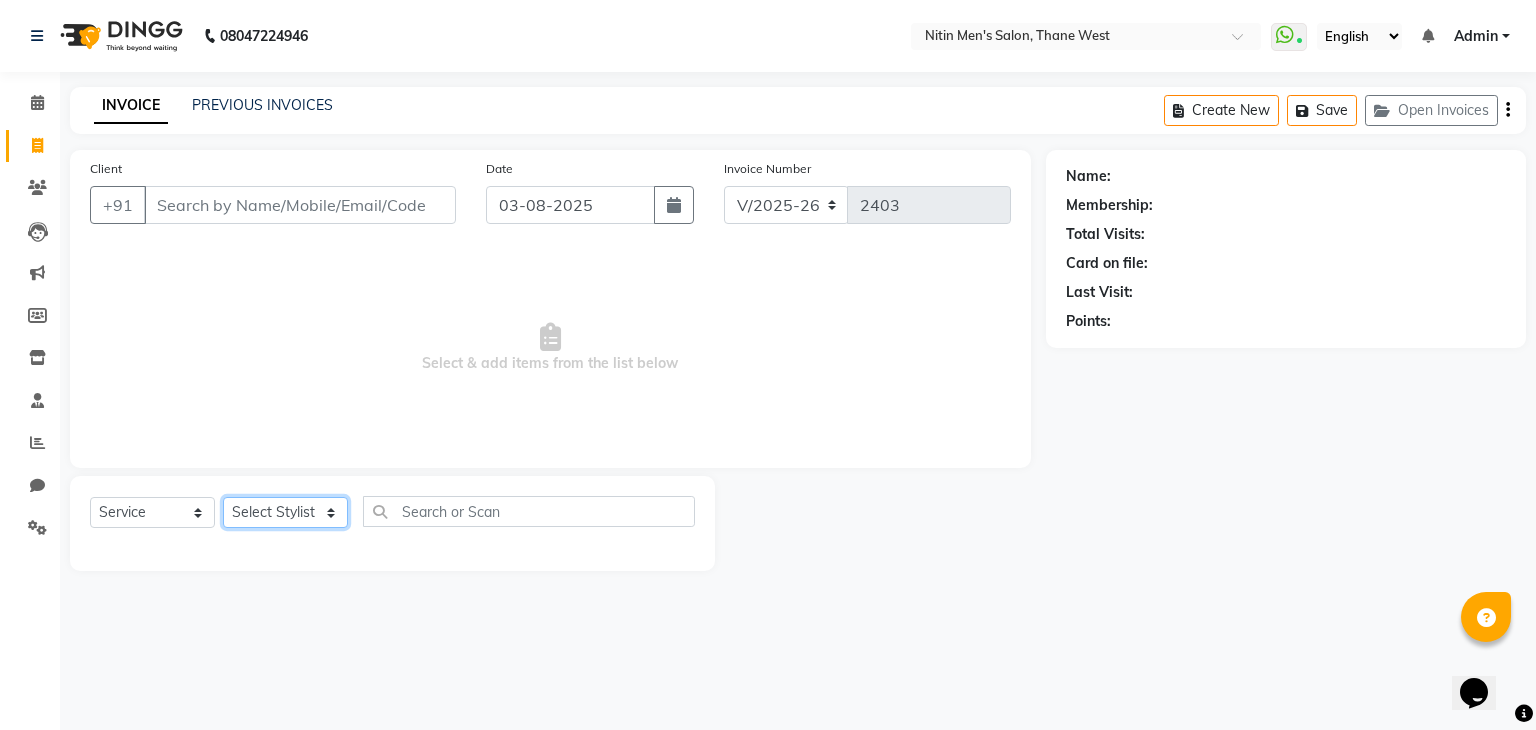 click on "Select Stylist ALAM ASHISH DEEPA HASIB JITU MEENAKSHI NITIN SIR PRAJAKTA Rupa SANDEEP SHAHIM YASEEN" 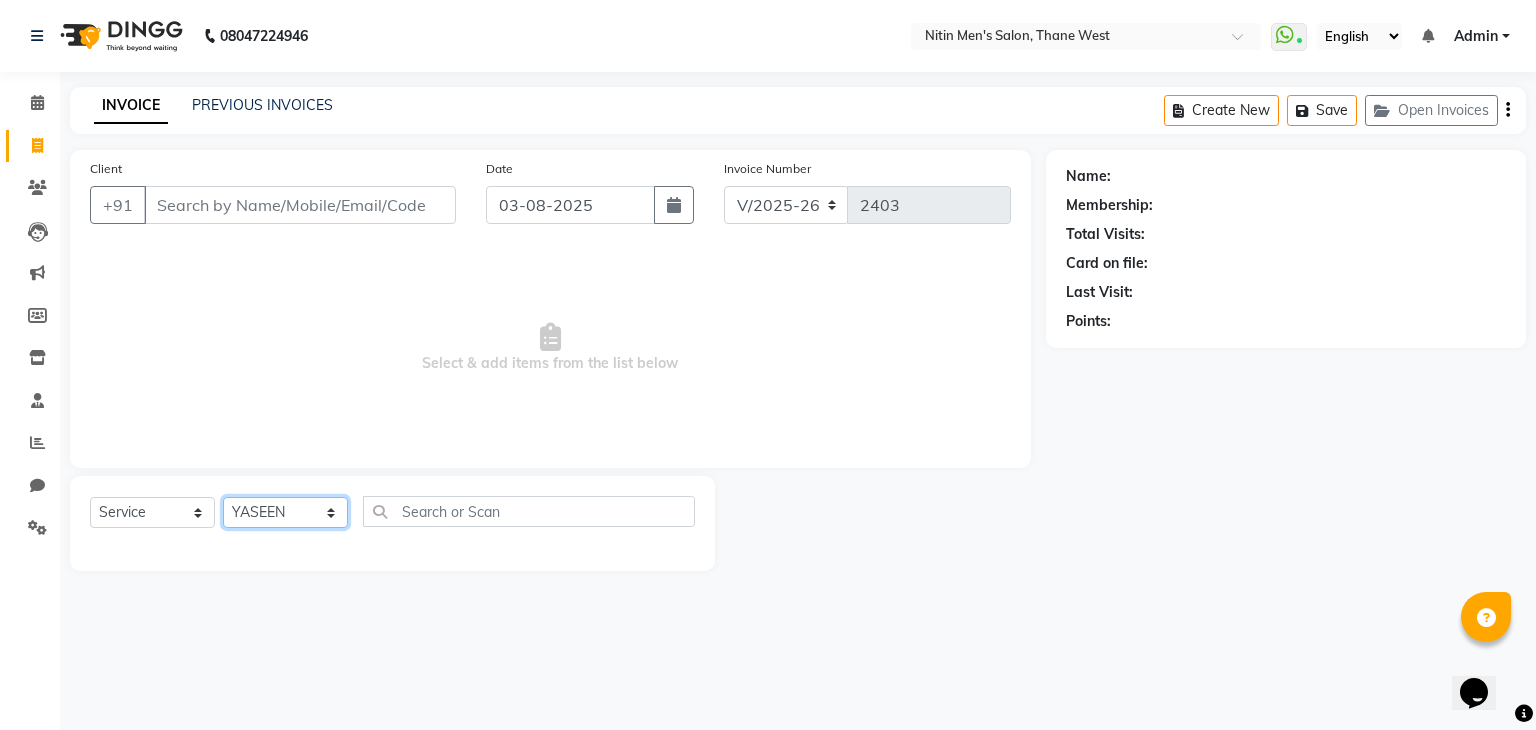 click on "Select Stylist ALAM ASHISH DEEPA HASIB JITU MEENAKSHI NITIN SIR PRAJAKTA Rupa SANDEEP SHAHIM YASEEN" 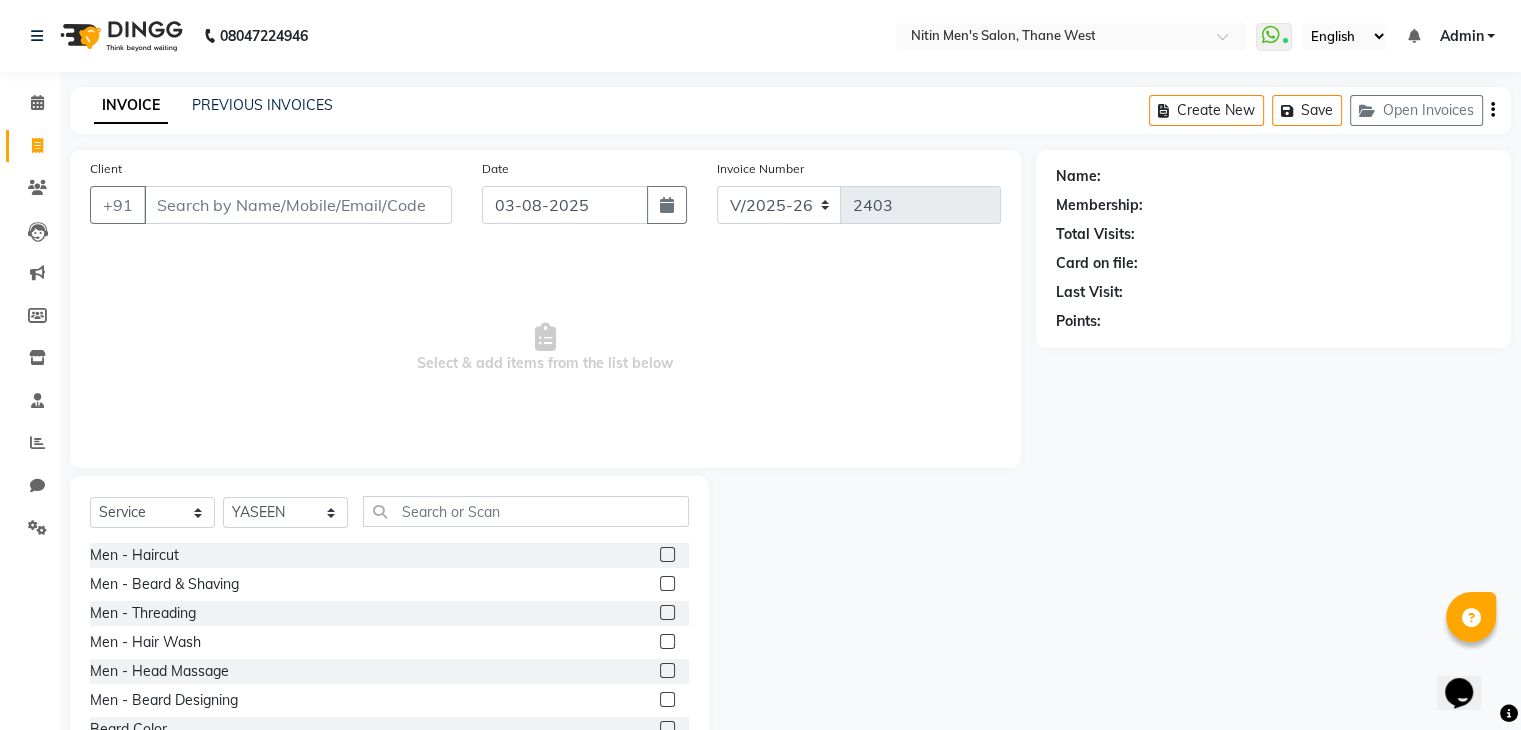 click 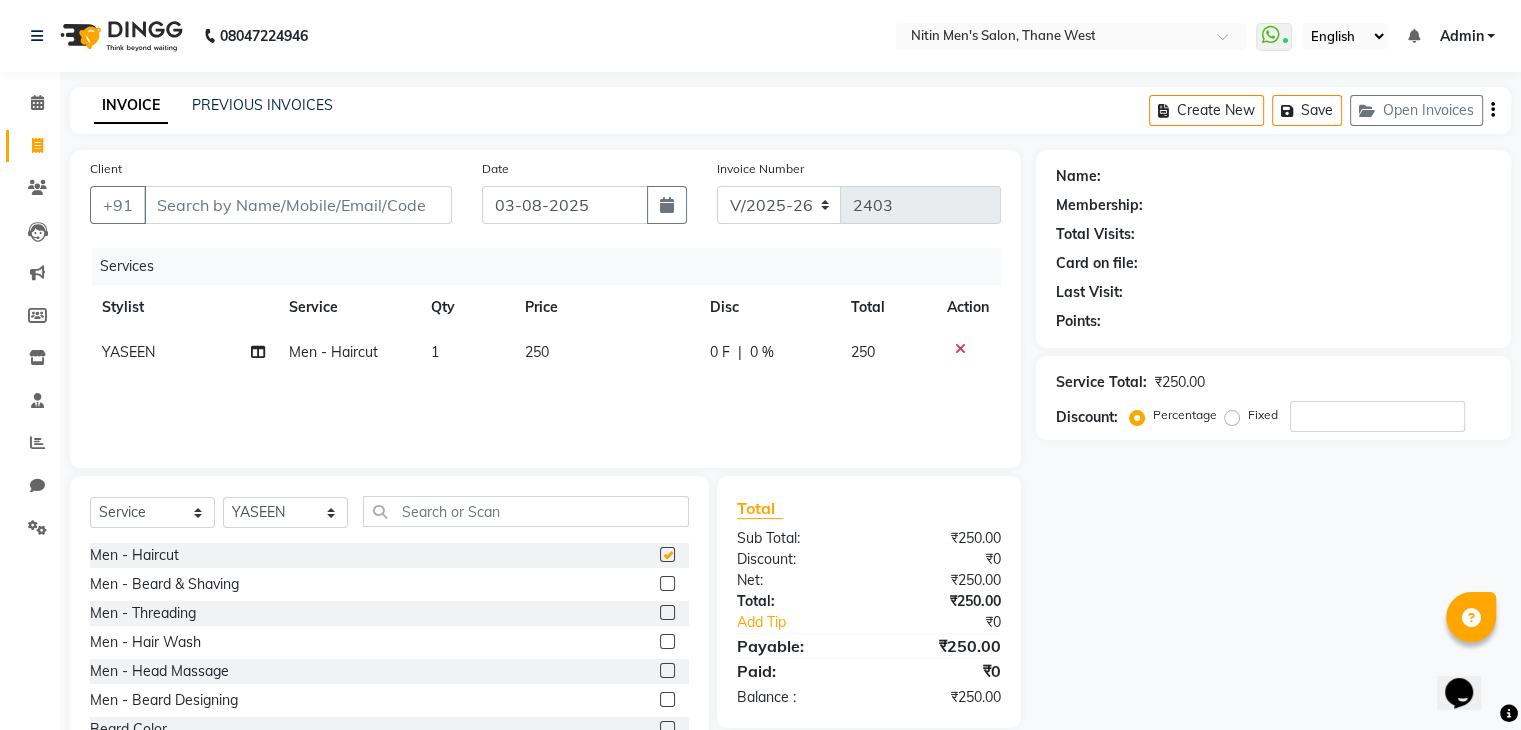 click 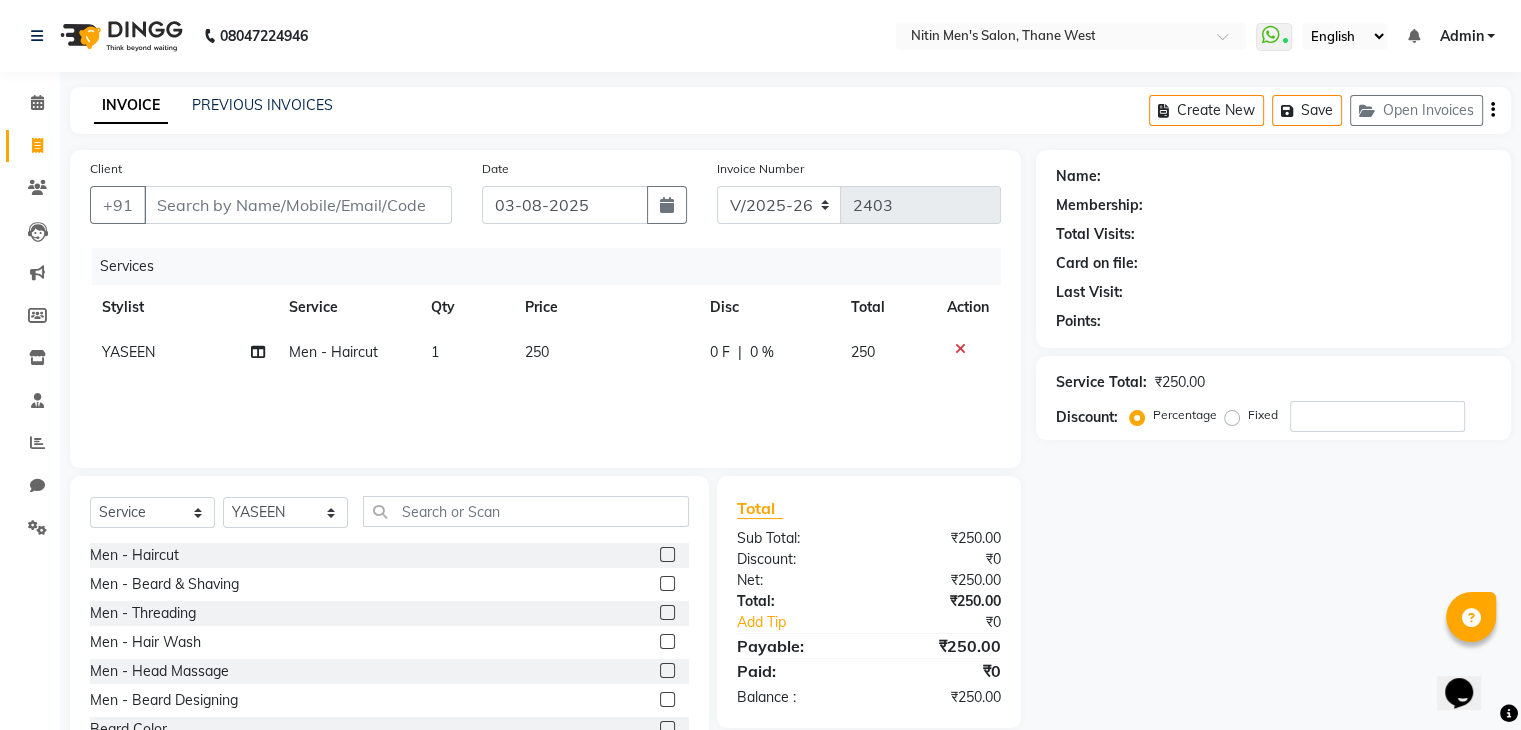 click 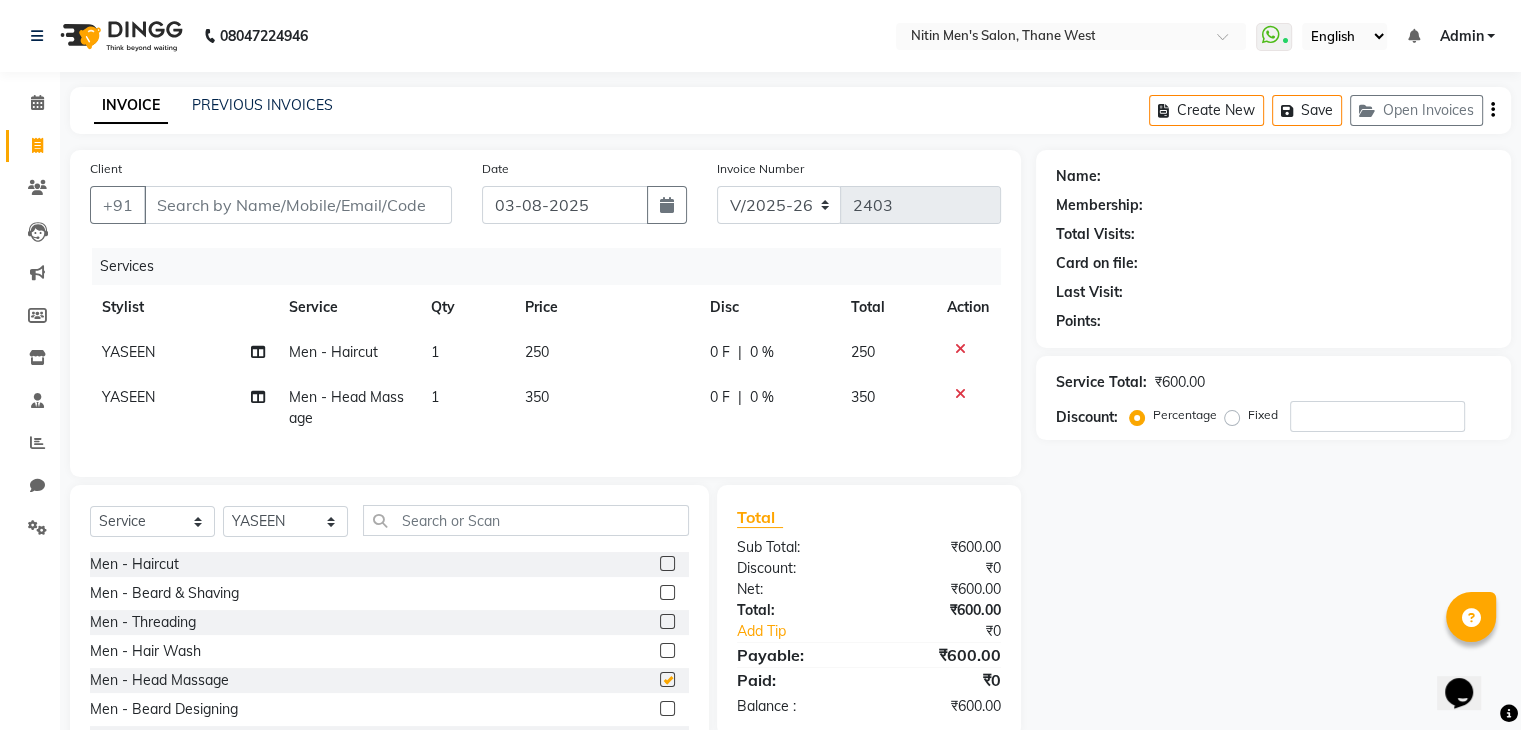 checkbox on "false" 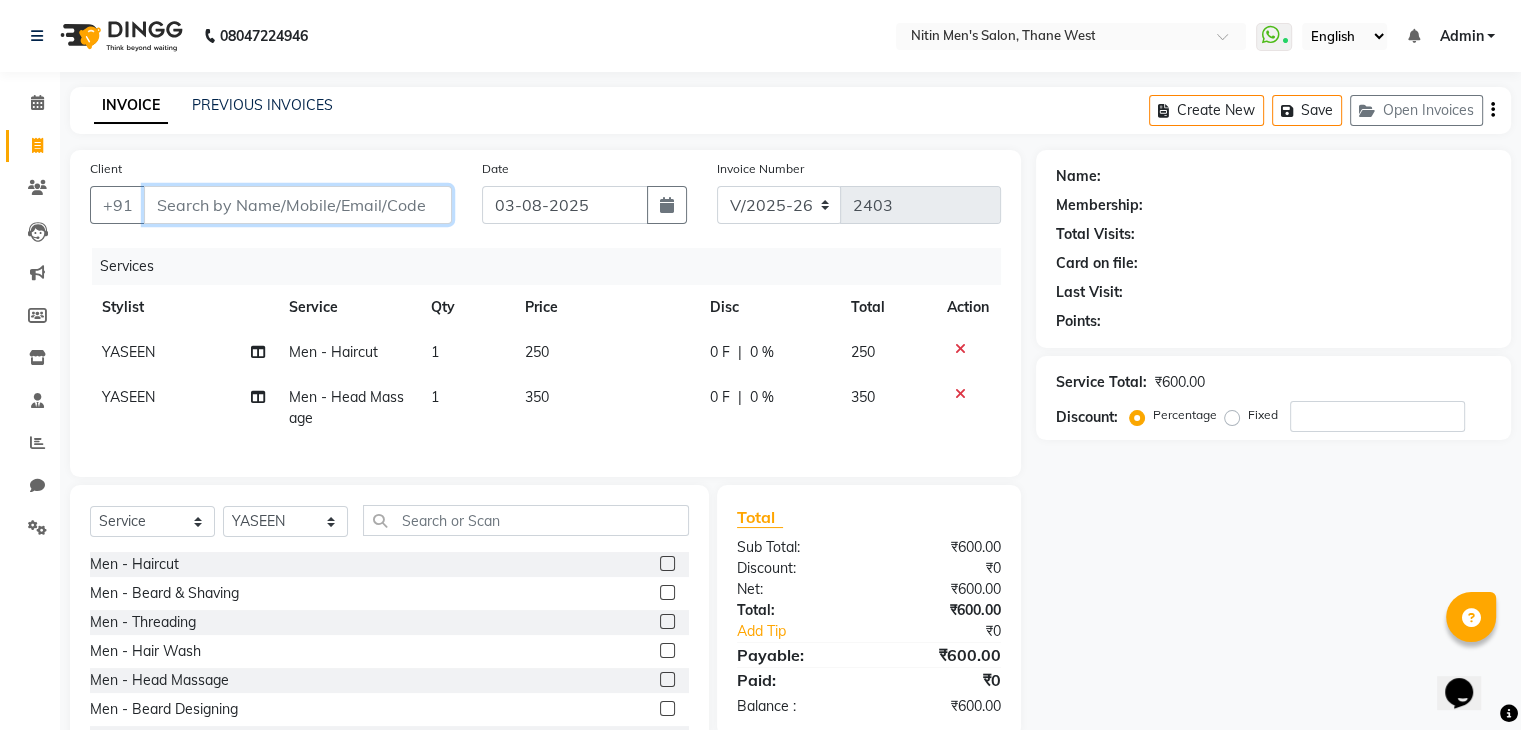 click on "Client" at bounding box center [298, 205] 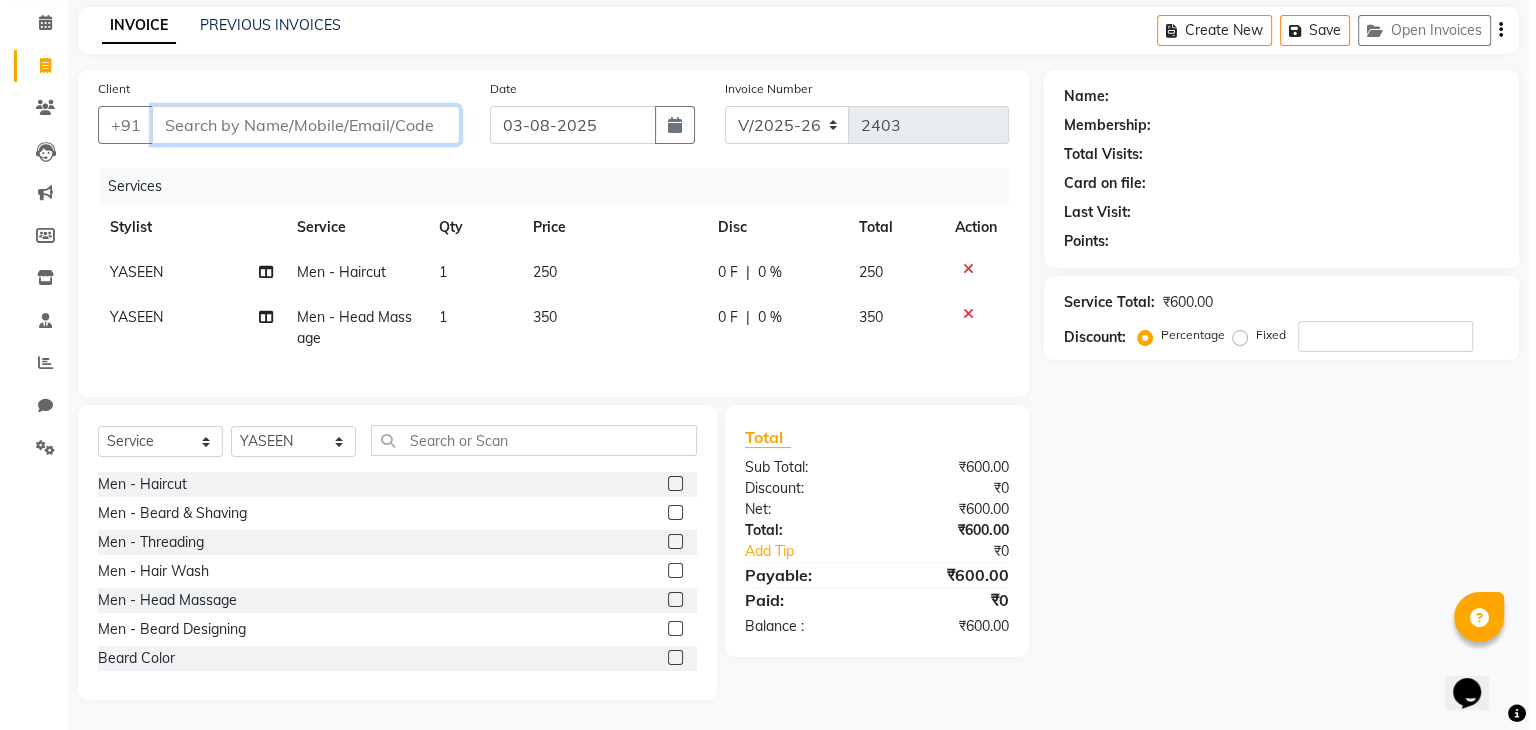 scroll, scrollTop: 83, scrollLeft: 0, axis: vertical 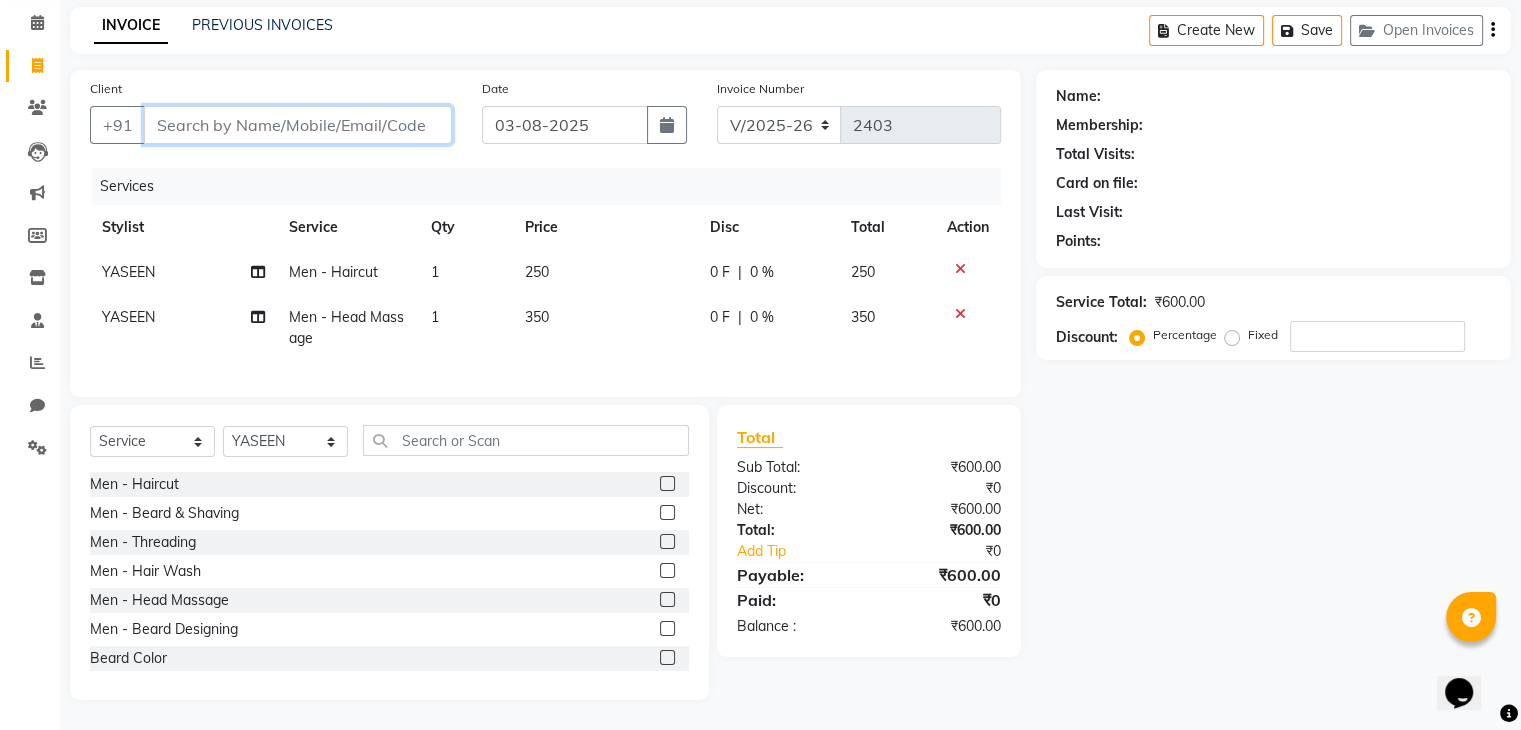 click on "Client" at bounding box center (298, 125) 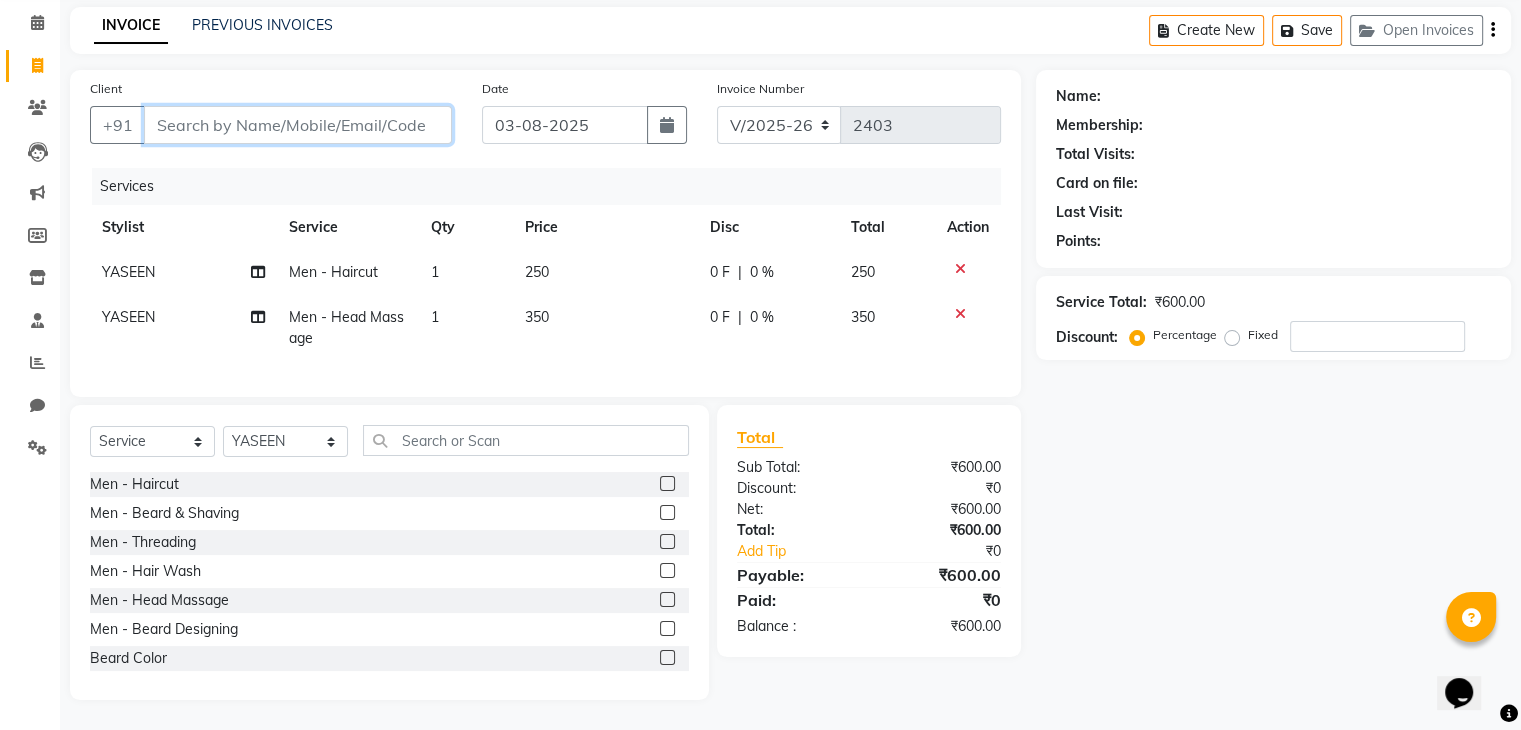 type on "7" 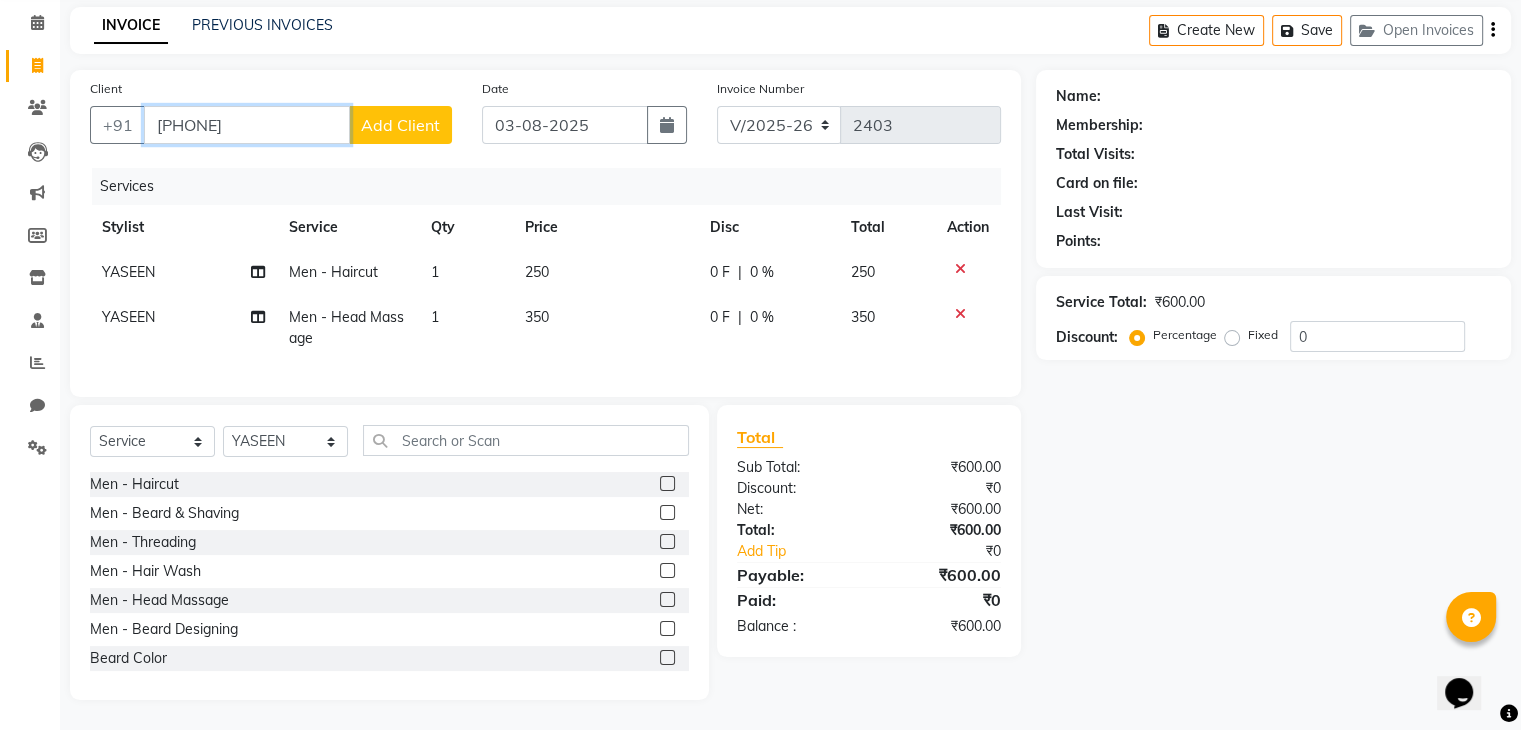 type on "[PHONE]" 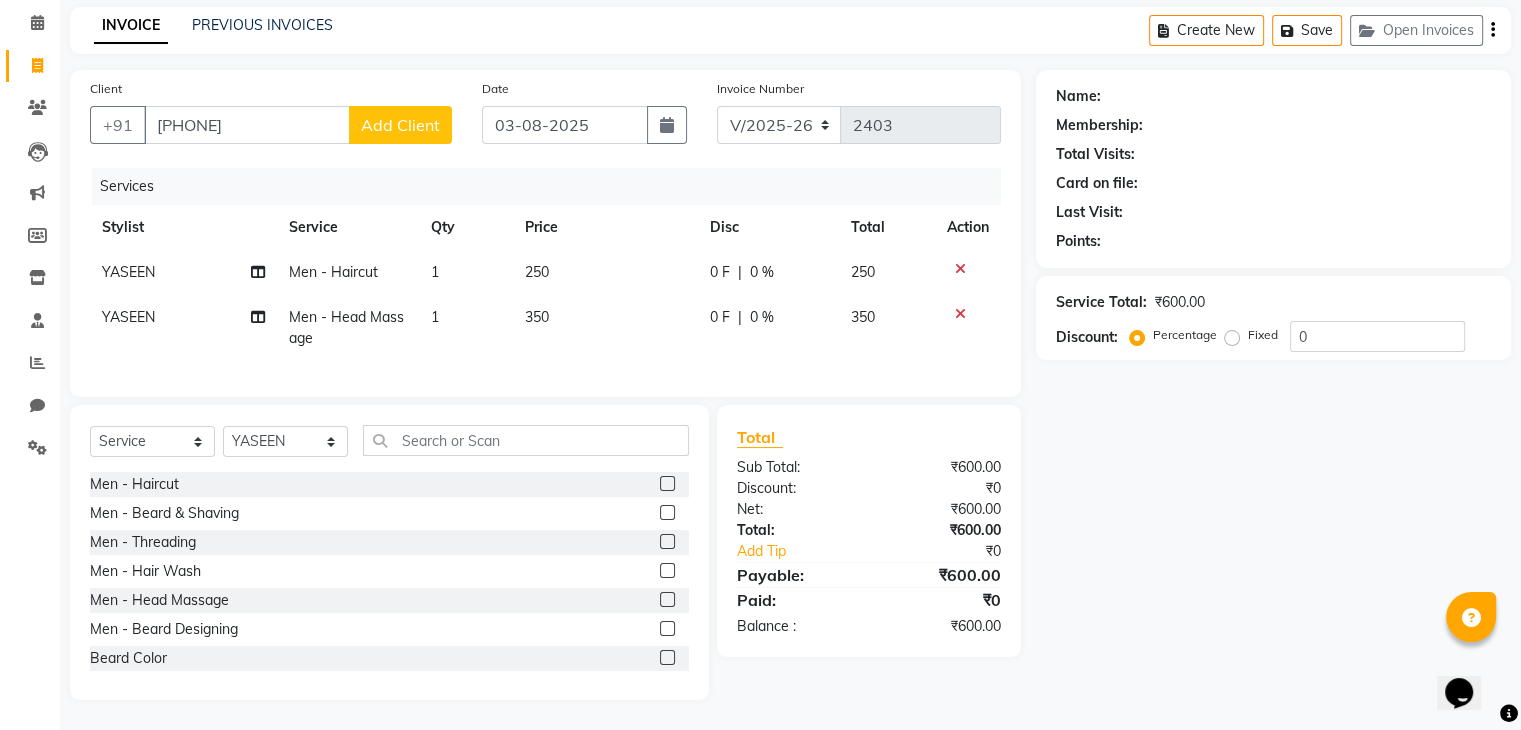 click on "Add Client" 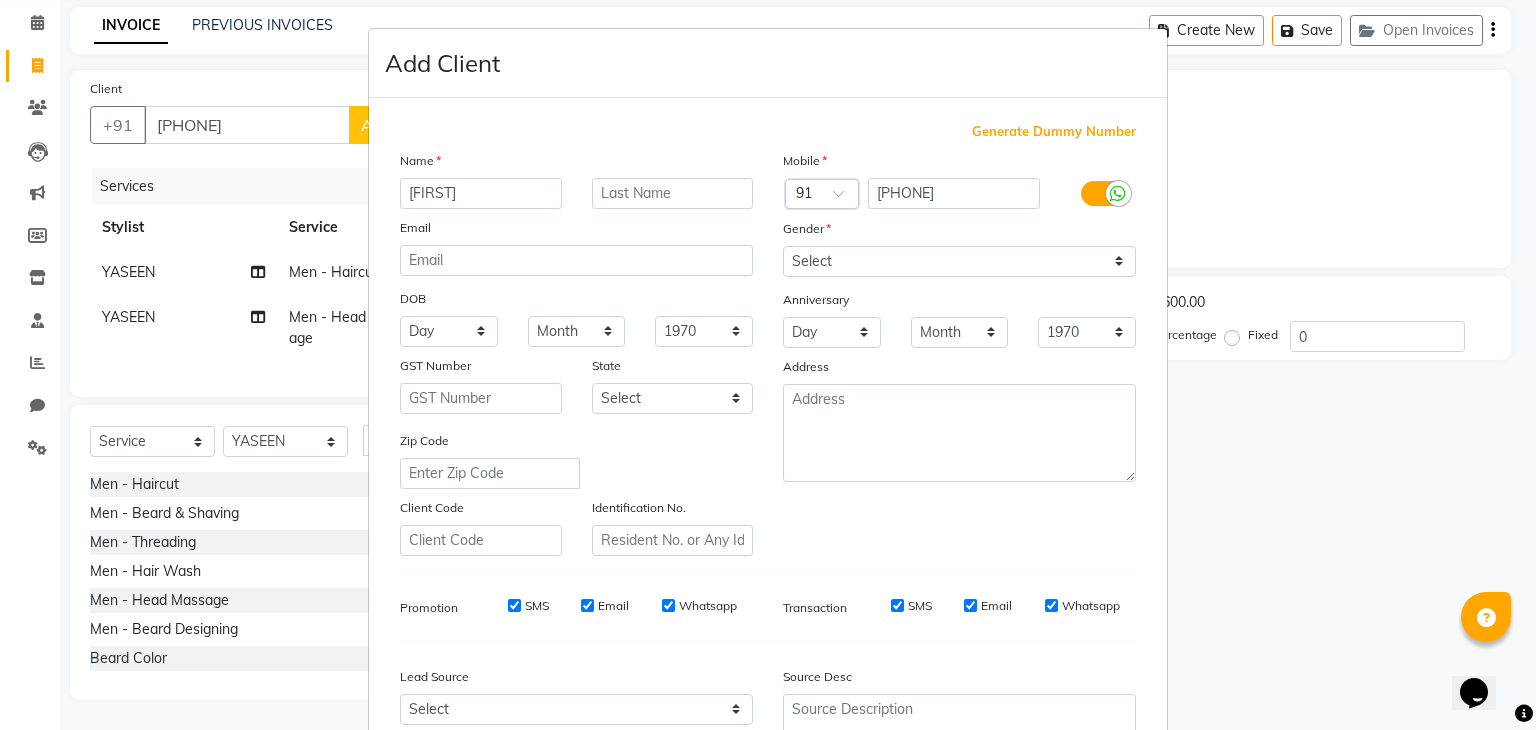 type on "[FIRST]" 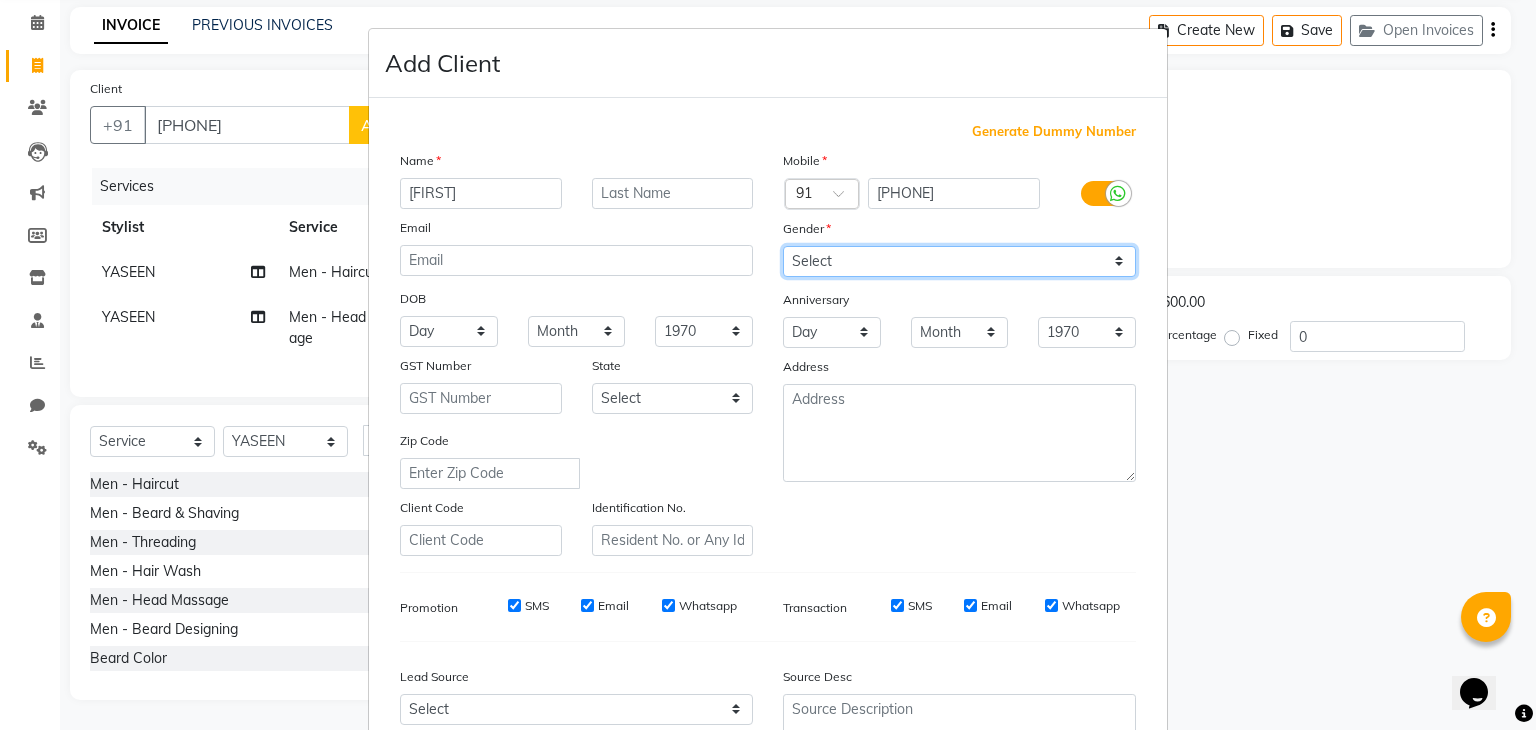 drag, startPoint x: 874, startPoint y: 249, endPoint x: 819, endPoint y: 323, distance: 92.20087 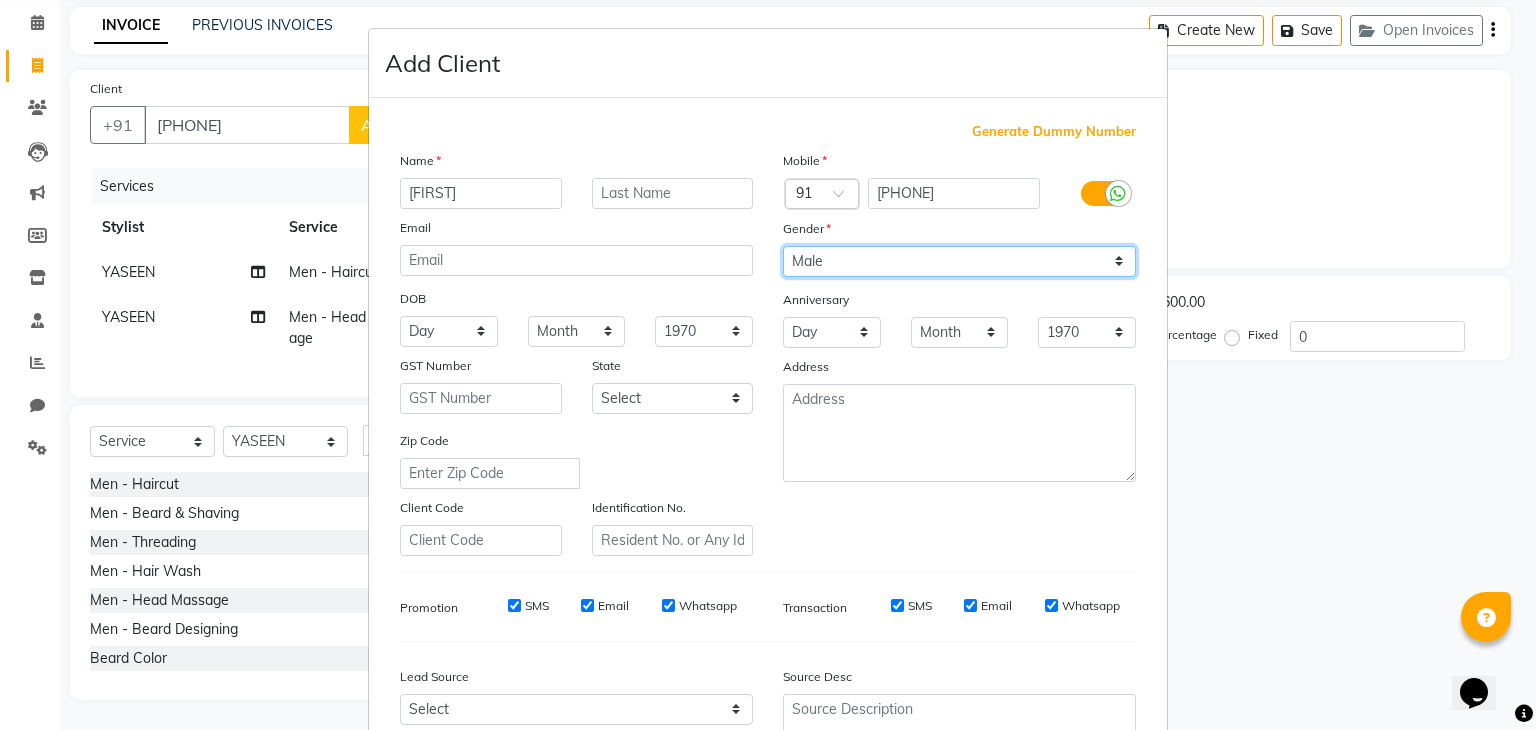 click on "Select Male Female Other Prefer Not To Say" at bounding box center (959, 261) 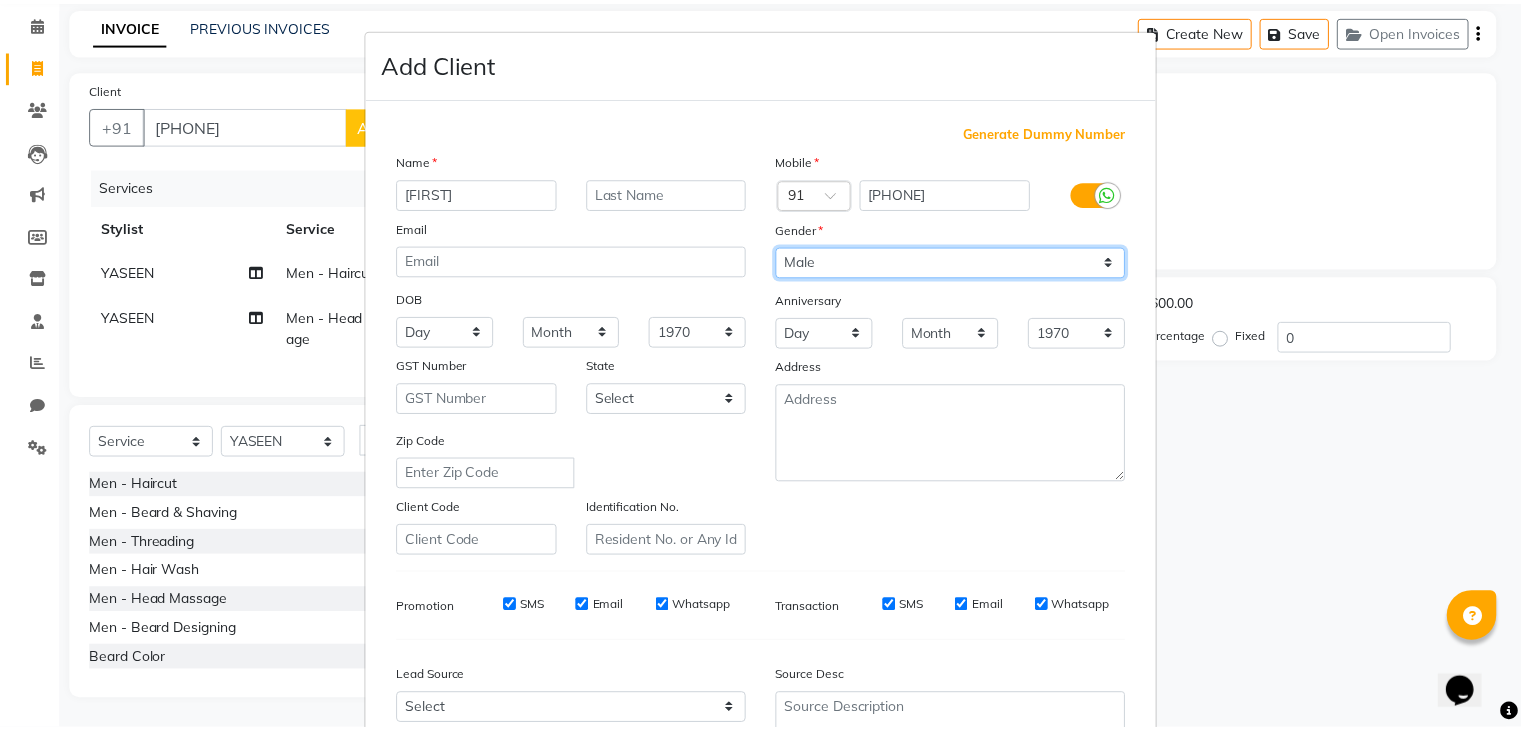 scroll, scrollTop: 203, scrollLeft: 0, axis: vertical 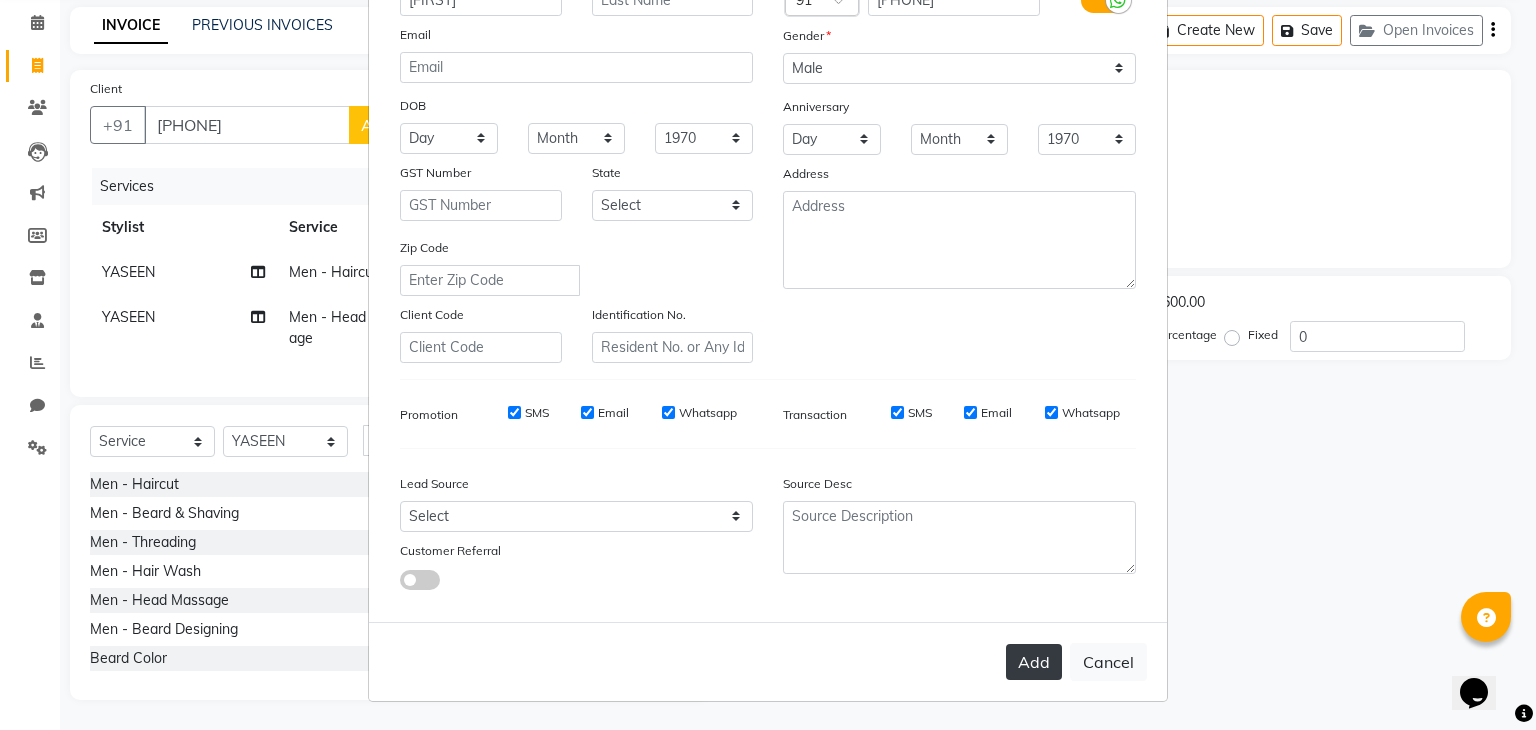click on "Add" at bounding box center [1034, 662] 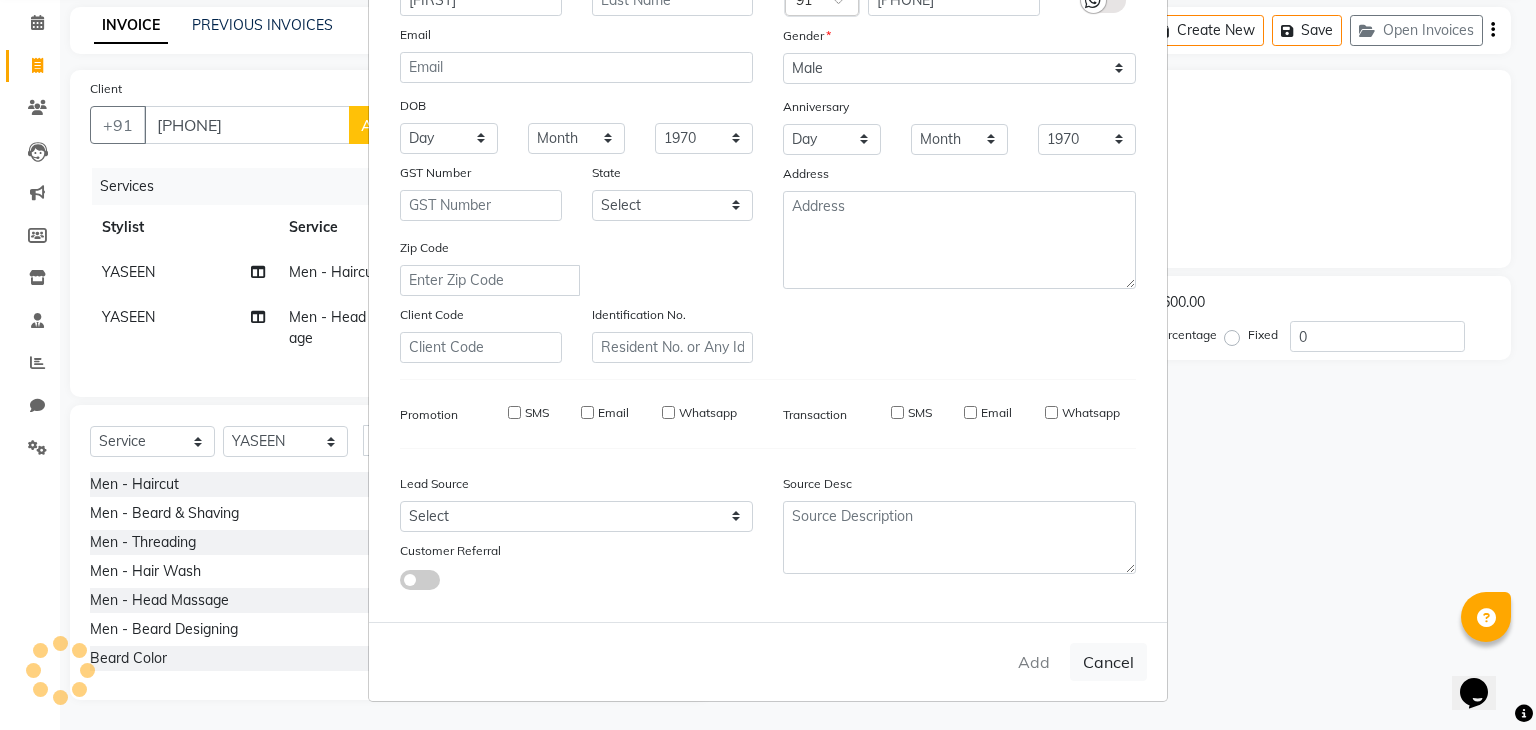 type 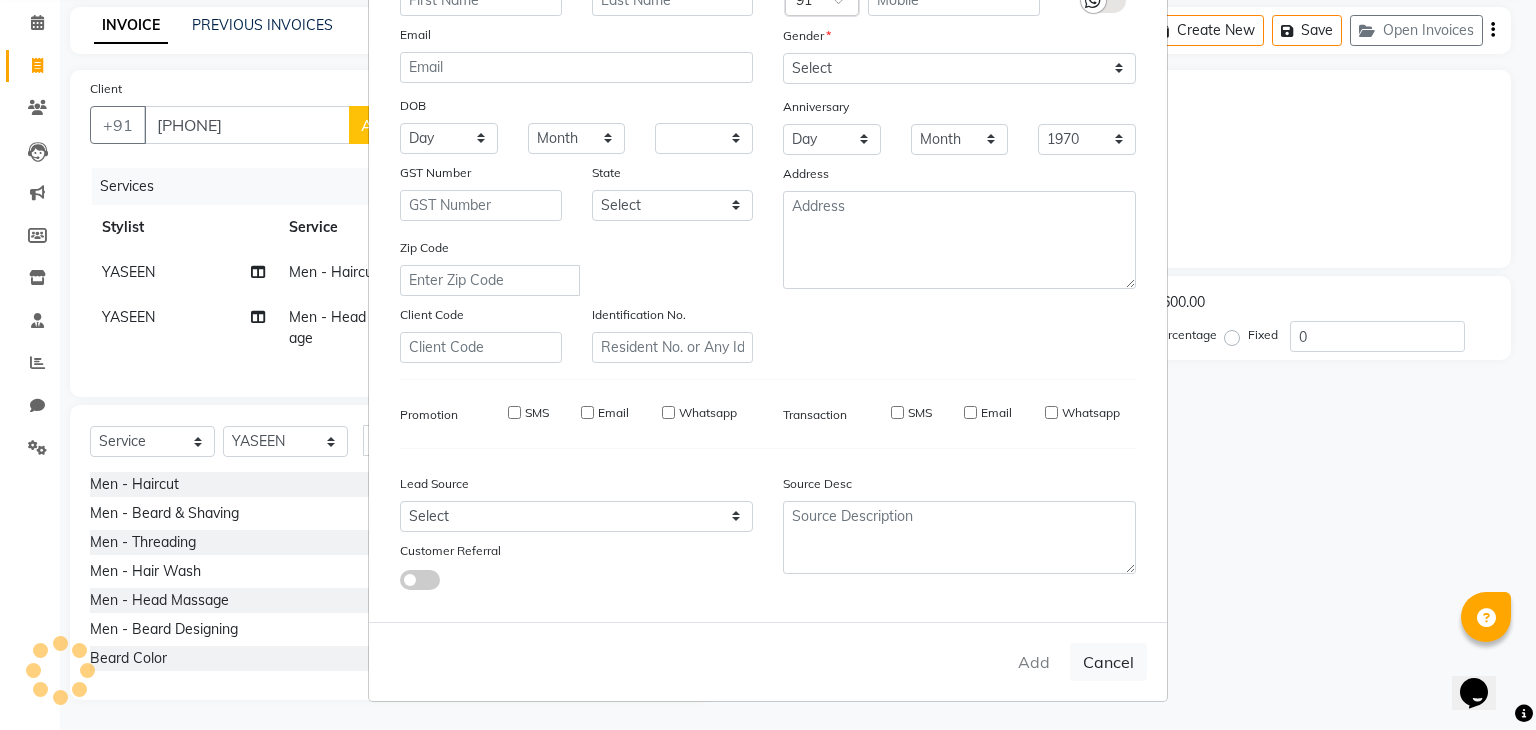 select 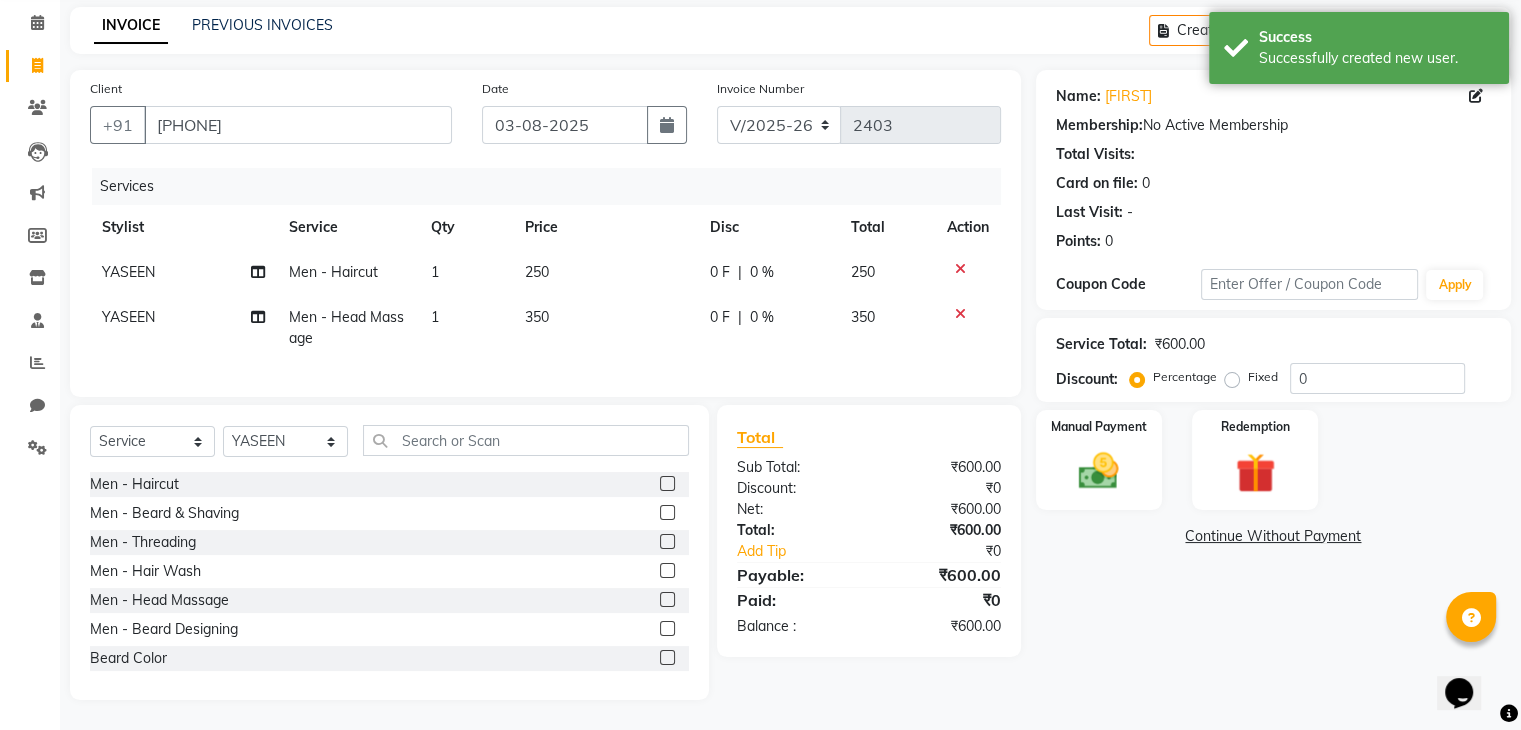 scroll, scrollTop: 96, scrollLeft: 0, axis: vertical 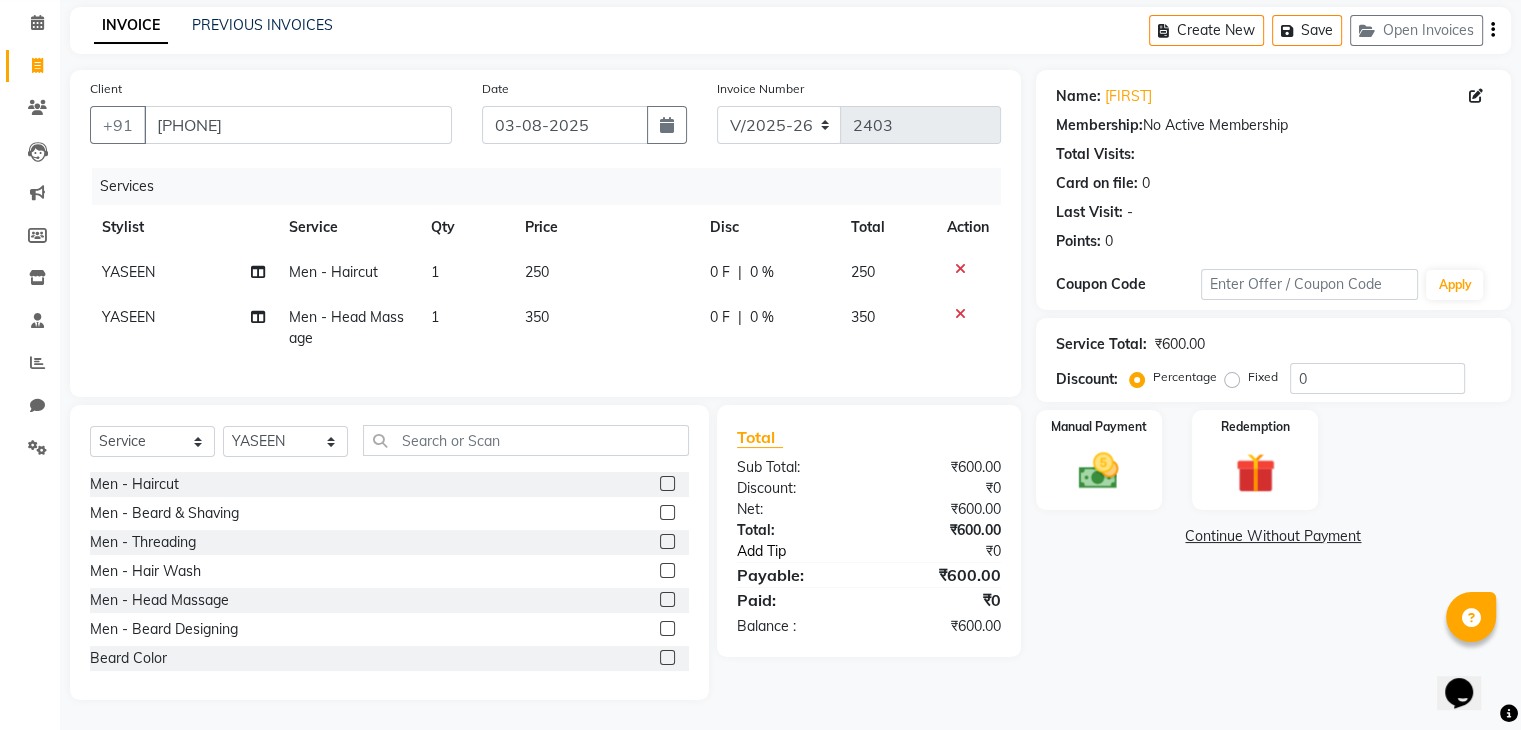 click on "Add Tip" 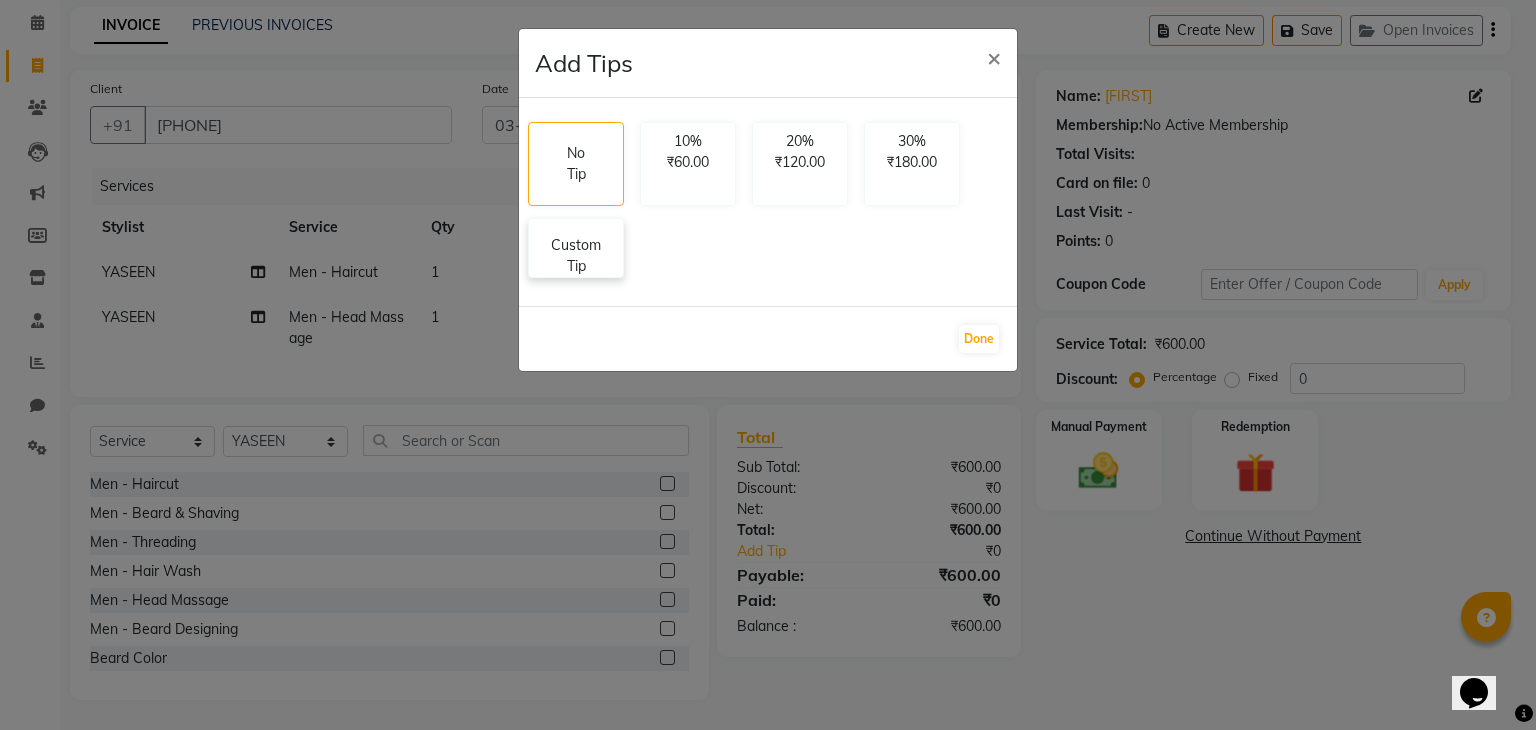click on "Custom Tip" 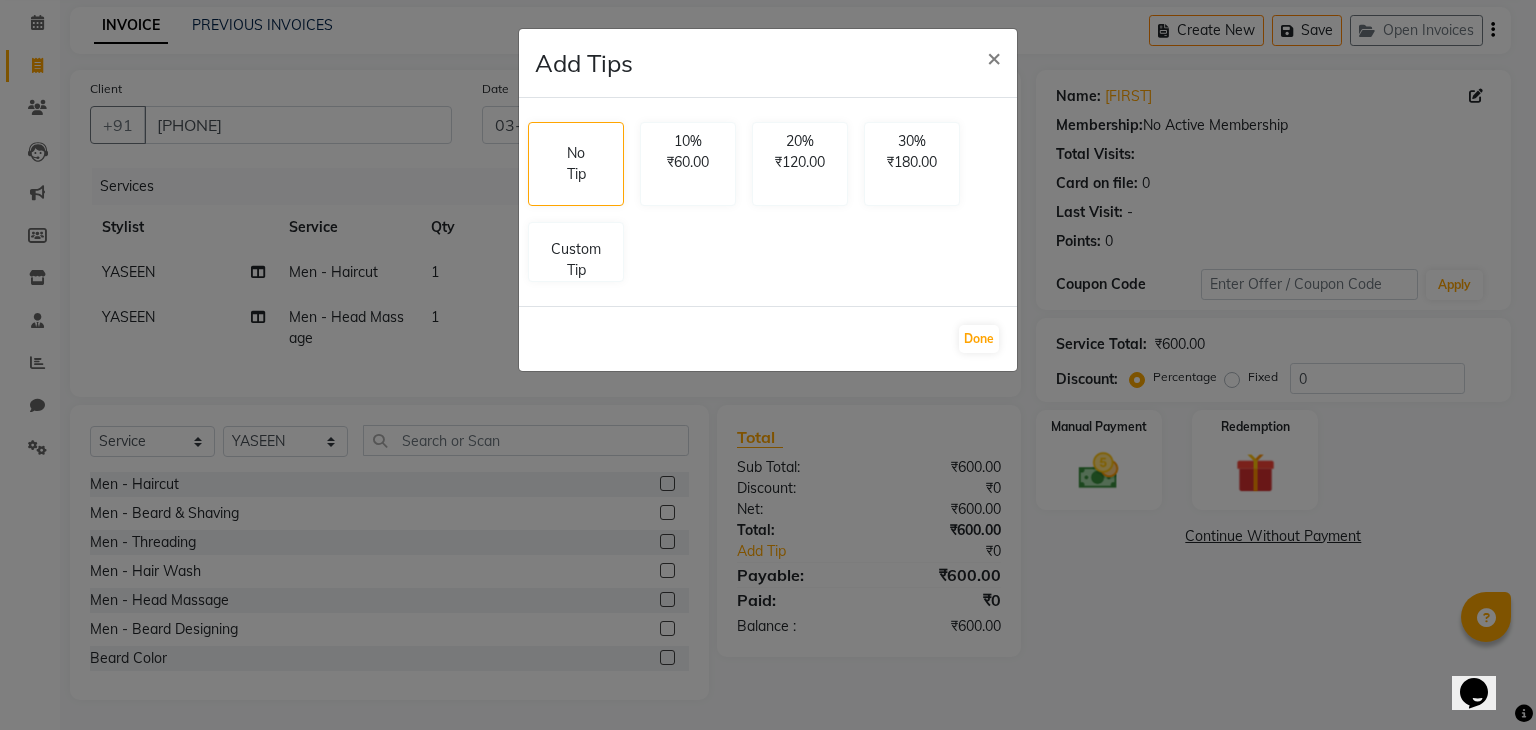select on "87617" 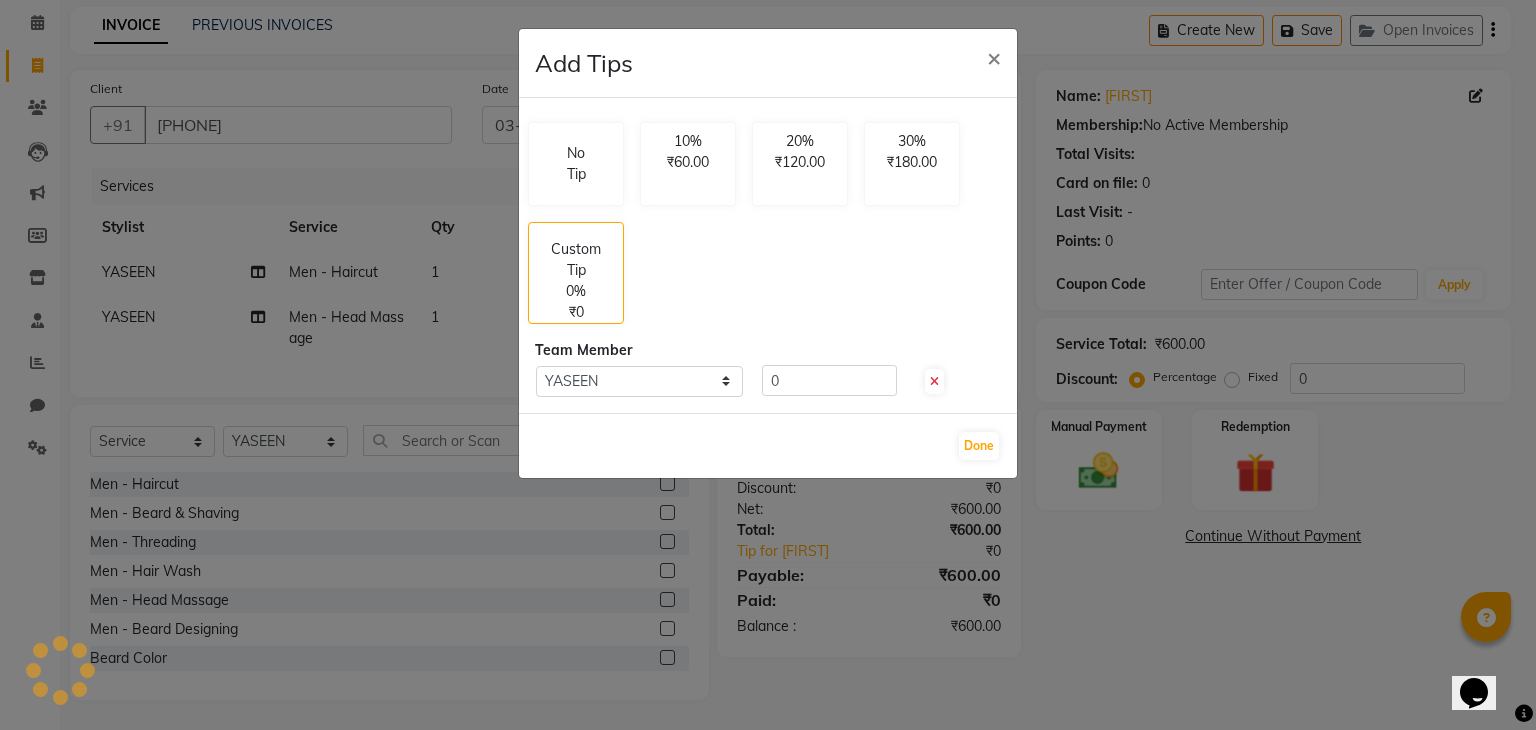 click on "No Tip 10% ₹60.00 20% ₹120.00 30% ₹180.00 Custom Tip 0% ₹0 Team Member Select  YASEEN  0" 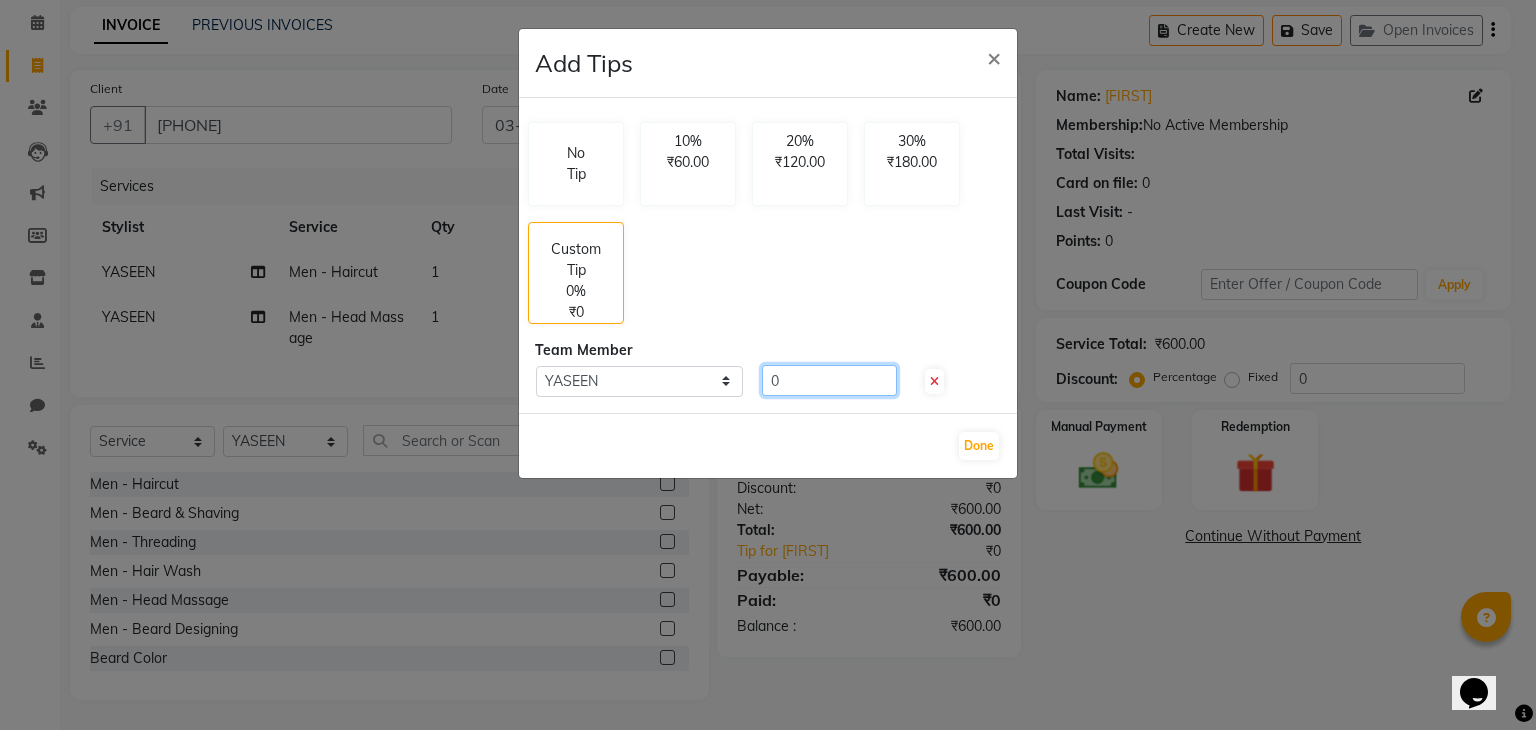 click on "0" 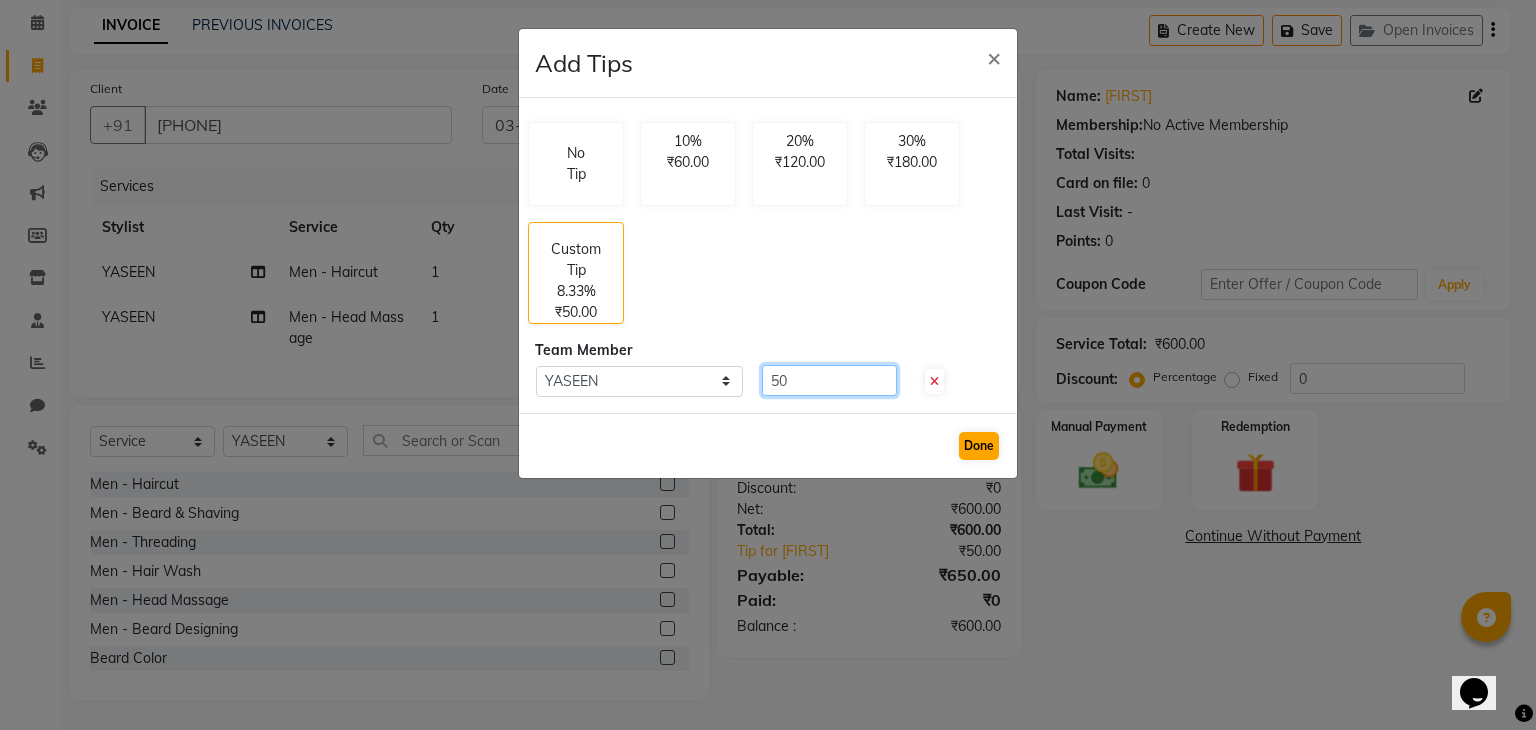 type on "50" 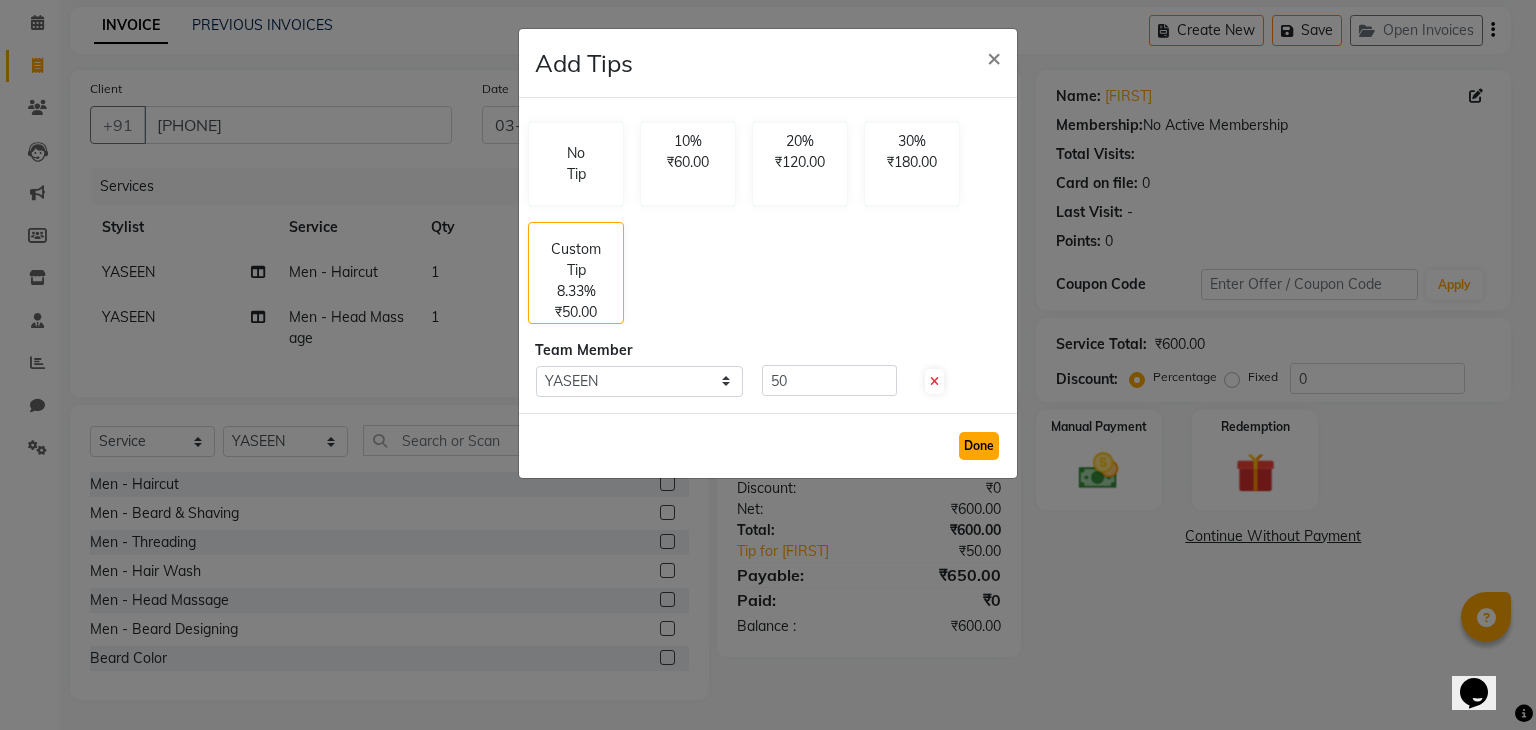 click on "Done" 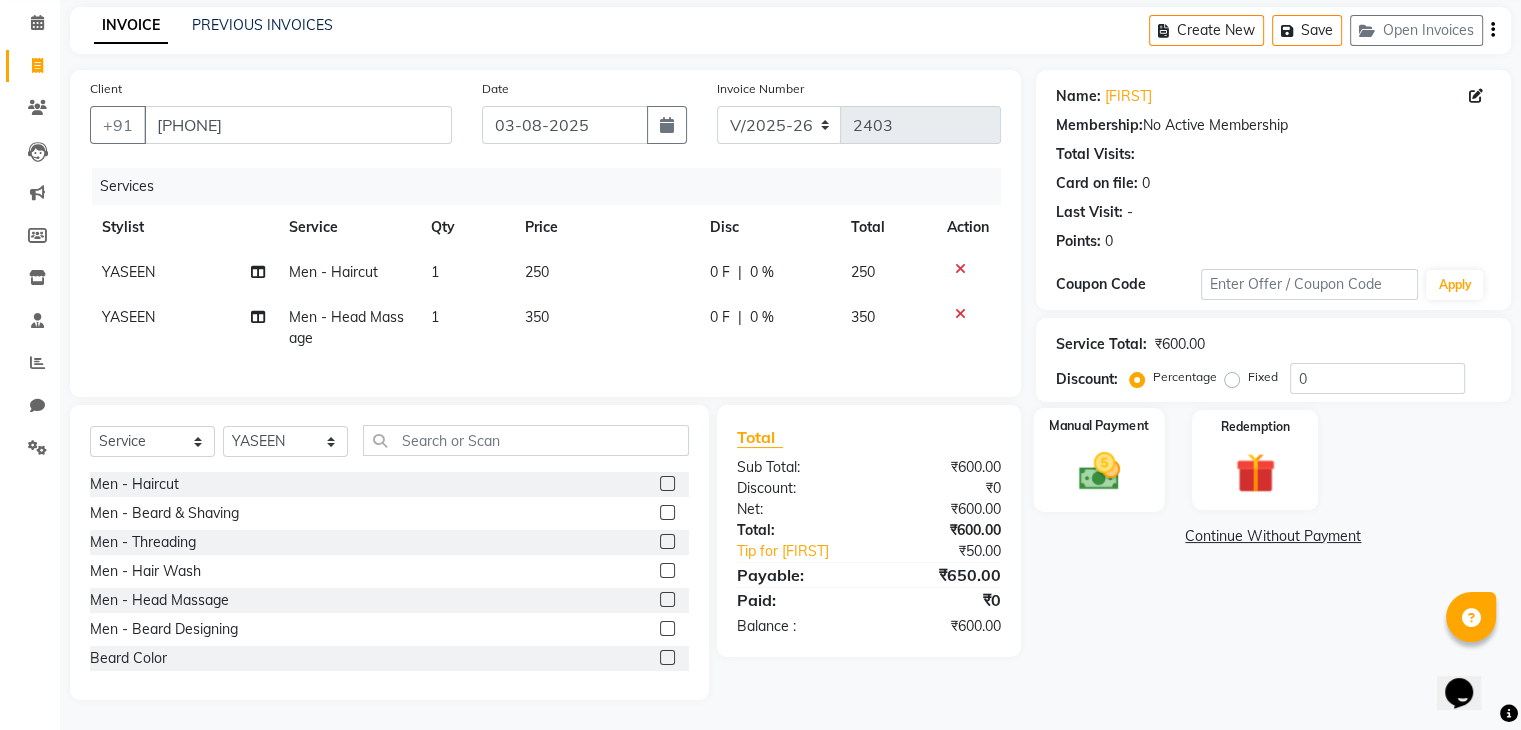 click 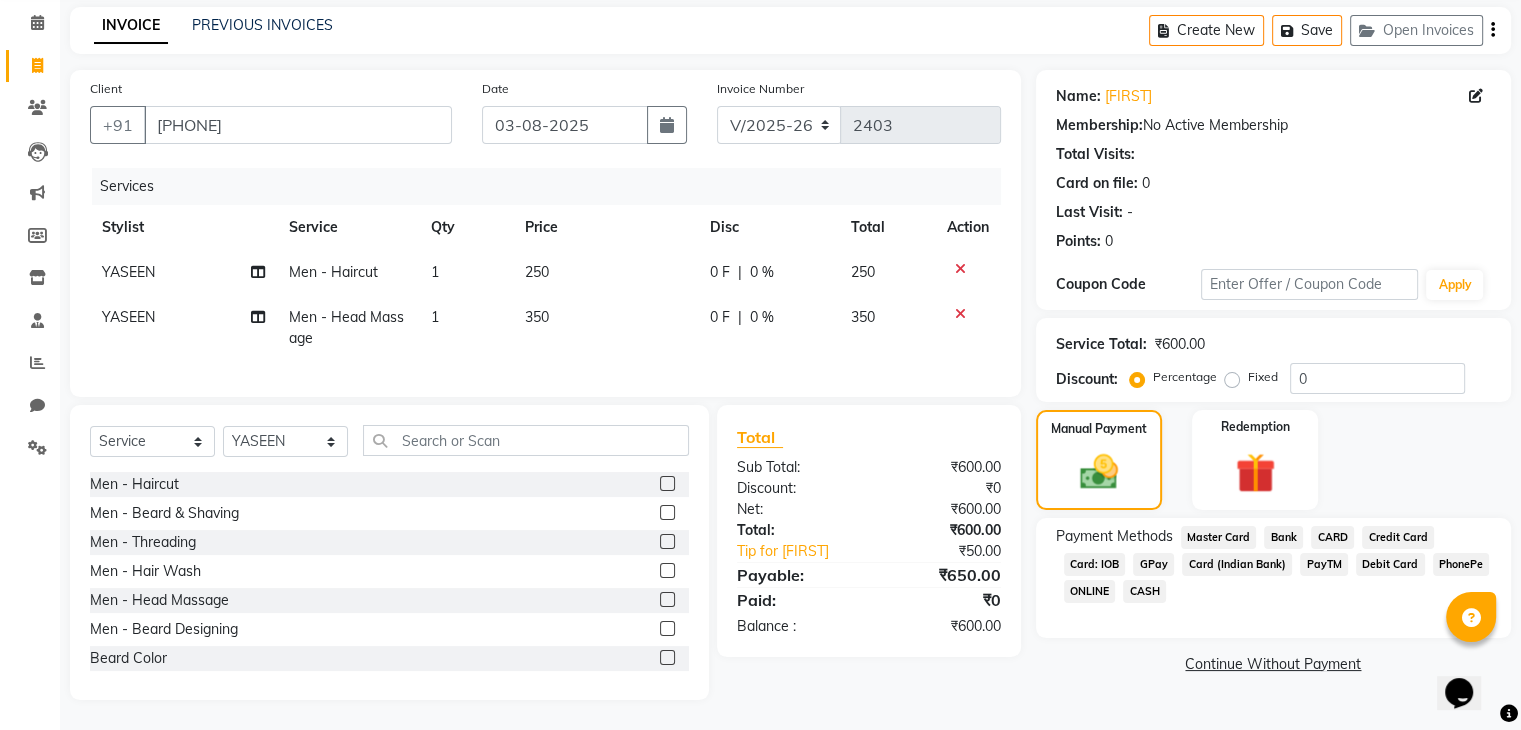 click on "GPay" 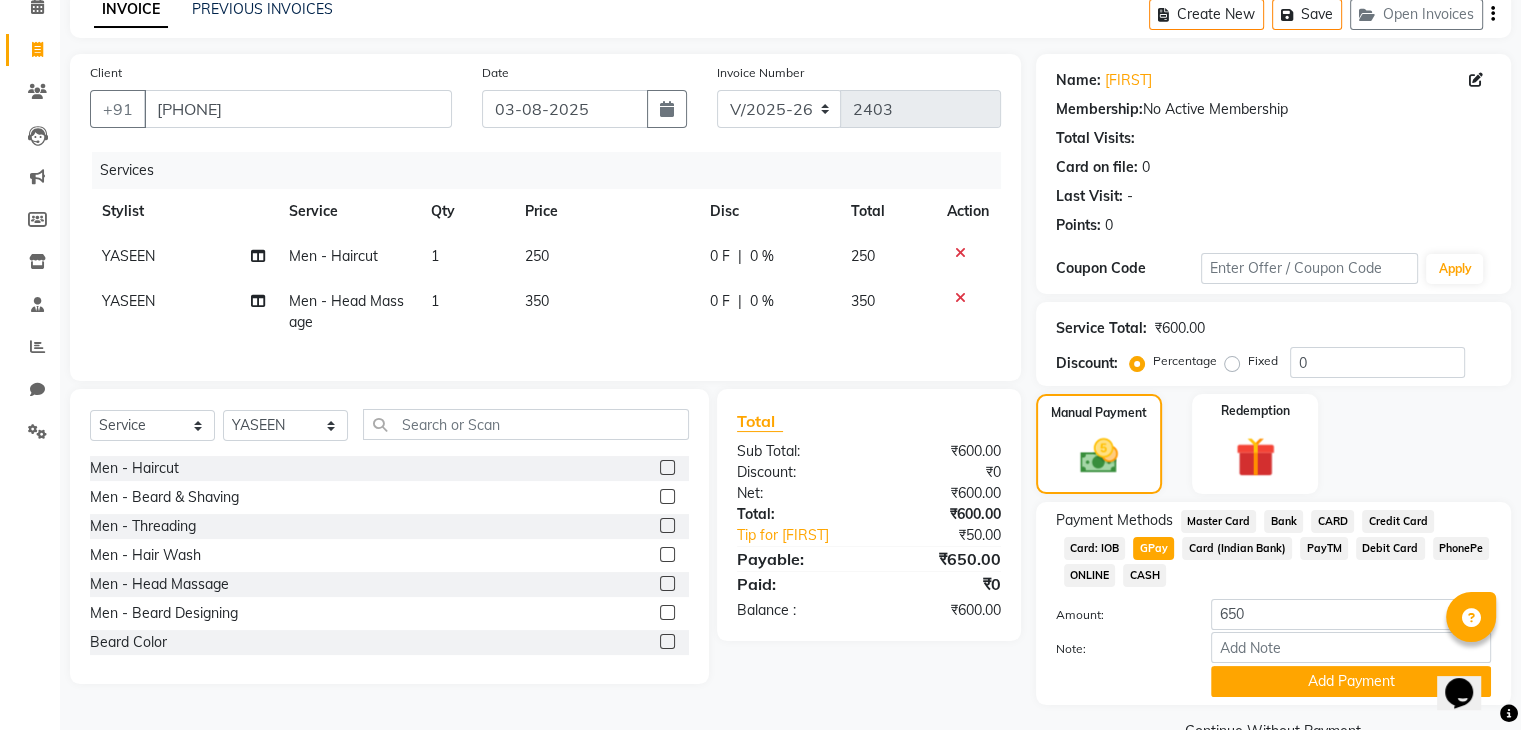 scroll, scrollTop: 145, scrollLeft: 0, axis: vertical 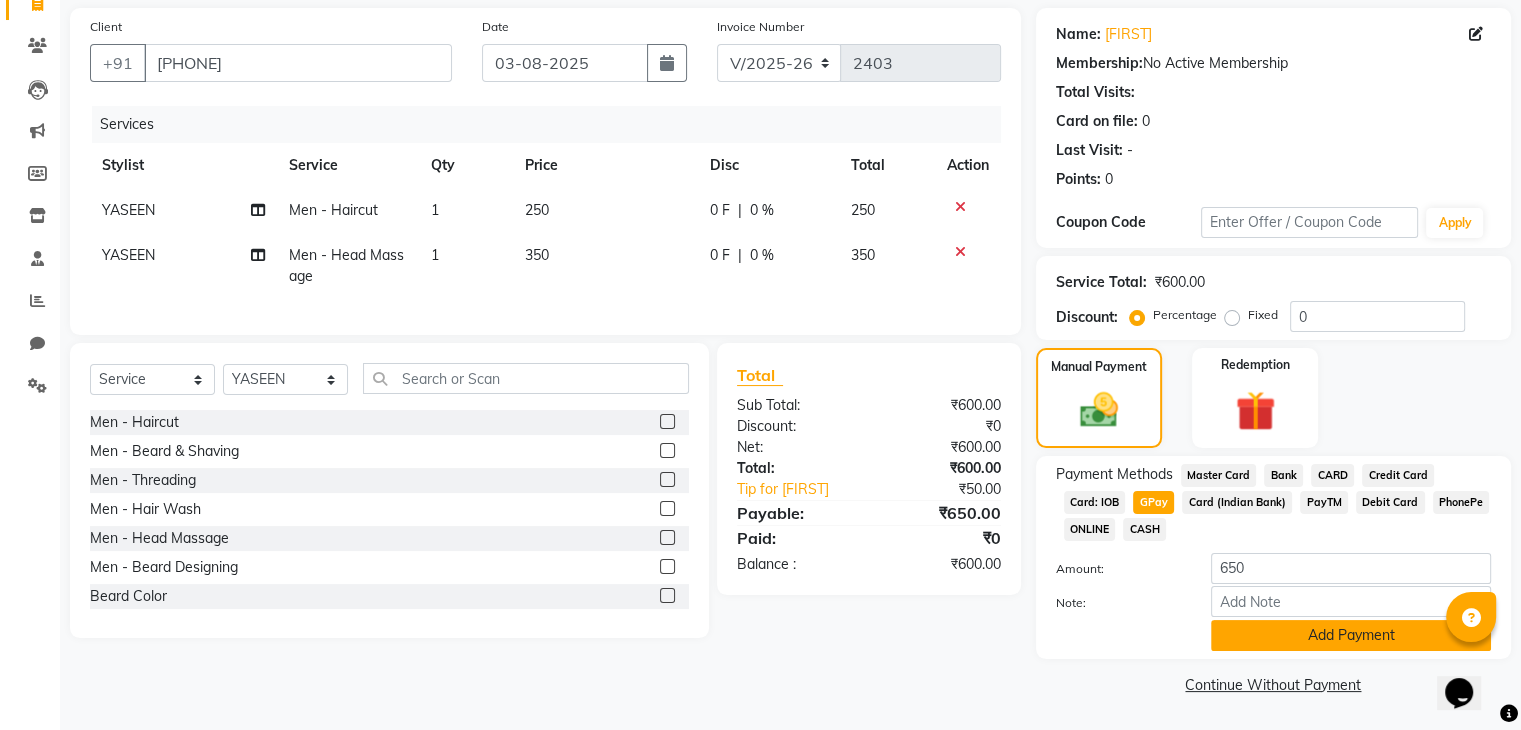 click on "Add Payment" 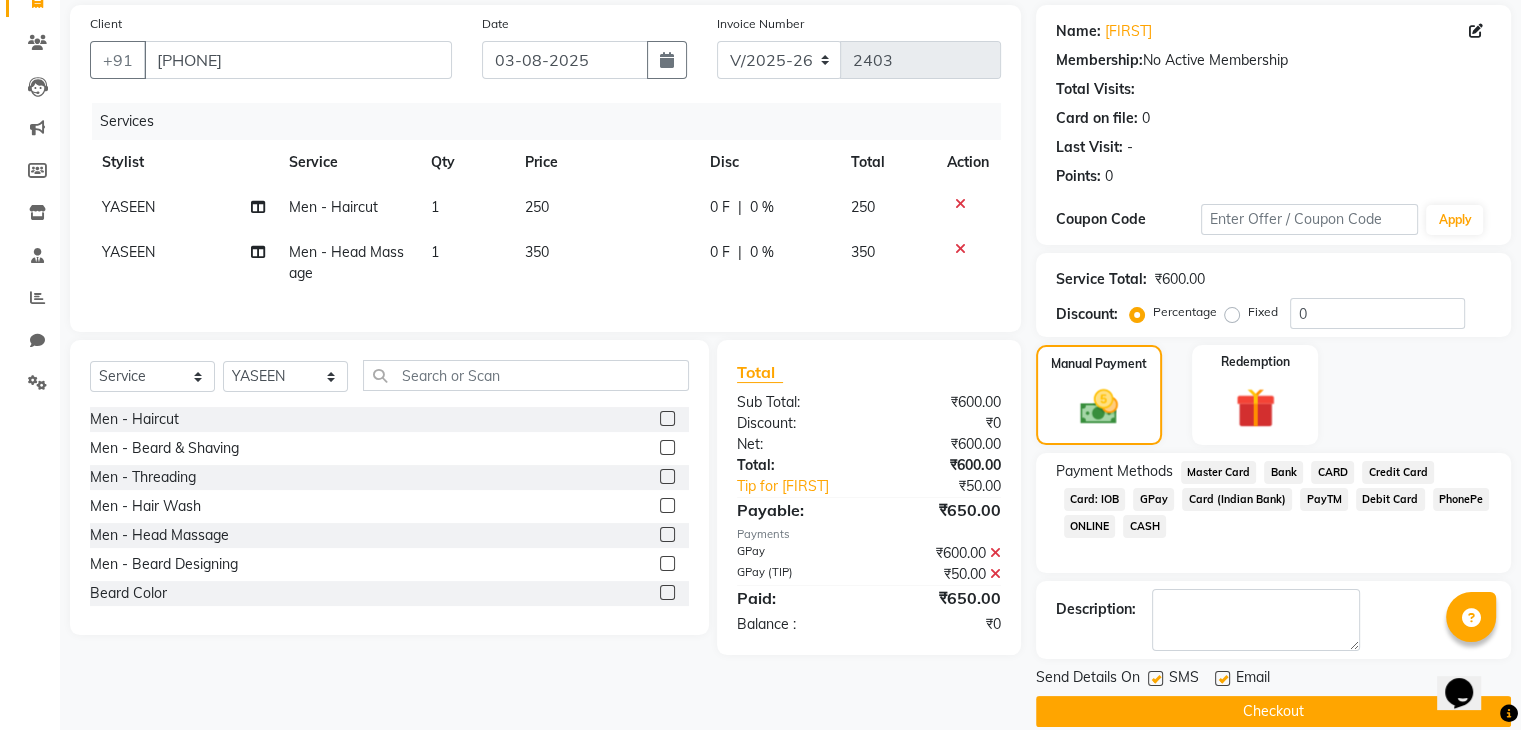 click on "Checkout" 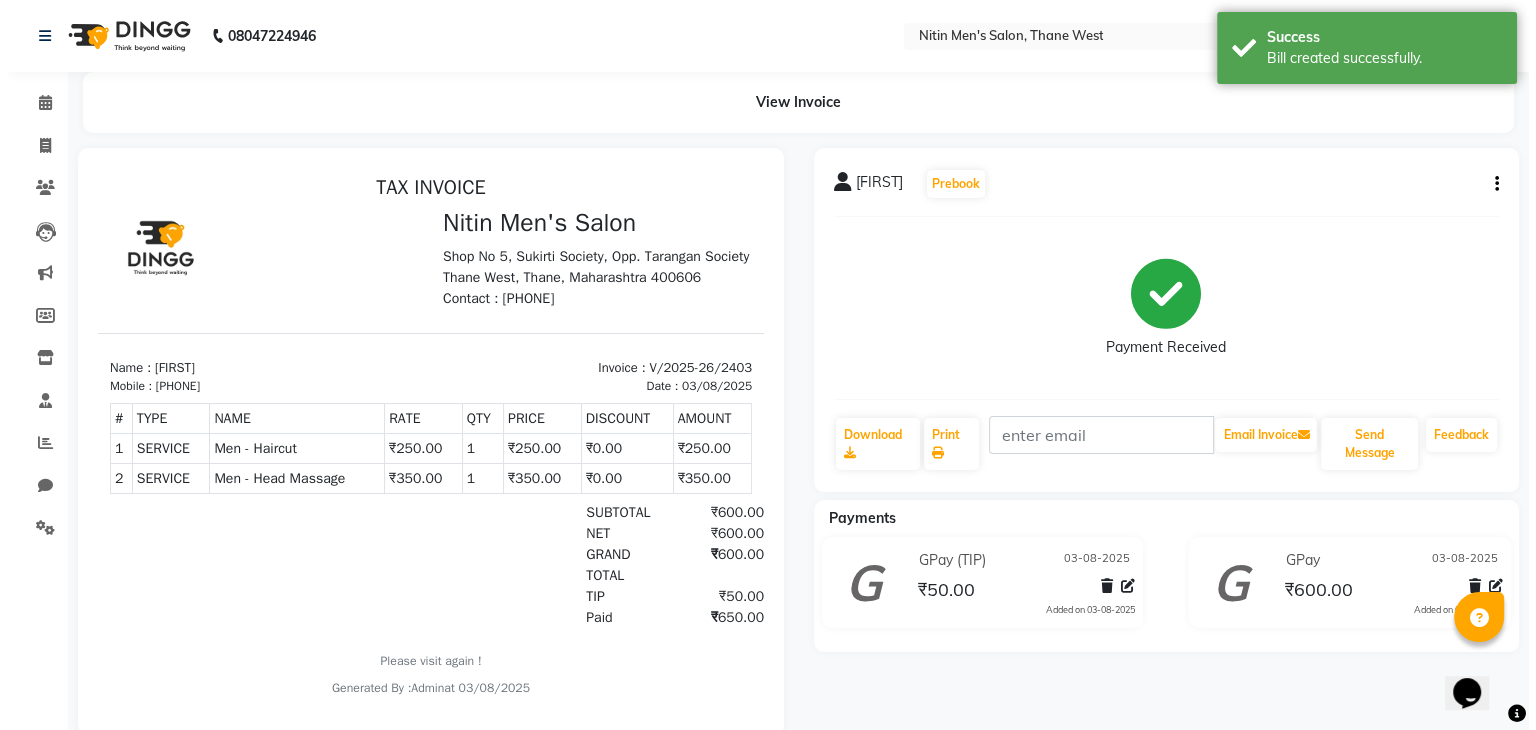 scroll, scrollTop: 0, scrollLeft: 0, axis: both 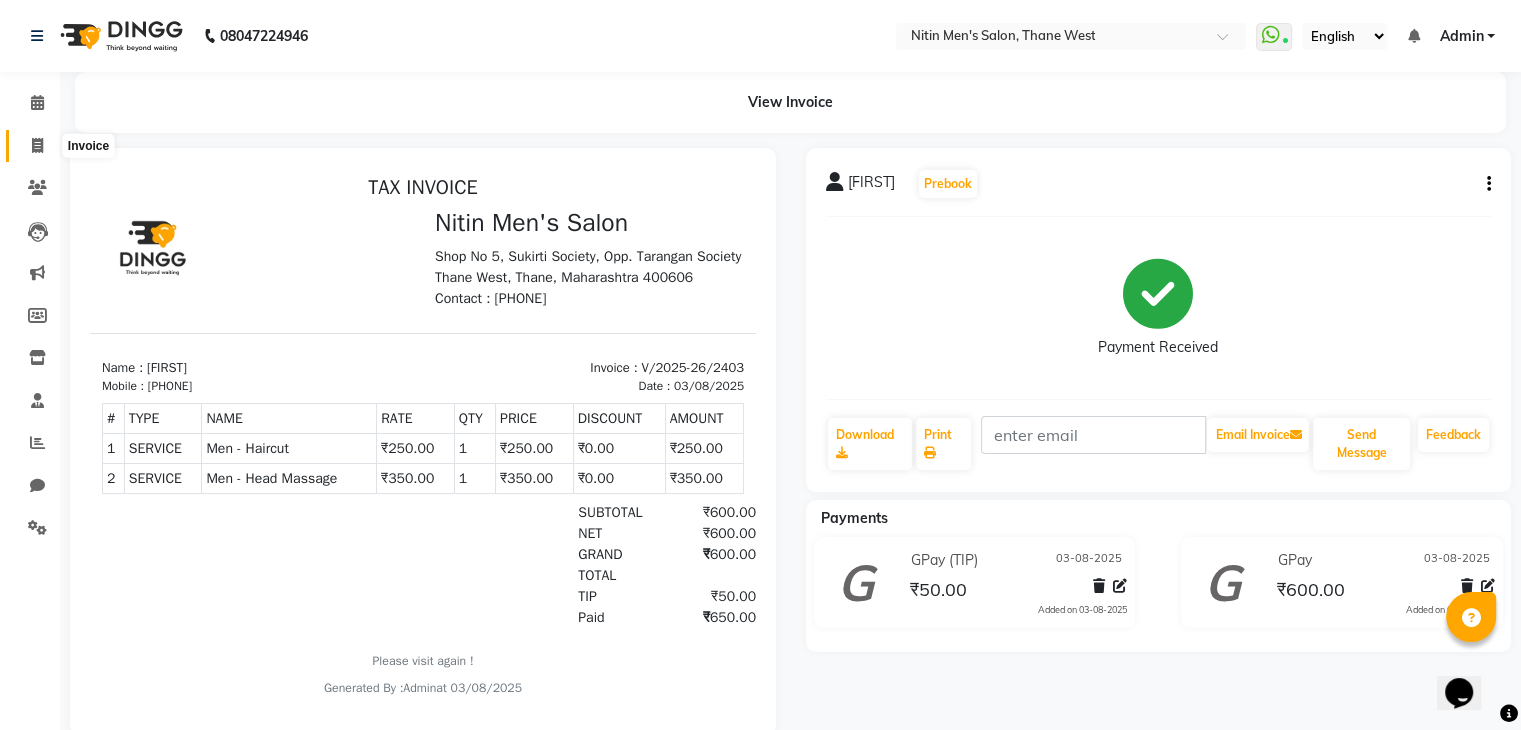 click 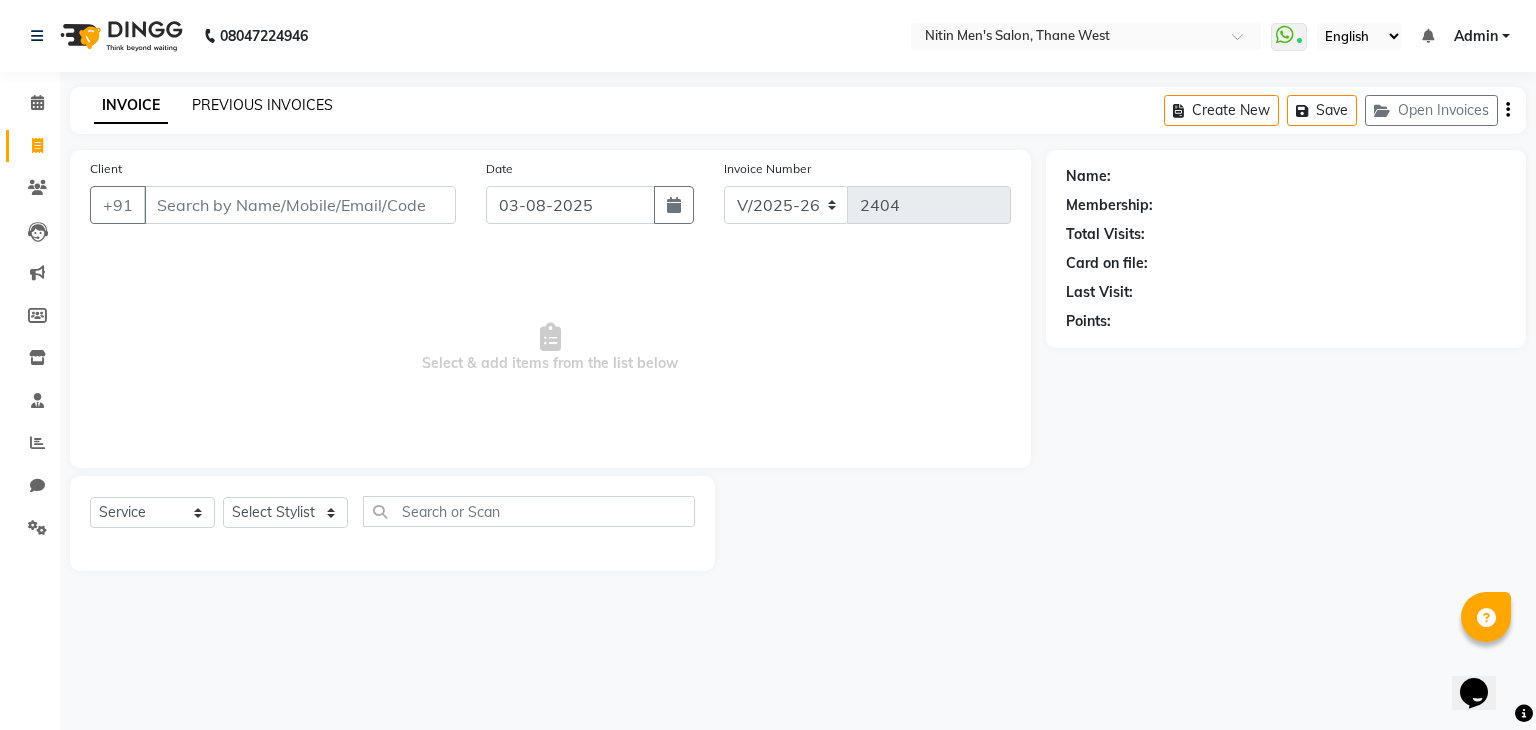 click on "PREVIOUS INVOICES" 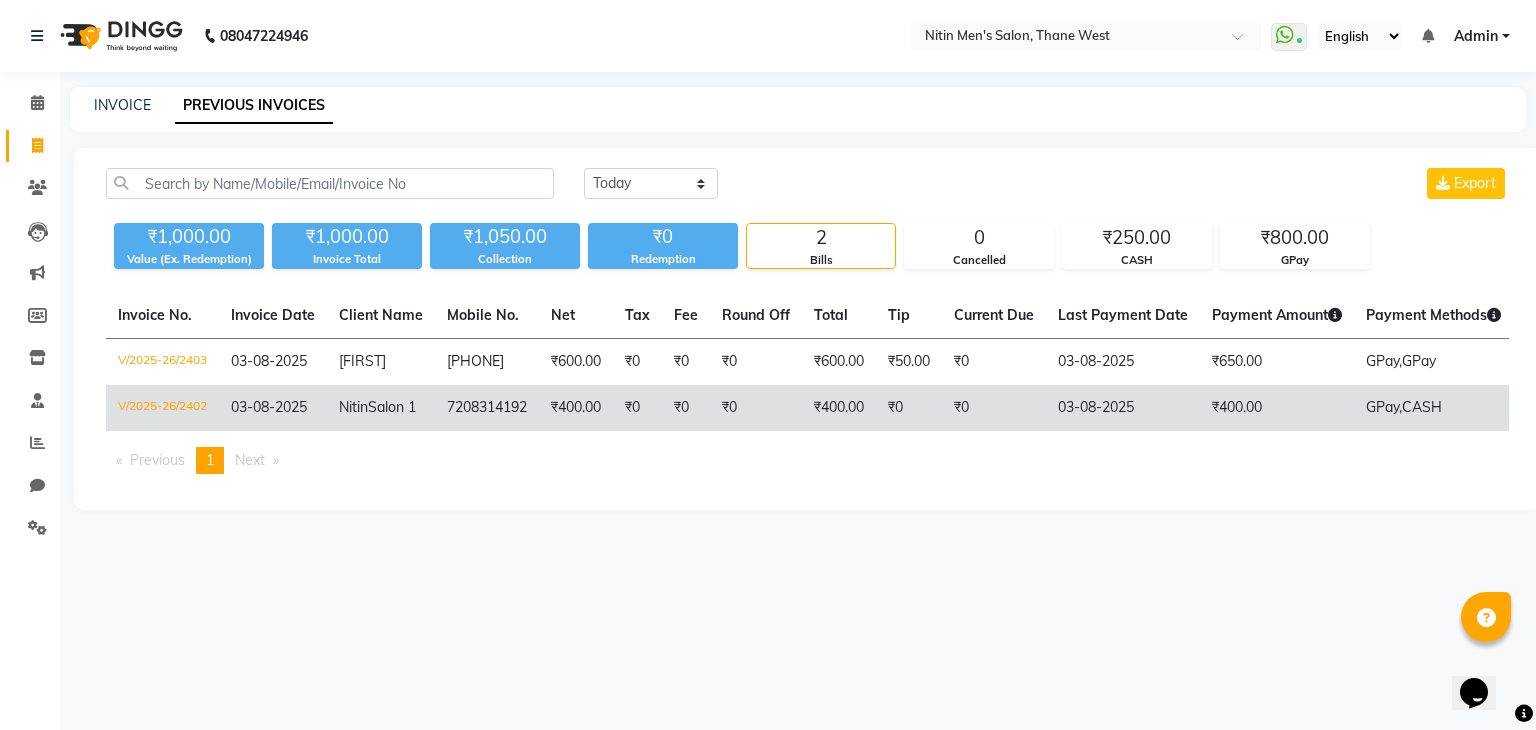 click on "7208314192" 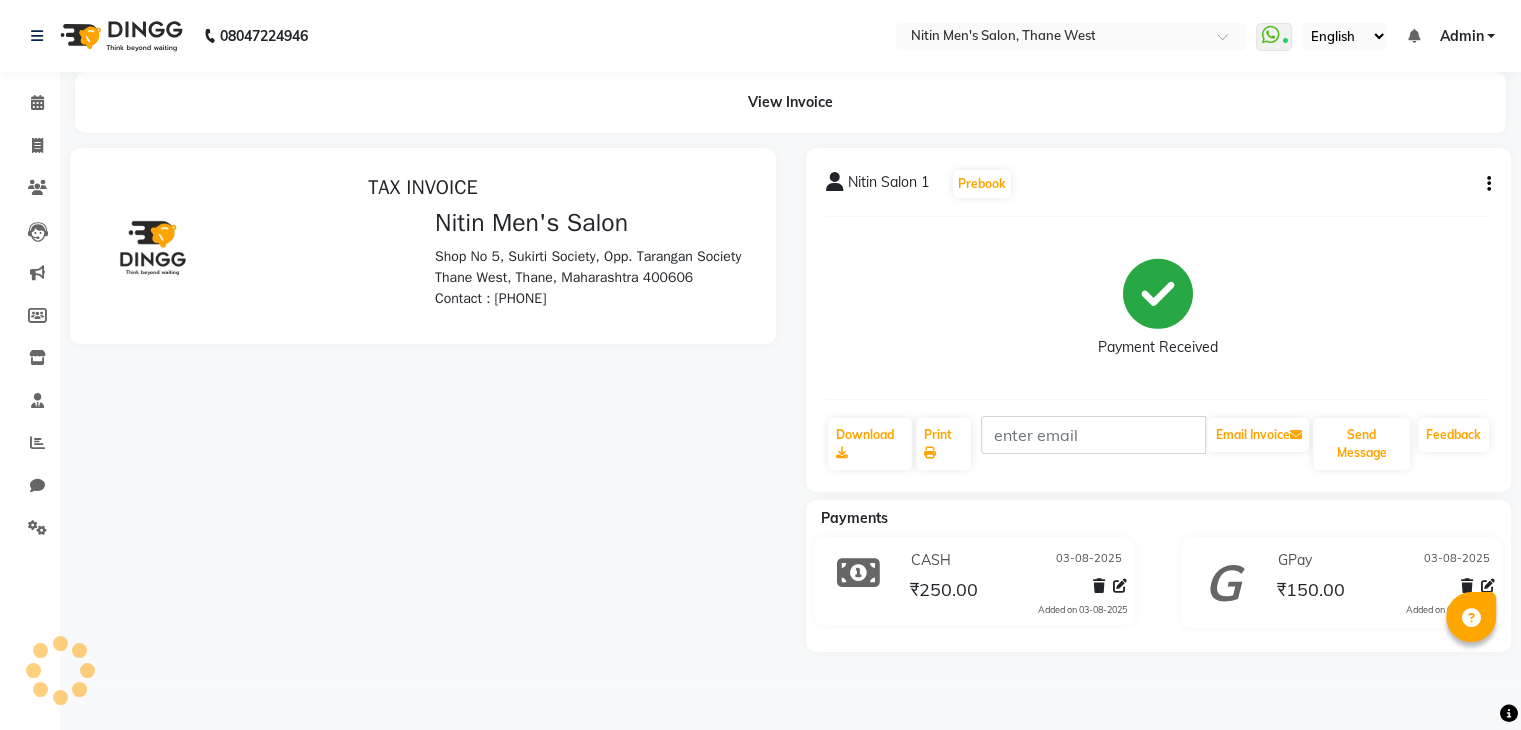 scroll, scrollTop: 0, scrollLeft: 0, axis: both 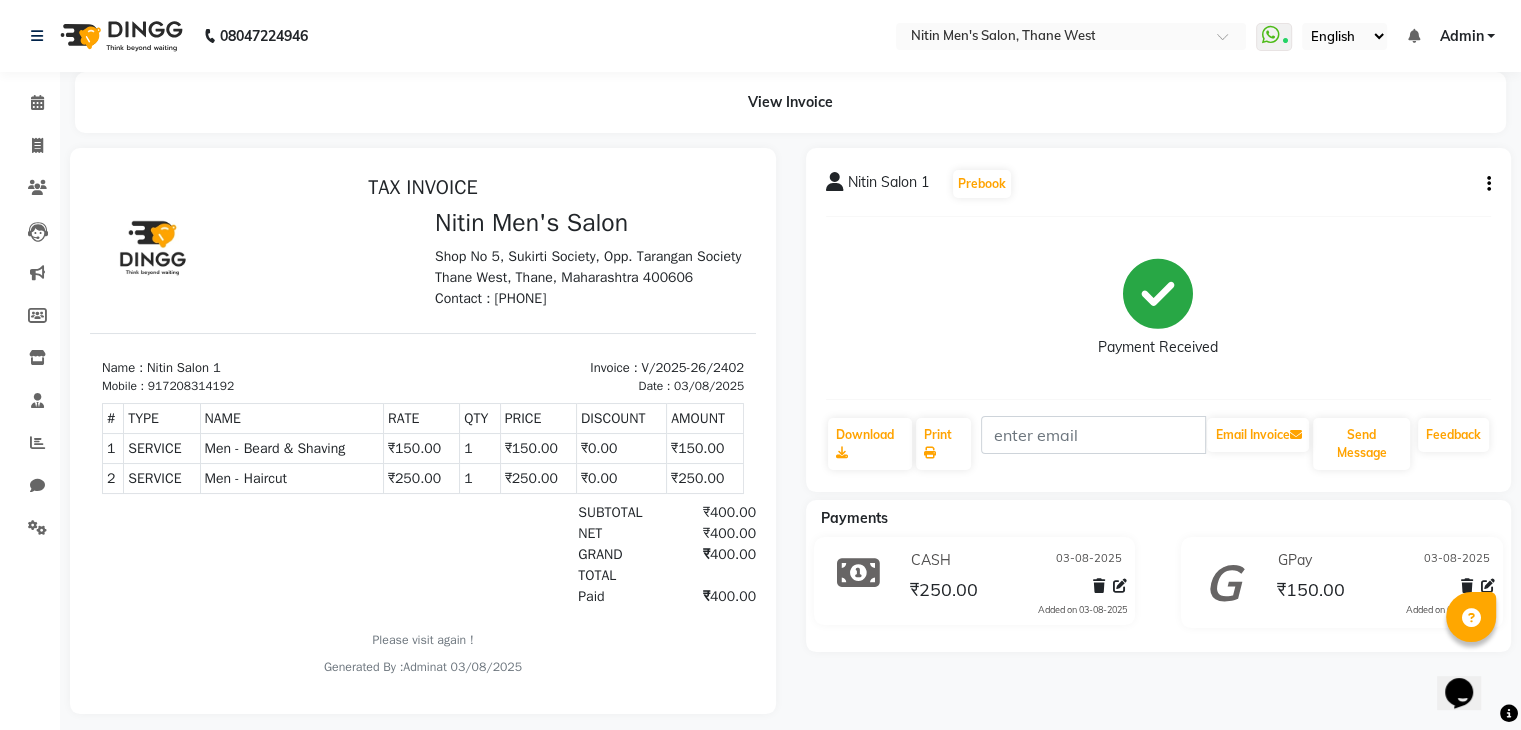 click 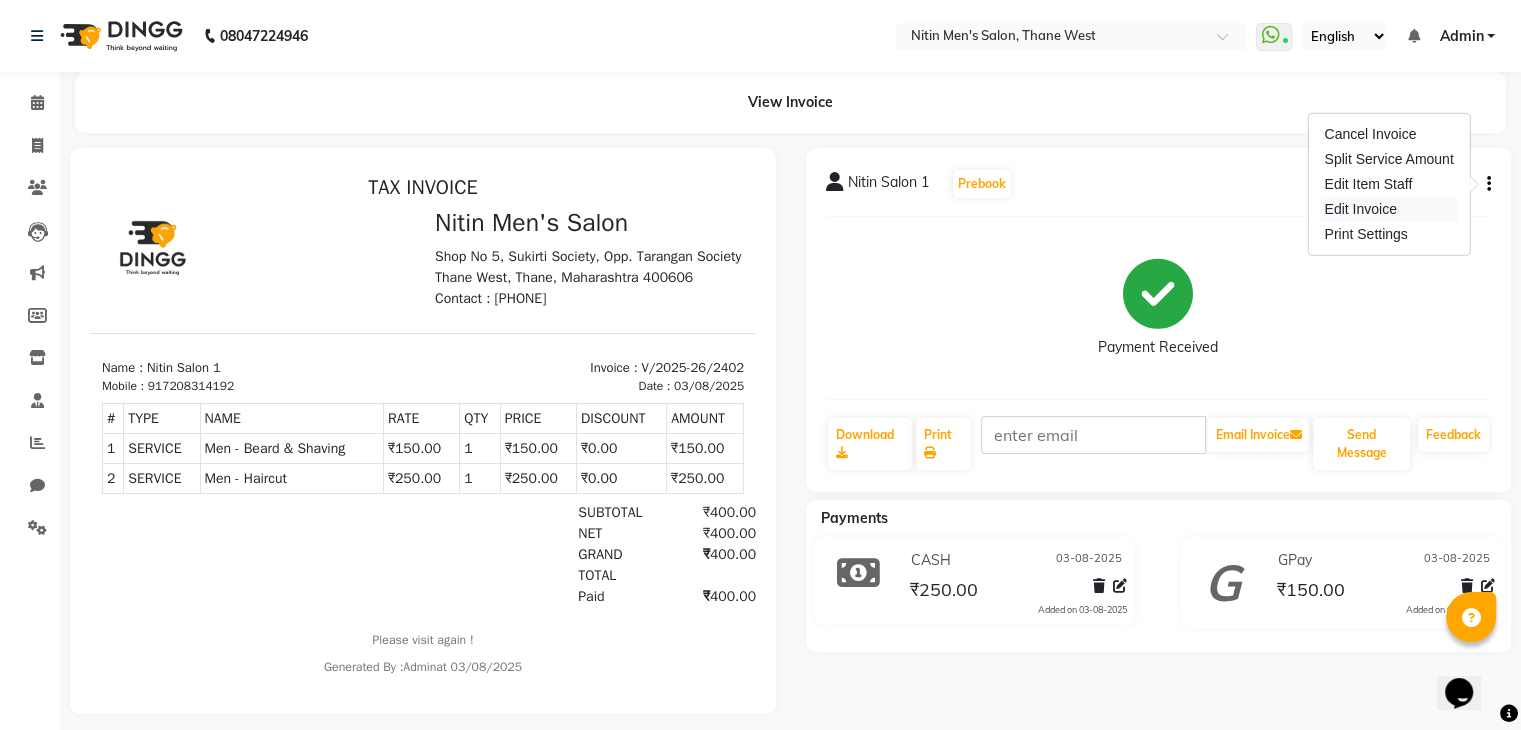 click on "Edit Invoice" at bounding box center (1388, 209) 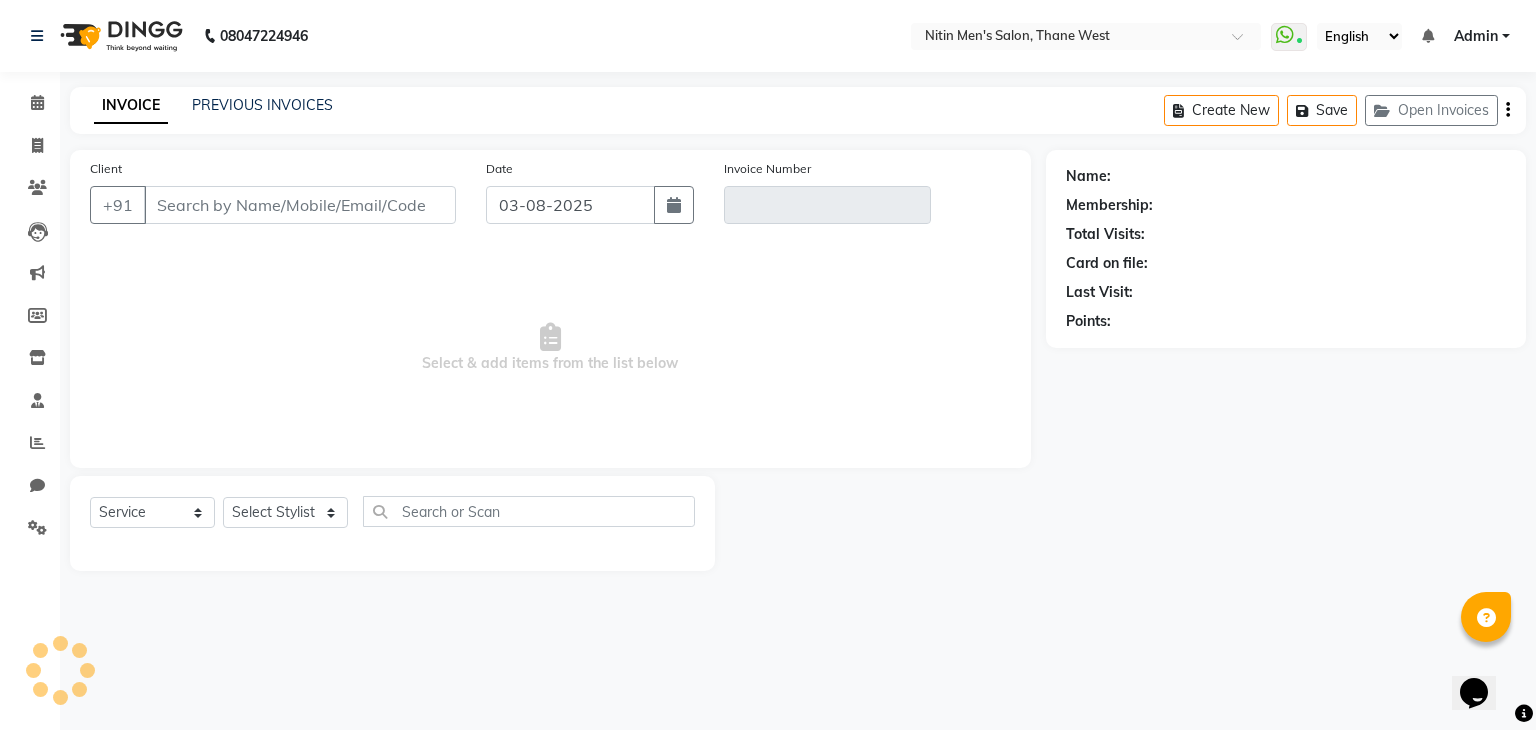 type on "7208314192" 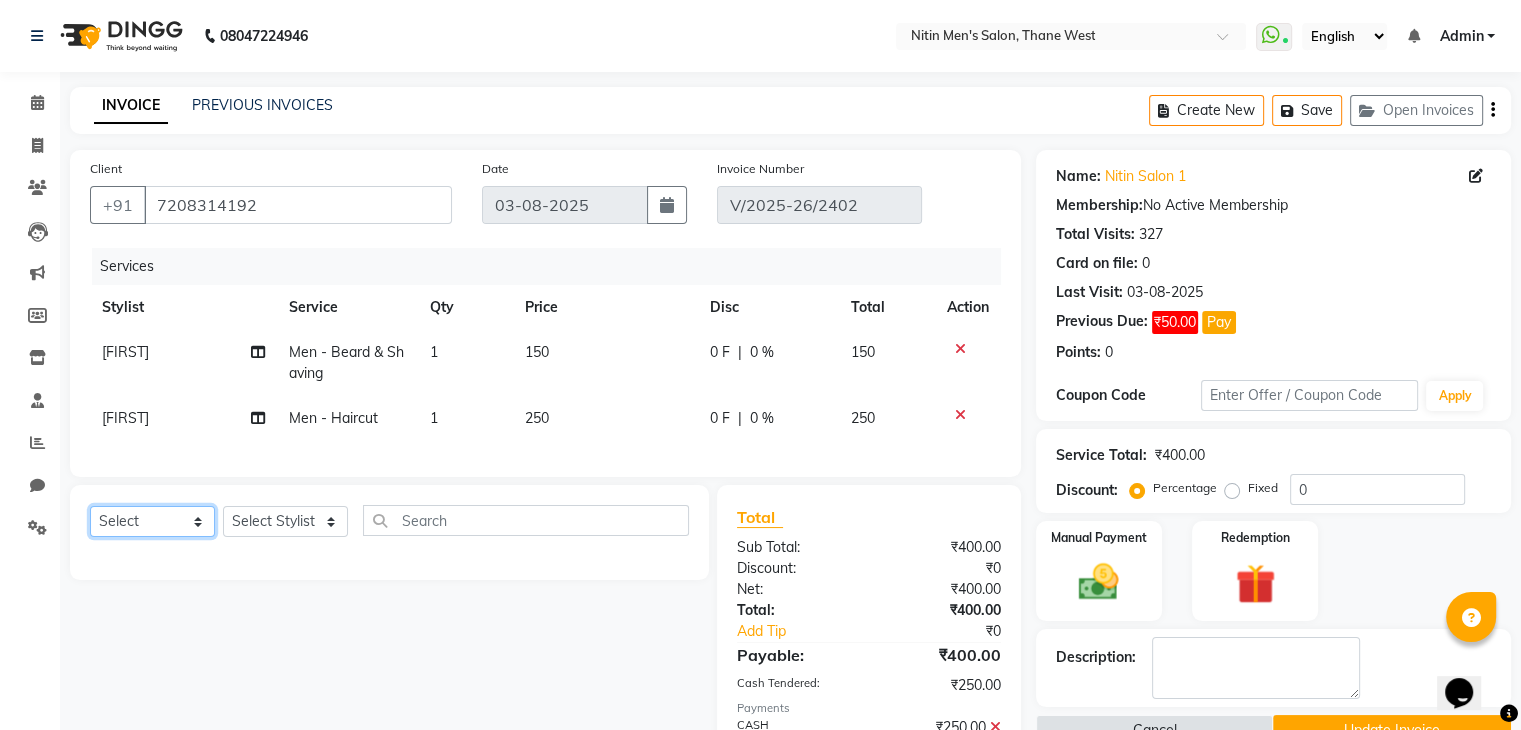 click on "Select  Service  Product  Membership  Package Voucher Prepaid Gift Card" 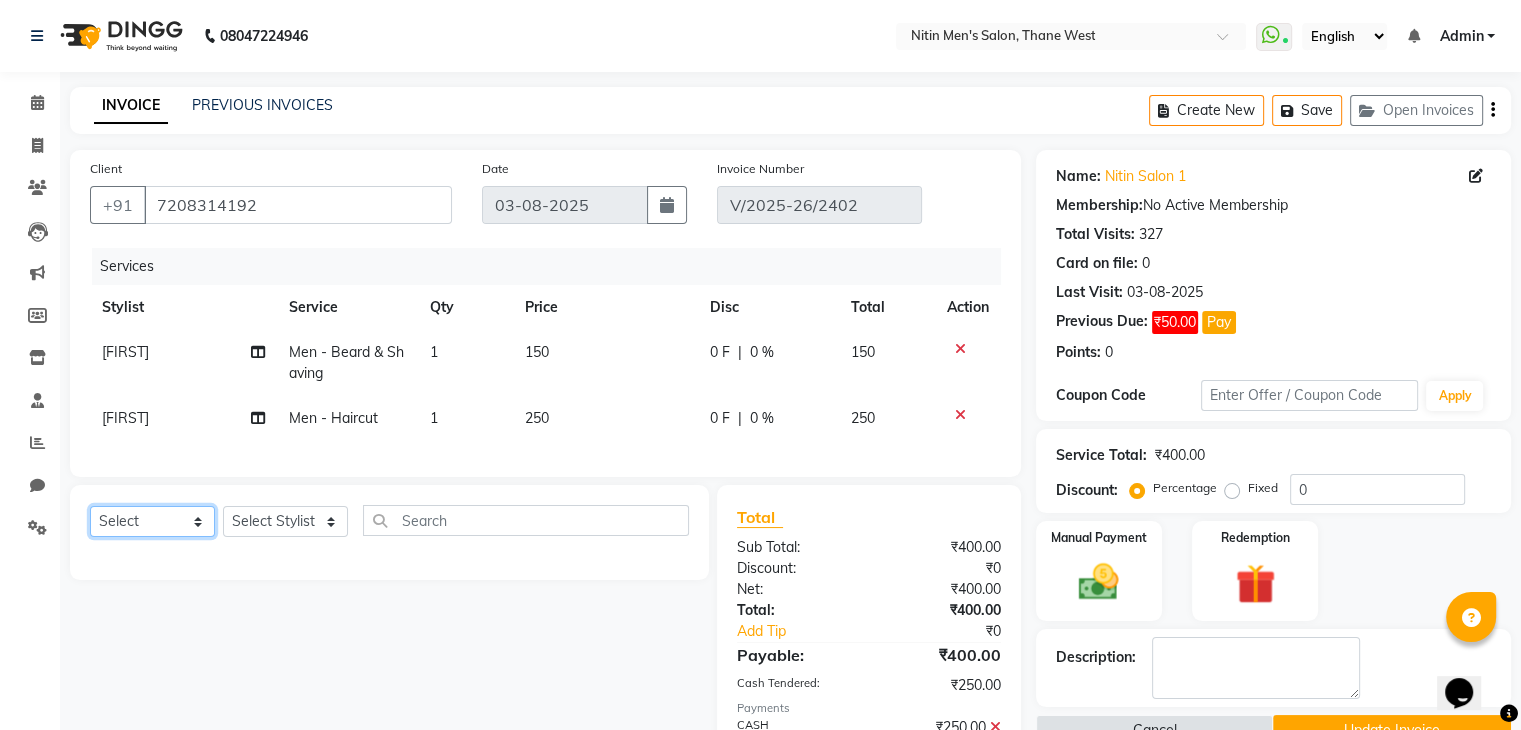 select on "service" 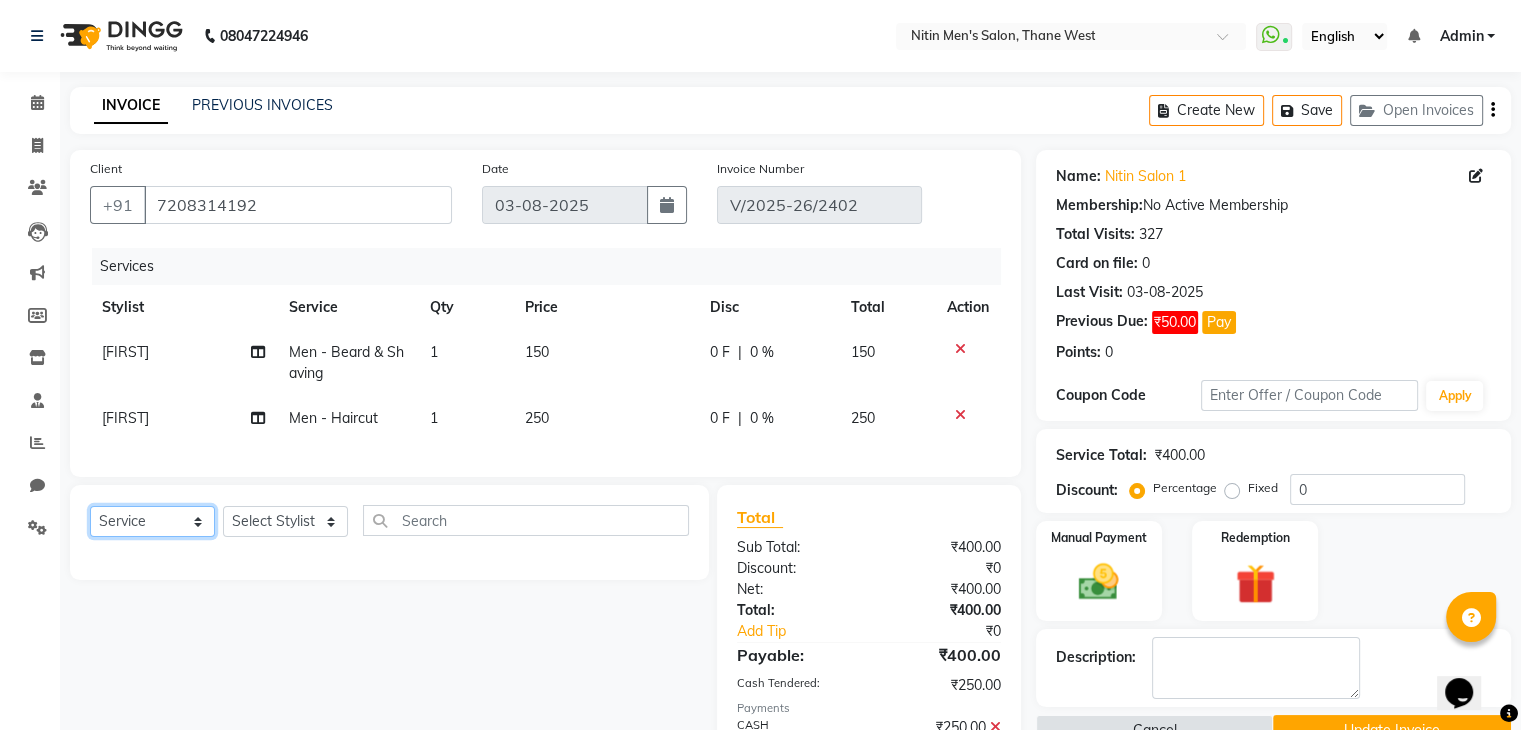 click on "Select  Service  Product  Membership  Package Voucher Prepaid Gift Card" 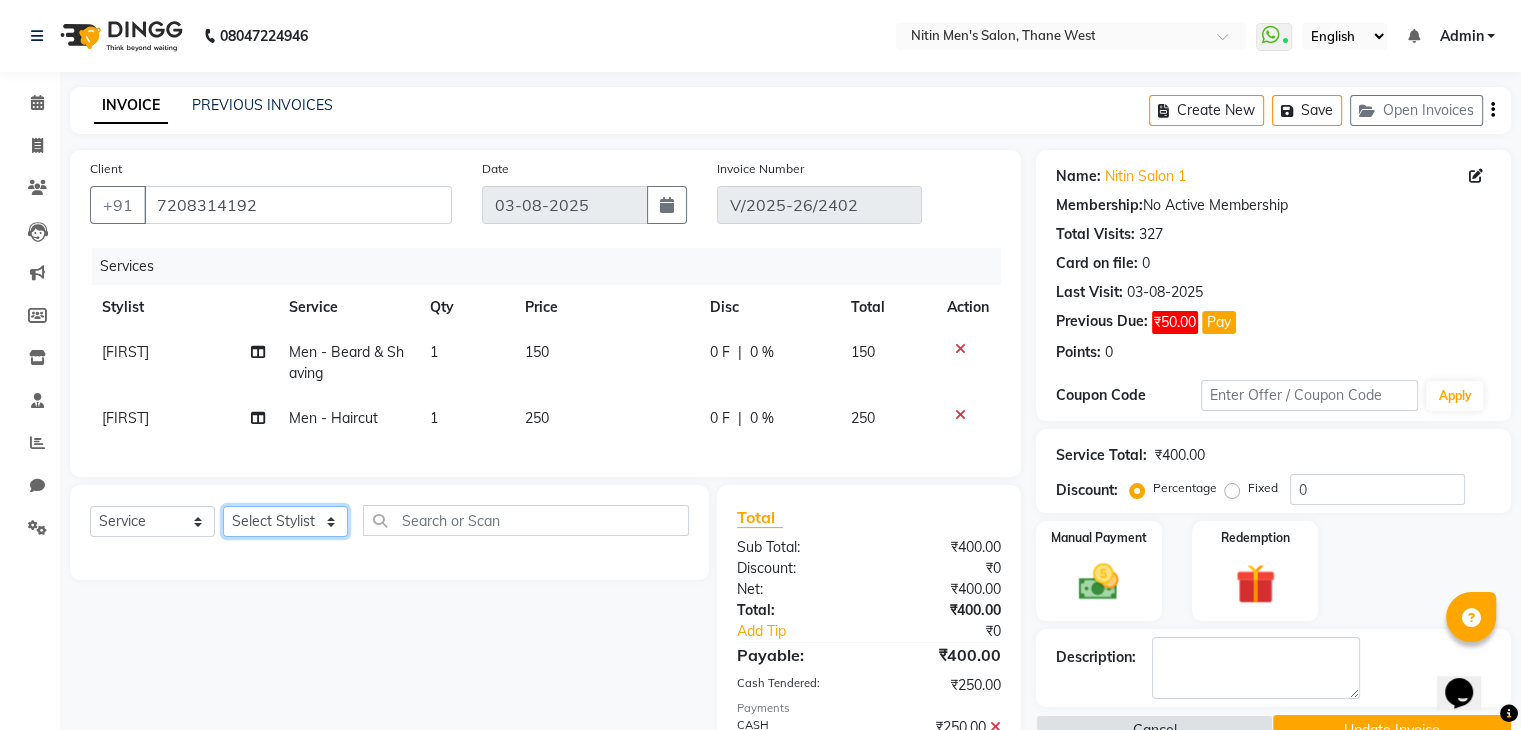 click on "Select Stylist ALAM ASHISH DEEPA HASIB JITU MEENAKSHI NITIN SIR PRAJAKTA Rupa SANDEEP SHAHIM YASEEN" 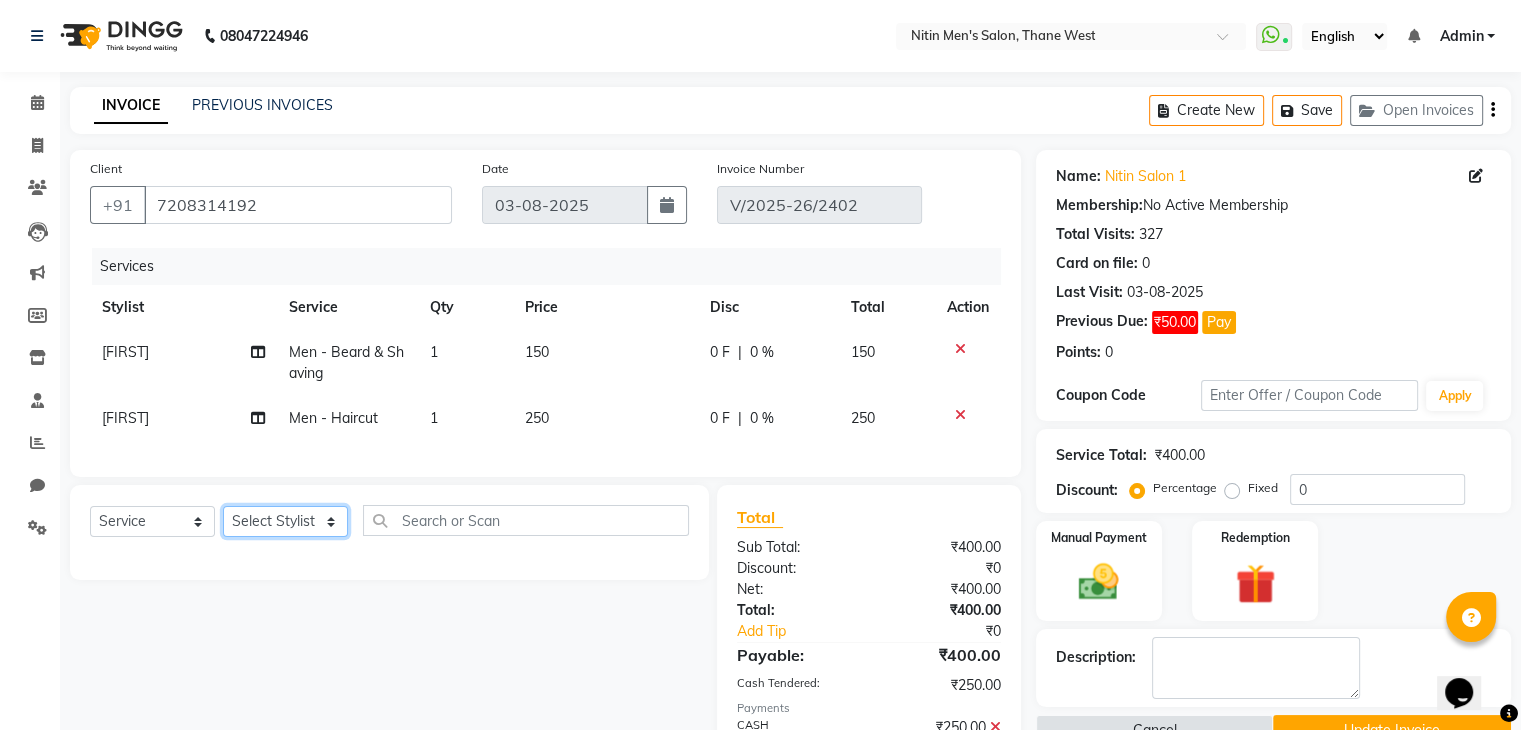 select on "87617" 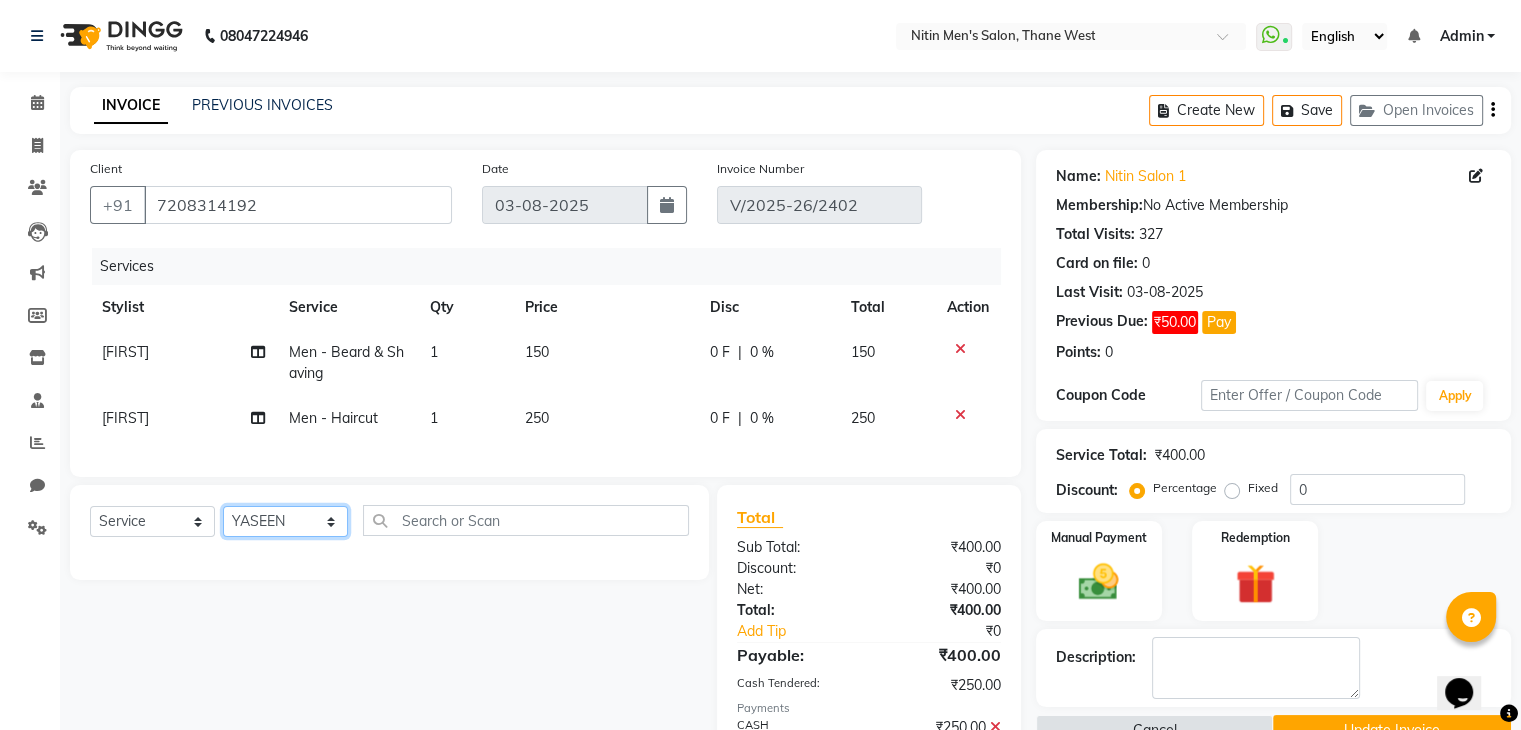 click on "Select Stylist ALAM ASHISH DEEPA HASIB JITU MEENAKSHI NITIN SIR PRAJAKTA Rupa SANDEEP SHAHIM YASEEN" 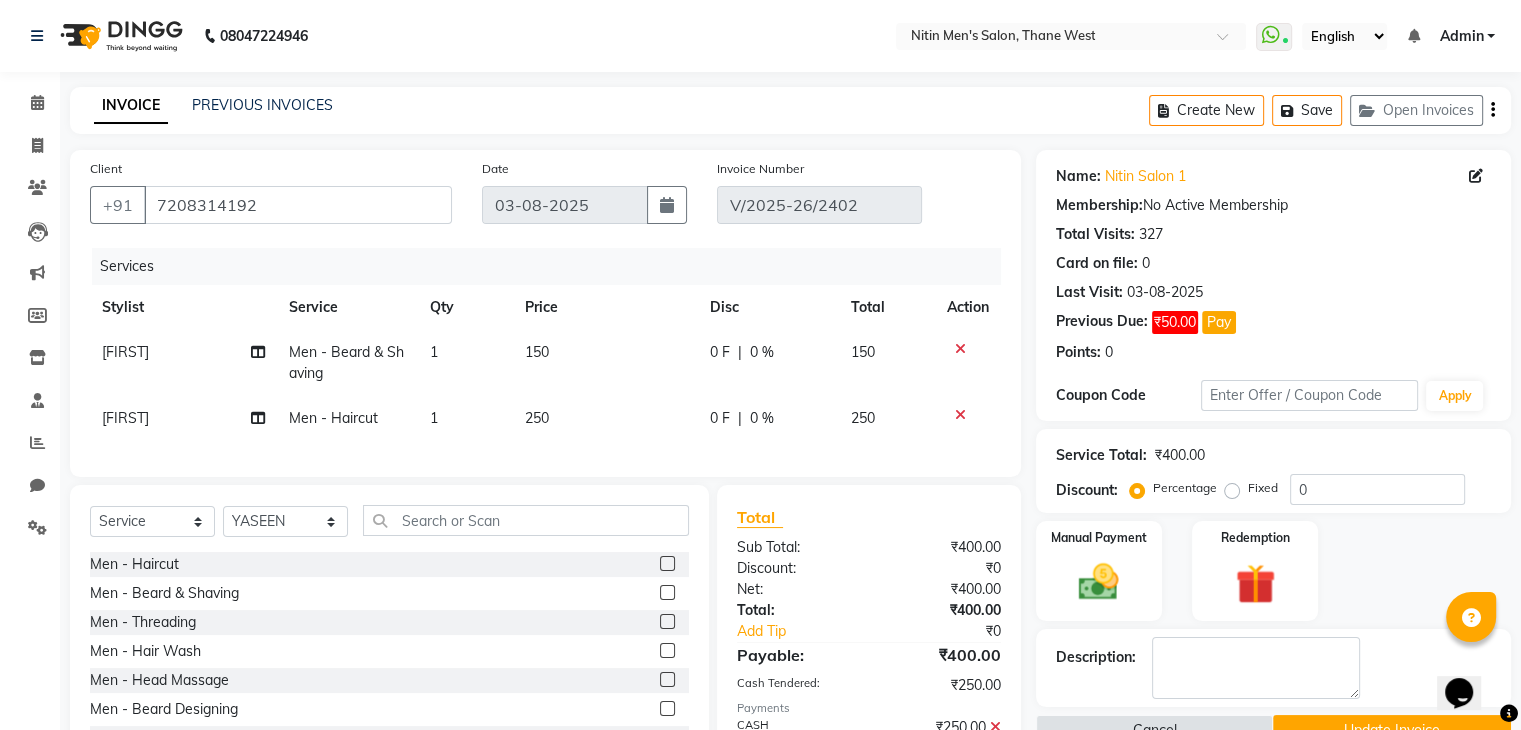 click 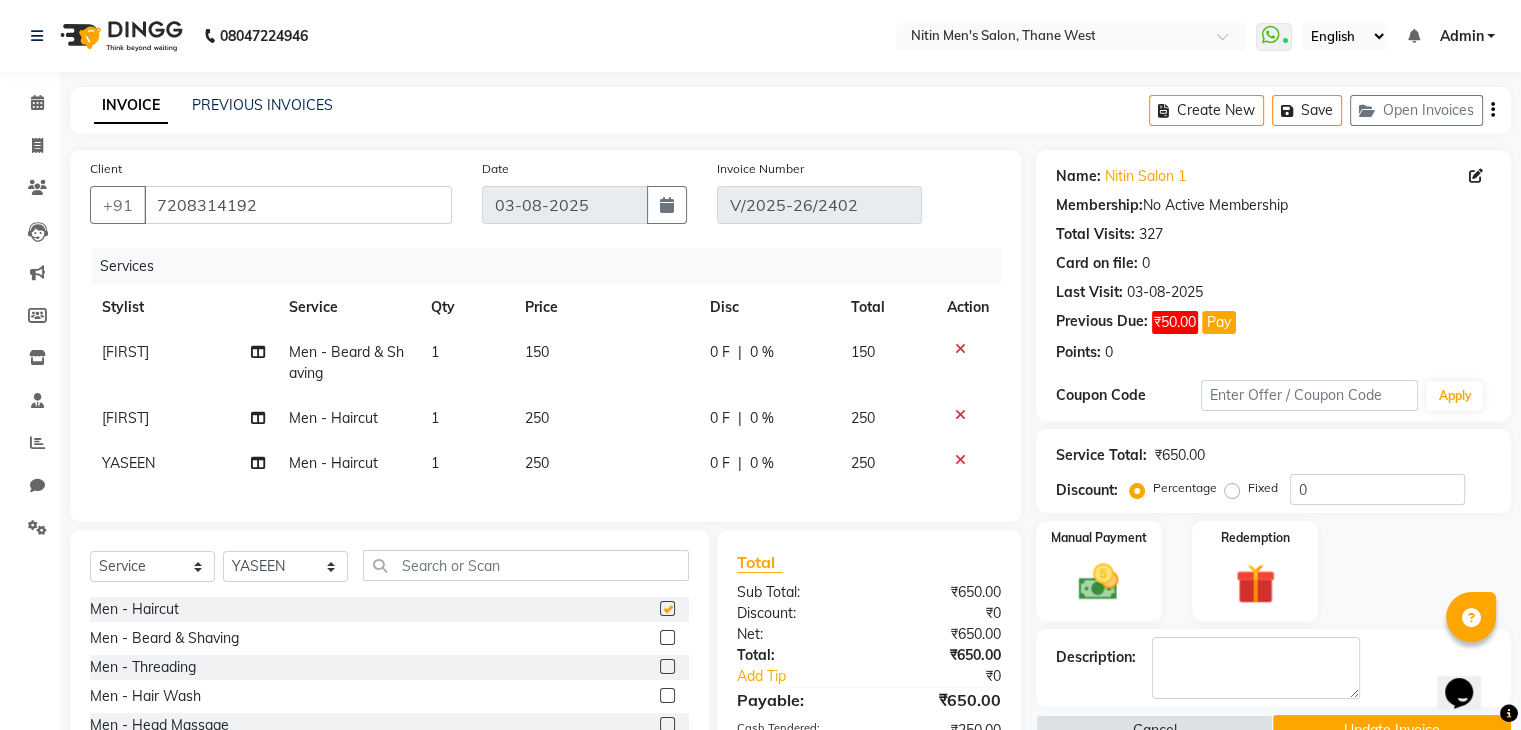 checkbox on "false" 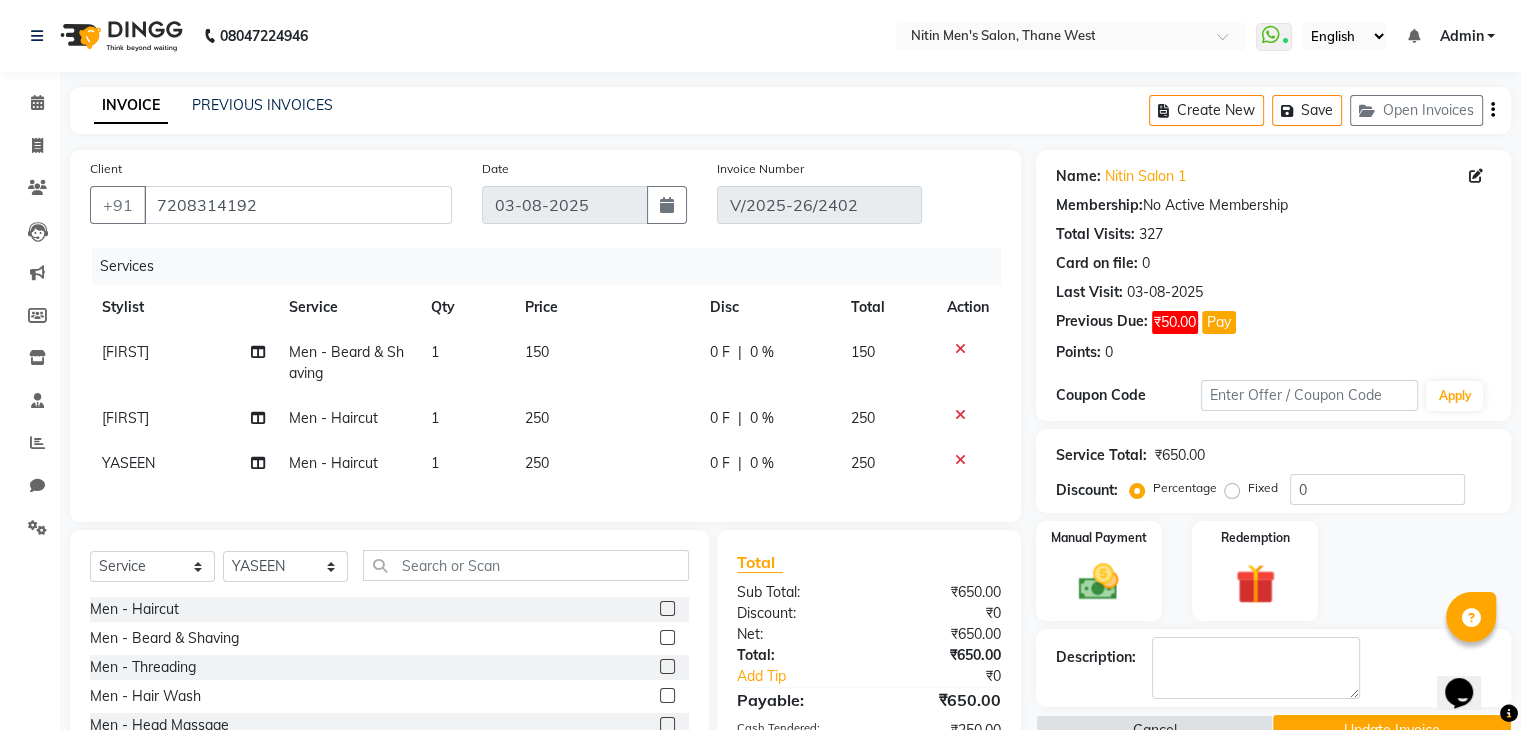 scroll, scrollTop: 189, scrollLeft: 0, axis: vertical 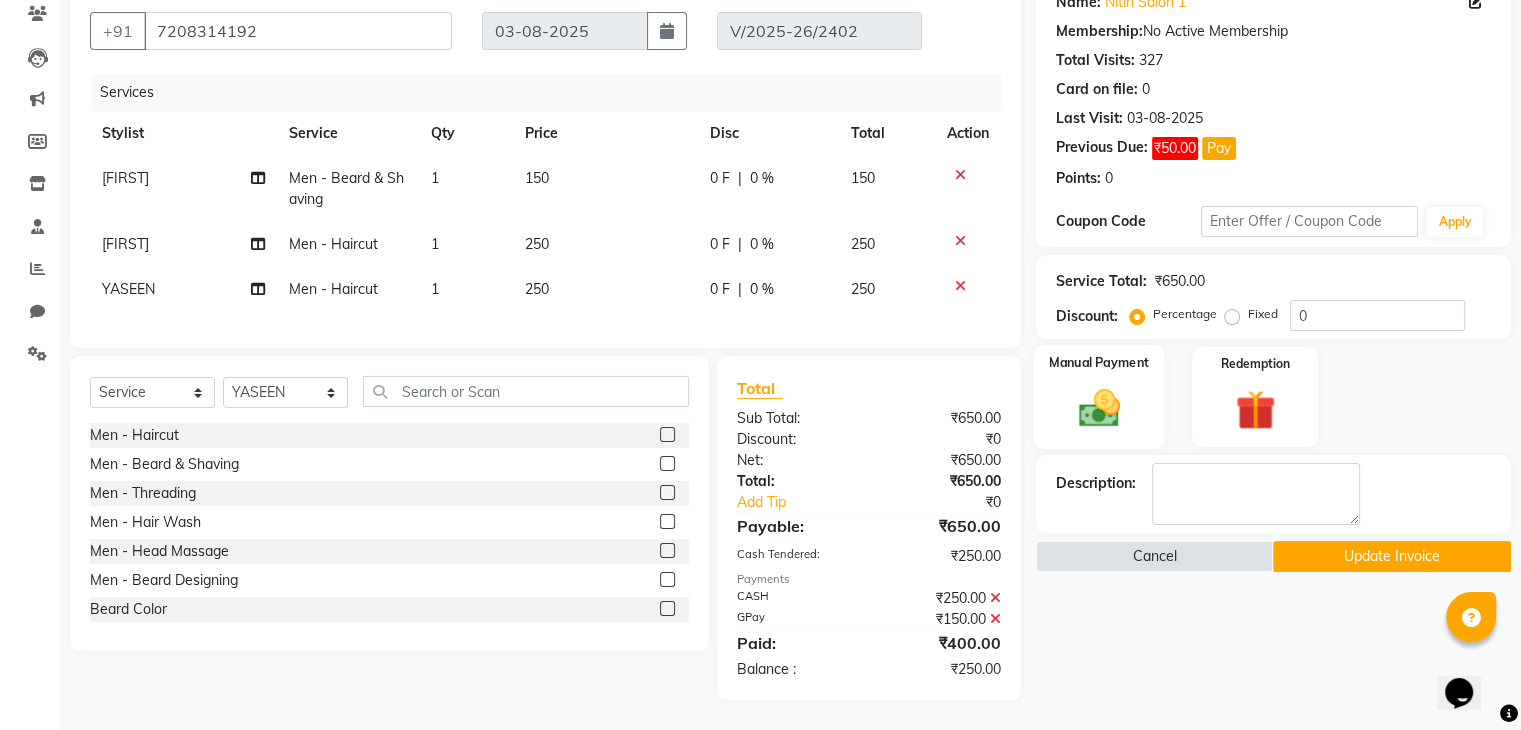 click 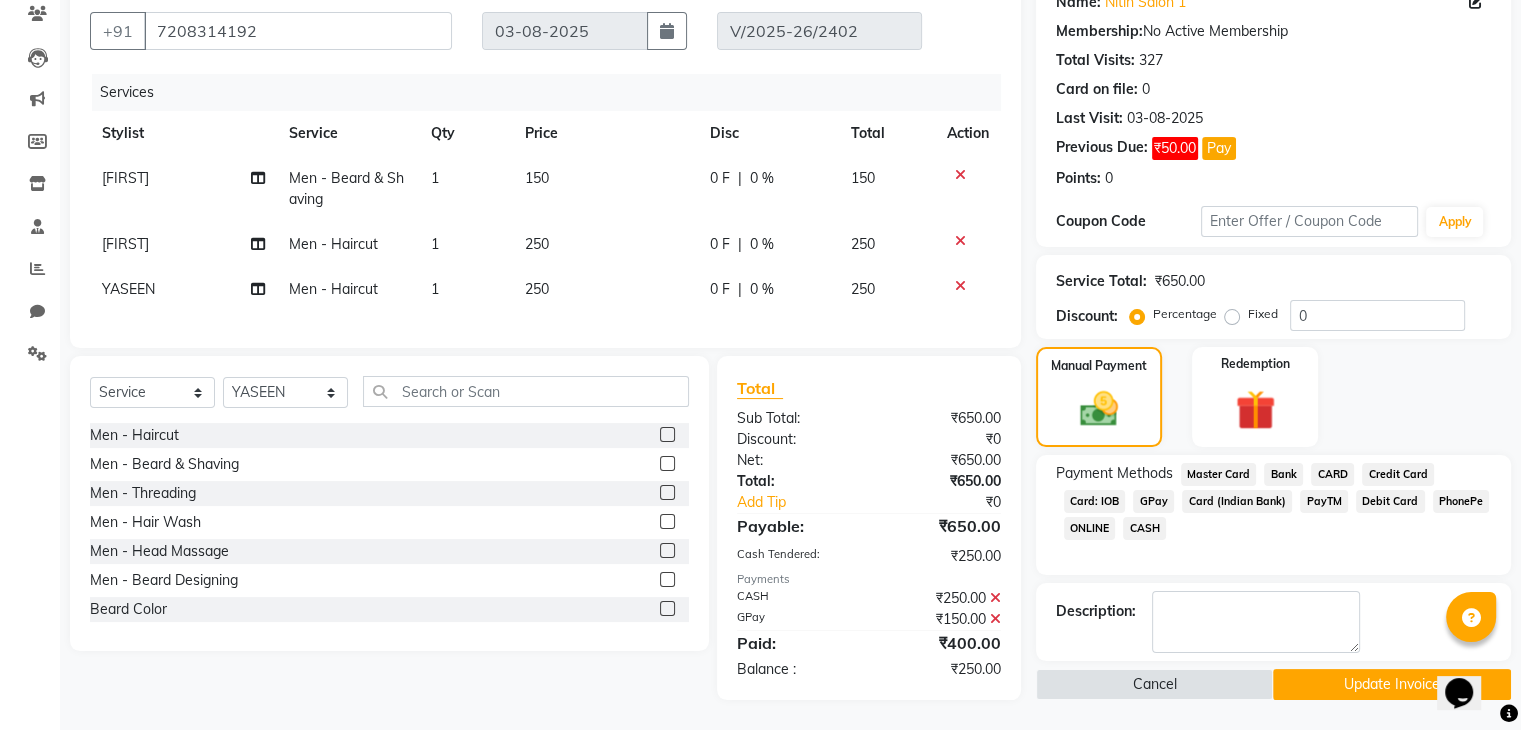 click on "CASH" 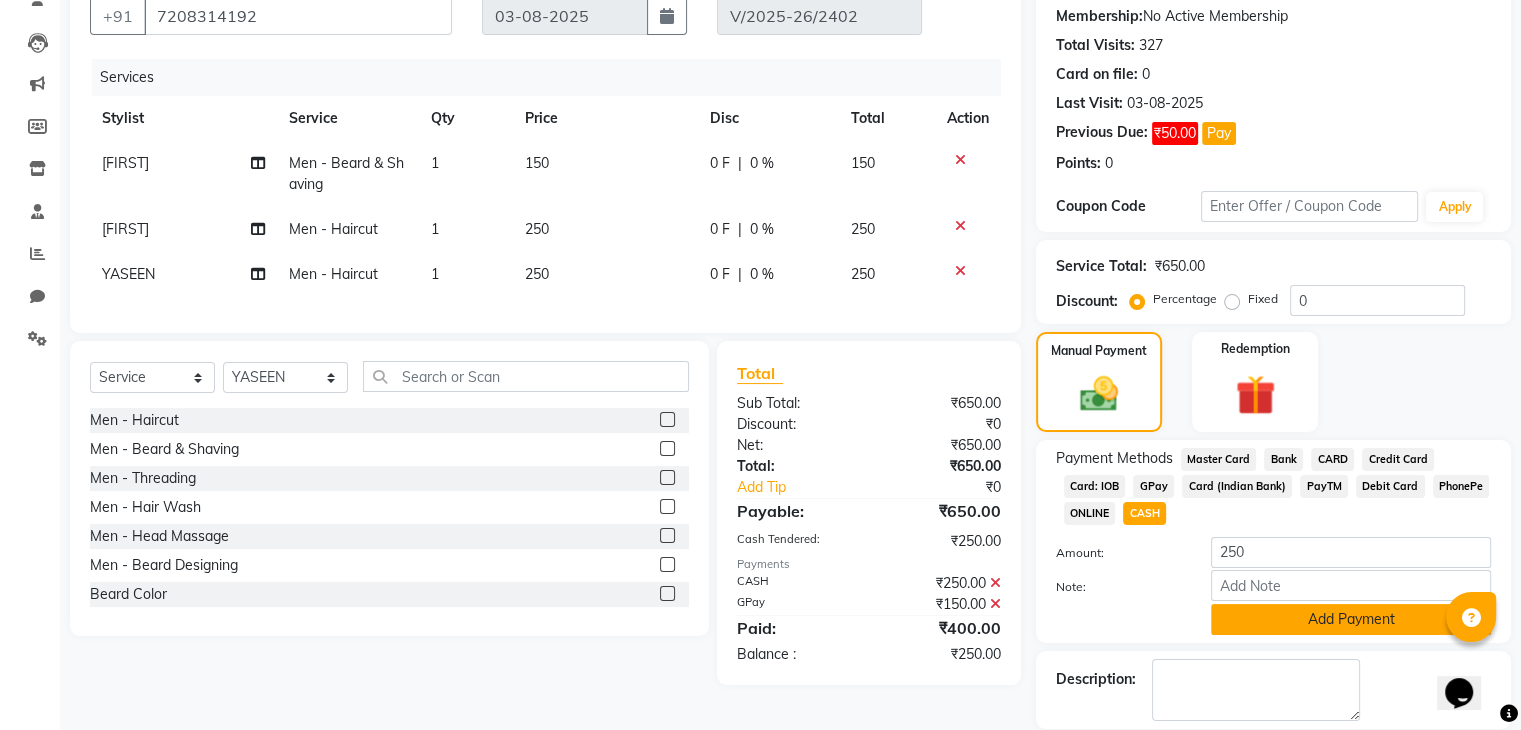 click on "Add Payment" 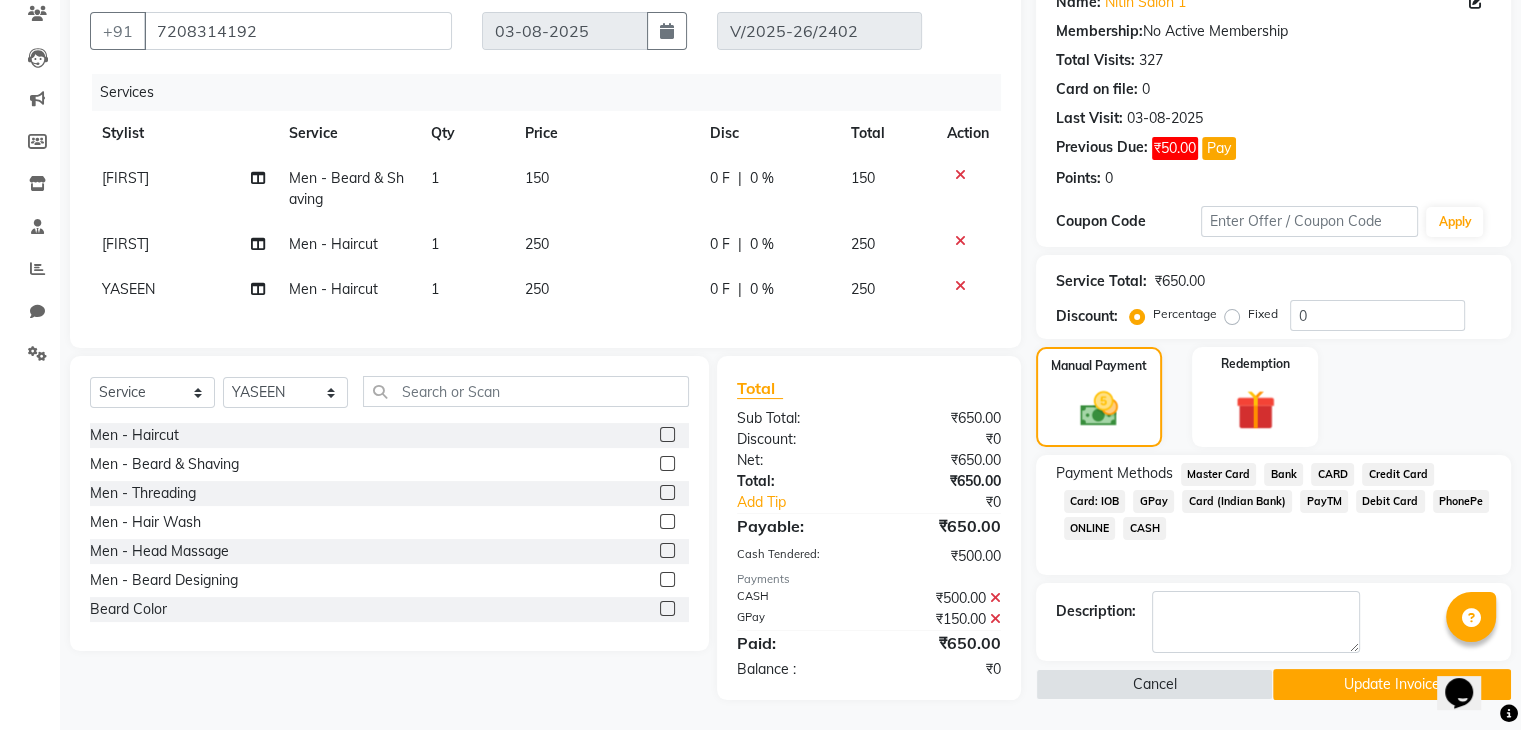 click on "Update Invoice" 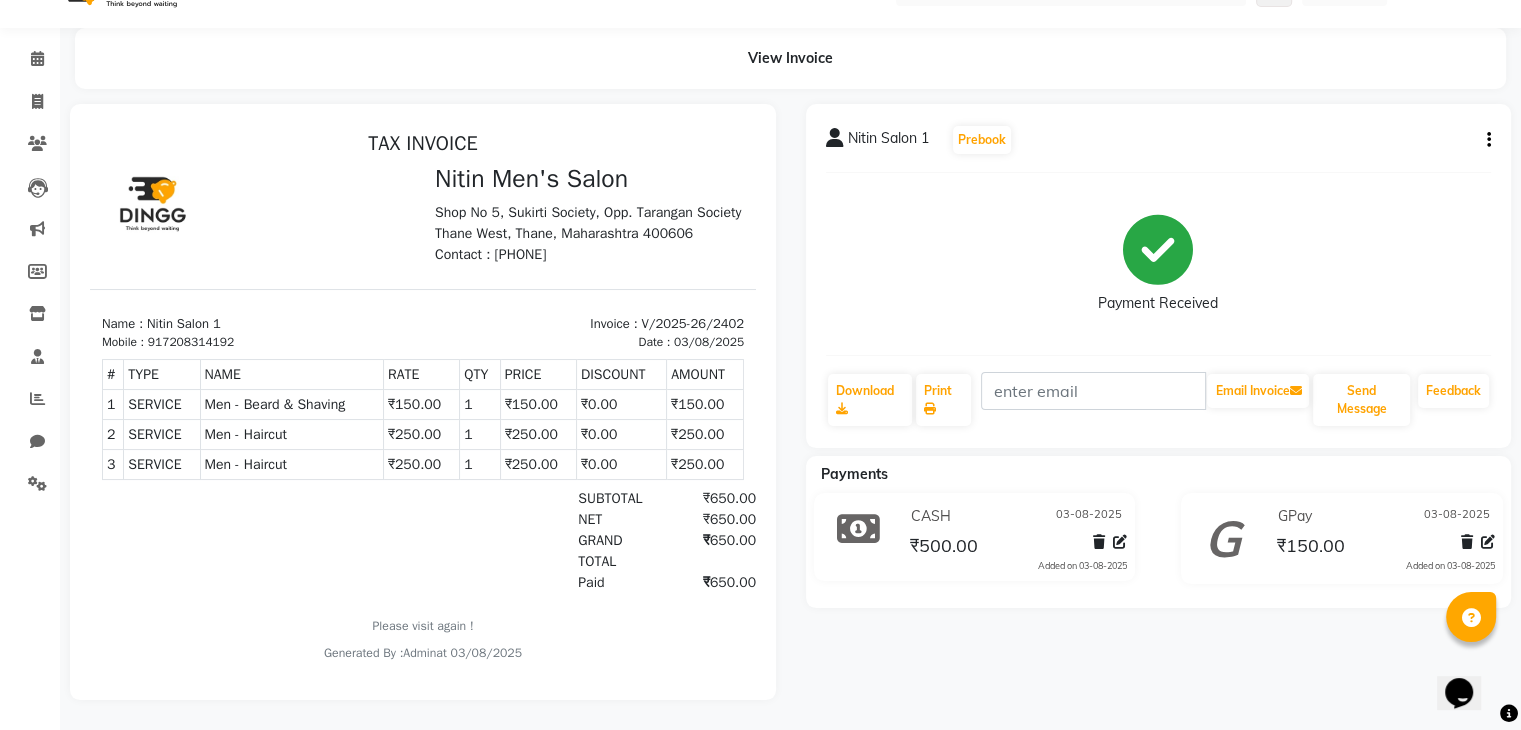 scroll, scrollTop: 58, scrollLeft: 0, axis: vertical 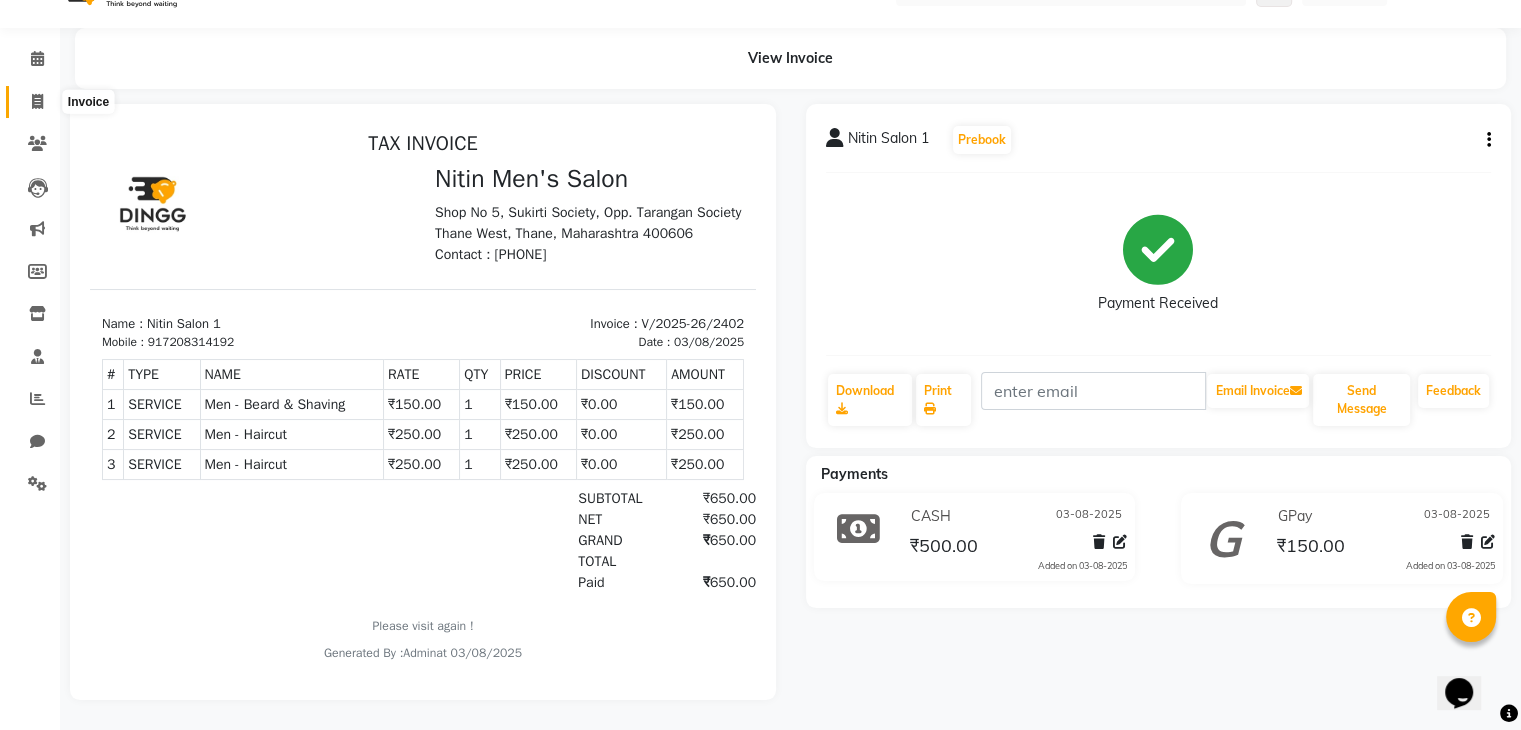 click 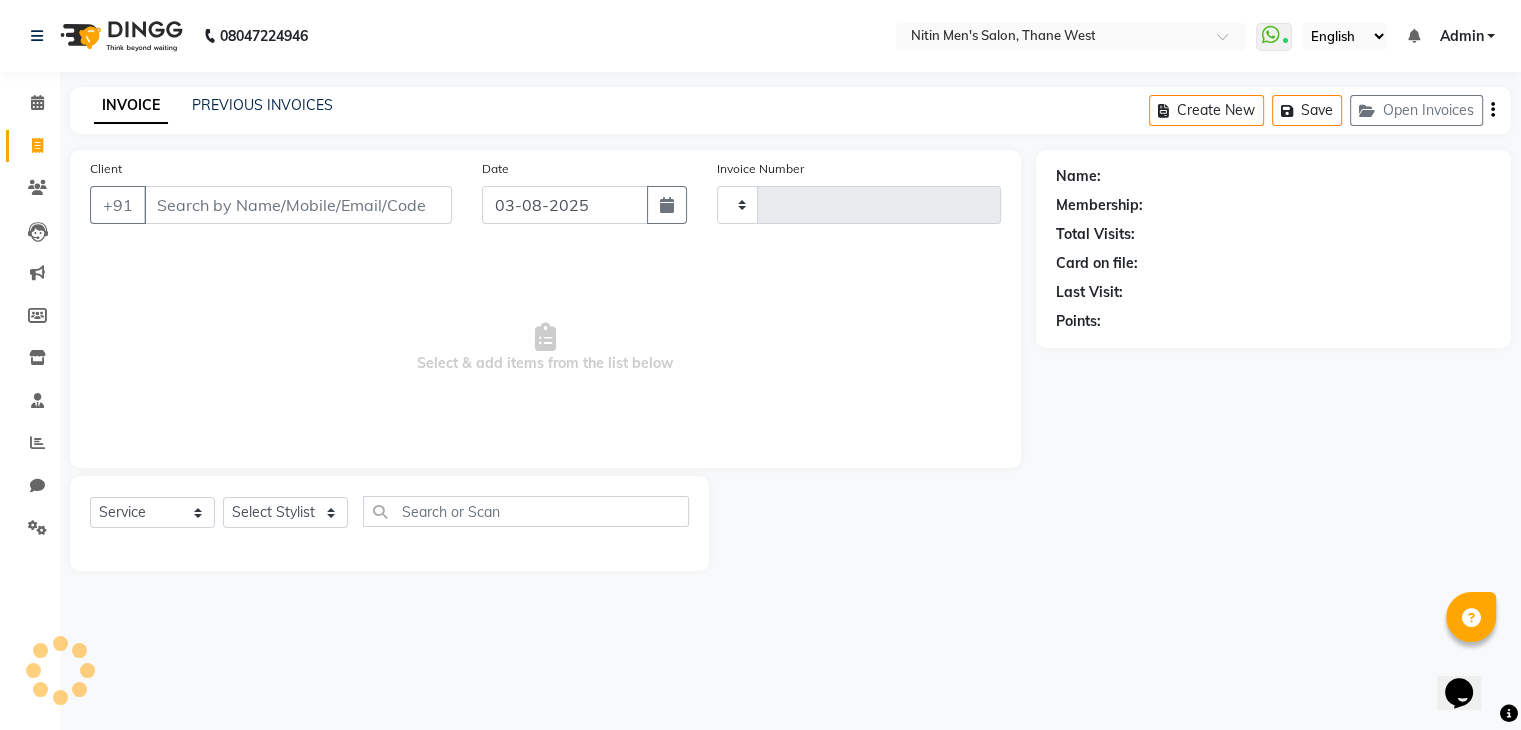 scroll, scrollTop: 0, scrollLeft: 0, axis: both 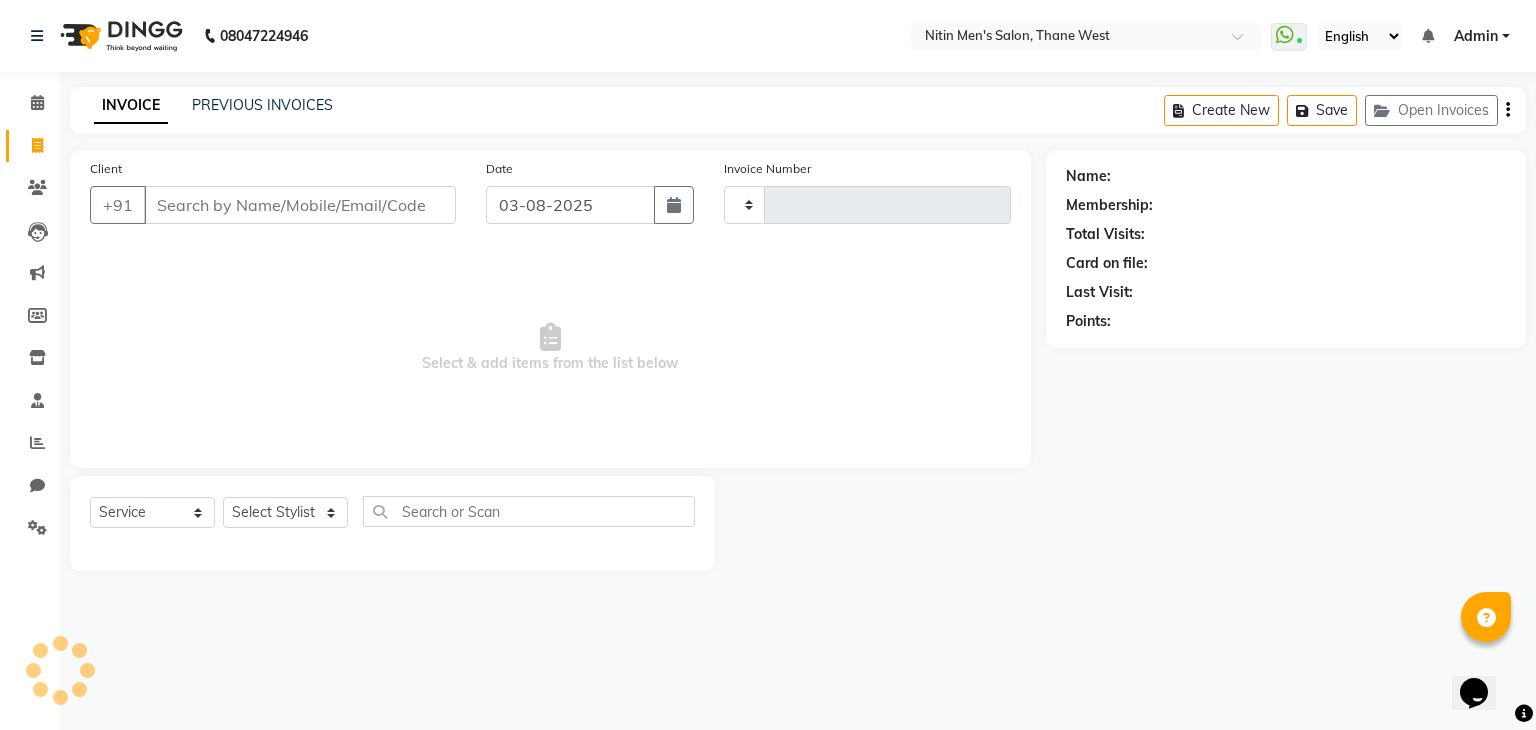 type on "2404" 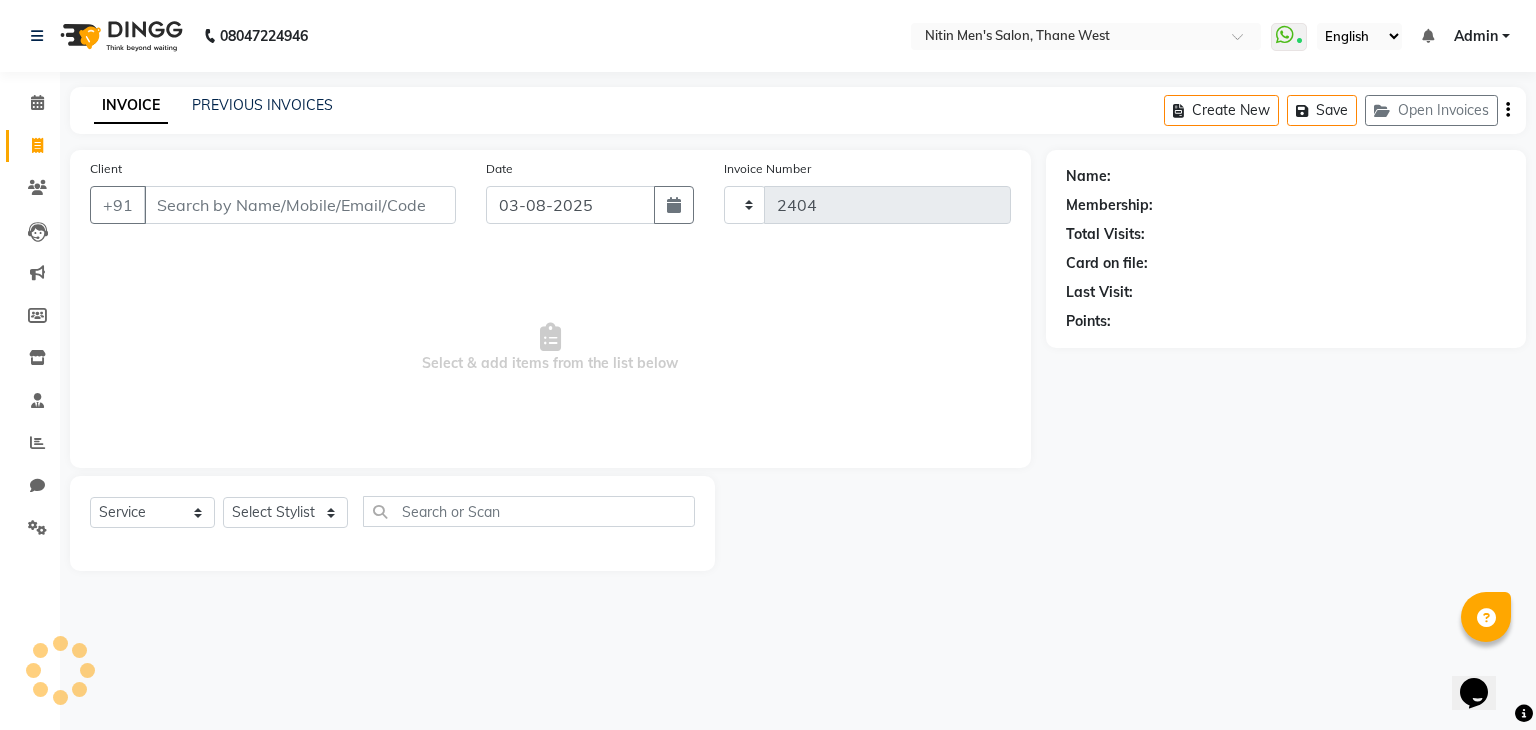 select on "7981" 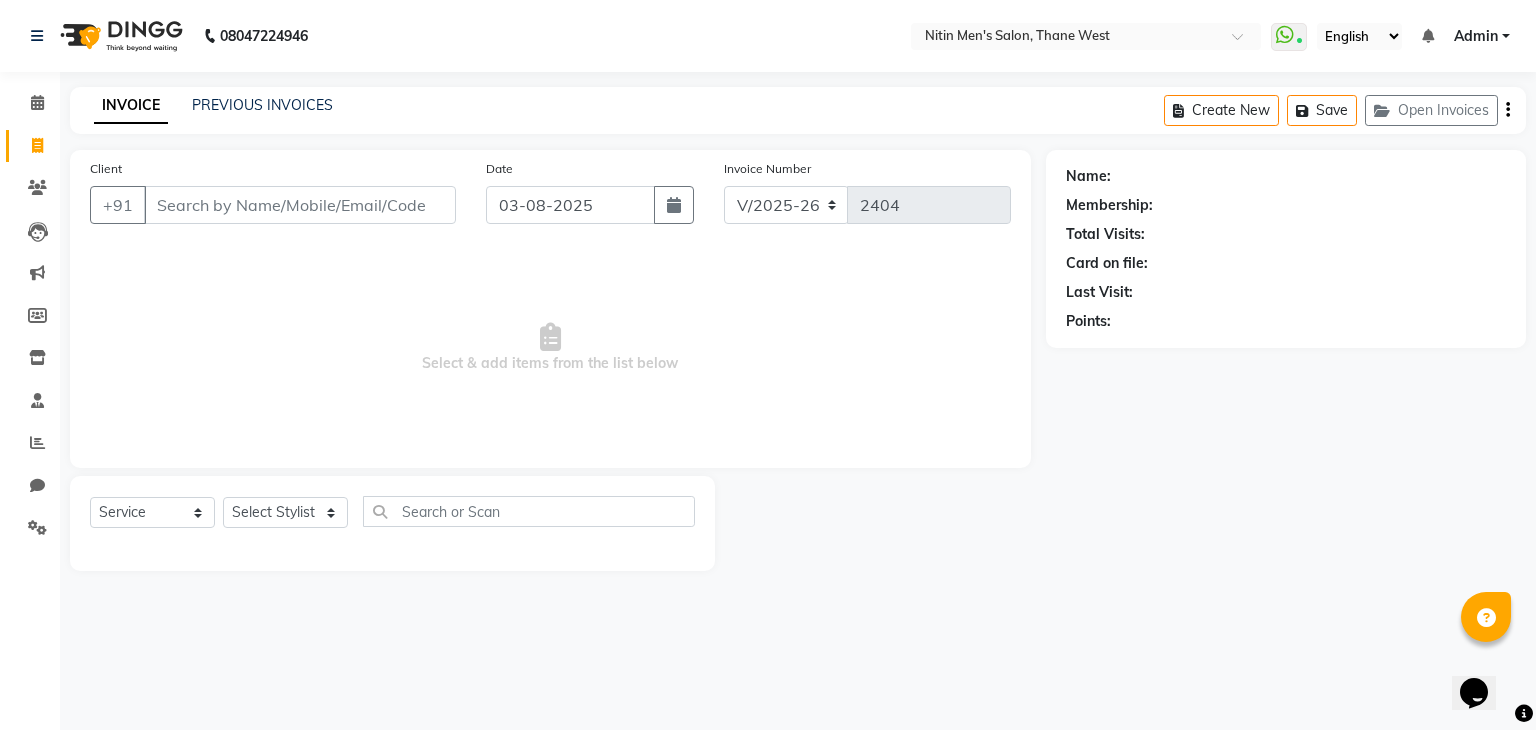 click on "Client" at bounding box center (300, 205) 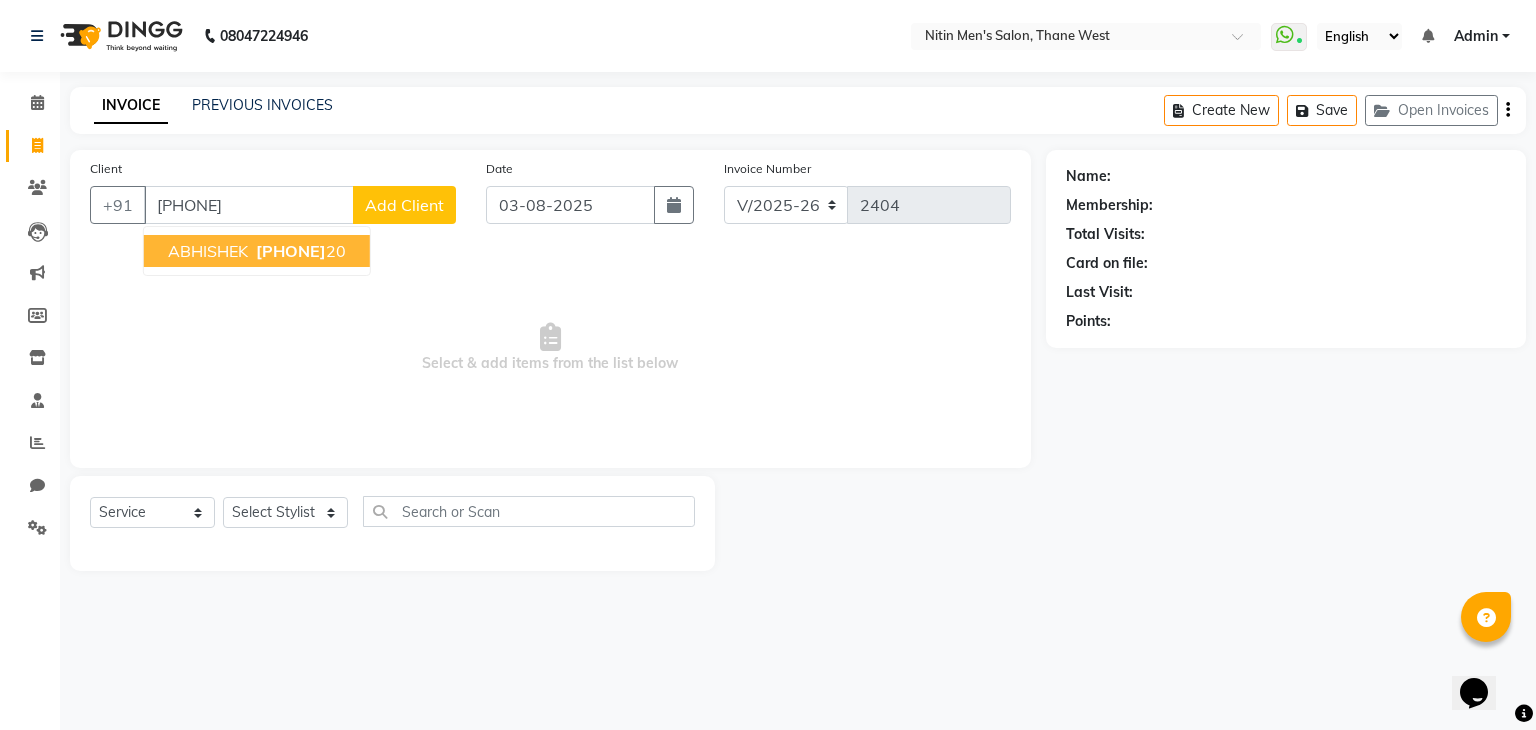 click on "79777199" at bounding box center [291, 251] 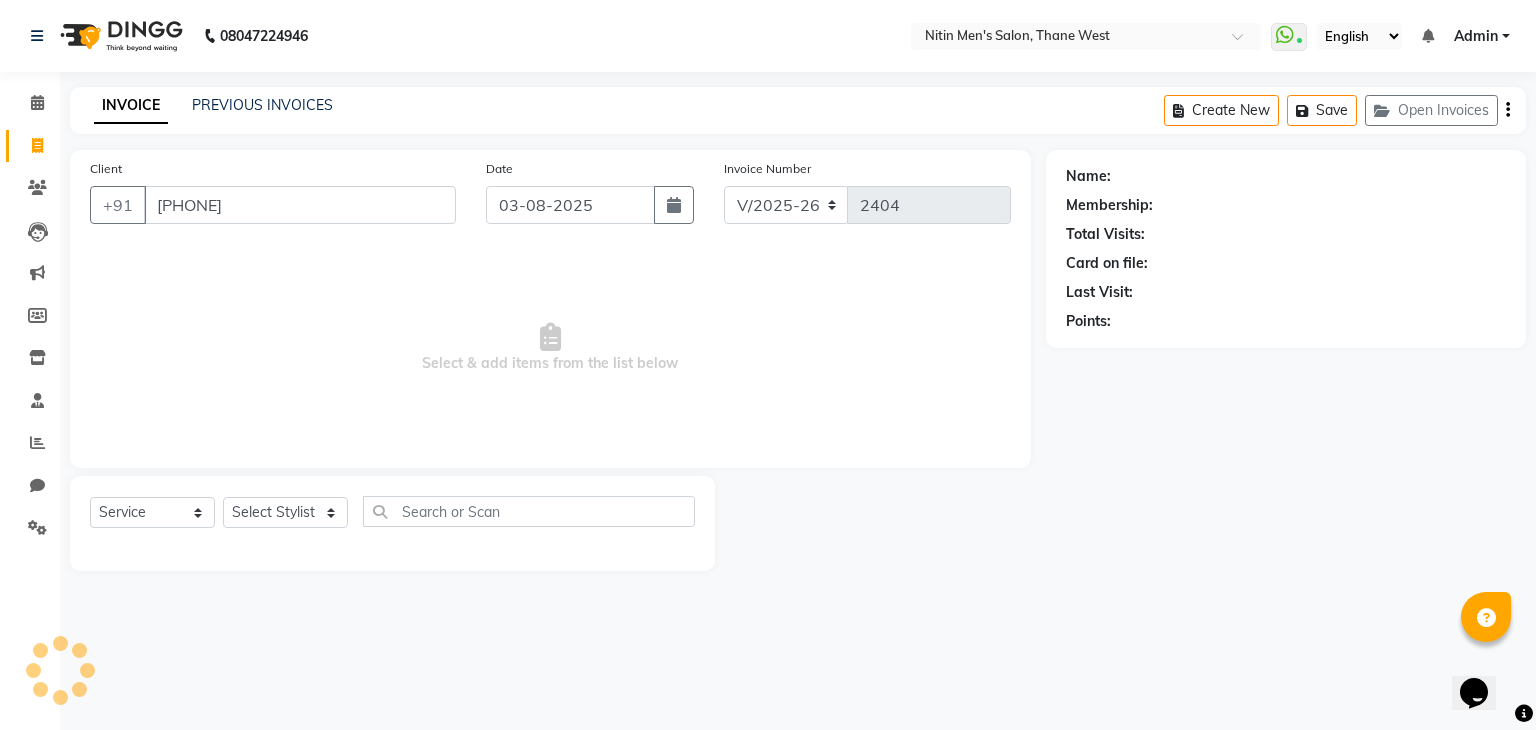 type on "[PHONE]" 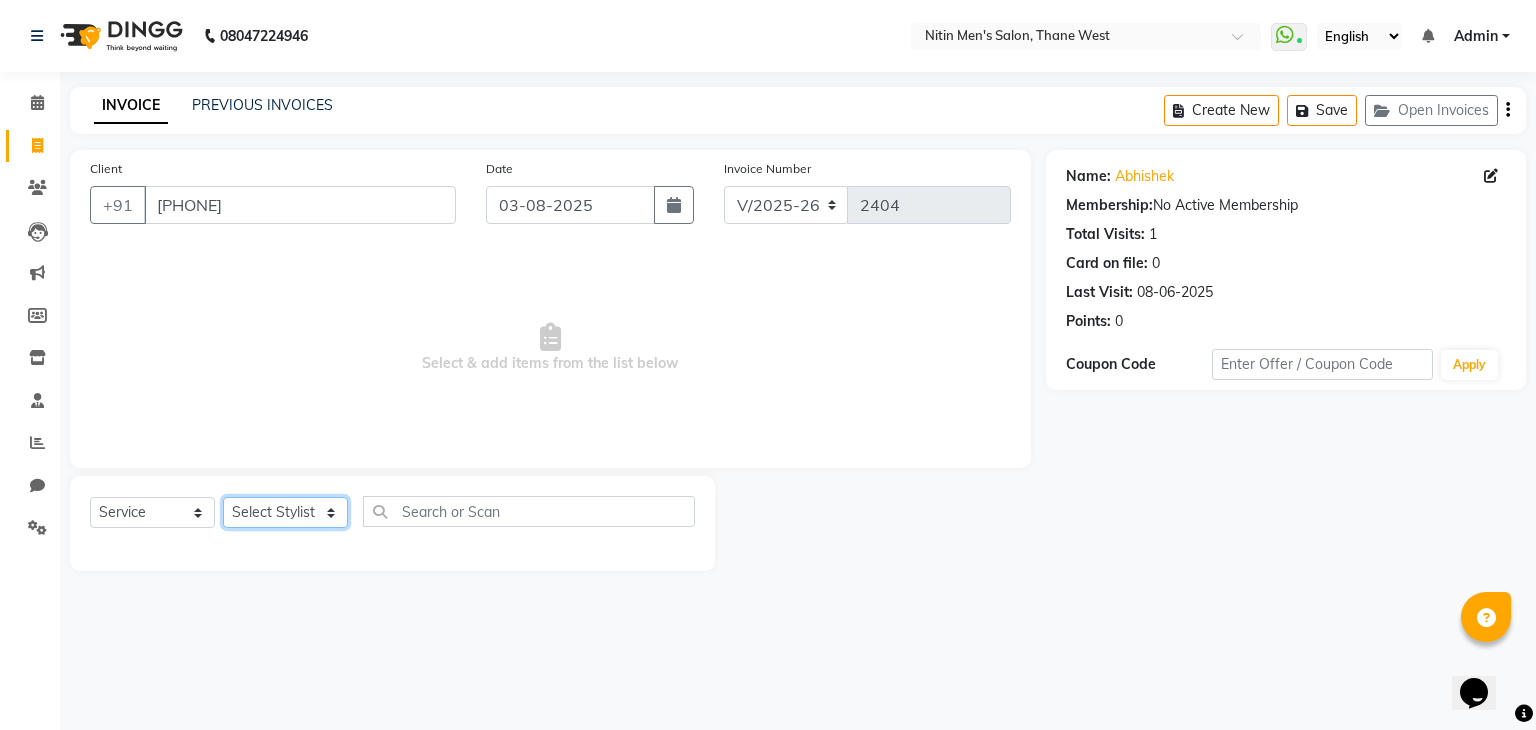 click on "Select Stylist ALAM ASHISH DEEPA HASIB JITU MEENAKSHI NITIN SIR PRAJAKTA Rupa SANDEEP SHAHIM YASEEN" 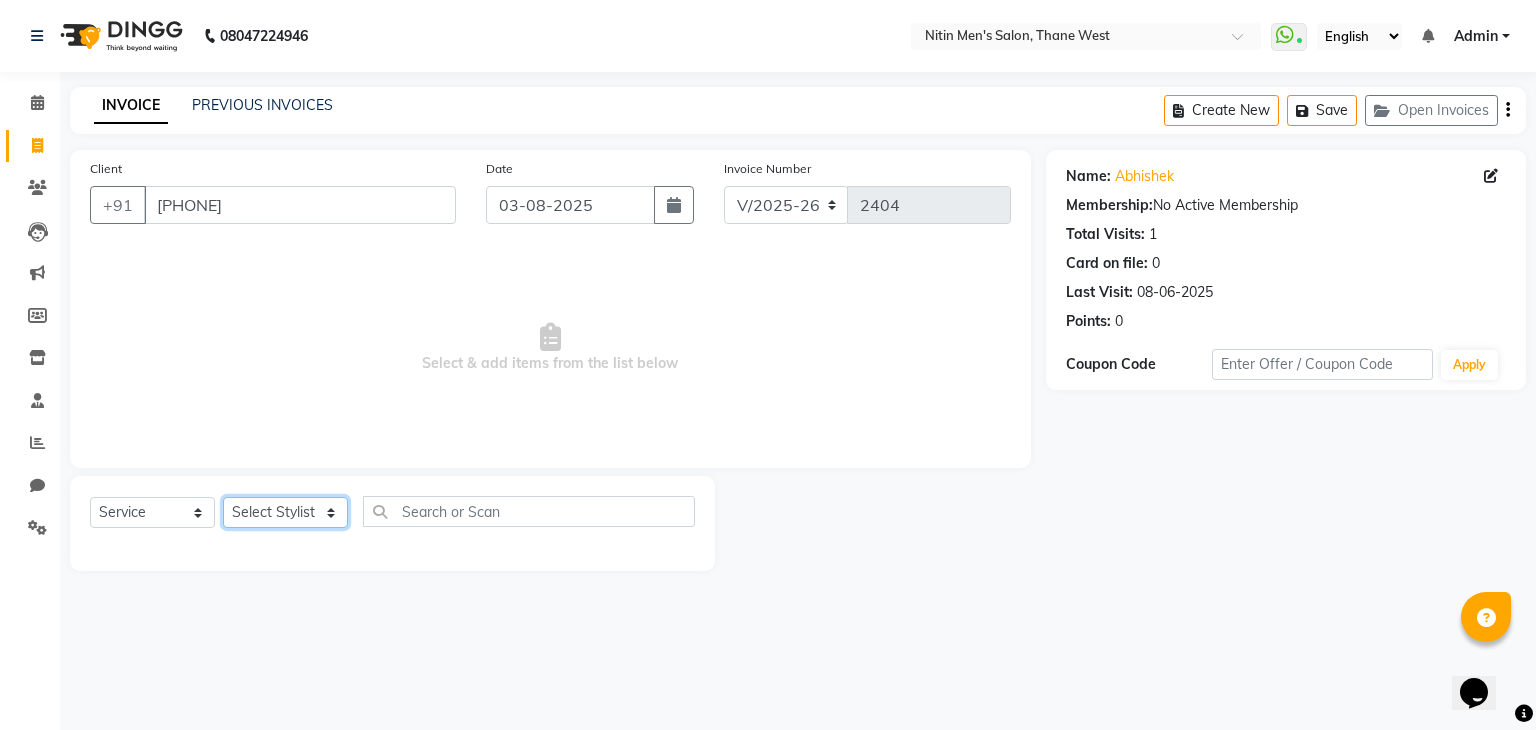 select on "82599" 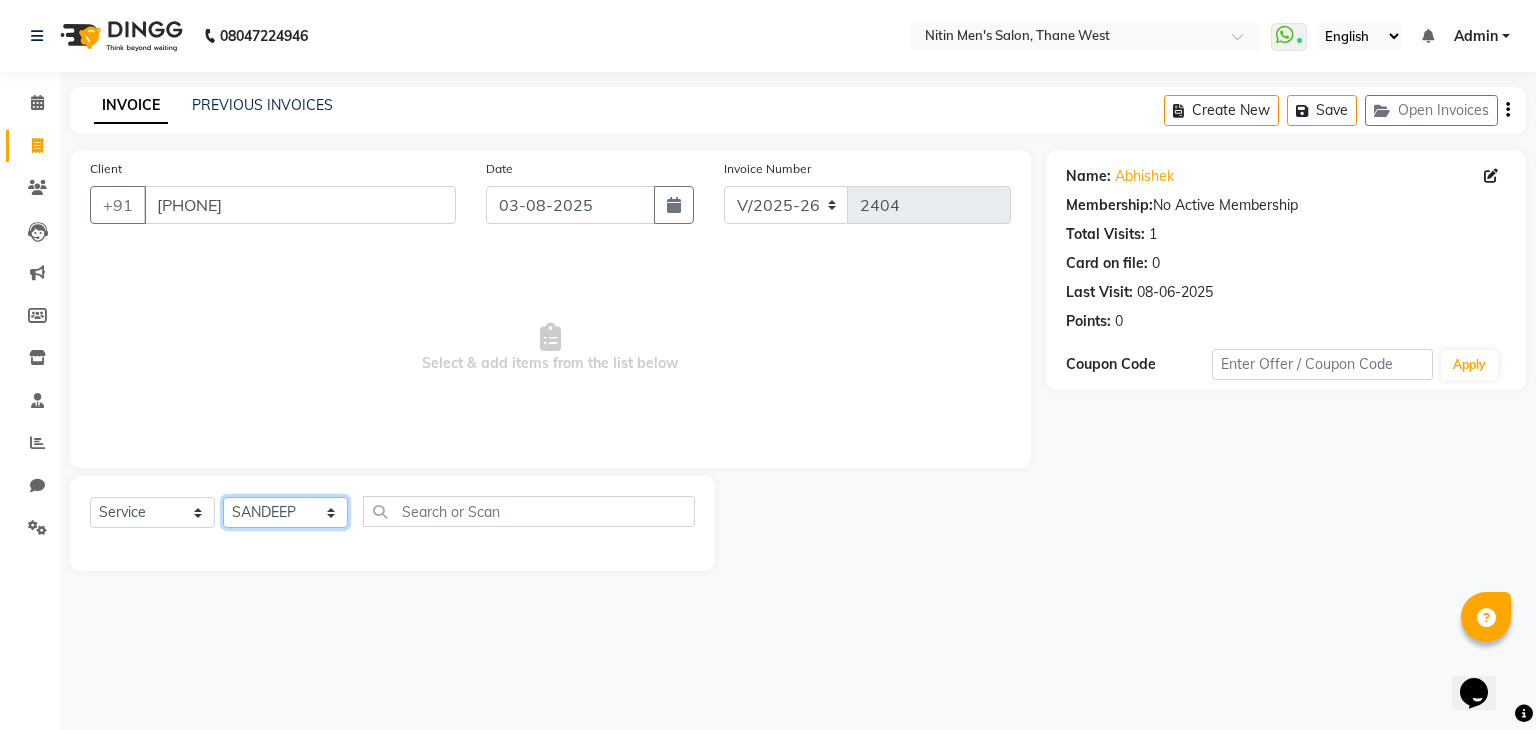 click on "Select Stylist ALAM ASHISH DEEPA HASIB JITU MEENAKSHI NITIN SIR PRAJAKTA Rupa SANDEEP SHAHIM YASEEN" 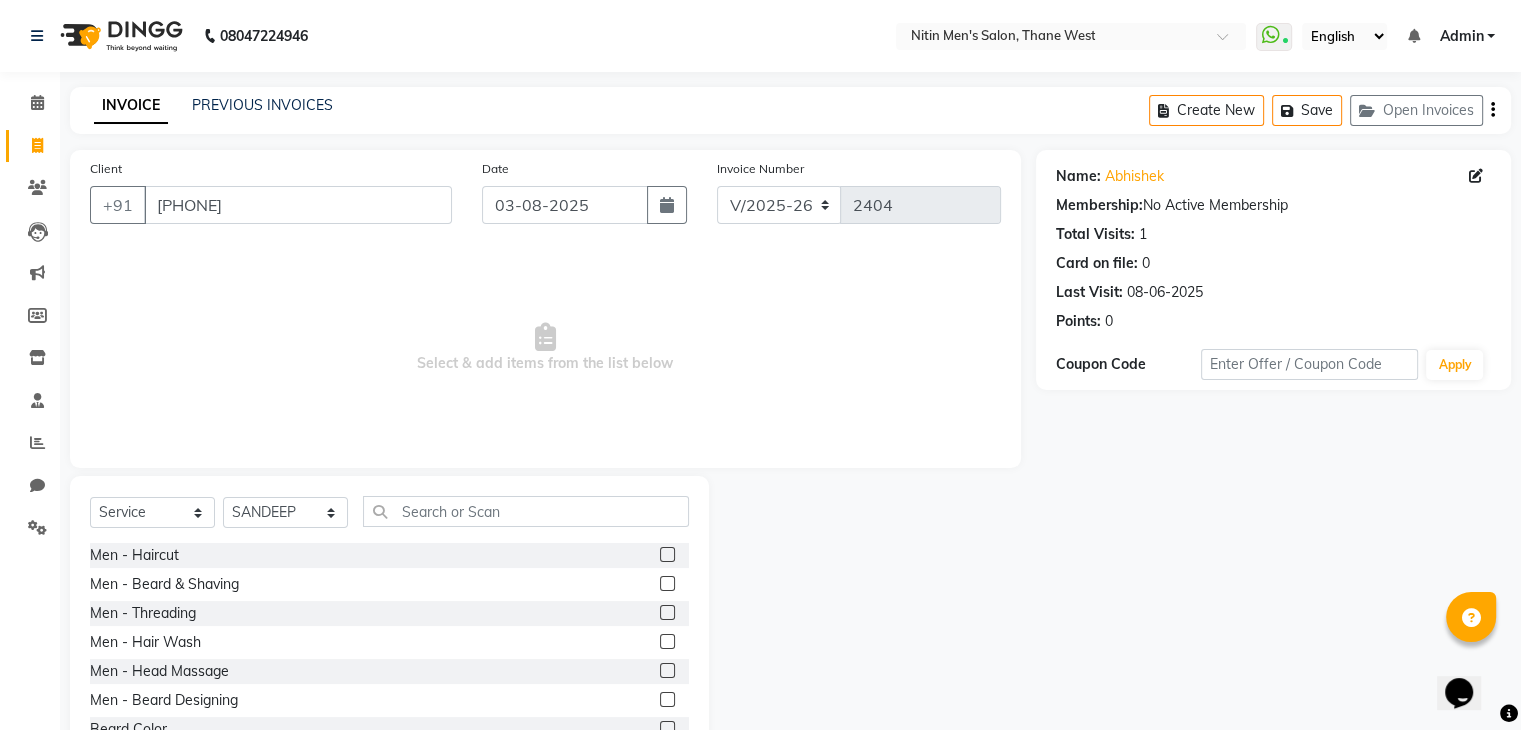 click on "Select & add items from the list below" at bounding box center (545, 348) 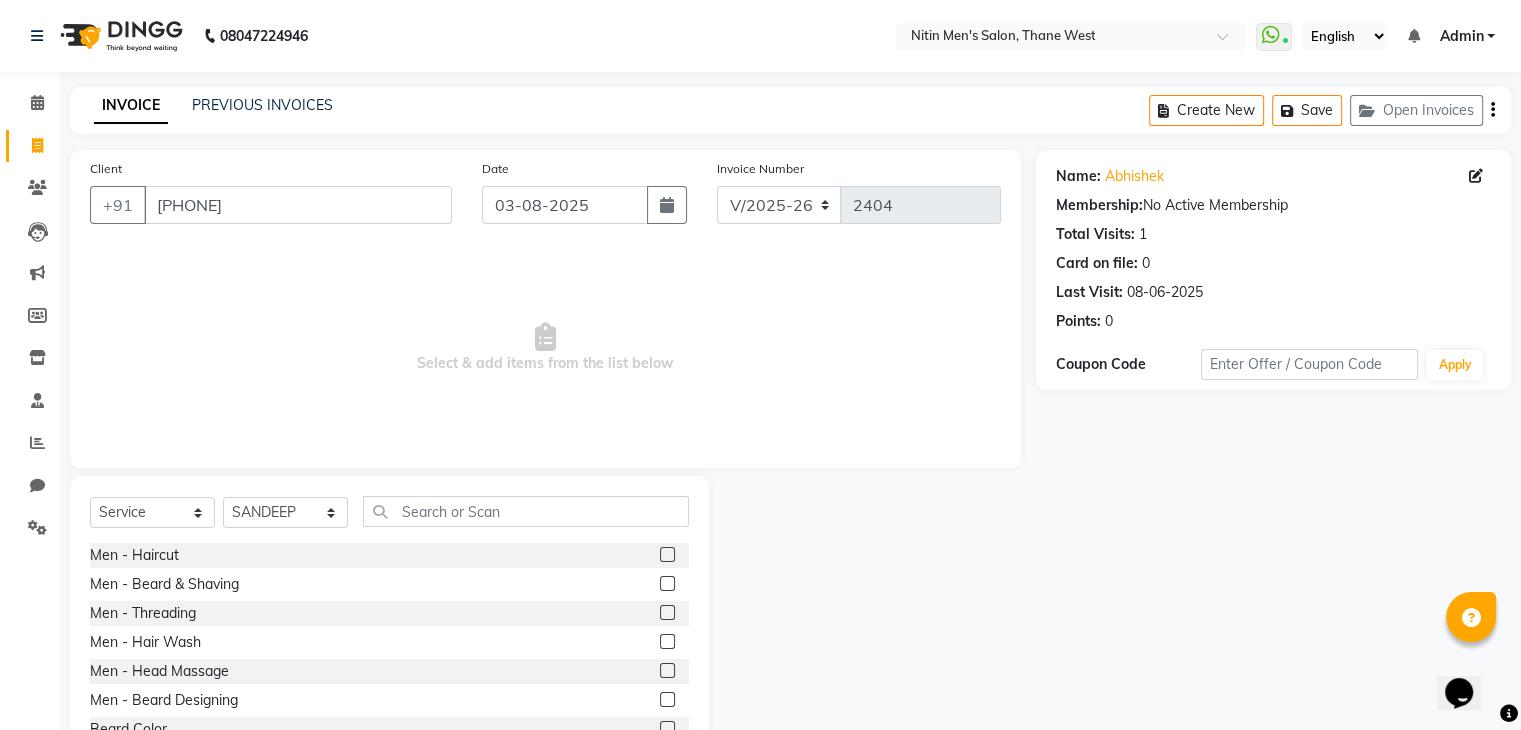 click 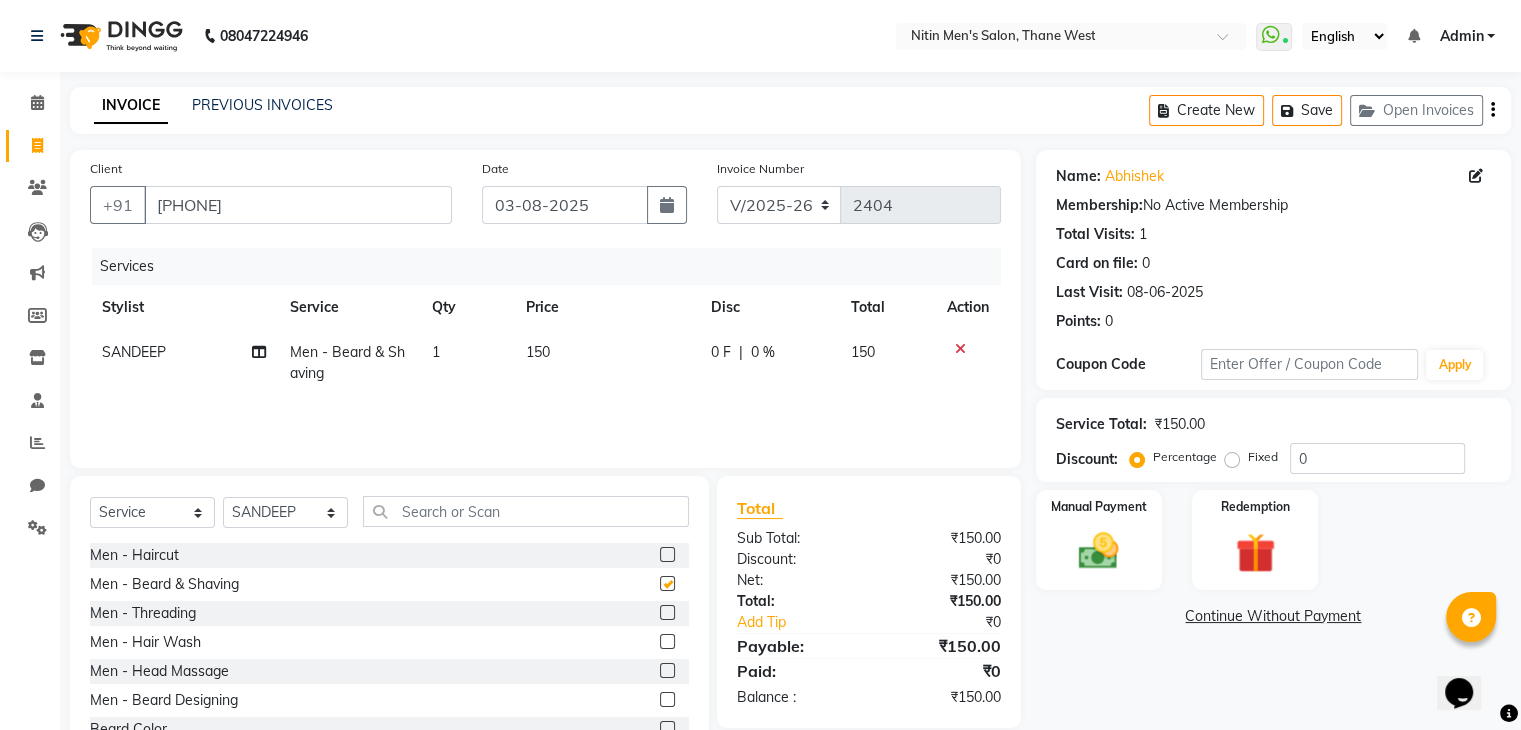 checkbox on "false" 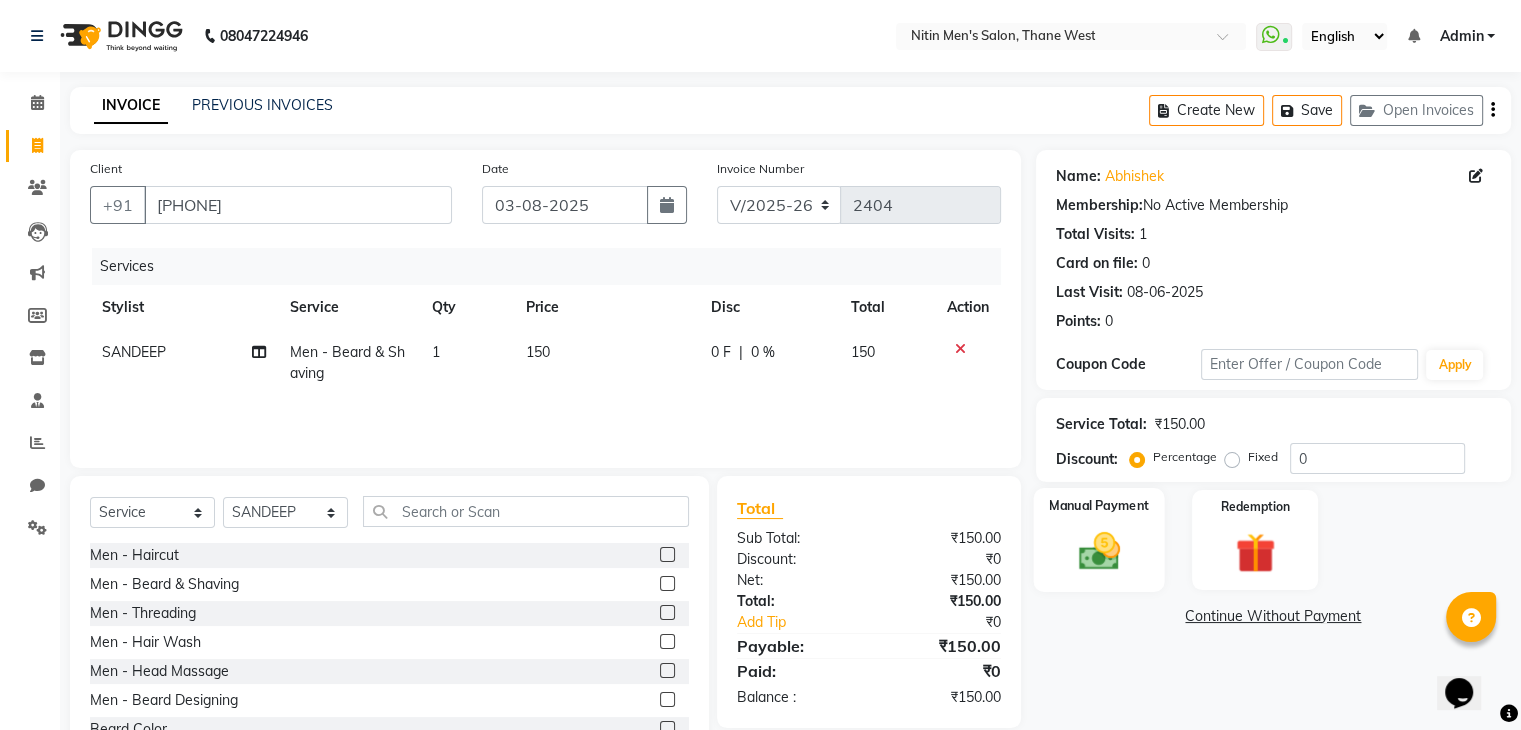 click 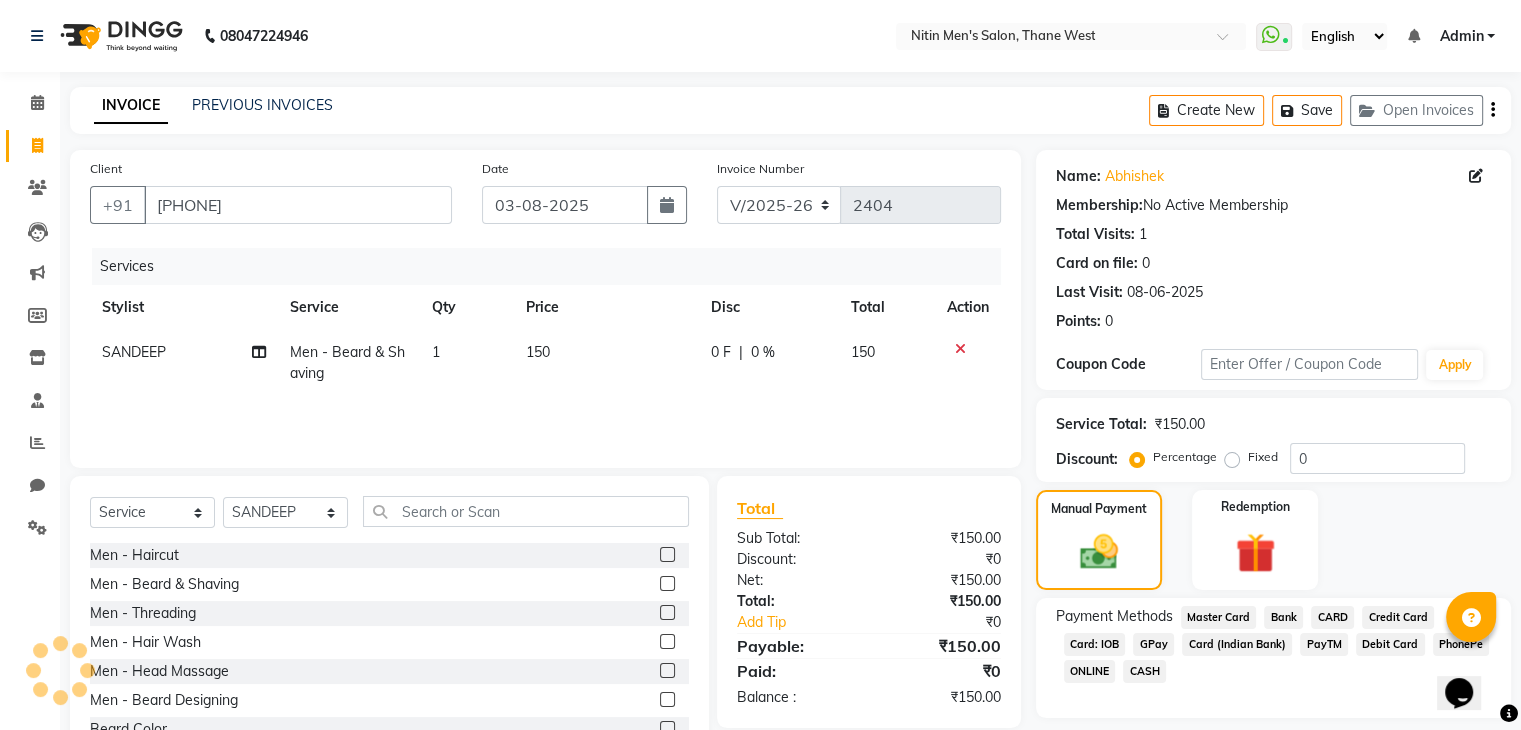 click on "GPay" 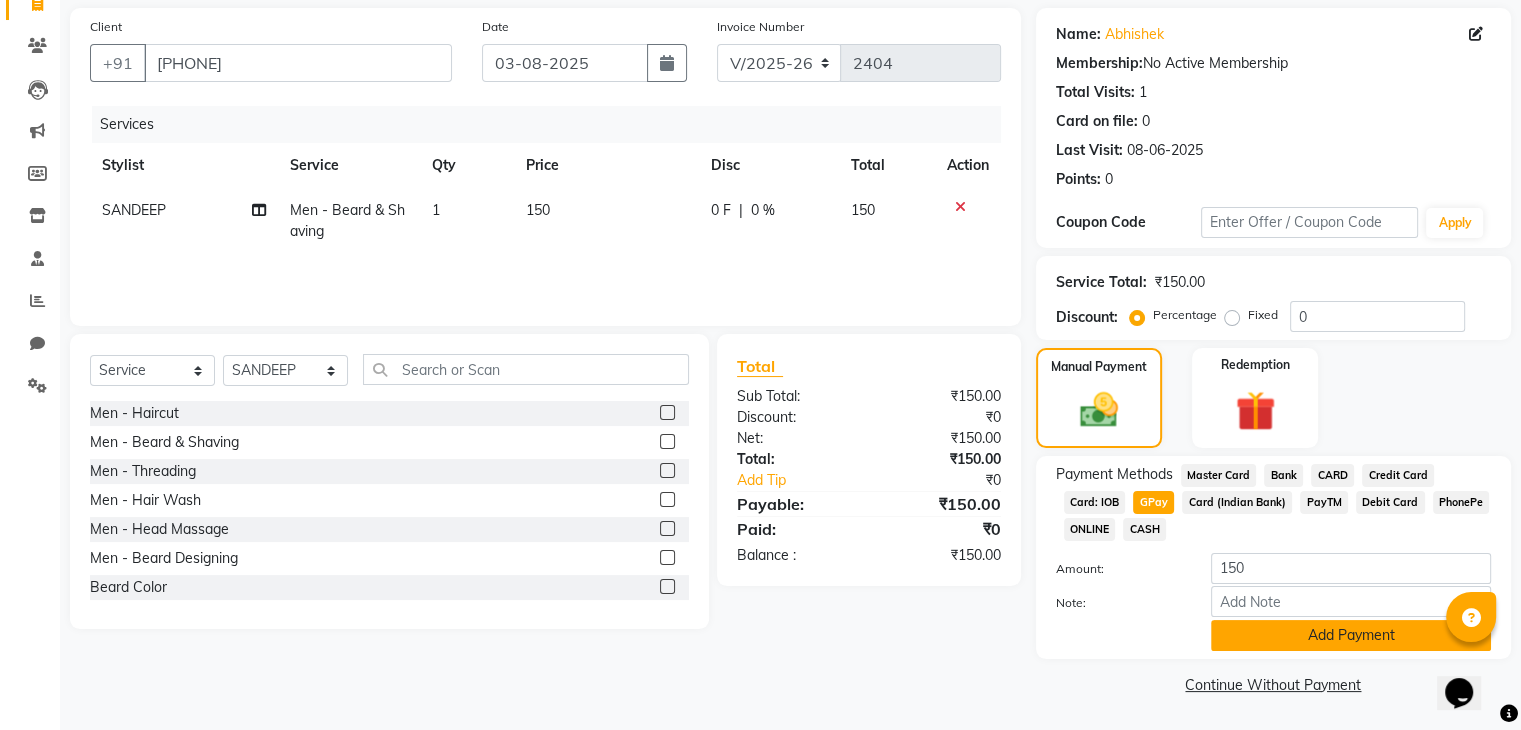 click on "Add Payment" 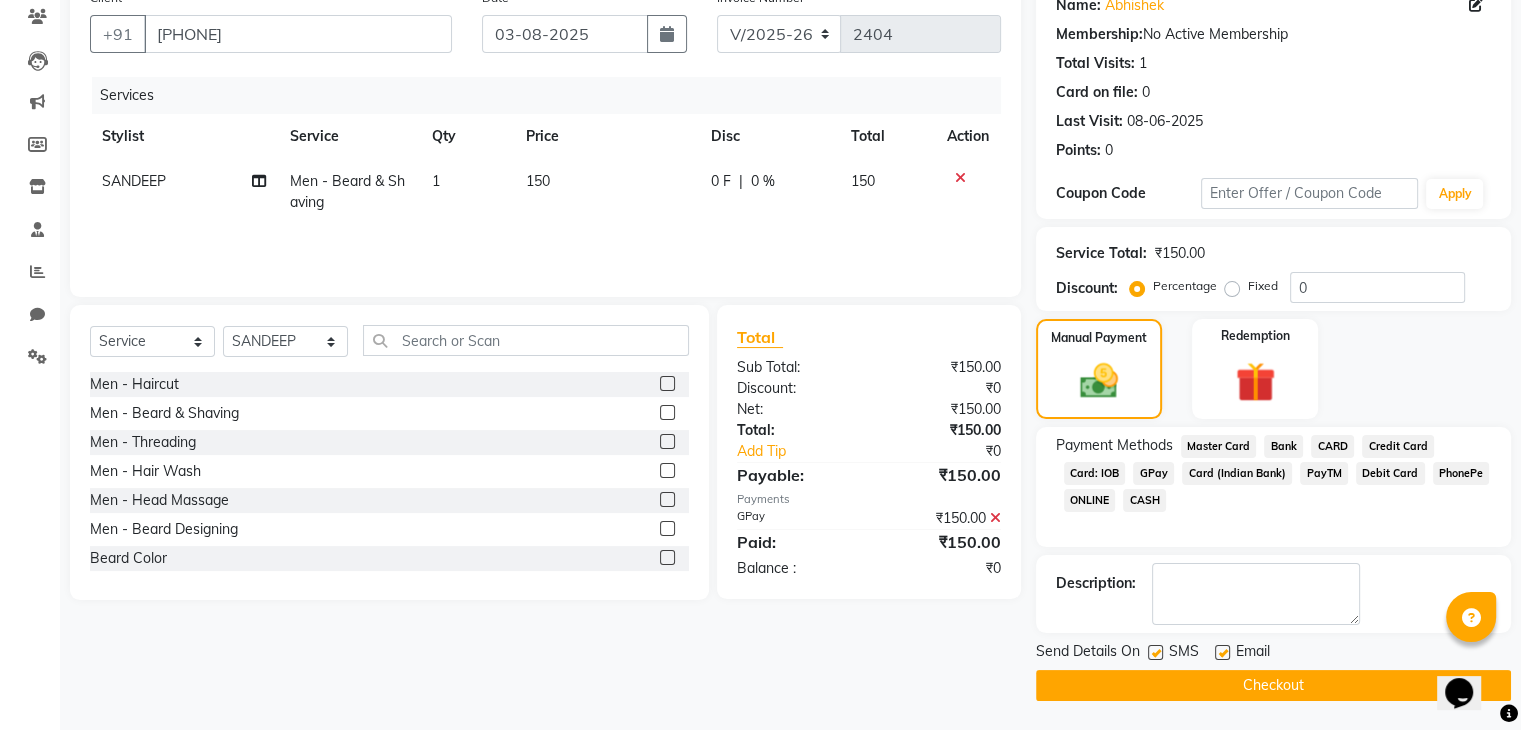 click on "Checkout" 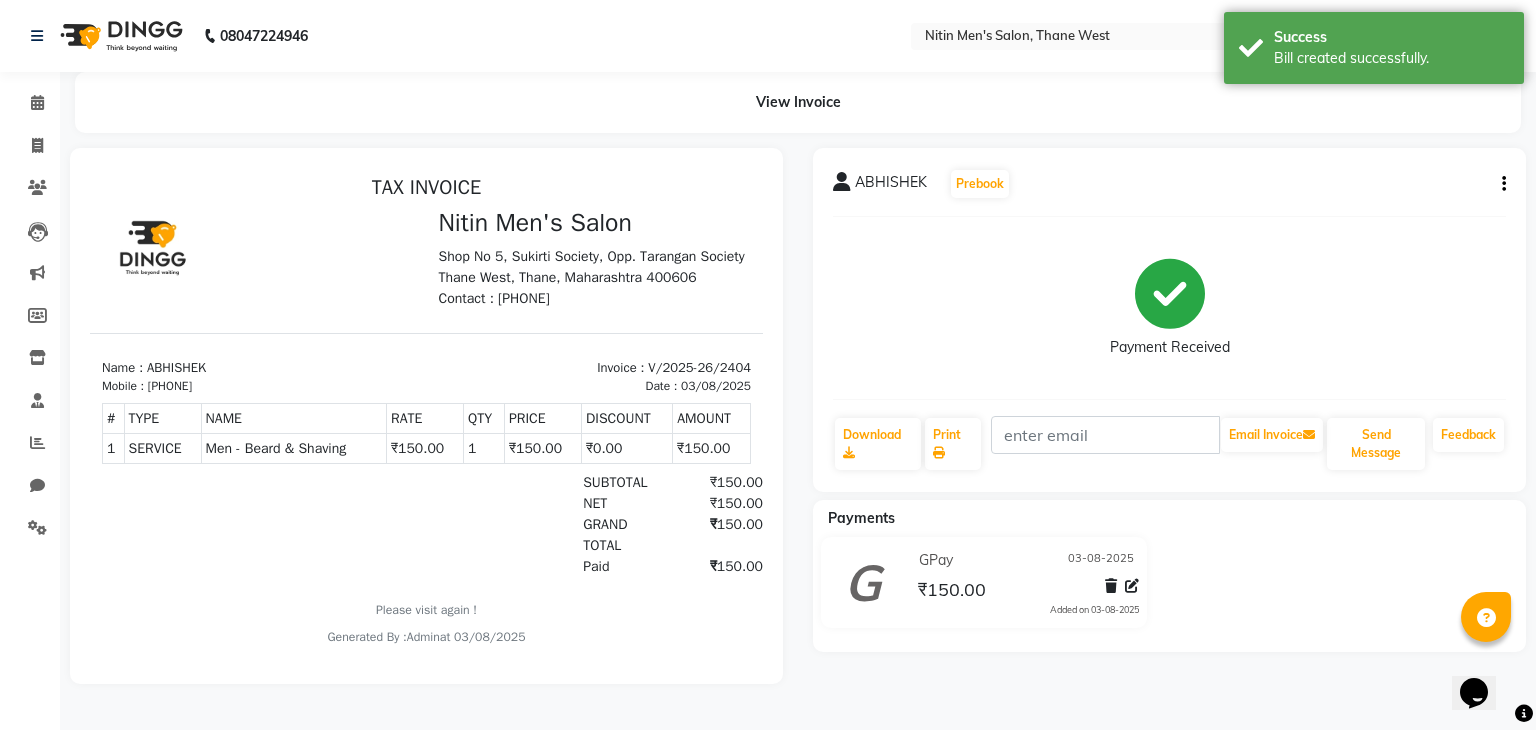 scroll, scrollTop: 0, scrollLeft: 0, axis: both 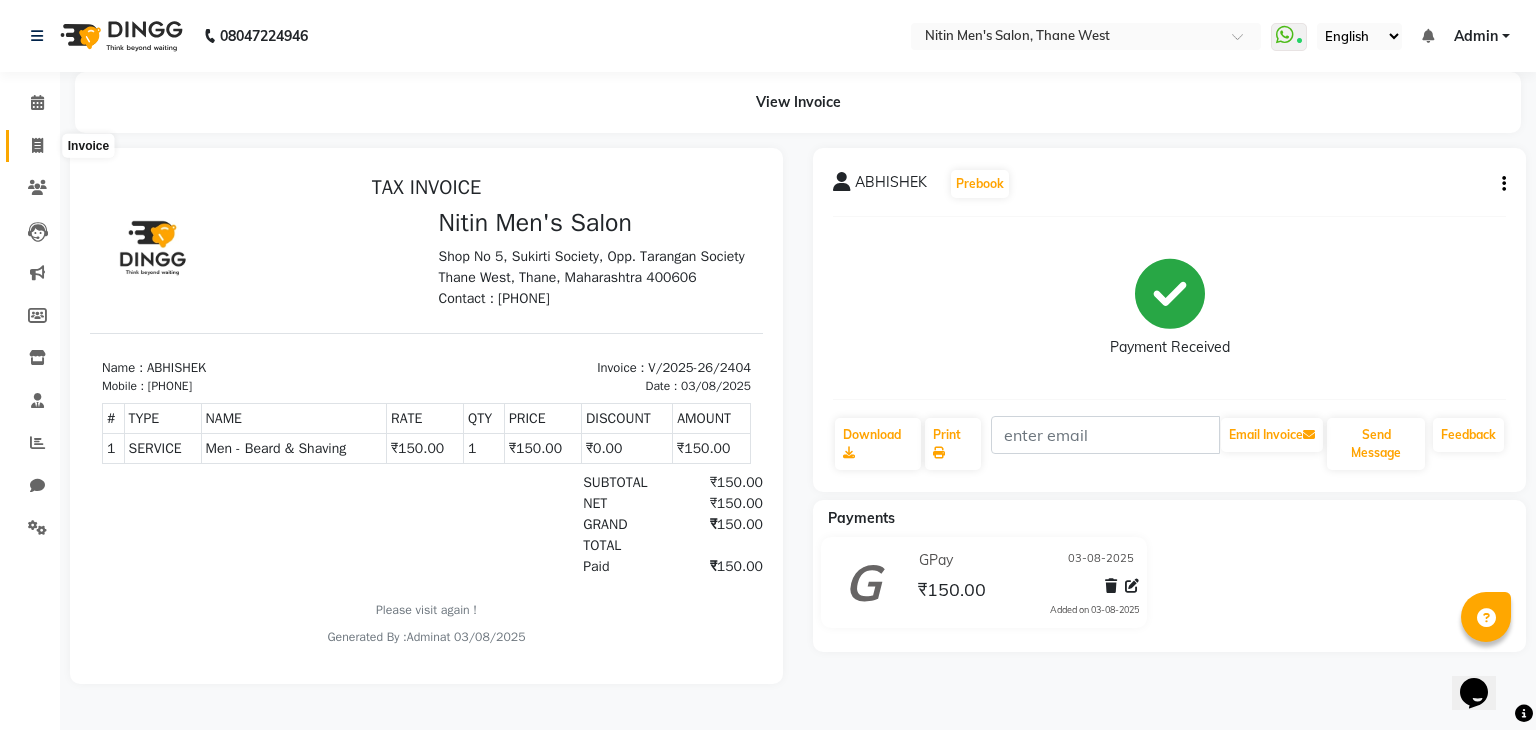 click 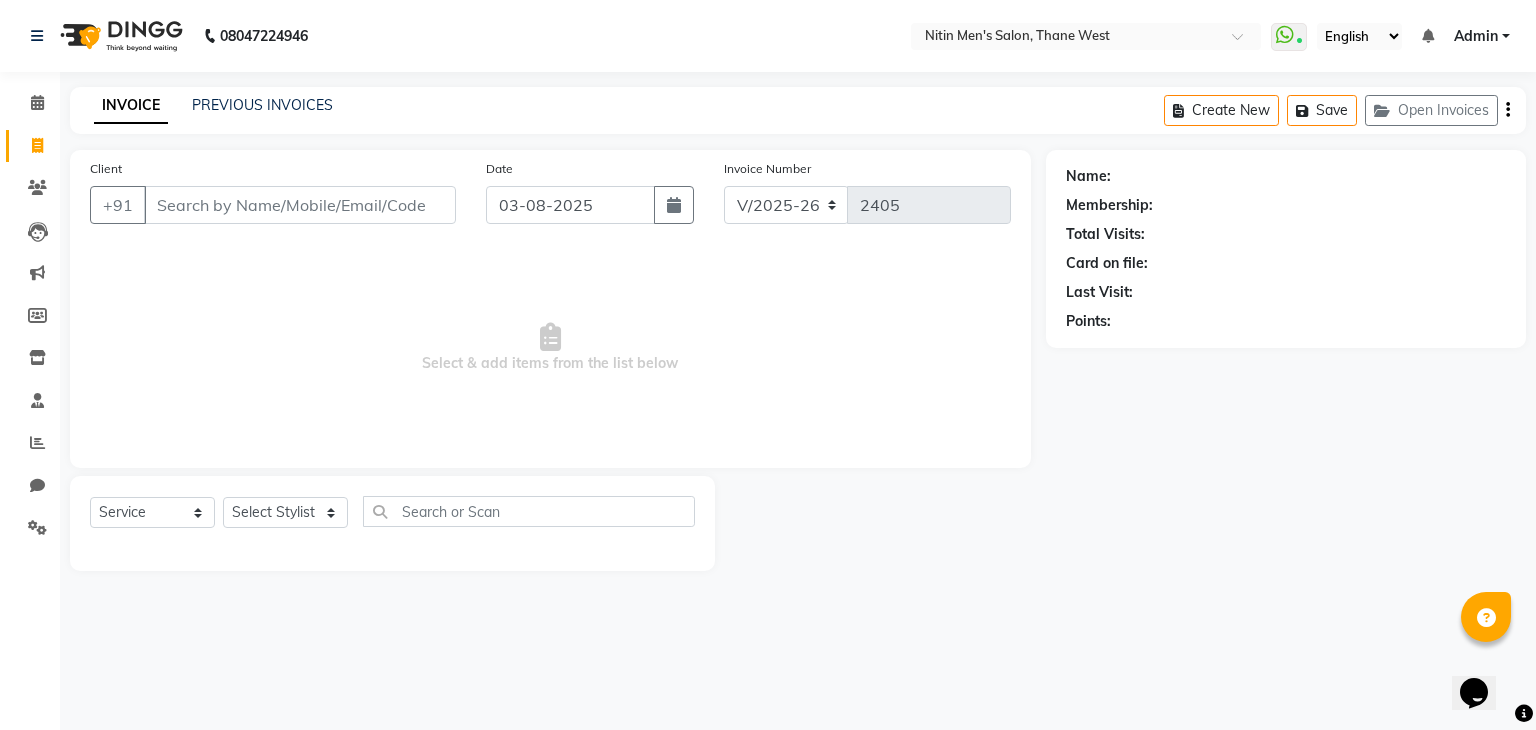 click on "Client" at bounding box center (300, 205) 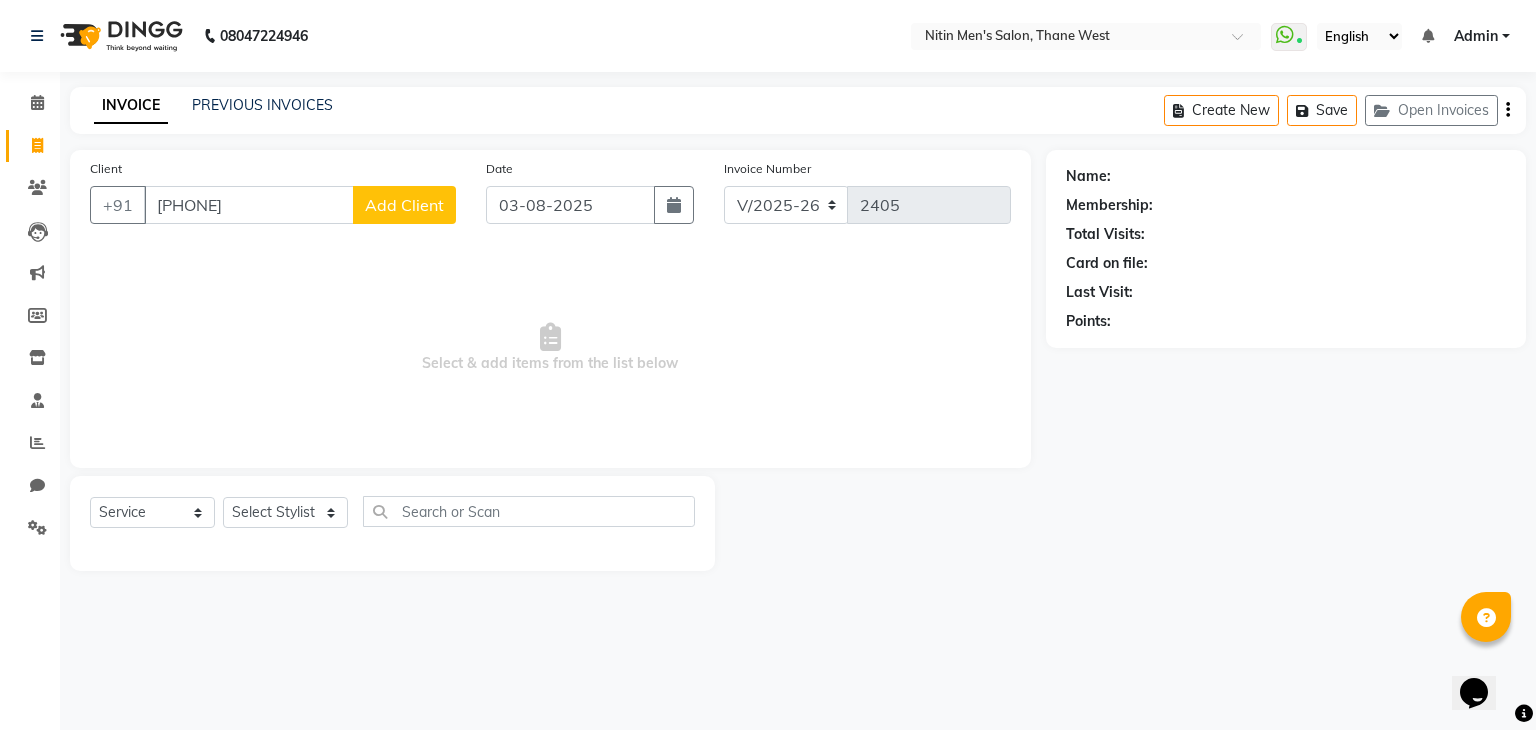 type on "[PHONE]" 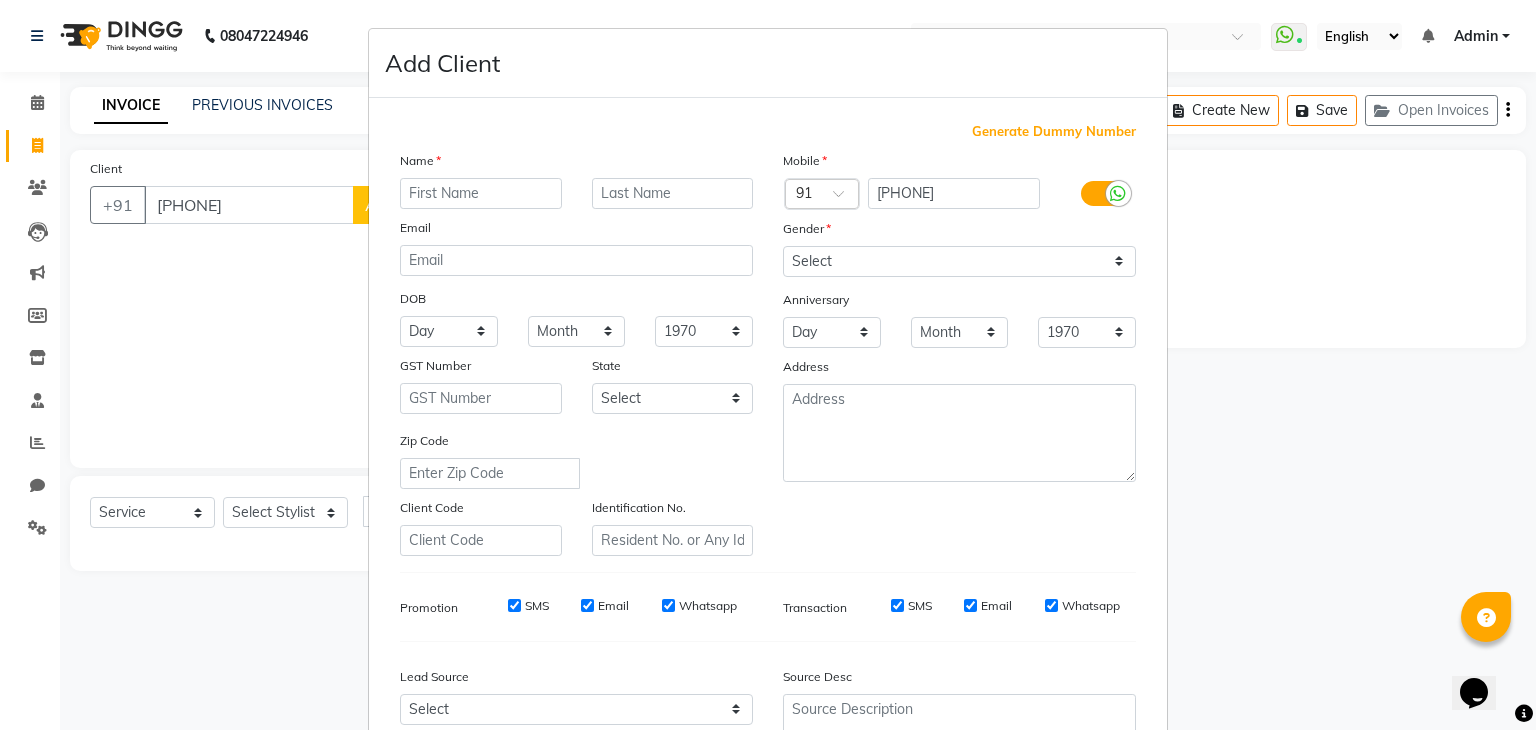click on "Name Email DOB Day 01 02 03 04 05 06 07 08 09 10 11 12 13 14 15 16 17 18 19 20 21 22 23 24 25 26 27 28 29 30 31 Month January February March April May June July August September October November December 1940 1941 1942 1943 1944 1945 1946 1947 1948 1949 1950 1951 1952 1953 1954 1955 1956 1957 1958 1959 1960 1961 1962 1963 1964 1965 1966 1967 1968 1969 1970 1971 1972 1973 1974 1975 1976 1977 1978 1979 1980 1981 1982 1983 1984 1985 1986 1987 1988 1989 1990 1991 1992 1993 1994 1995 1996 1997 1998 1999 2000 2001 2002 2003 2004 2005 2006 2007 2008 2009 2010 2011 2012 2013 2014 2015 2016 2017 2018 2019 2020 2021 2022 2023 2024 GST Number State Select Andaman and Nicobar Islands Andhra Pradesh Arunachal Pradesh Assam Bihar Chandigarh Chhattisgarh Dadra and Nagar Haveli Daman and Diu Delhi Goa Gujarat Haryana Himachal Pradesh Jammu and Kashmir Jharkhand Karnataka Kerala Lakshadweep Madhya Pradesh Maharashtra Manipur Meghalaya Mizoram Nagaland Odisha Pondicherry Punjab Rajasthan Sikkim Tamil Nadu Telangana Tripura" at bounding box center [576, 353] 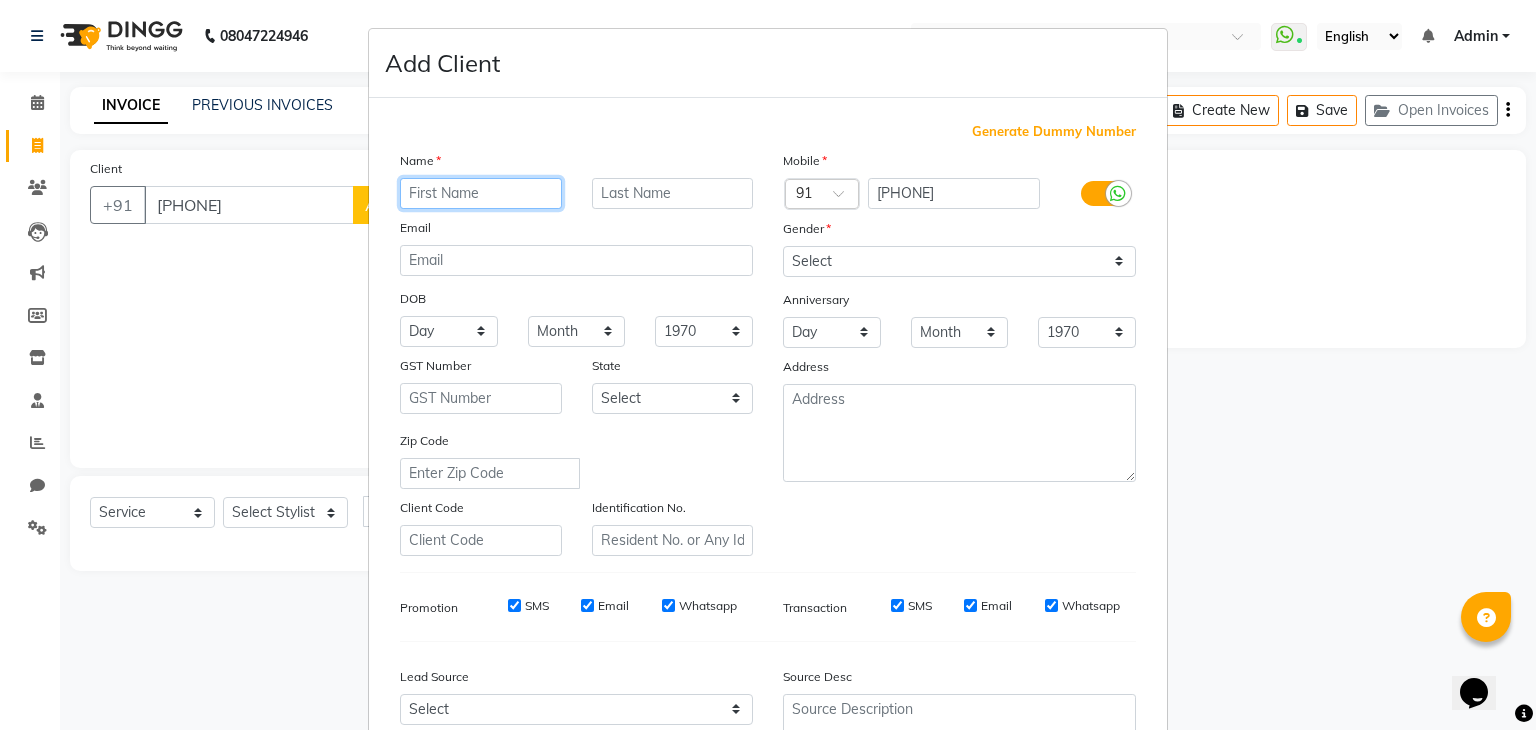 click at bounding box center (481, 193) 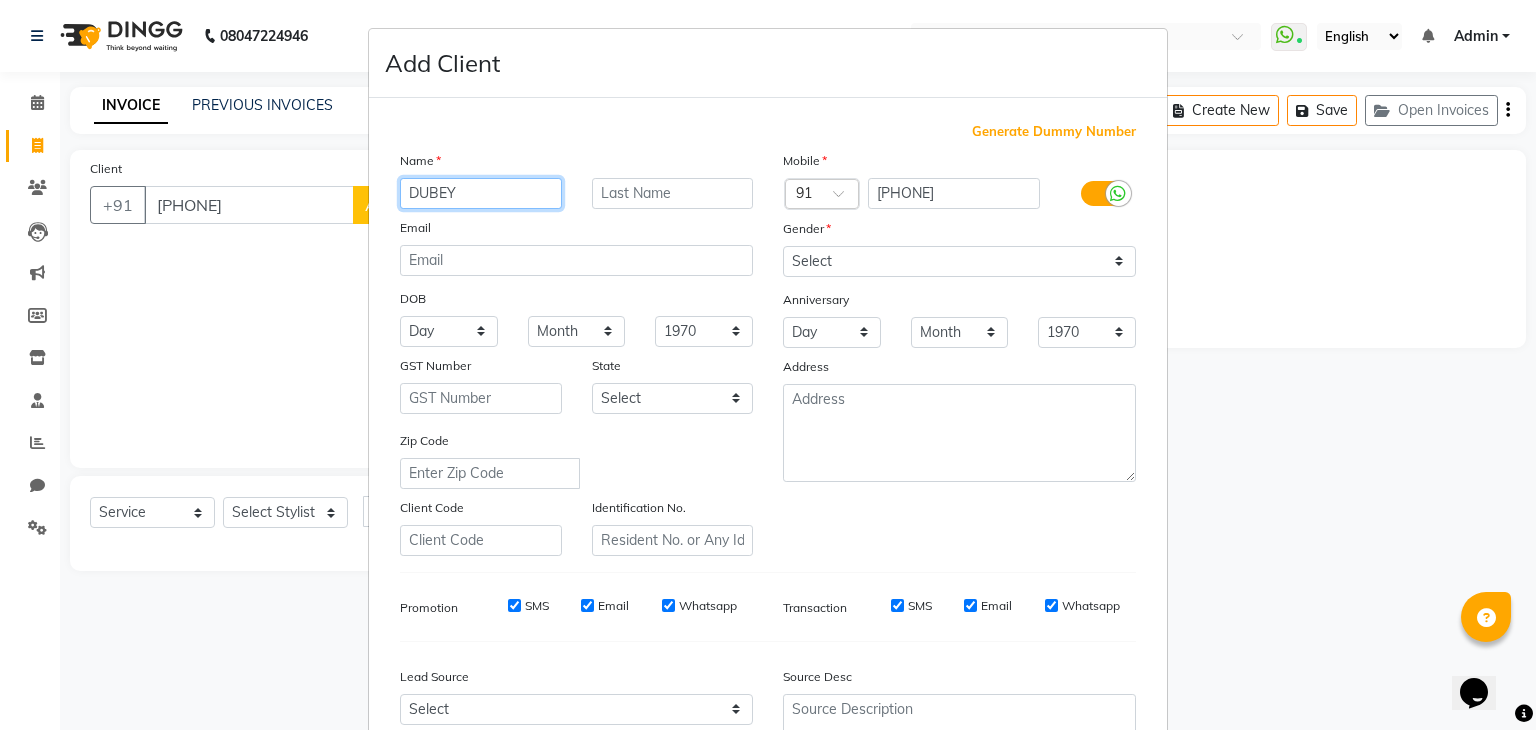 type on "DUBEY" 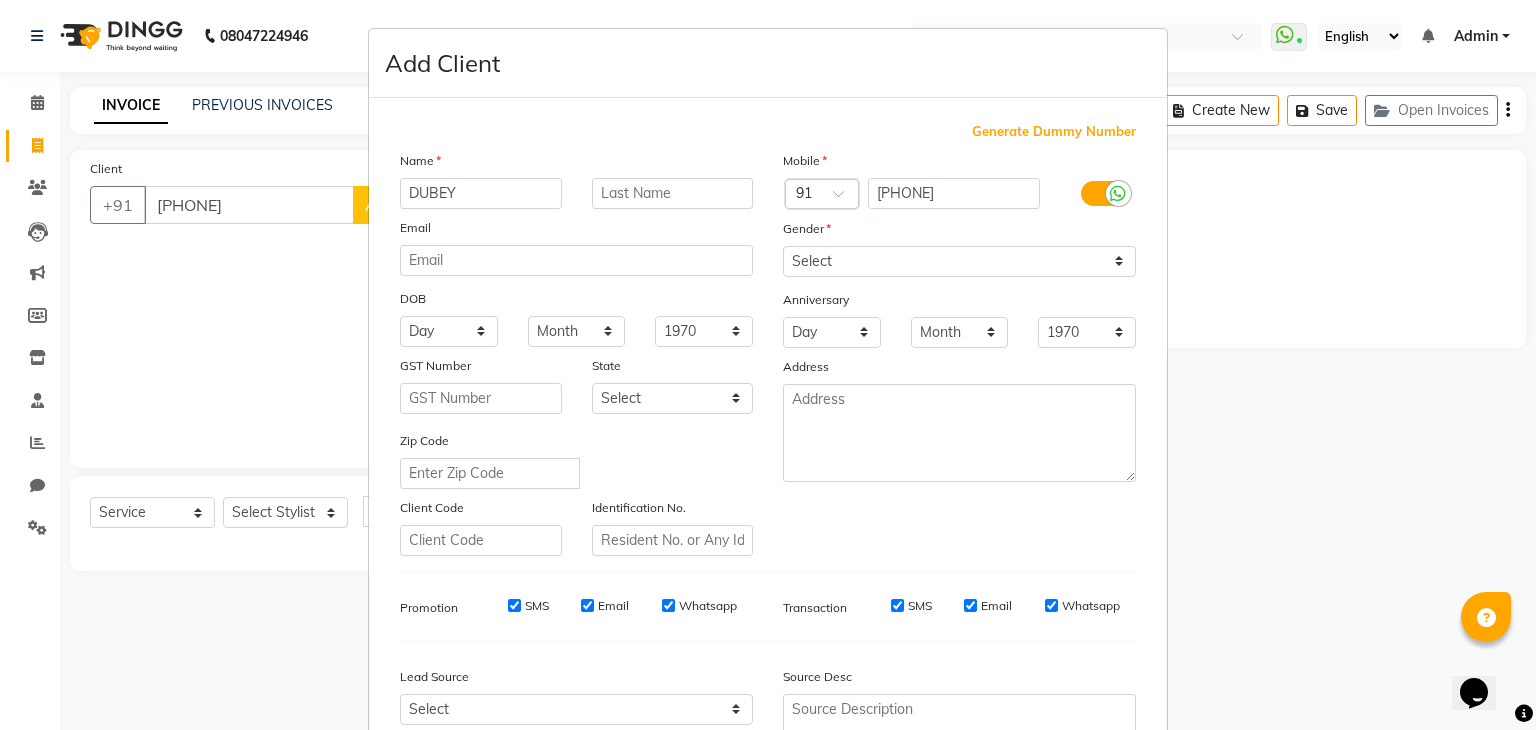 click on "Mobile Country Code × 91 9999265804 Gender Select Male Female Other Prefer Not To Say Anniversary Day 01 02 03 04 05 06 07 08 09 10 11 12 13 14 15 16 17 18 19 20 21 22 23 24 25 26 27 28 29 30 31 Month January February March April May June July August September October November December 1970 1971 1972 1973 1974 1975 1976 1977 1978 1979 1980 1981 1982 1983 1984 1985 1986 1987 1988 1989 1990 1991 1992 1993 1994 1995 1996 1997 1998 1999 2000 2001 2002 2003 2004 2005 2006 2007 2008 2009 2010 2011 2012 2013 2014 2015 2016 2017 2018 2019 2020 2021 2022 2023 2024 2025 Address" at bounding box center (959, 353) 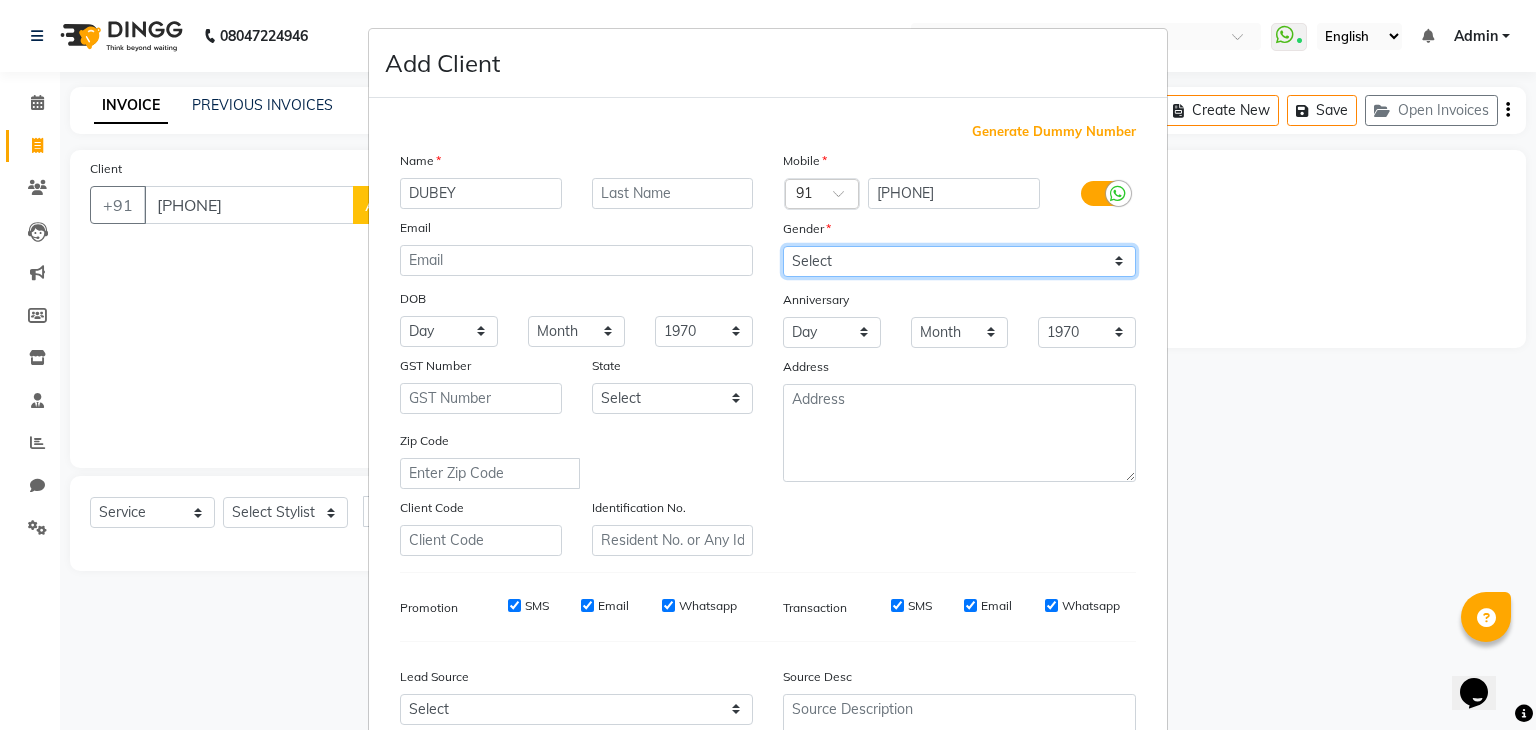 click on "Select Male Female Other Prefer Not To Say" at bounding box center (959, 261) 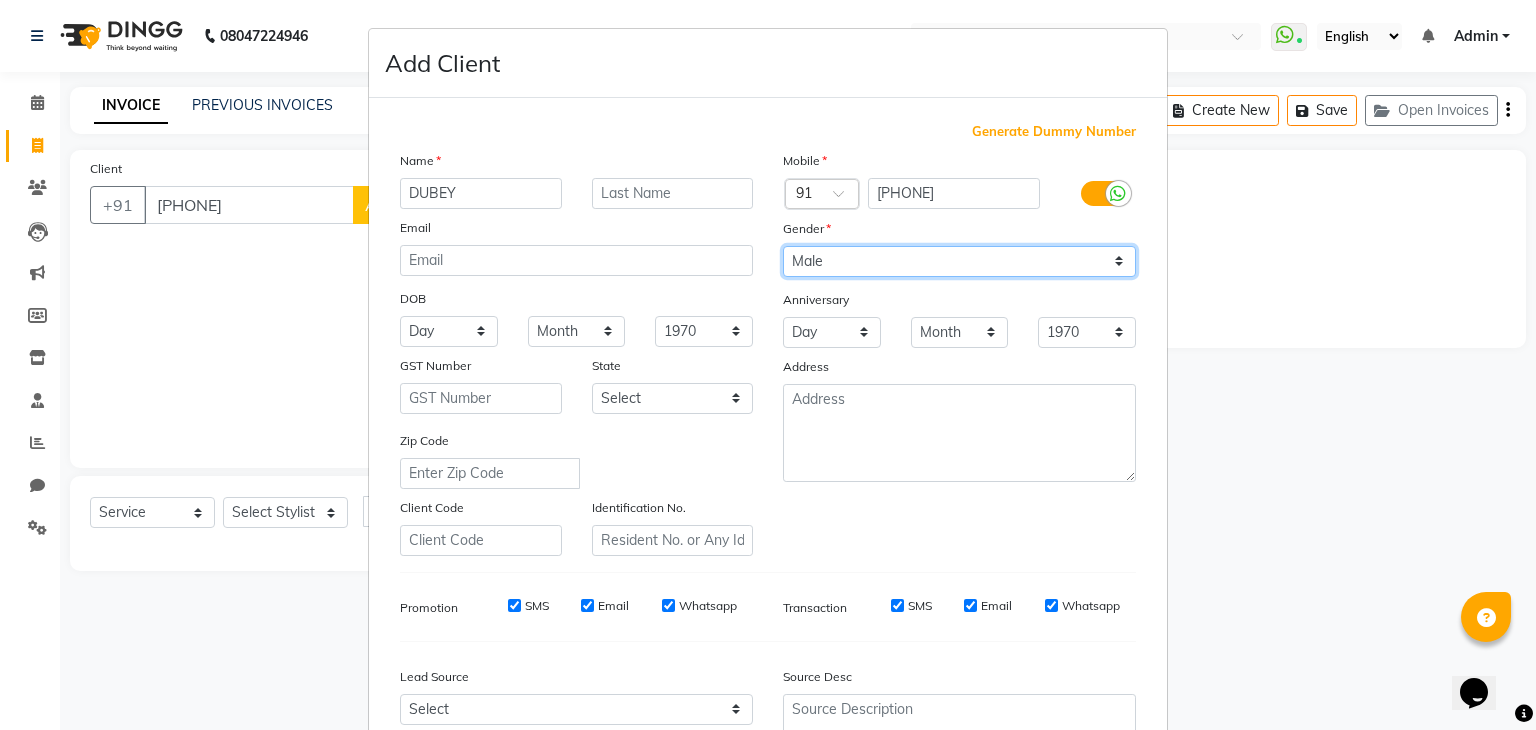 click on "Select Male Female Other Prefer Not To Say" at bounding box center (959, 261) 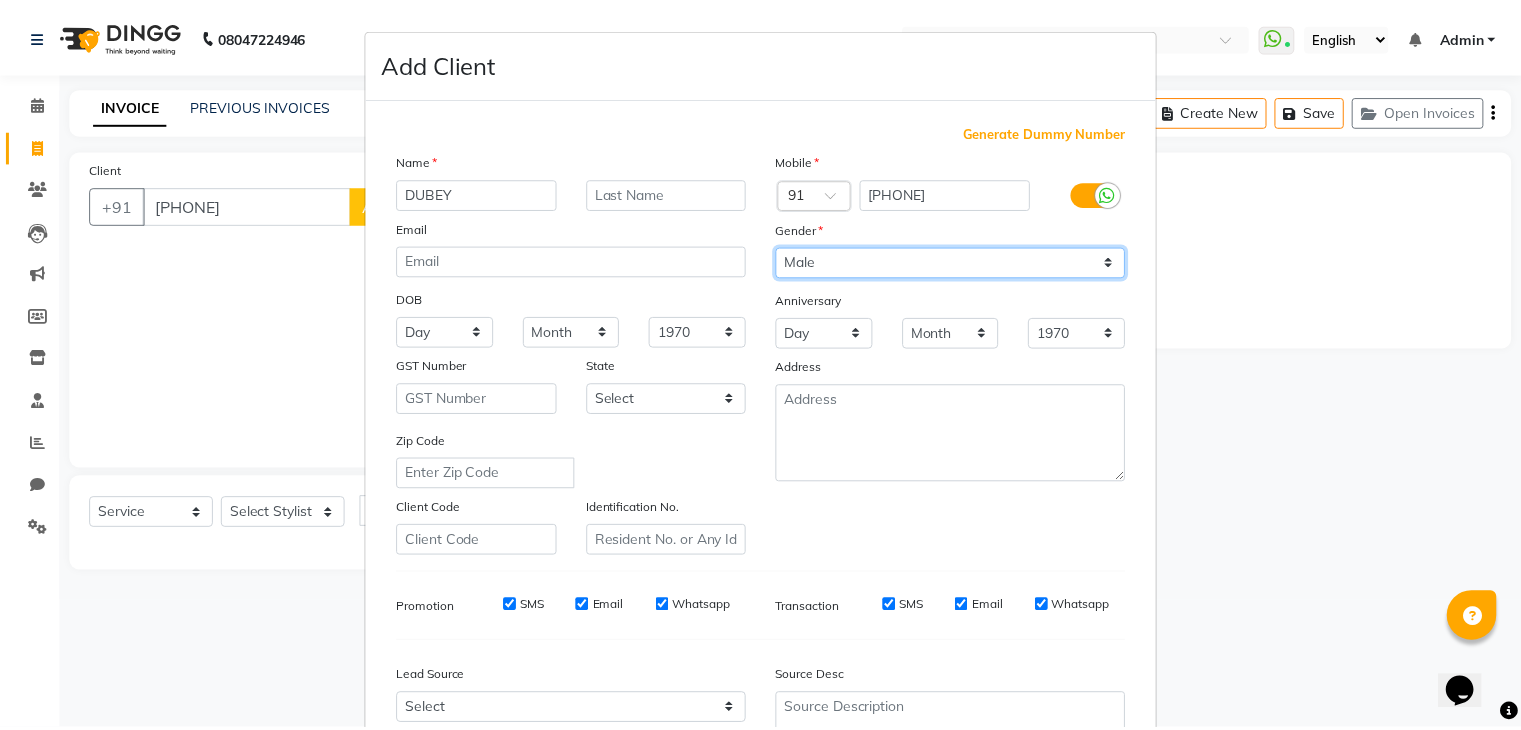 scroll, scrollTop: 203, scrollLeft: 0, axis: vertical 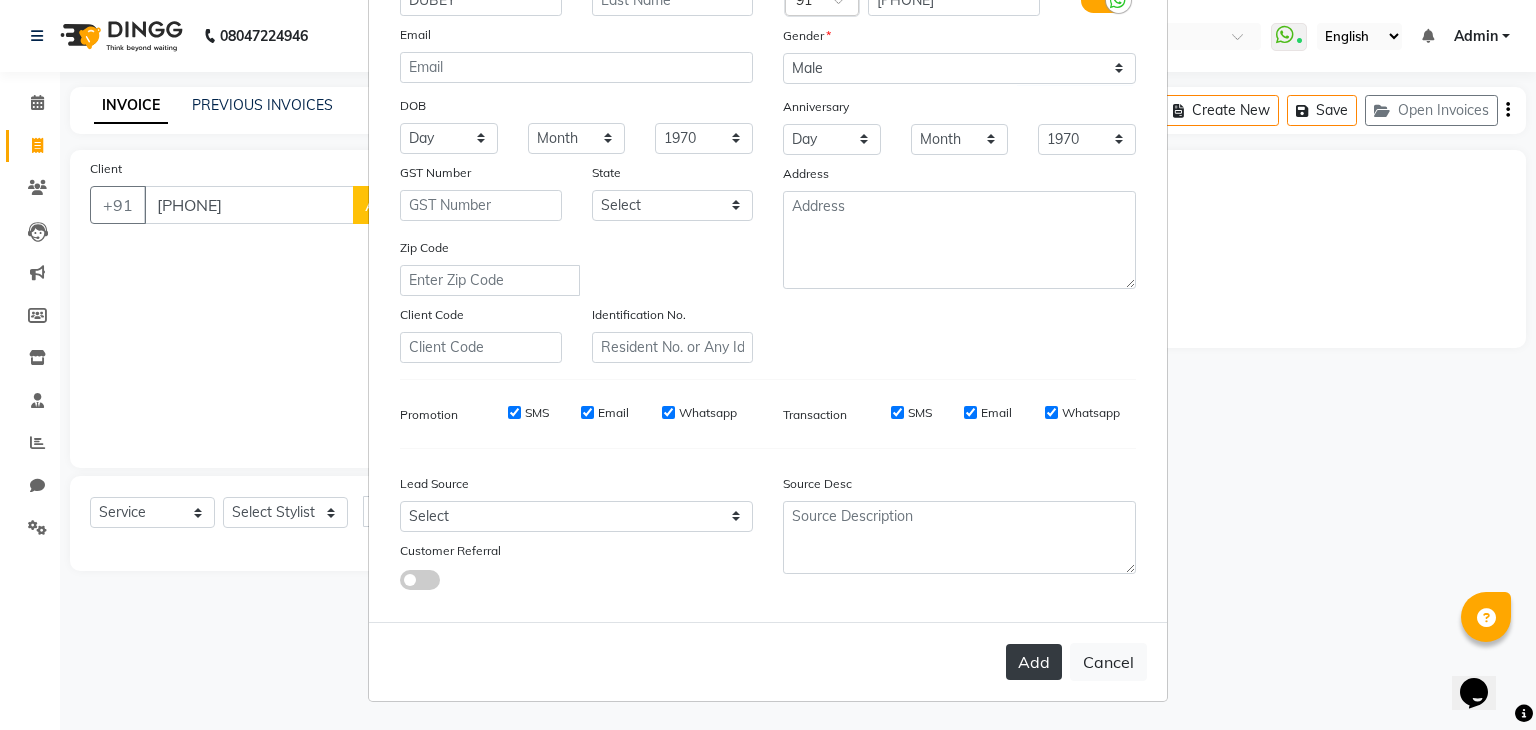 click on "Add" at bounding box center [1034, 662] 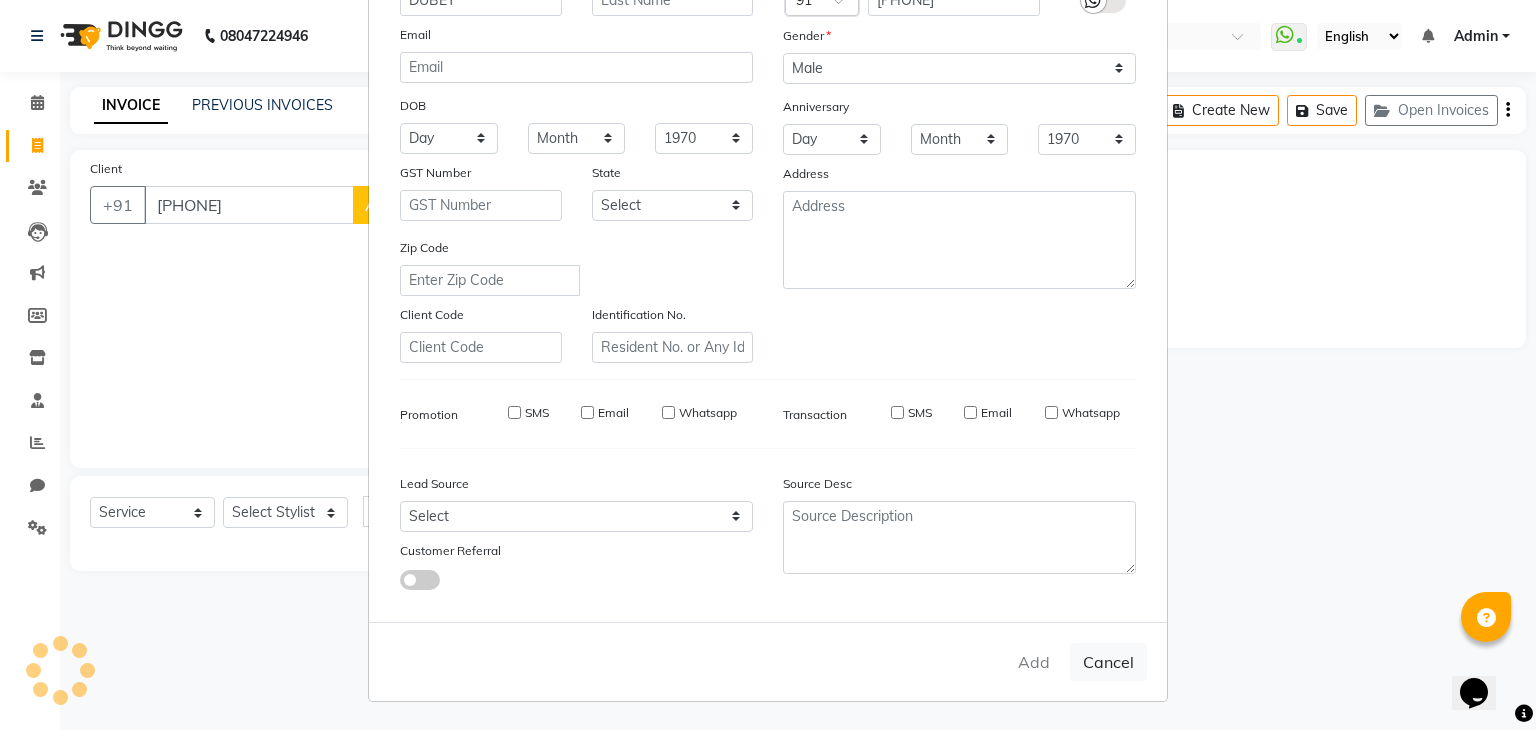 type 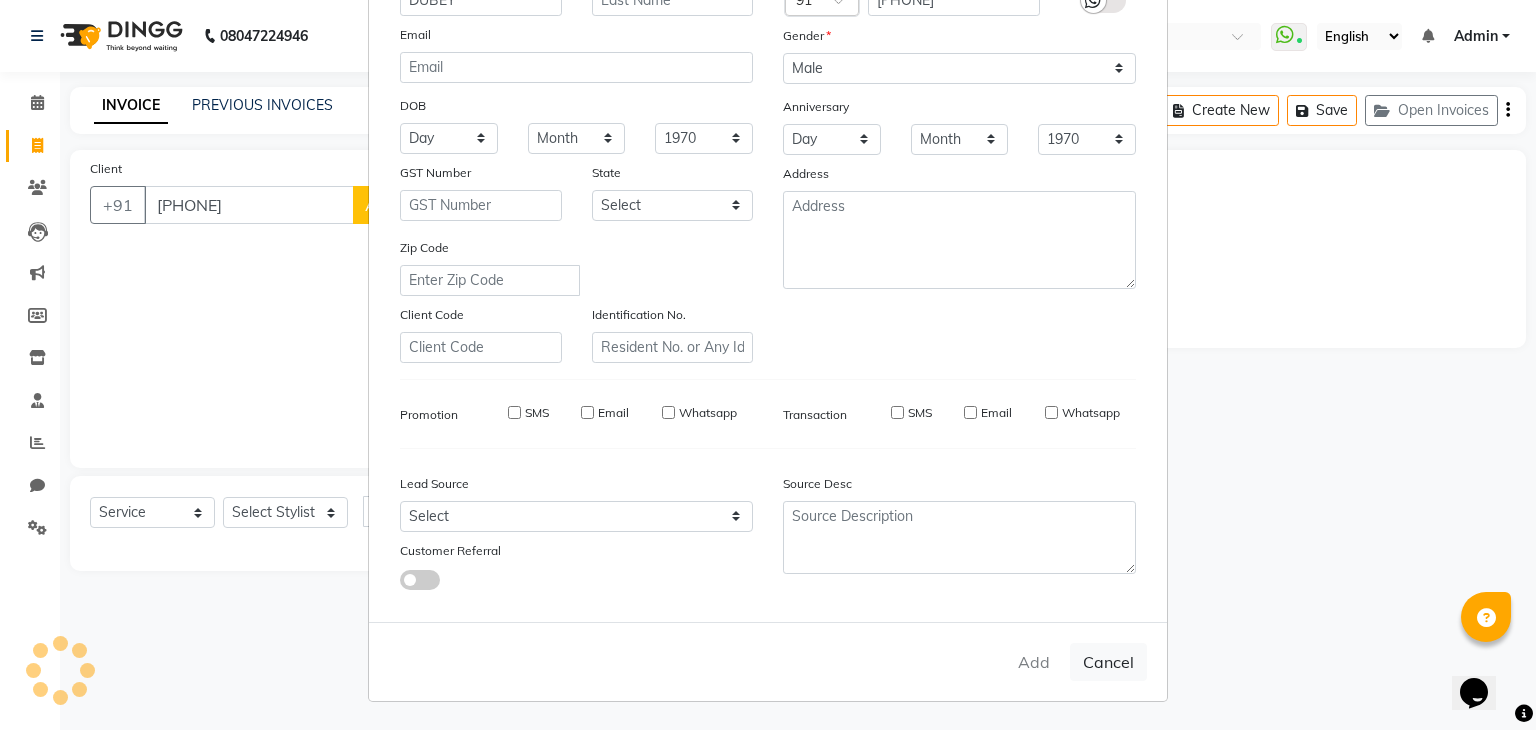 select 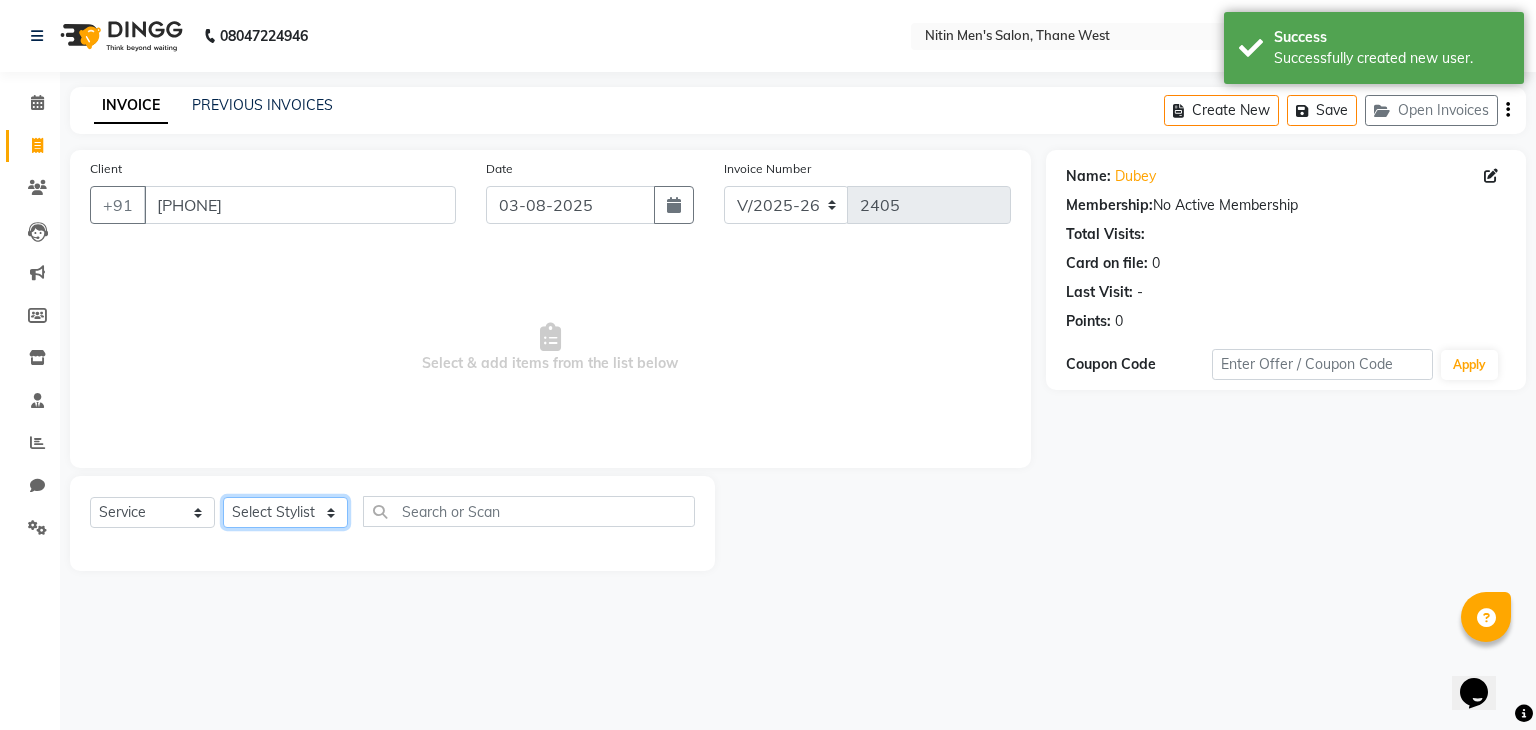 click on "Select Stylist ALAM ASHISH DEEPA HASIB JITU MEENAKSHI NITIN SIR PRAJAKTA Rupa SANDEEP SHAHIM YASEEN" 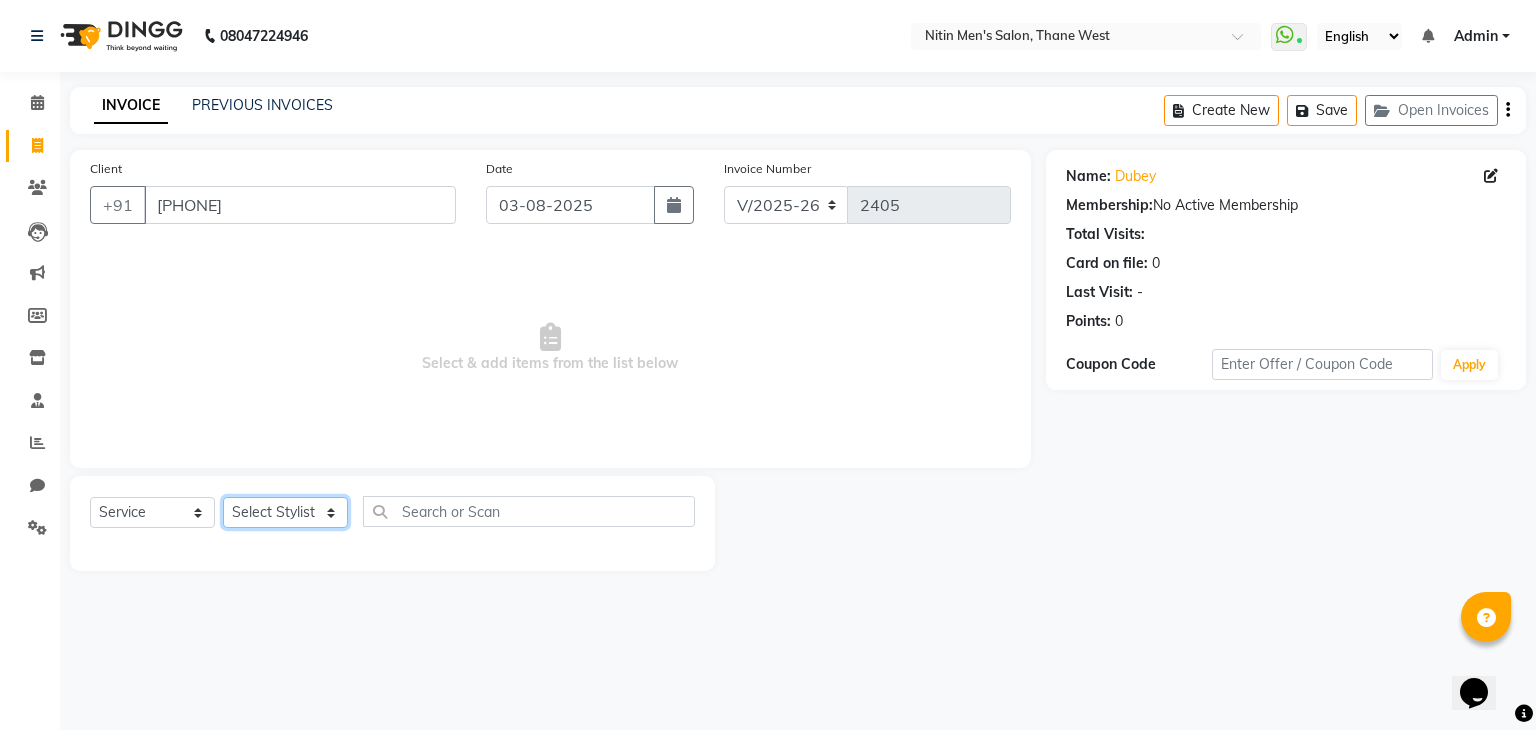click on "Select Stylist ALAM ASHISH DEEPA HASIB JITU MEENAKSHI NITIN SIR PRAJAKTA Rupa SANDEEP SHAHIM YASEEN" 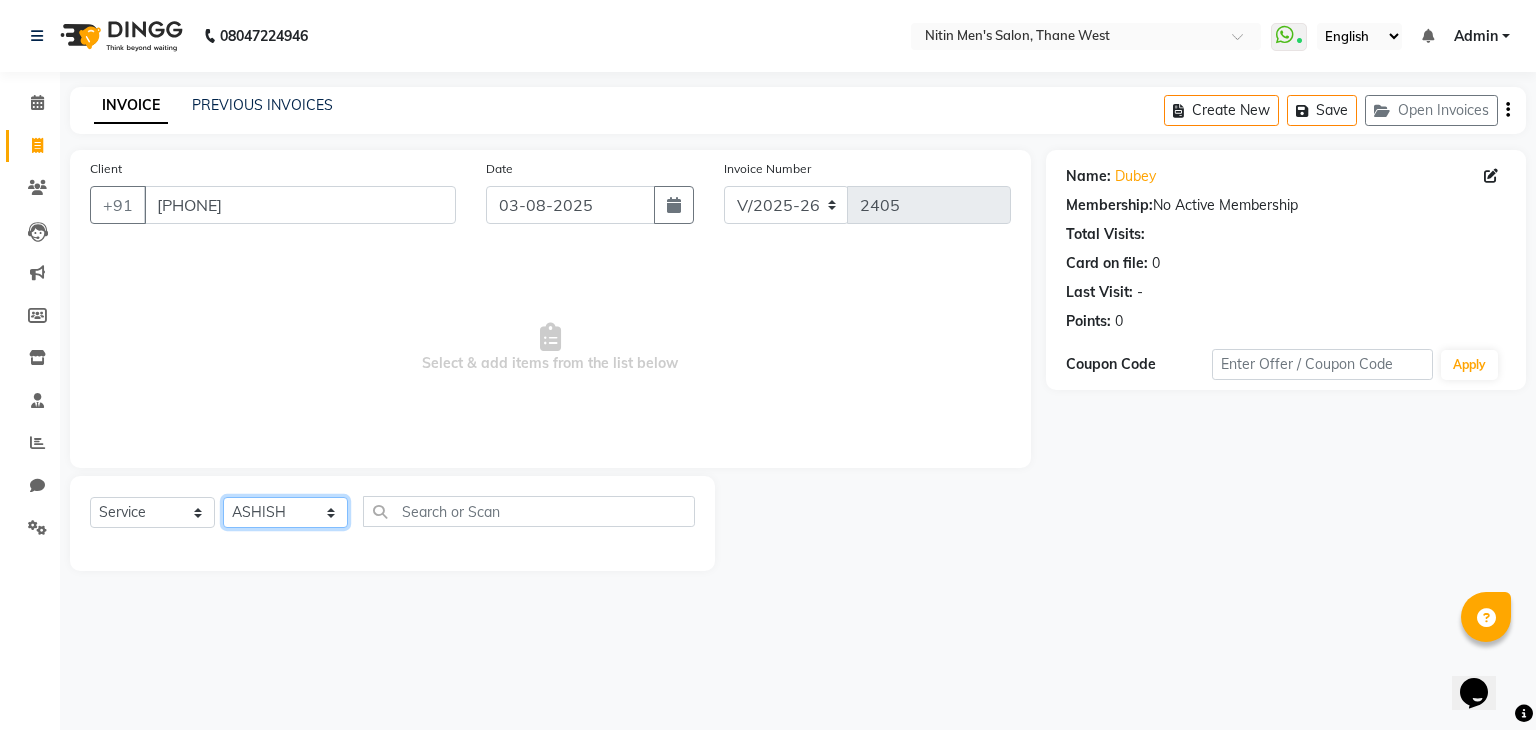 click on "Select Stylist ALAM ASHISH DEEPA HASIB JITU MEENAKSHI NITIN SIR PRAJAKTA Rupa SANDEEP SHAHIM YASEEN" 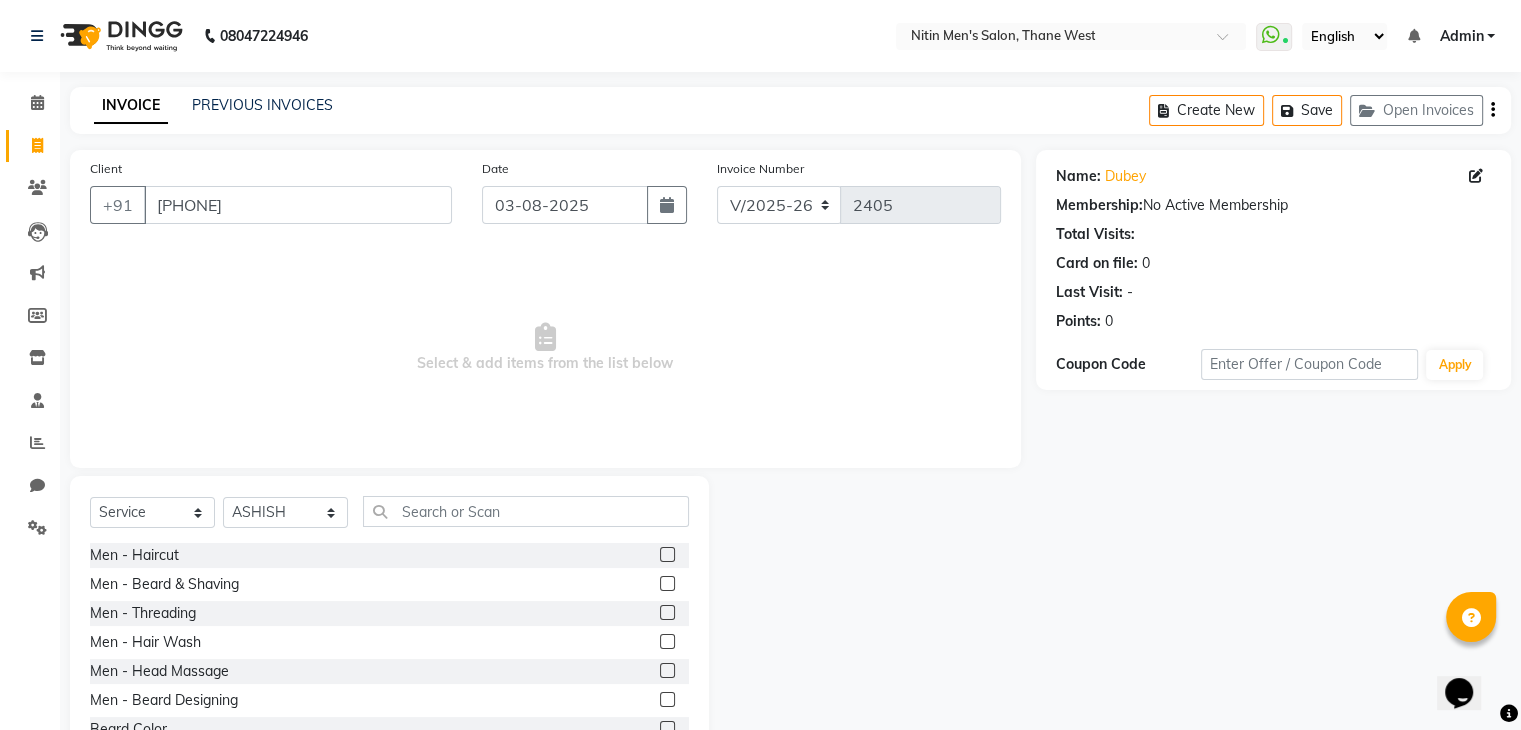 click 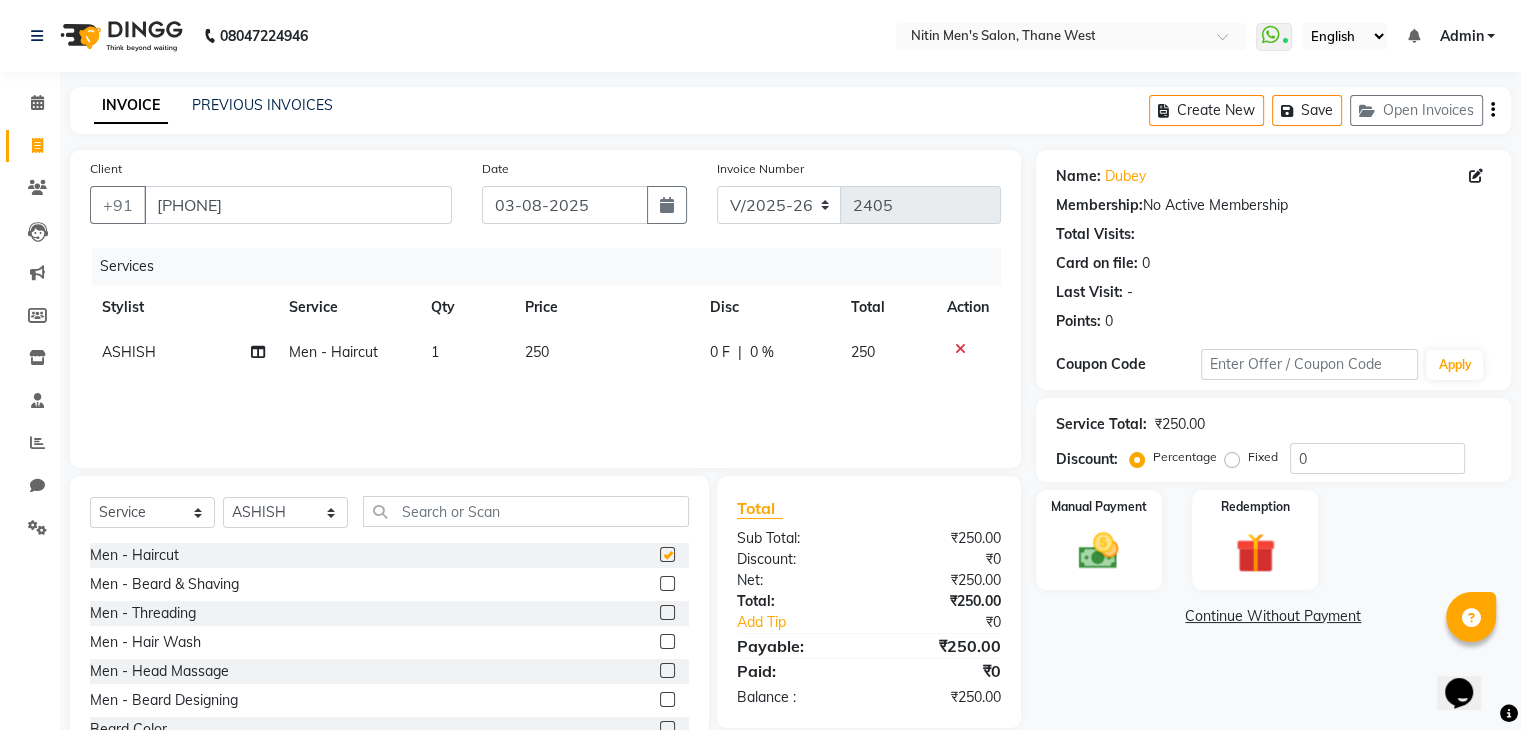 checkbox on "false" 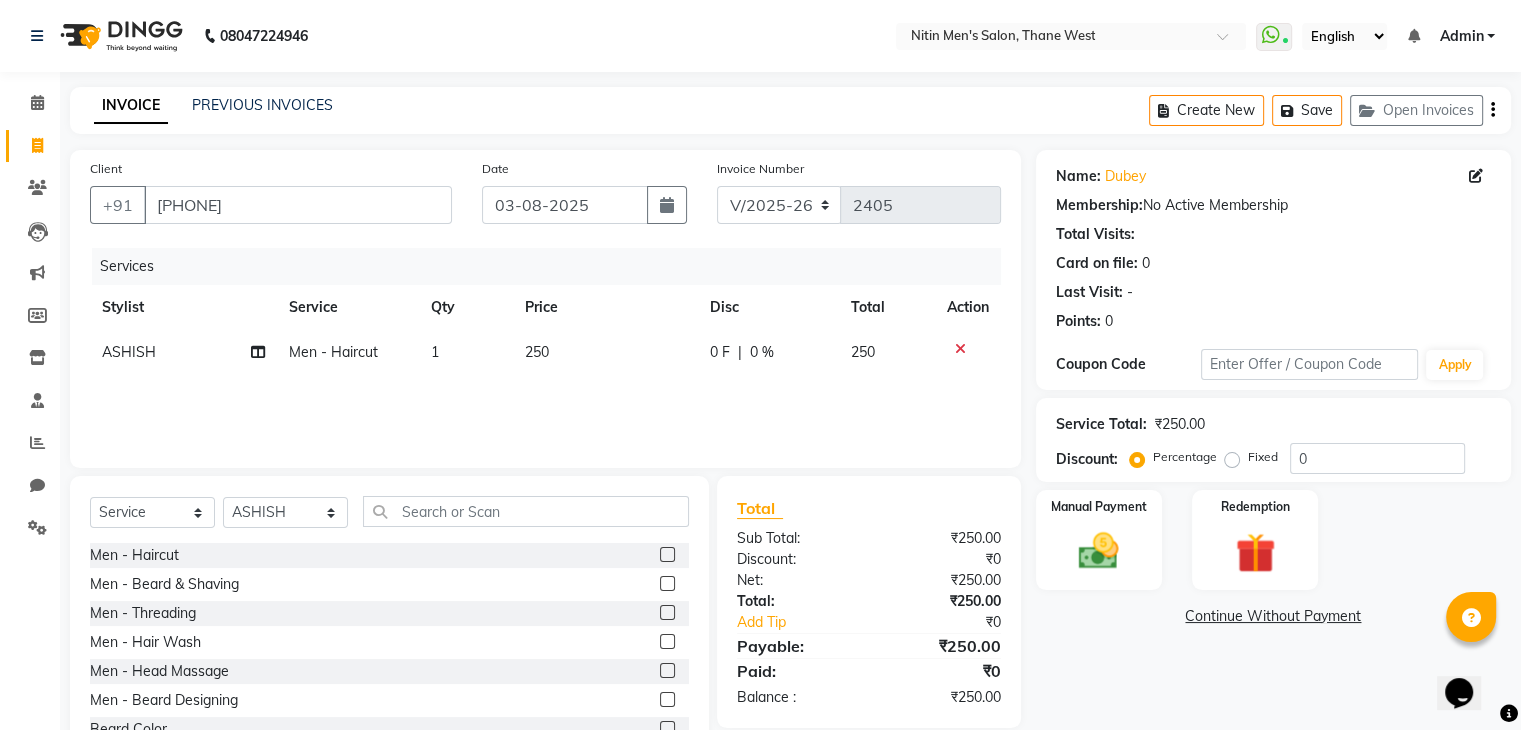click 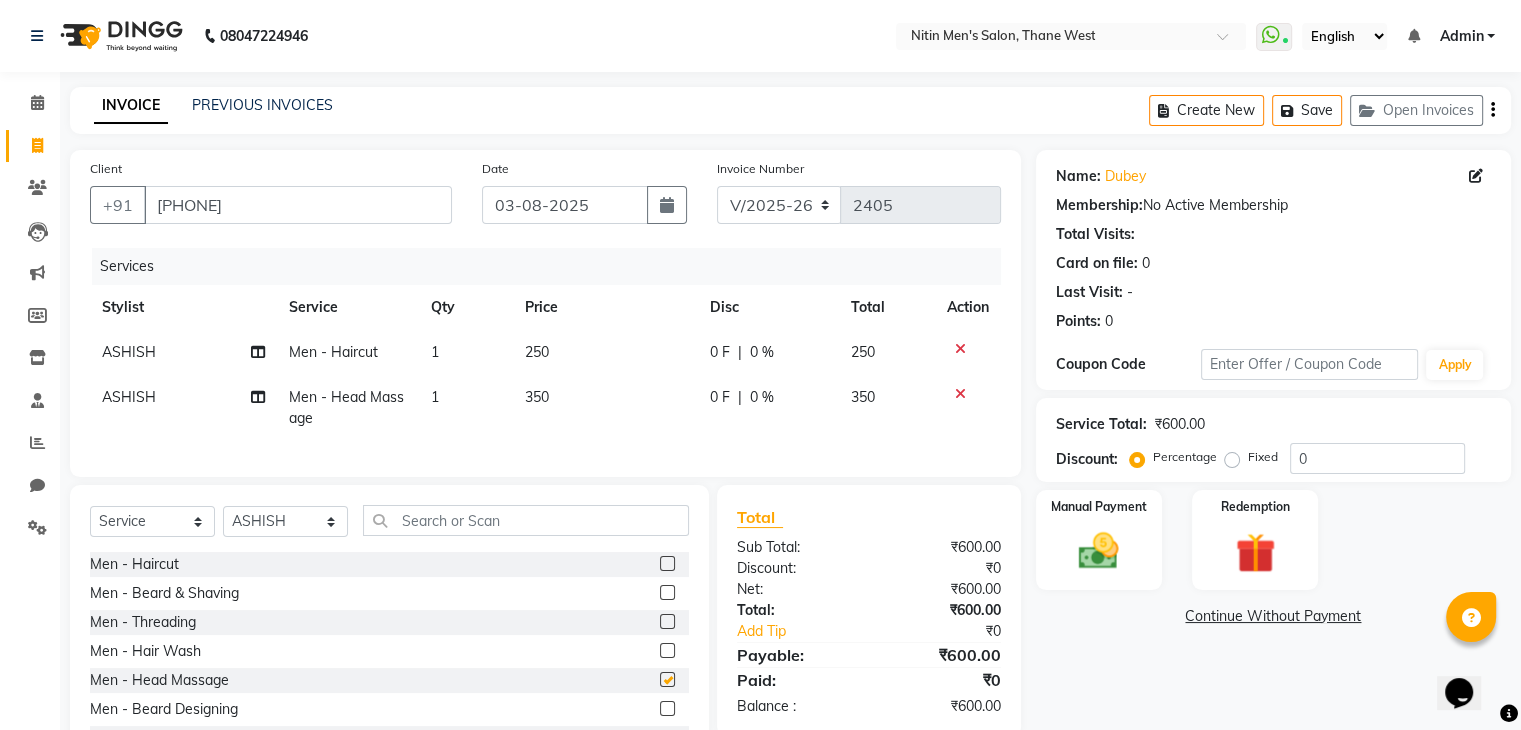 checkbox on "false" 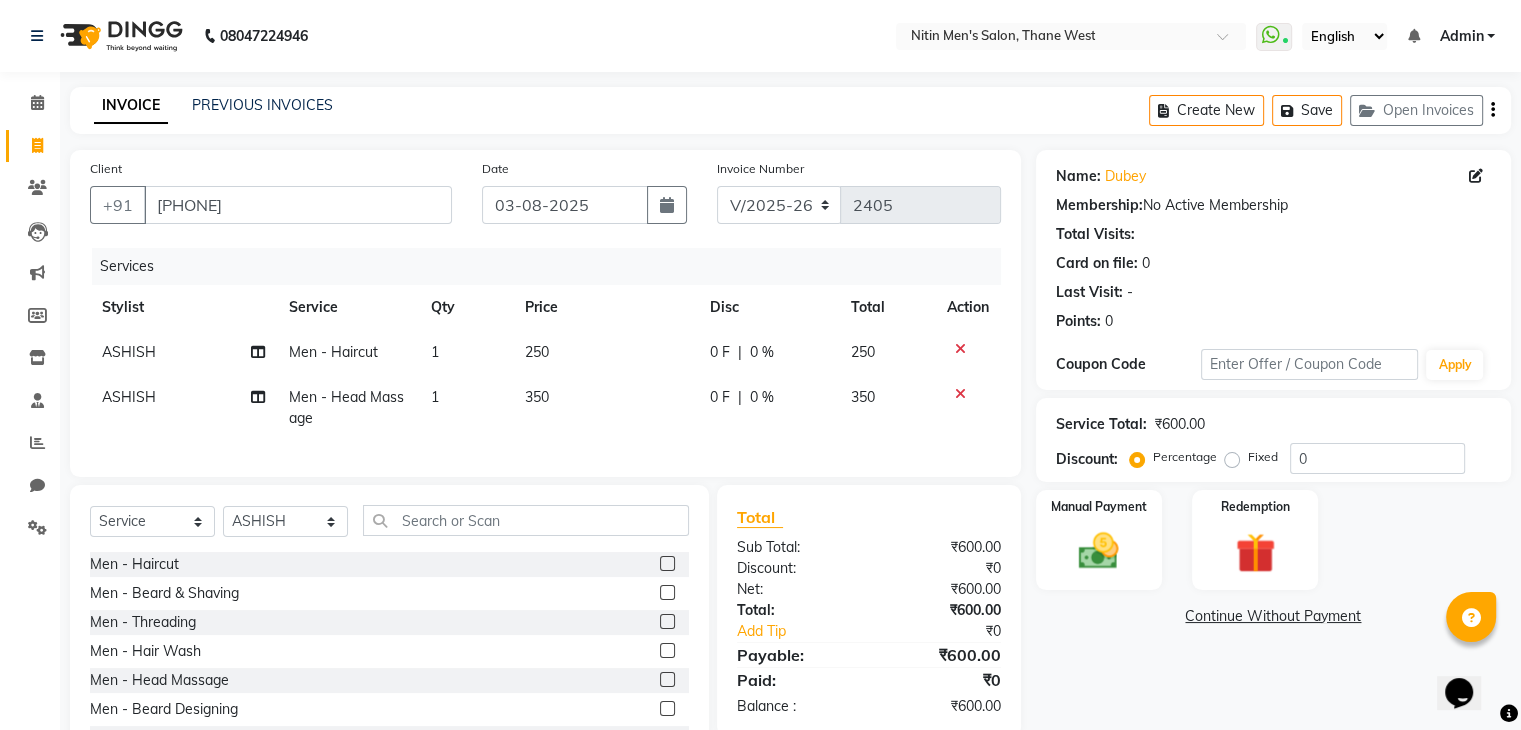 click 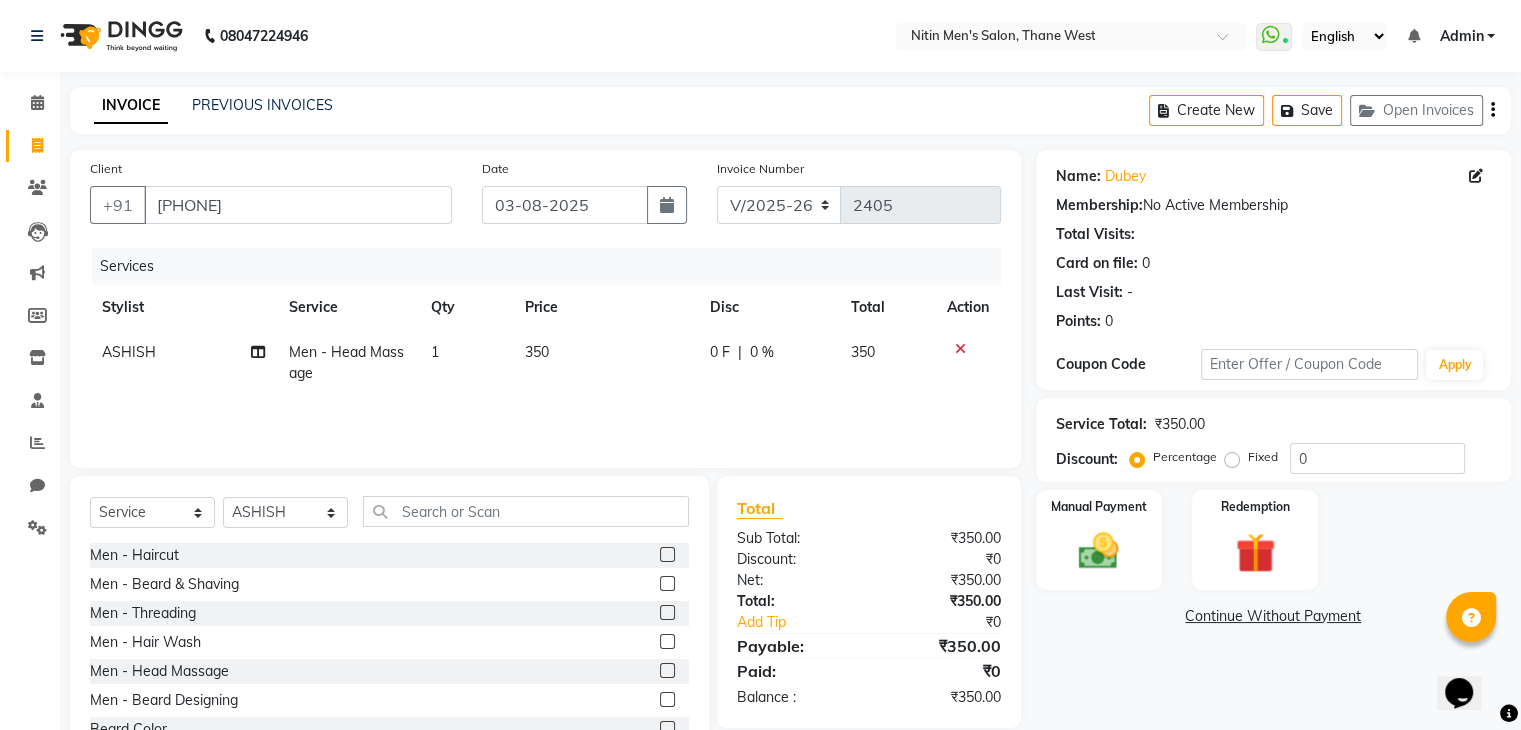 click 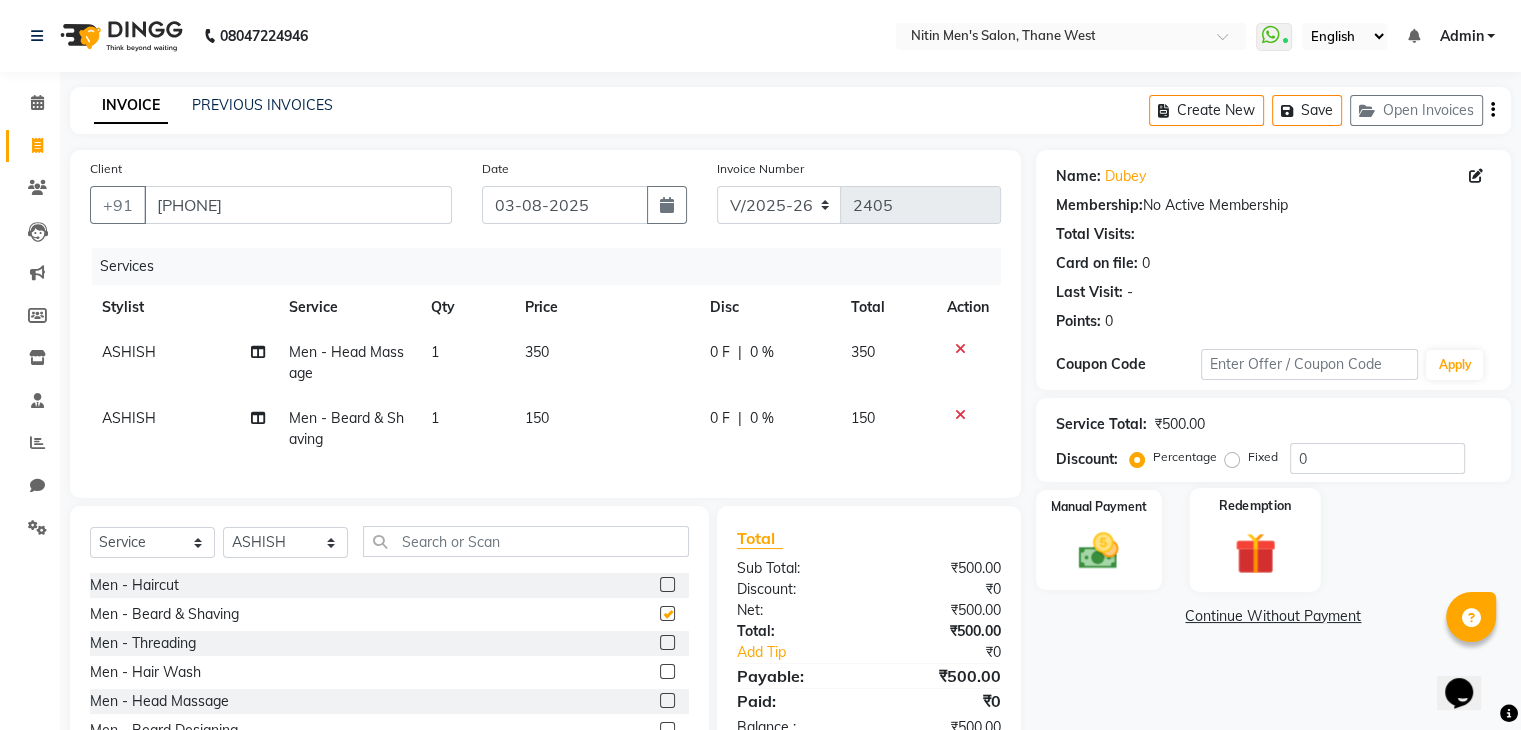 checkbox on "false" 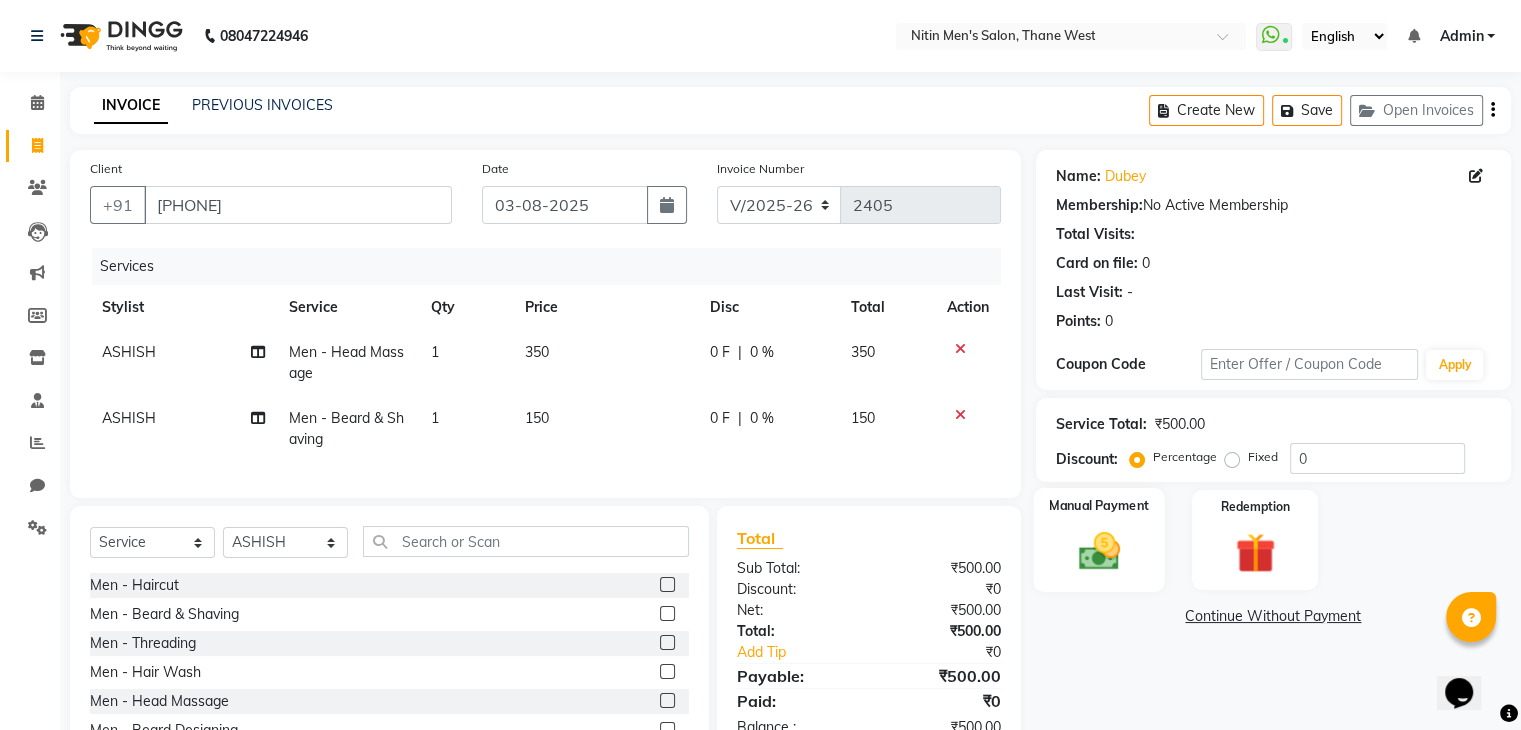 click 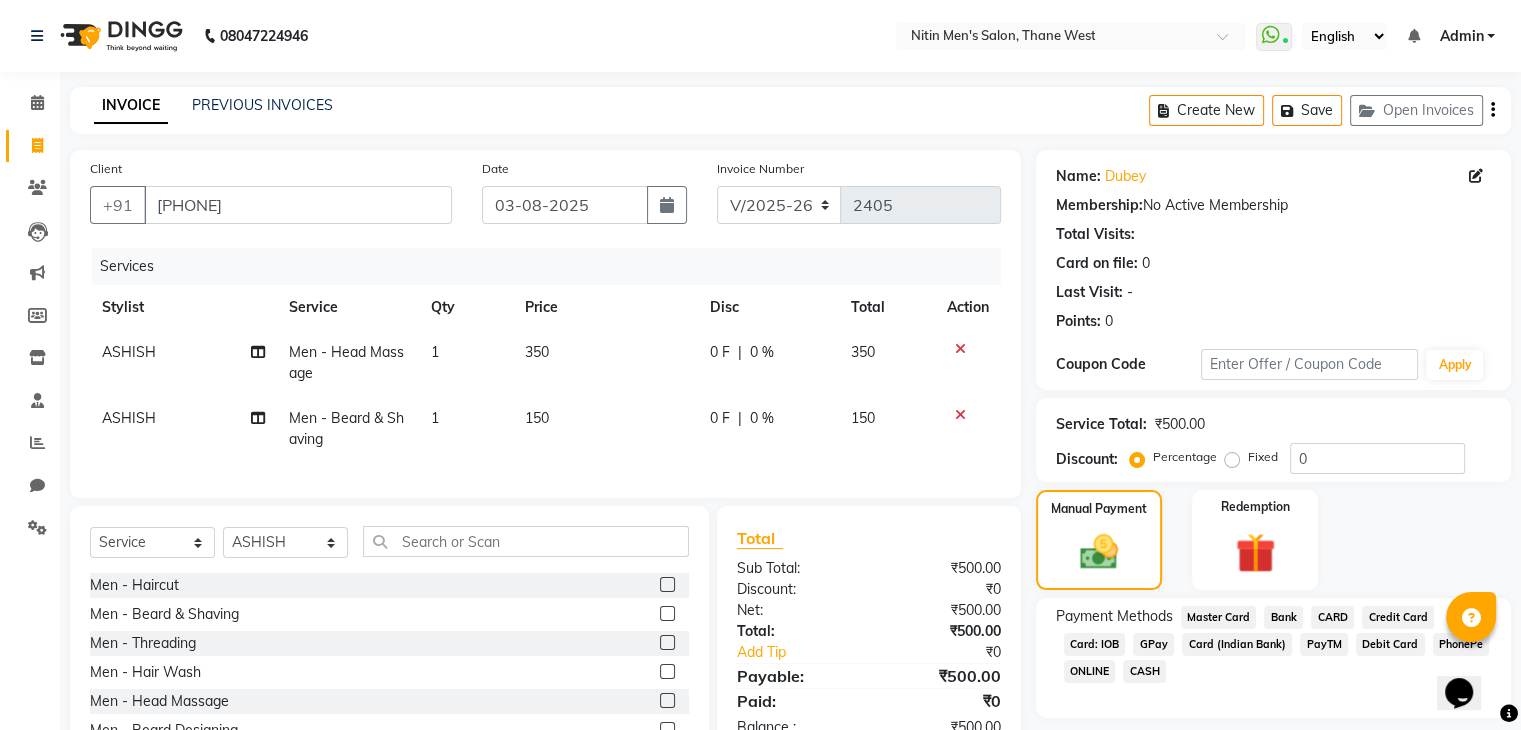 click on "GPay" 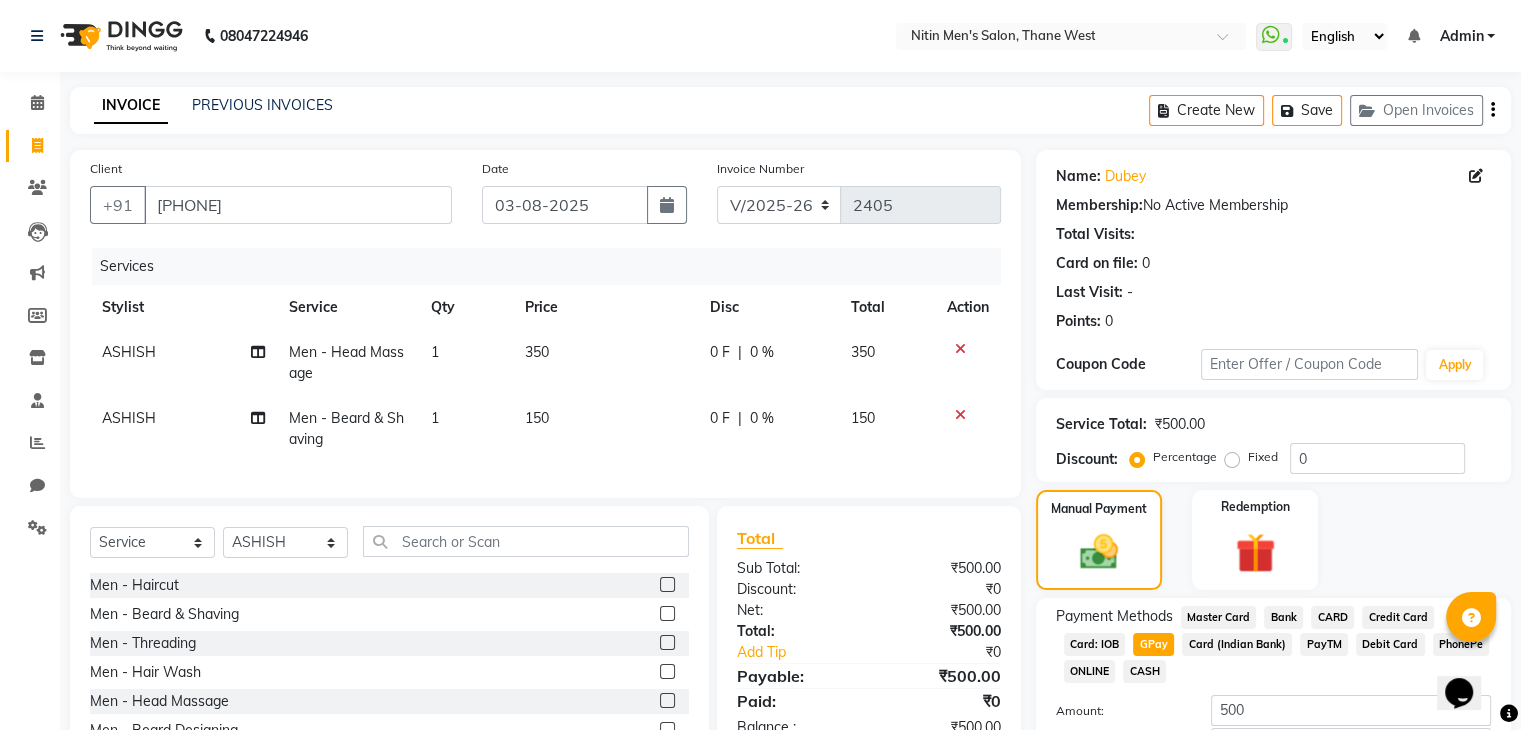 scroll, scrollTop: 145, scrollLeft: 0, axis: vertical 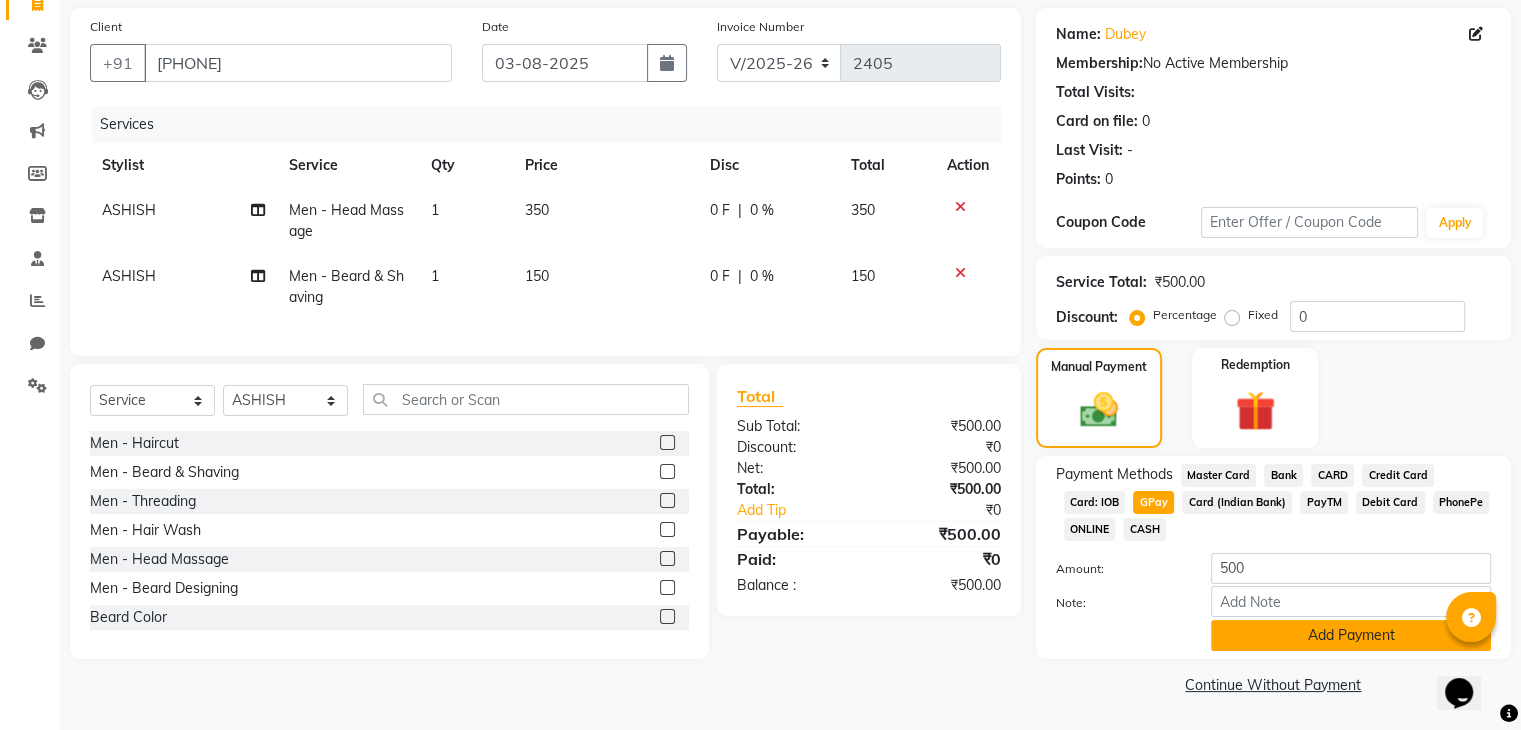click on "Add Payment" 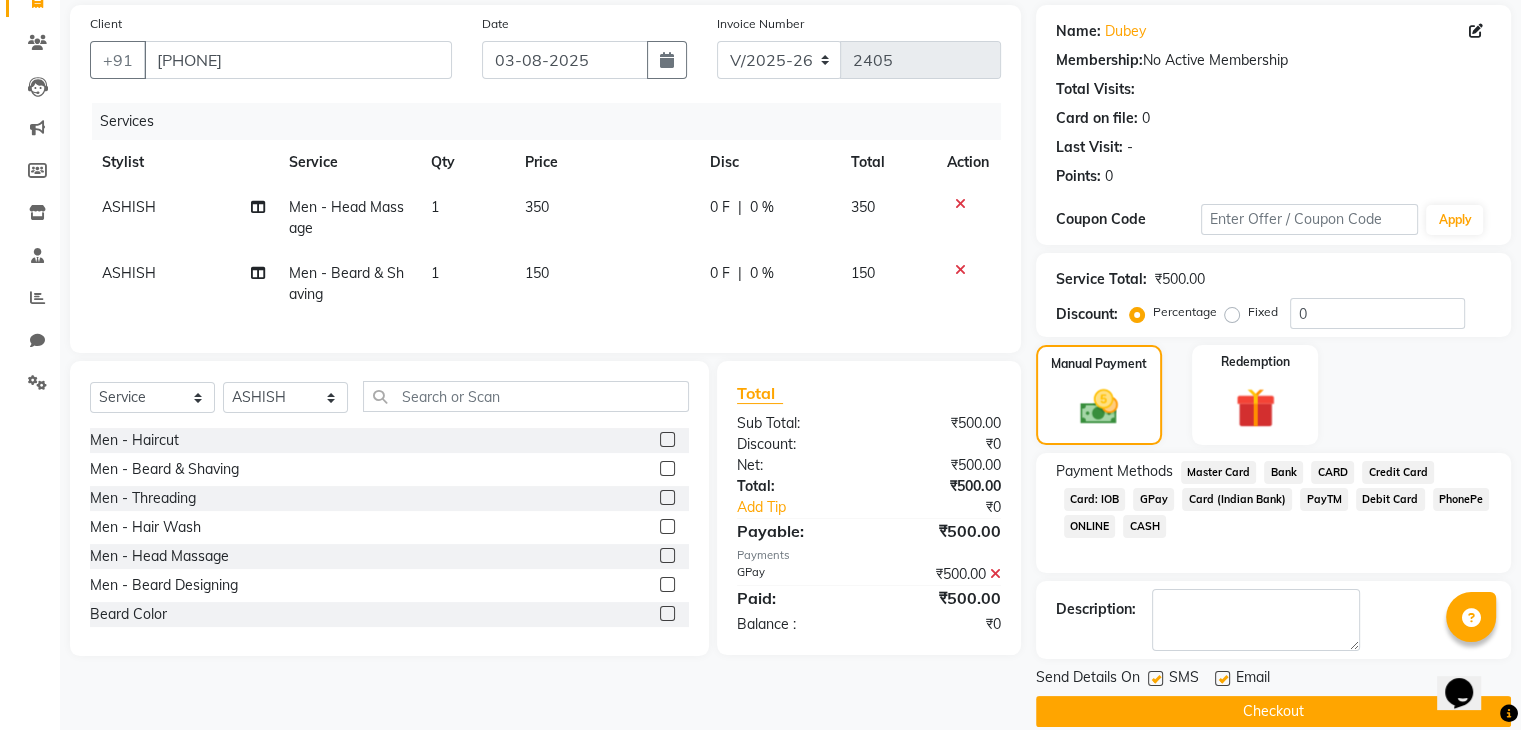 click on "Checkout" 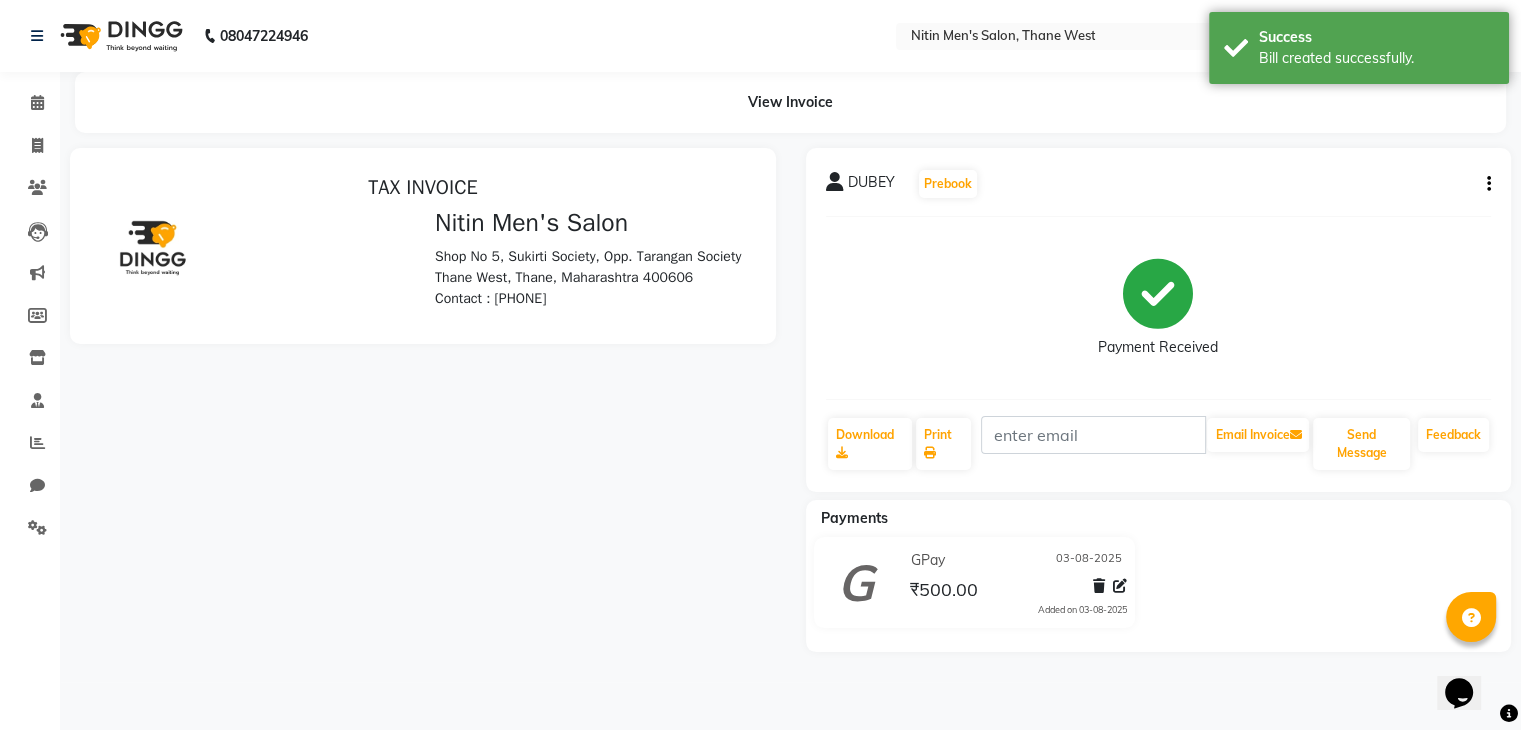 scroll, scrollTop: 0, scrollLeft: 0, axis: both 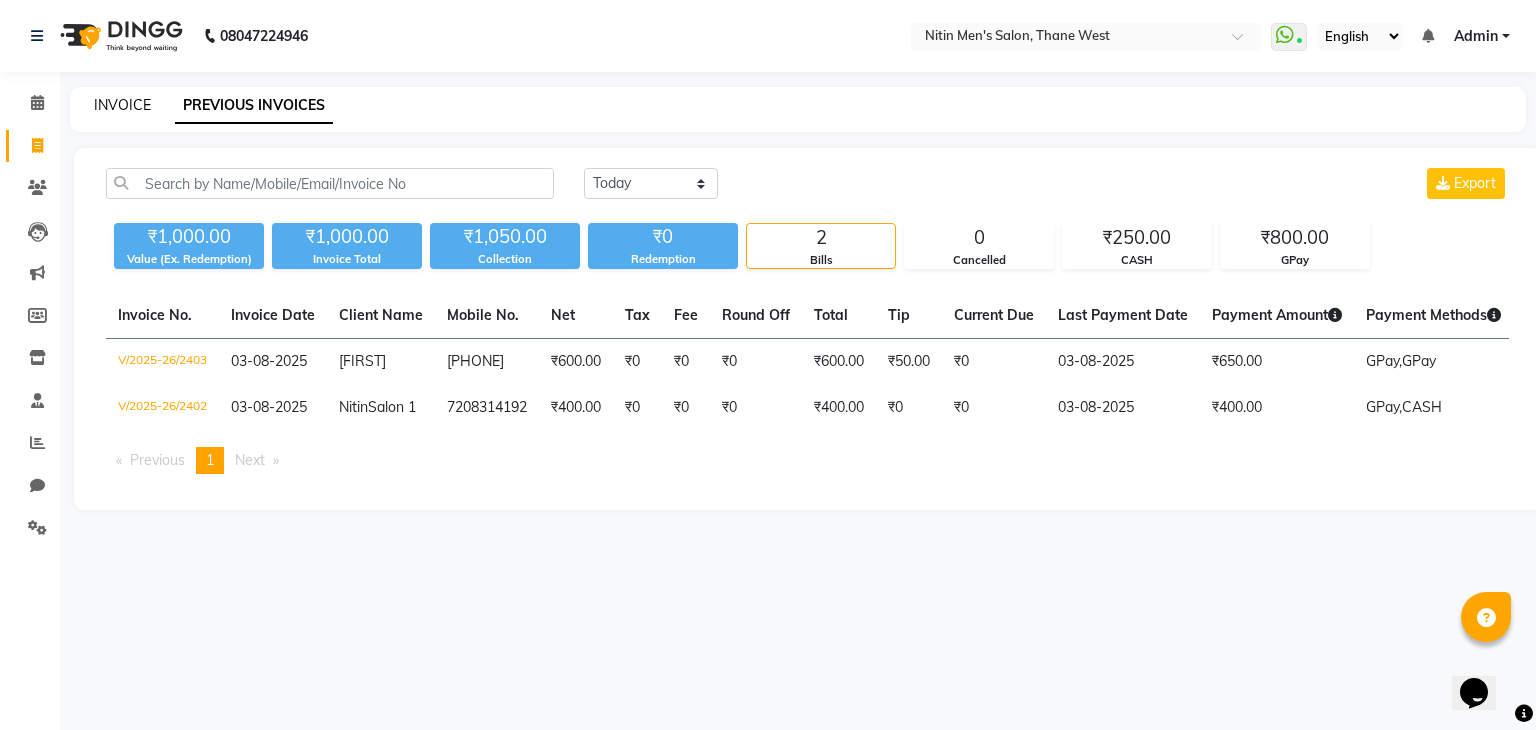 click on "INVOICE" 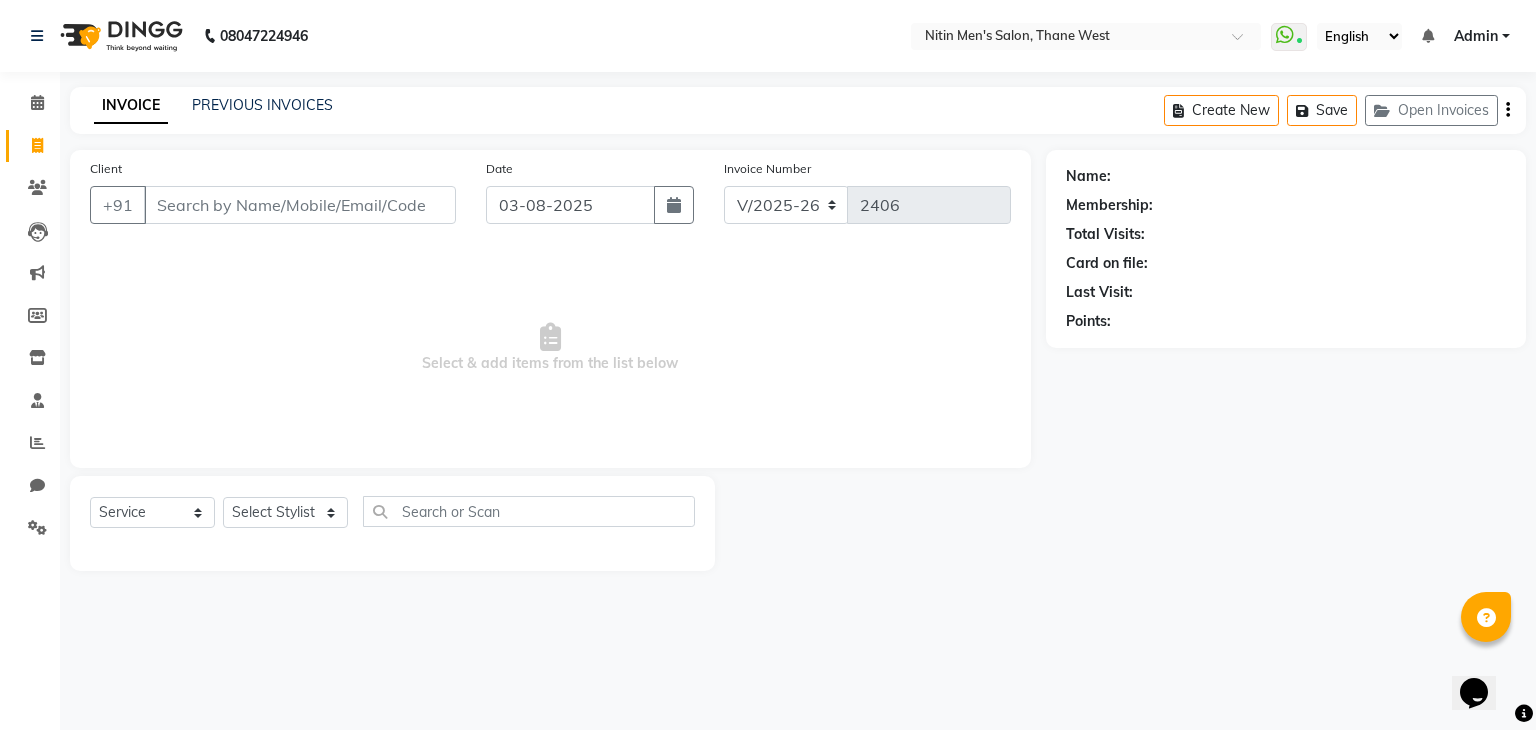 type on "`" 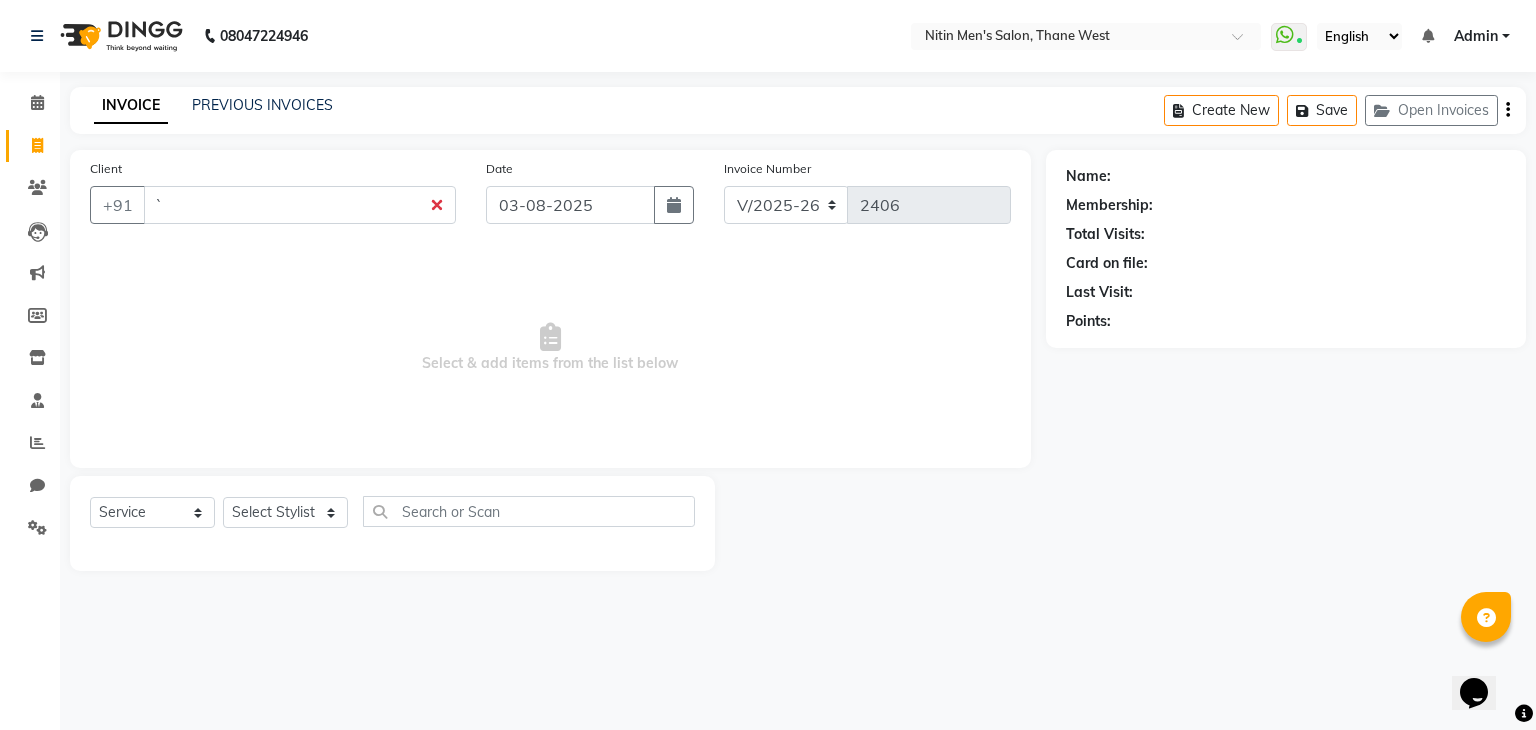 type 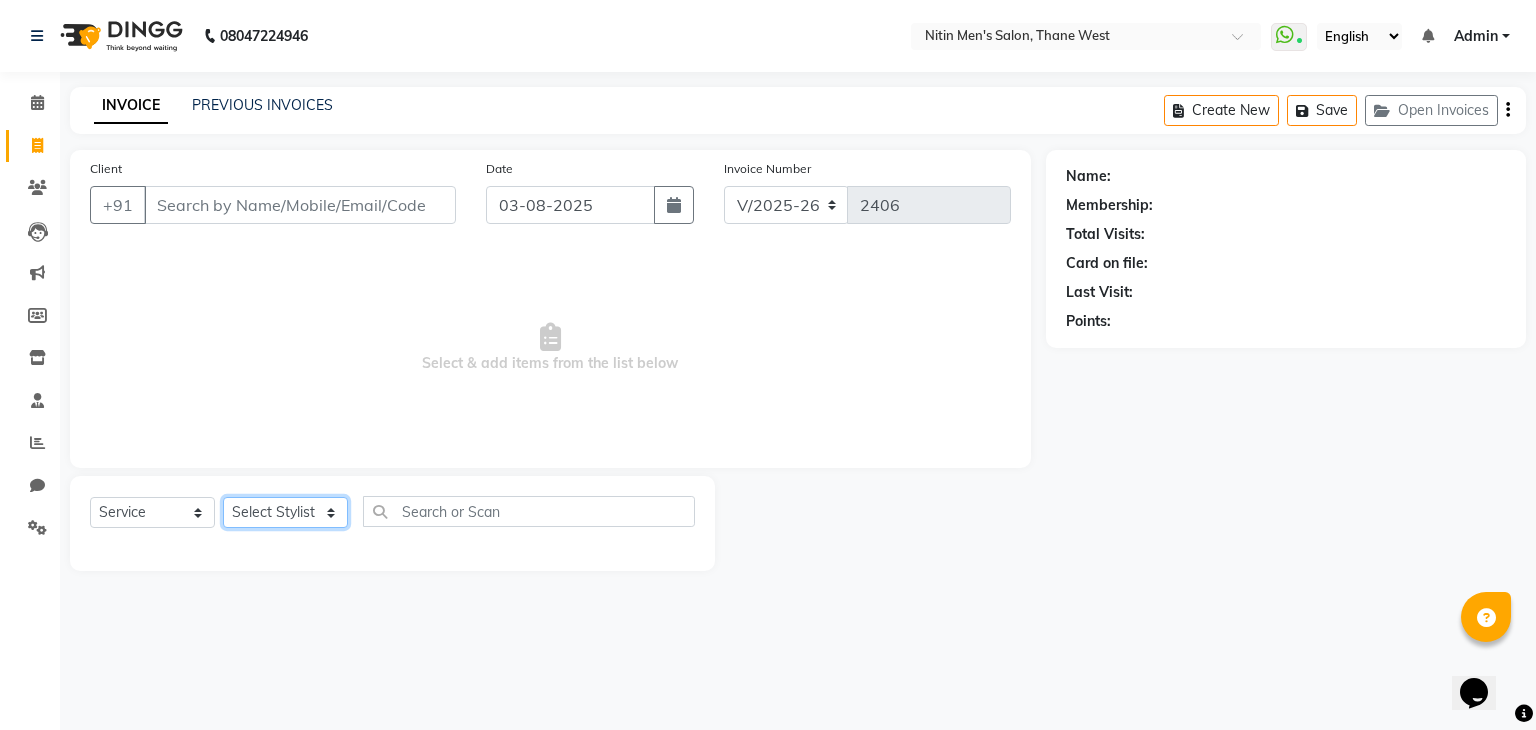 click on "Select Stylist ALAM ASHISH DEEPA HASIB JITU MEENAKSHI NITIN SIR PRAJAKTA Rupa SANDEEP SHAHIM YASEEN" 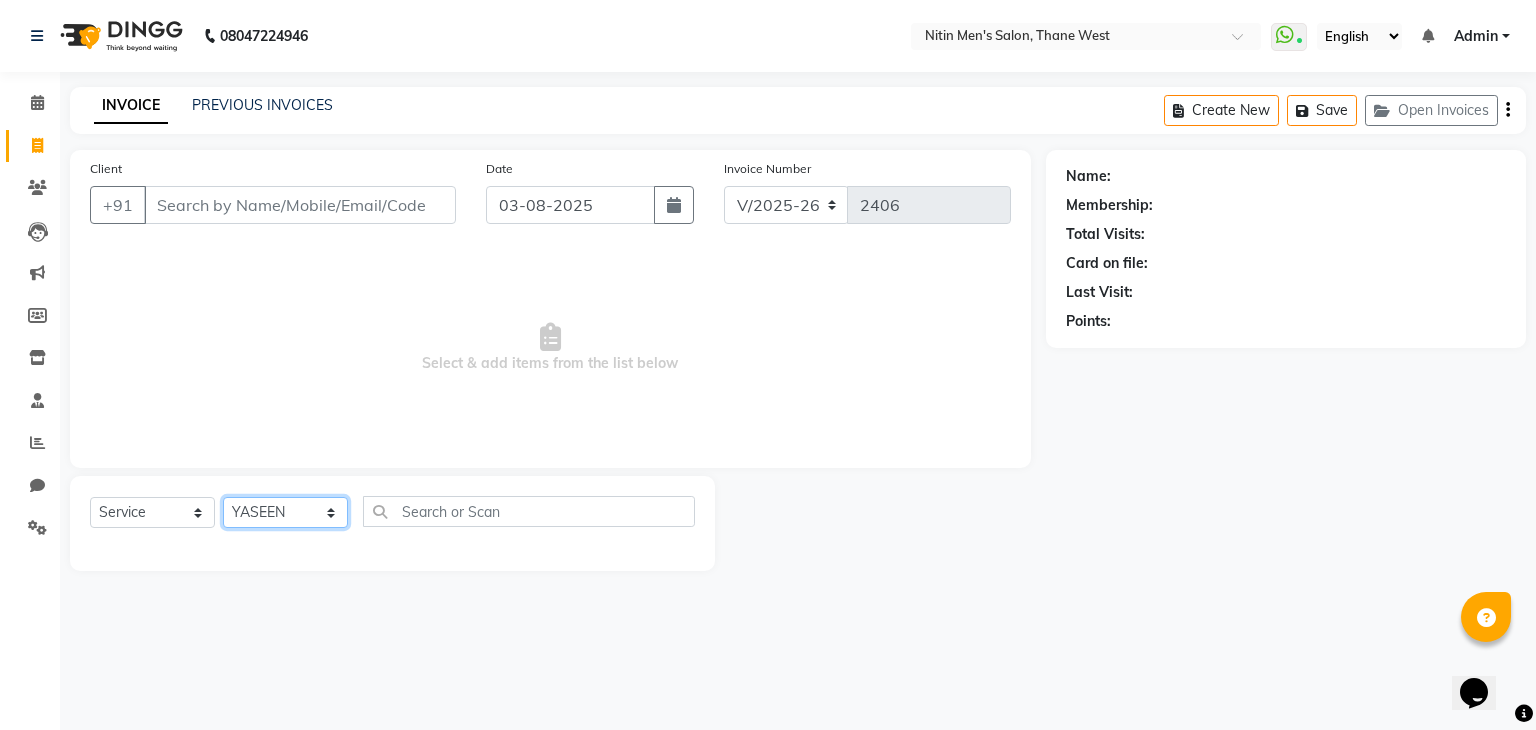 click on "Select Stylist ALAM ASHISH DEEPA HASIB JITU MEENAKSHI NITIN SIR PRAJAKTA Rupa SANDEEP SHAHIM YASEEN" 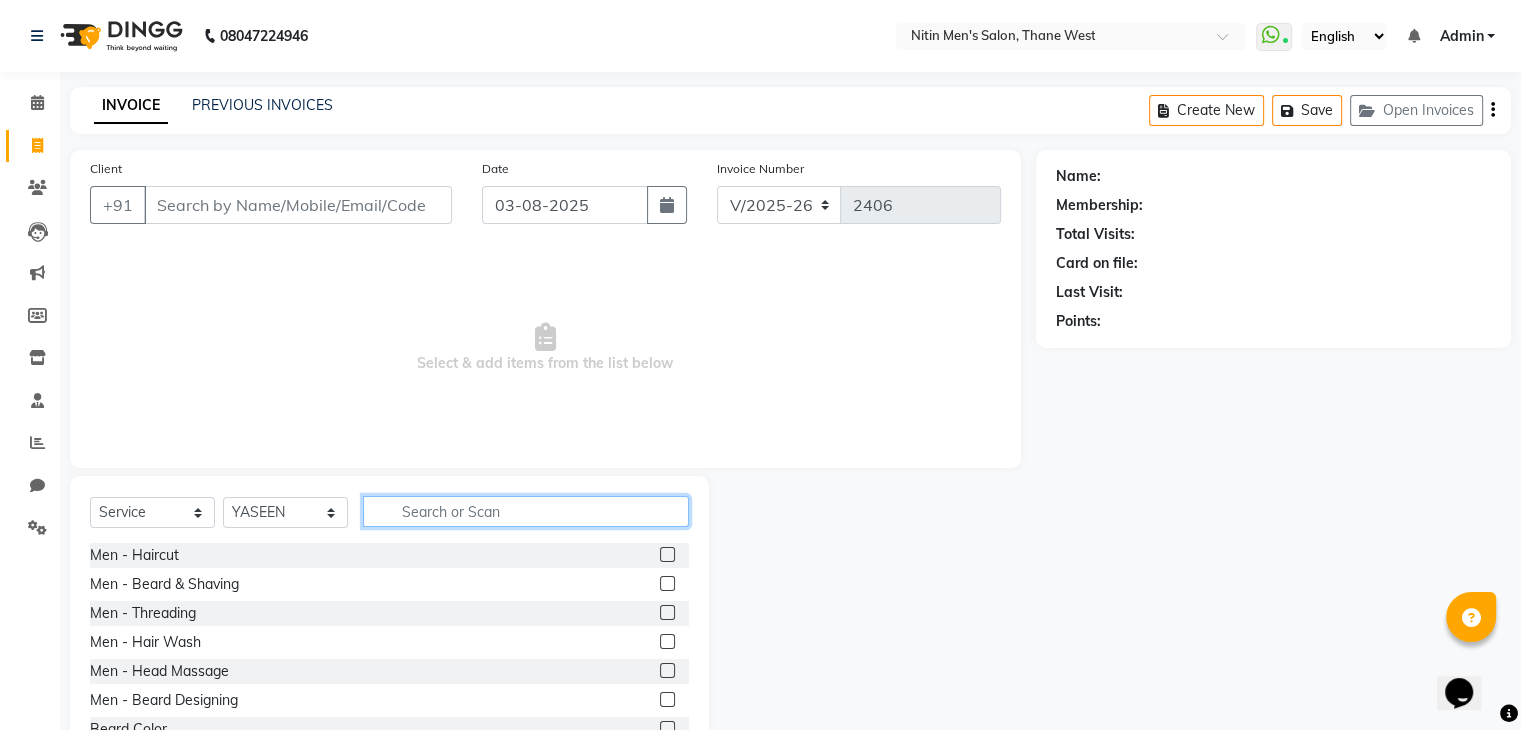 click 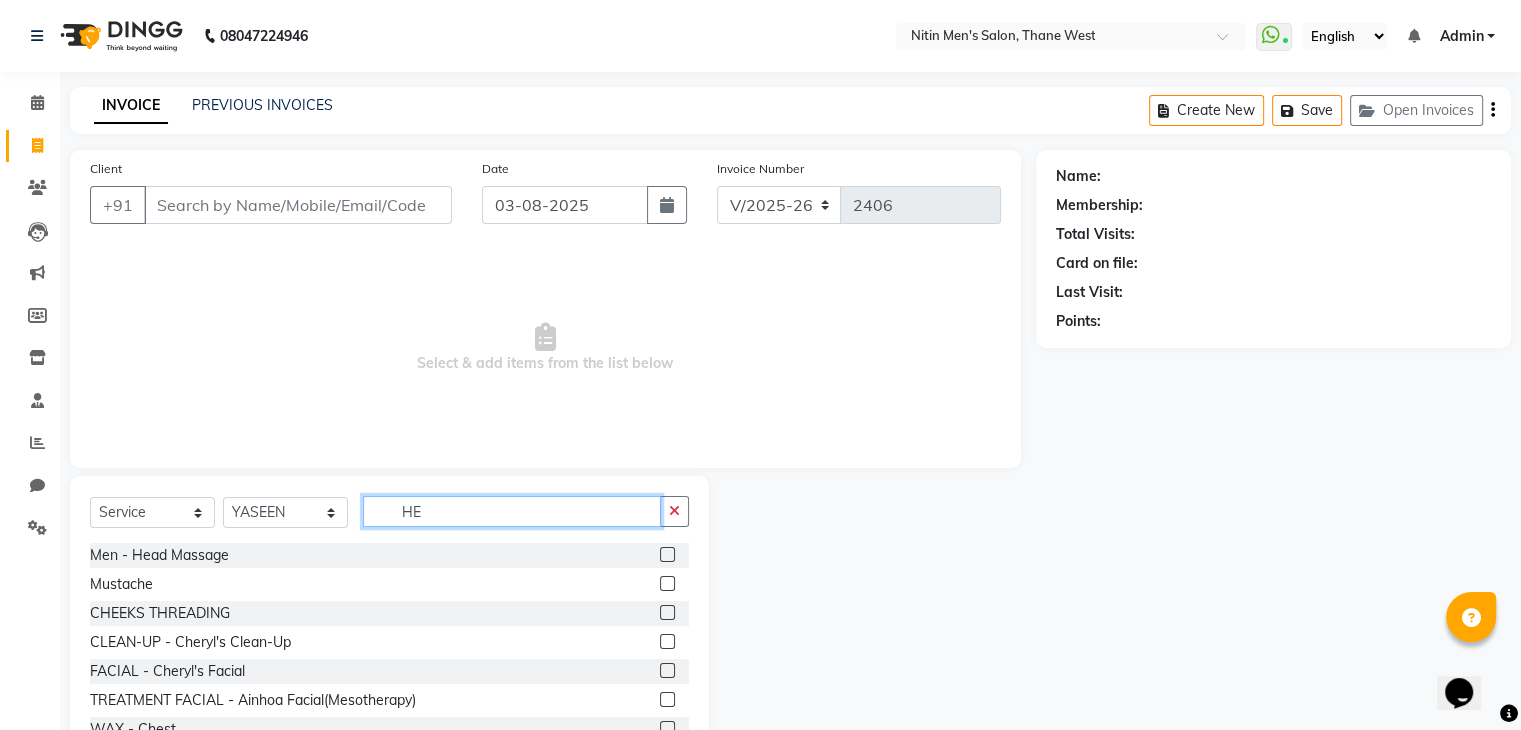 type on "HE" 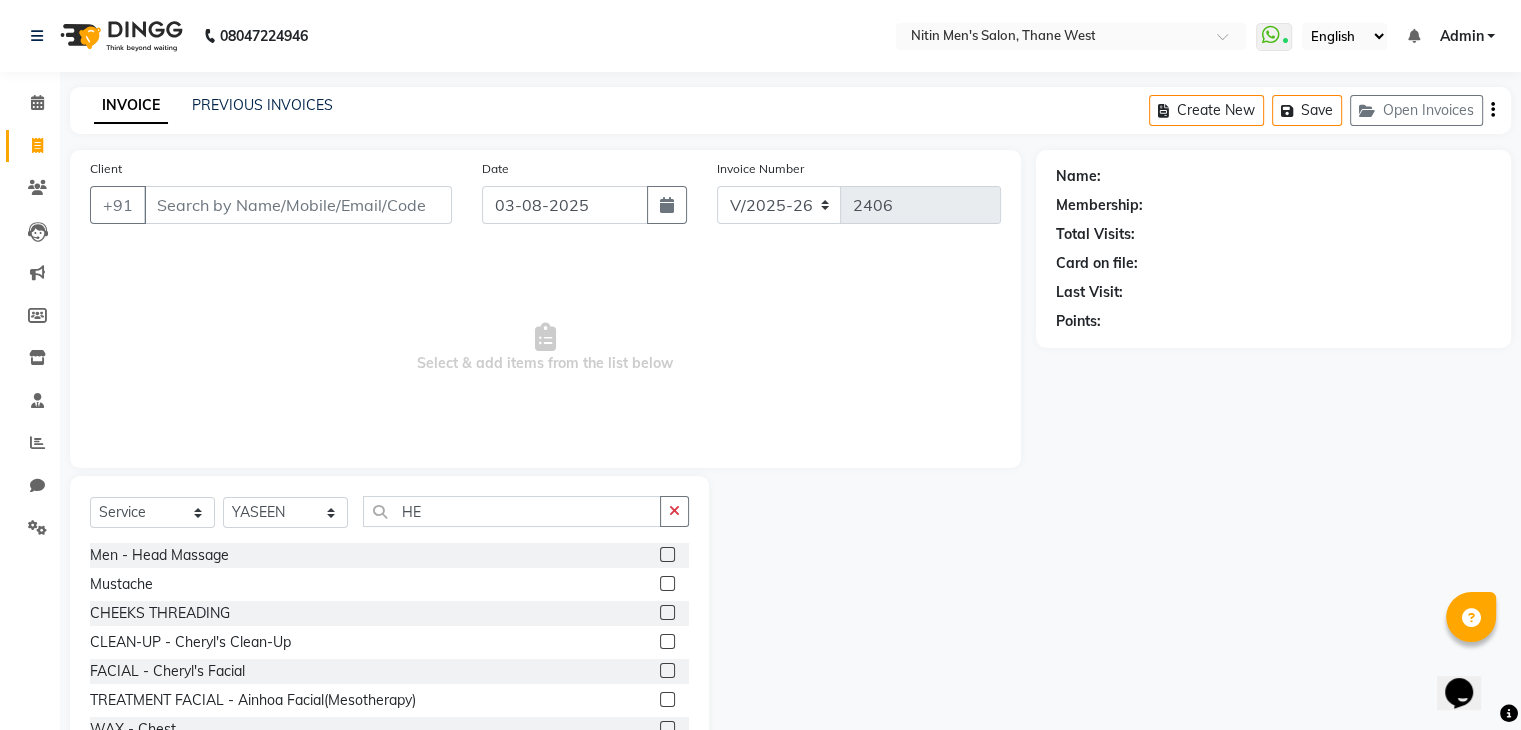 click 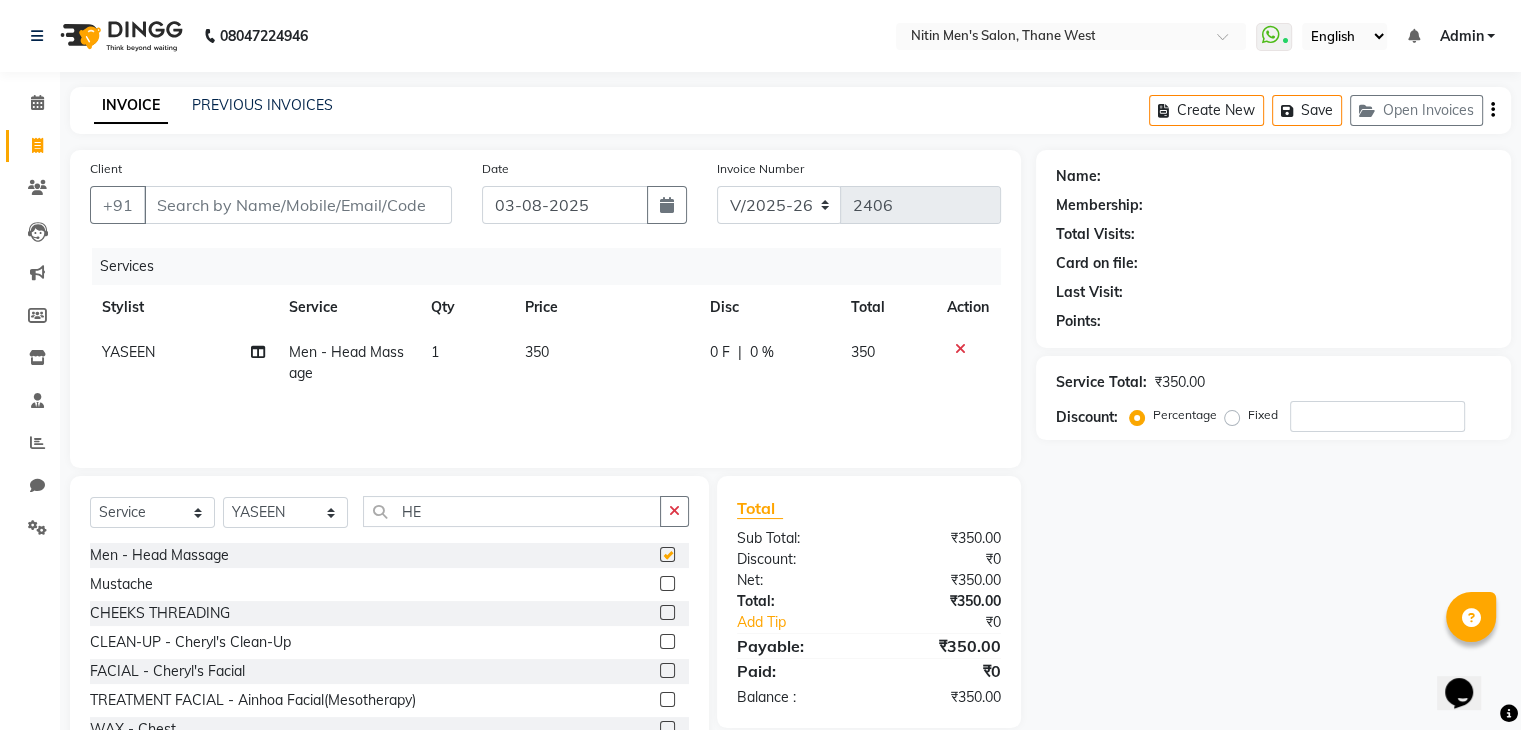checkbox on "false" 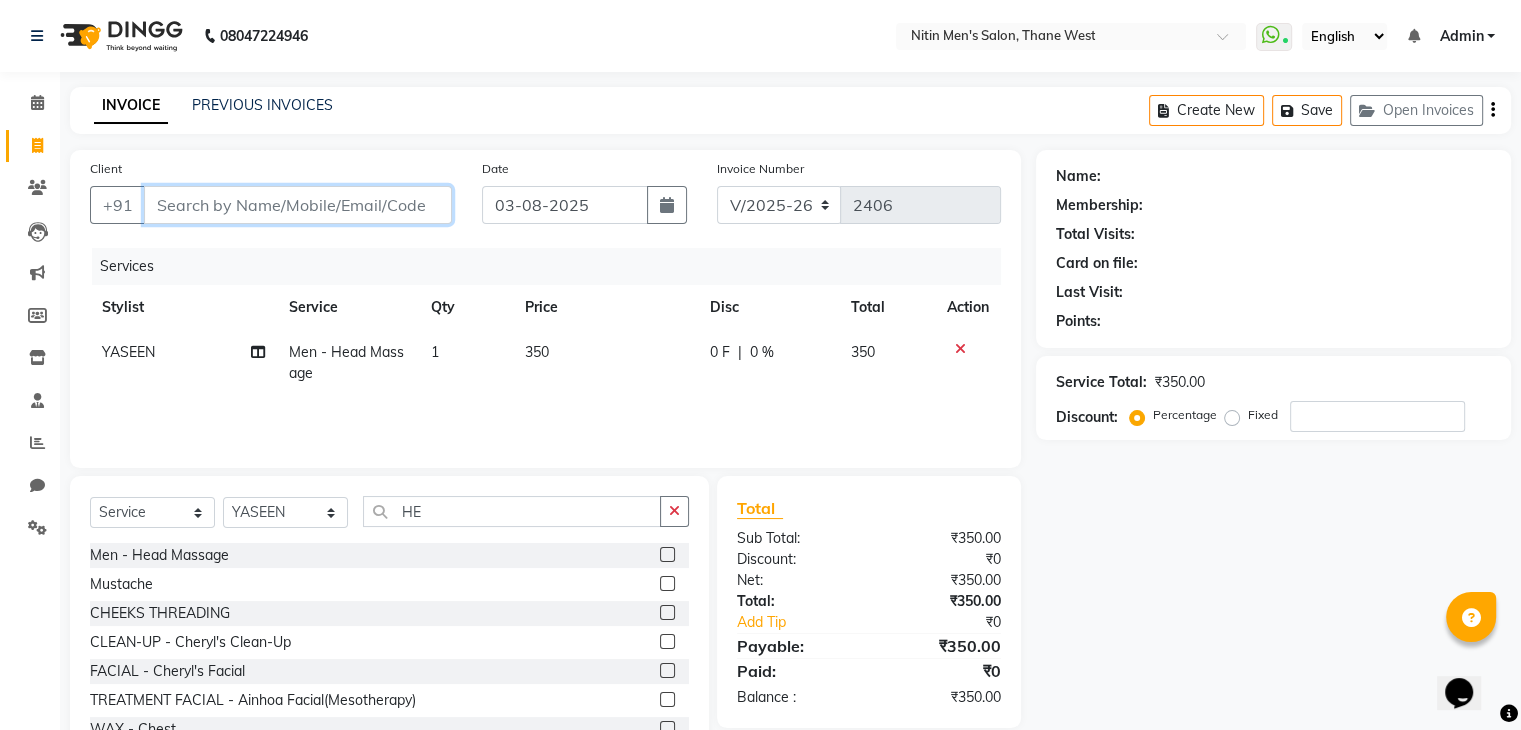 click on "Client" at bounding box center (298, 205) 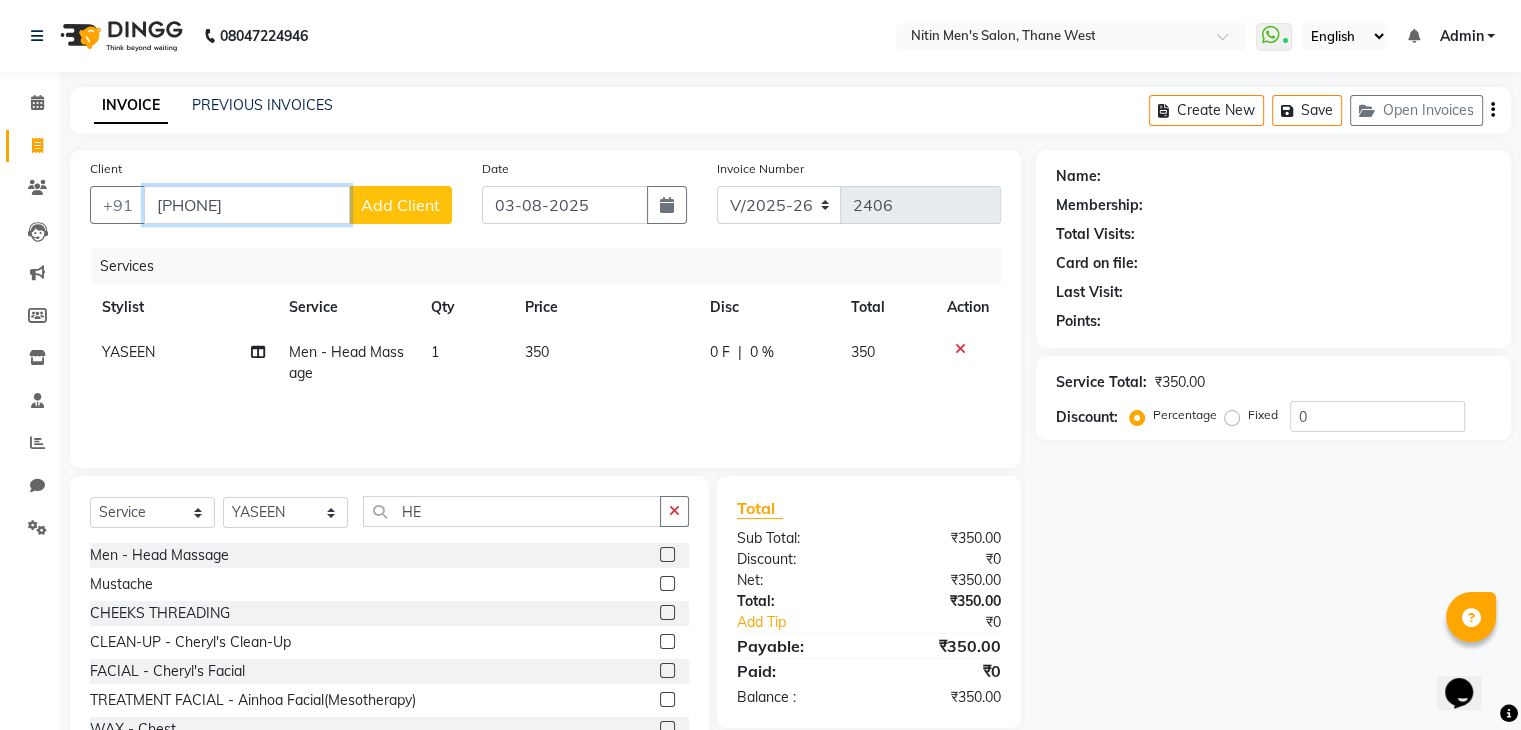 type on "[PHONE]" 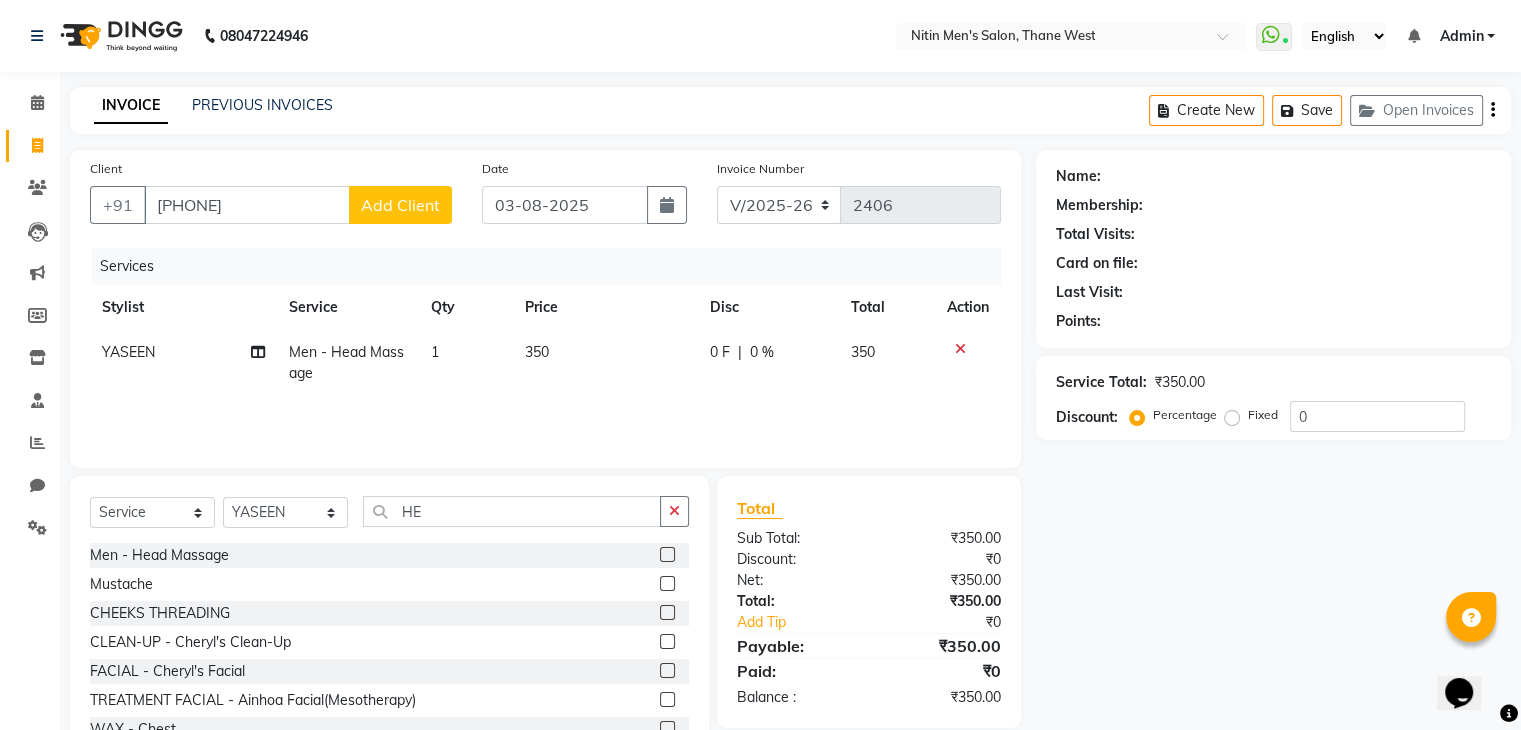 click on "Add Client" 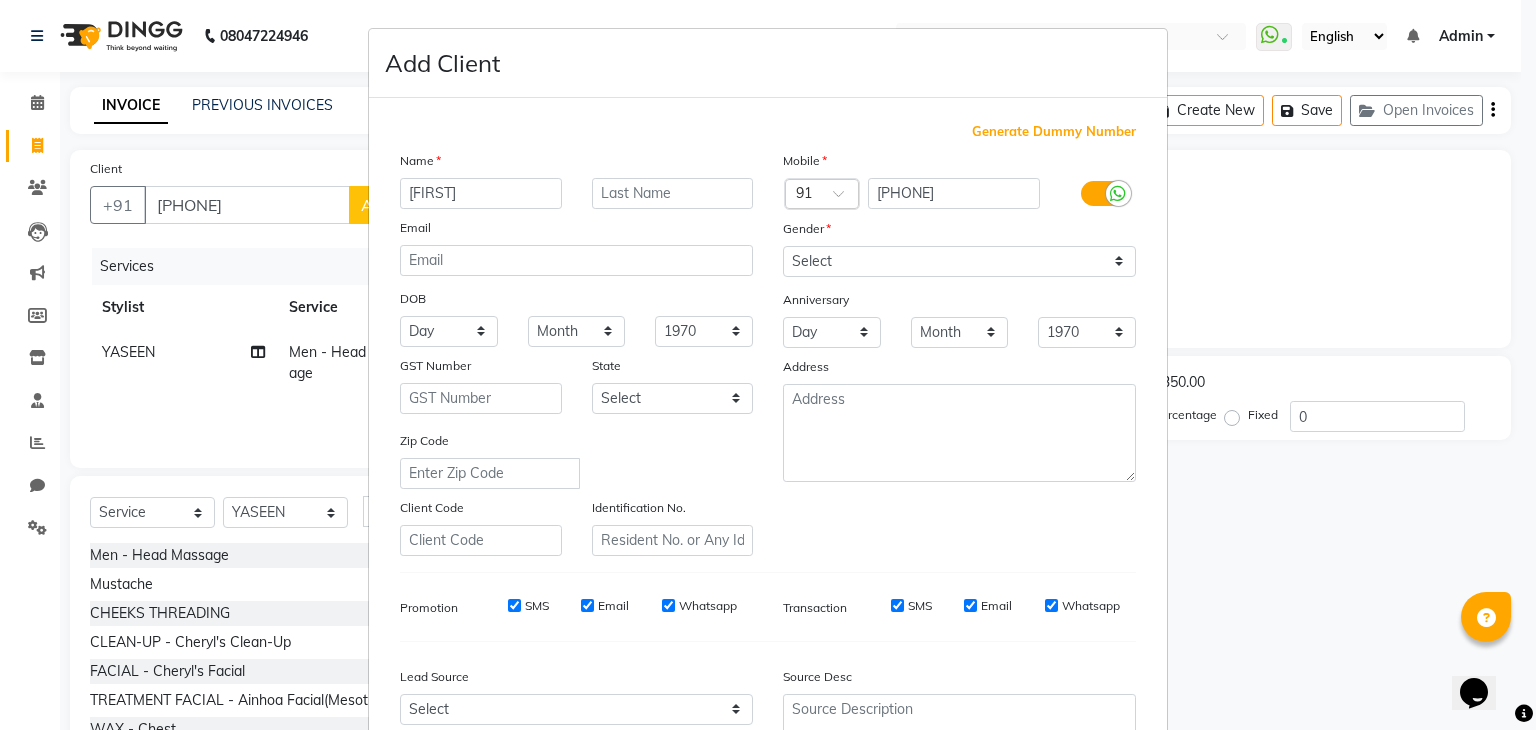 type on "[FIRST]" 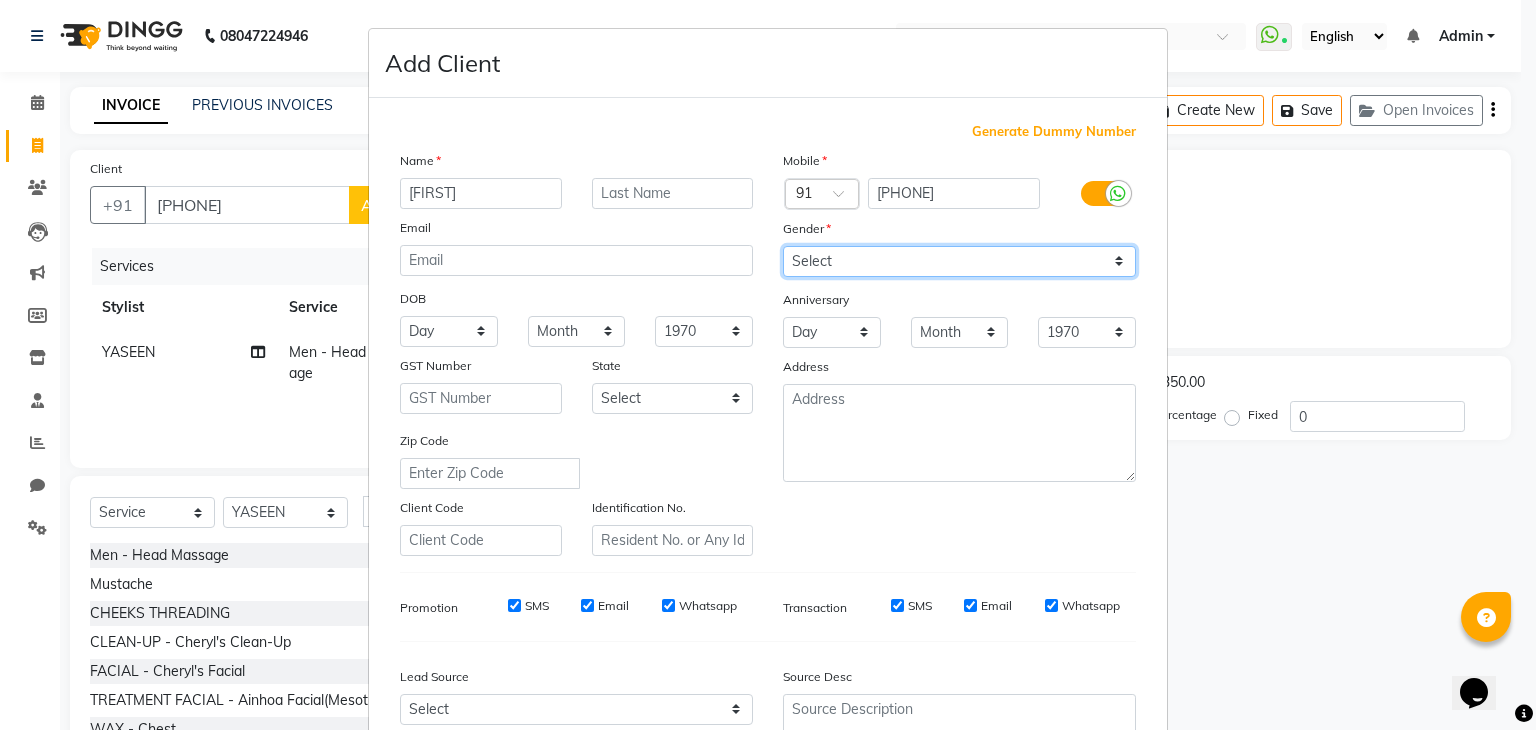 drag, startPoint x: 898, startPoint y: 257, endPoint x: 840, endPoint y: 317, distance: 83.450584 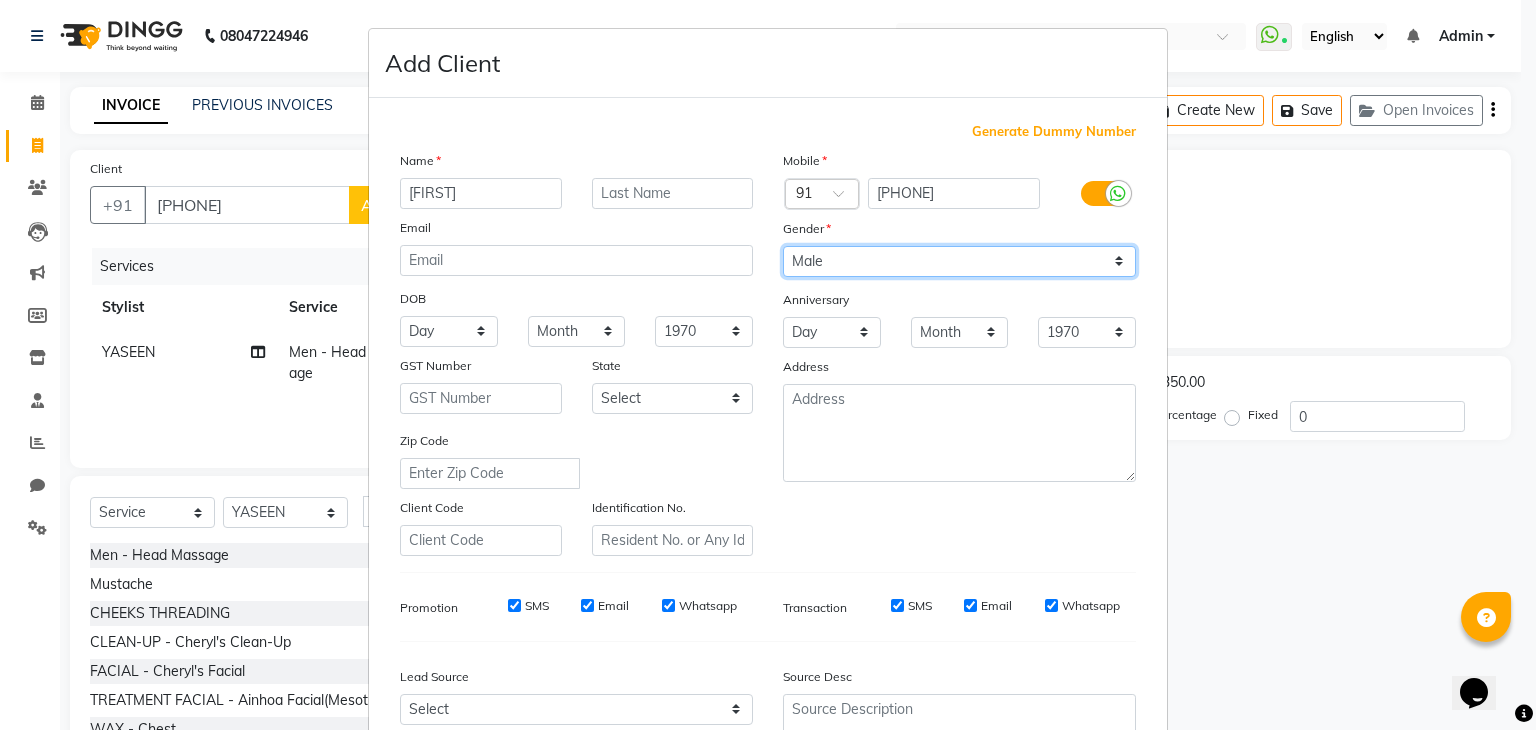 click on "Select Male Female Other Prefer Not To Say" at bounding box center (959, 261) 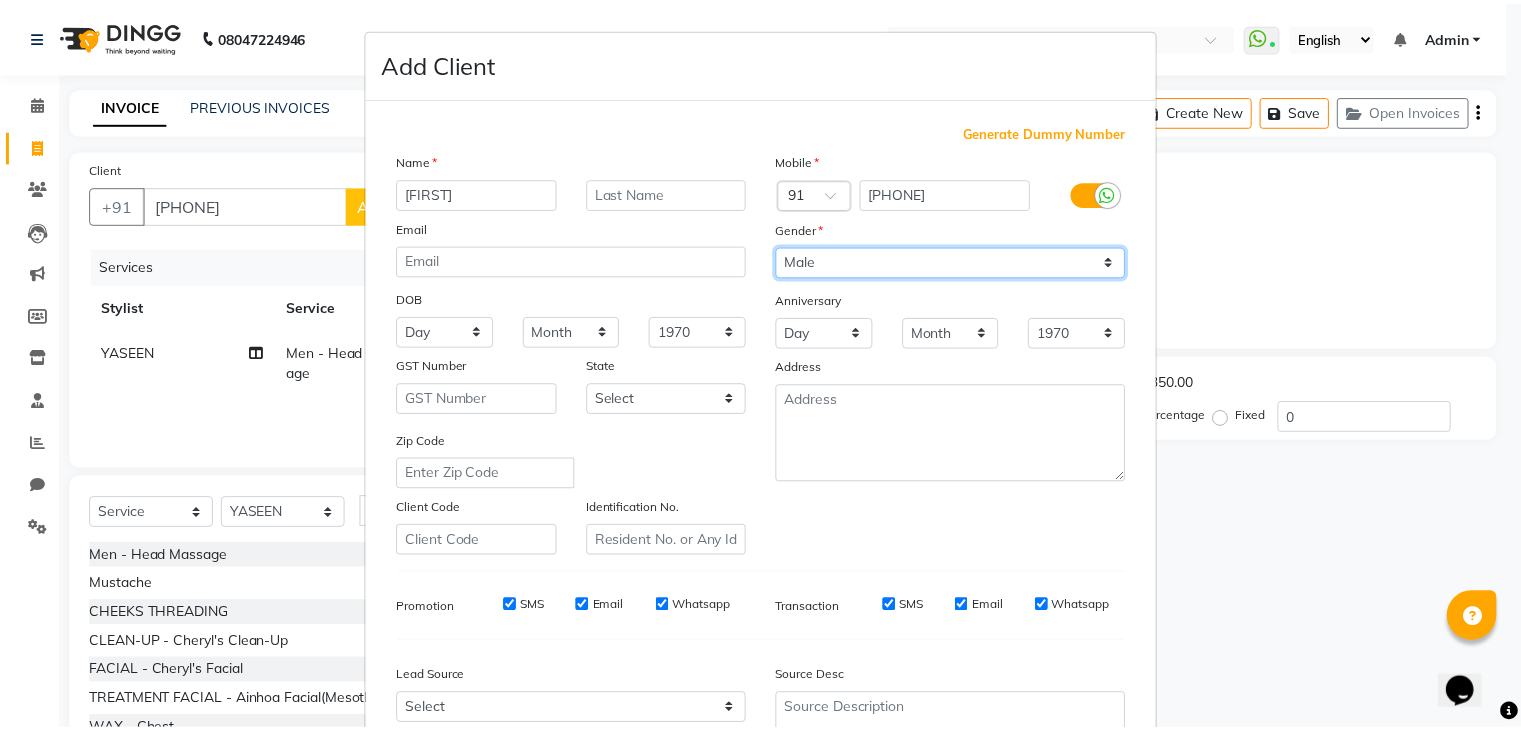 scroll, scrollTop: 203, scrollLeft: 0, axis: vertical 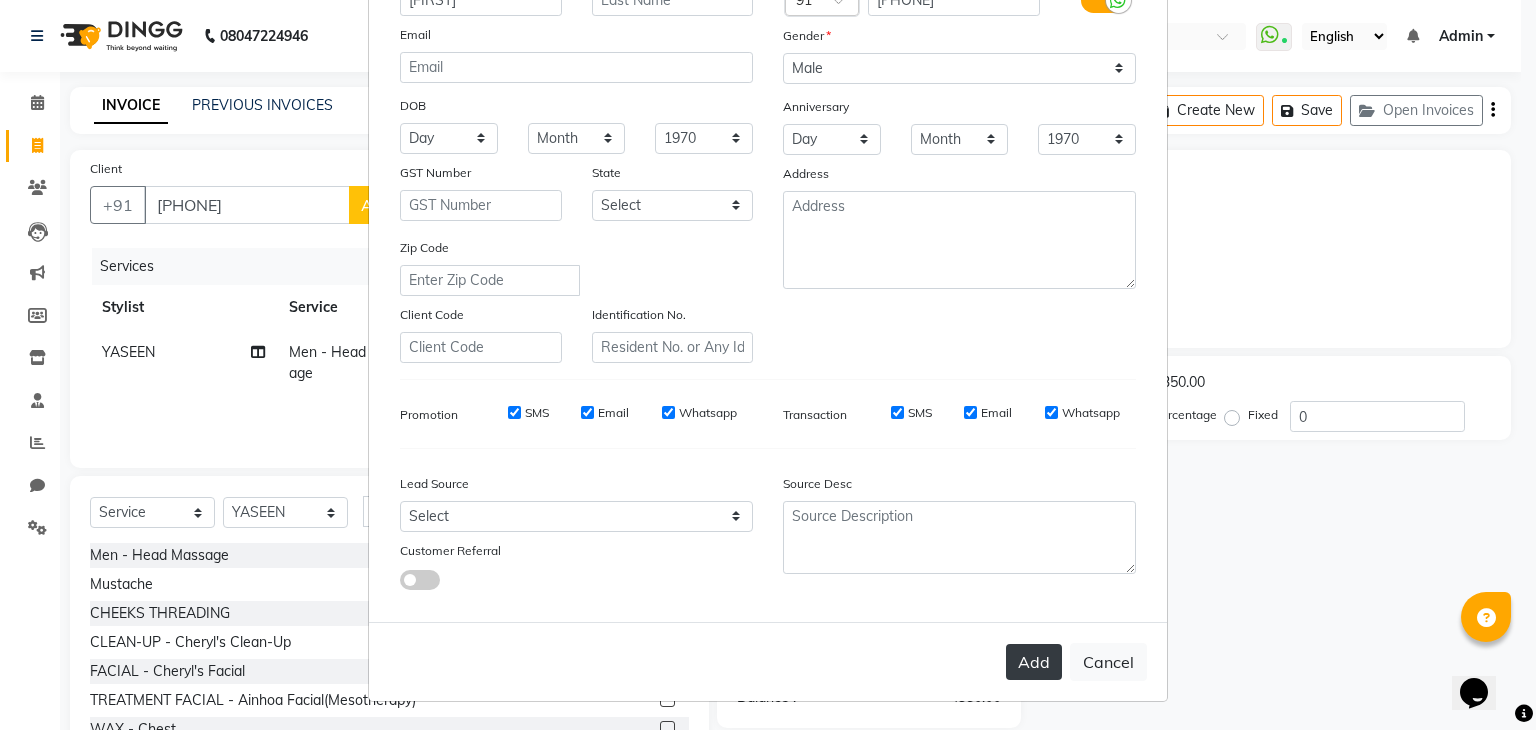 click on "Add" at bounding box center [1034, 662] 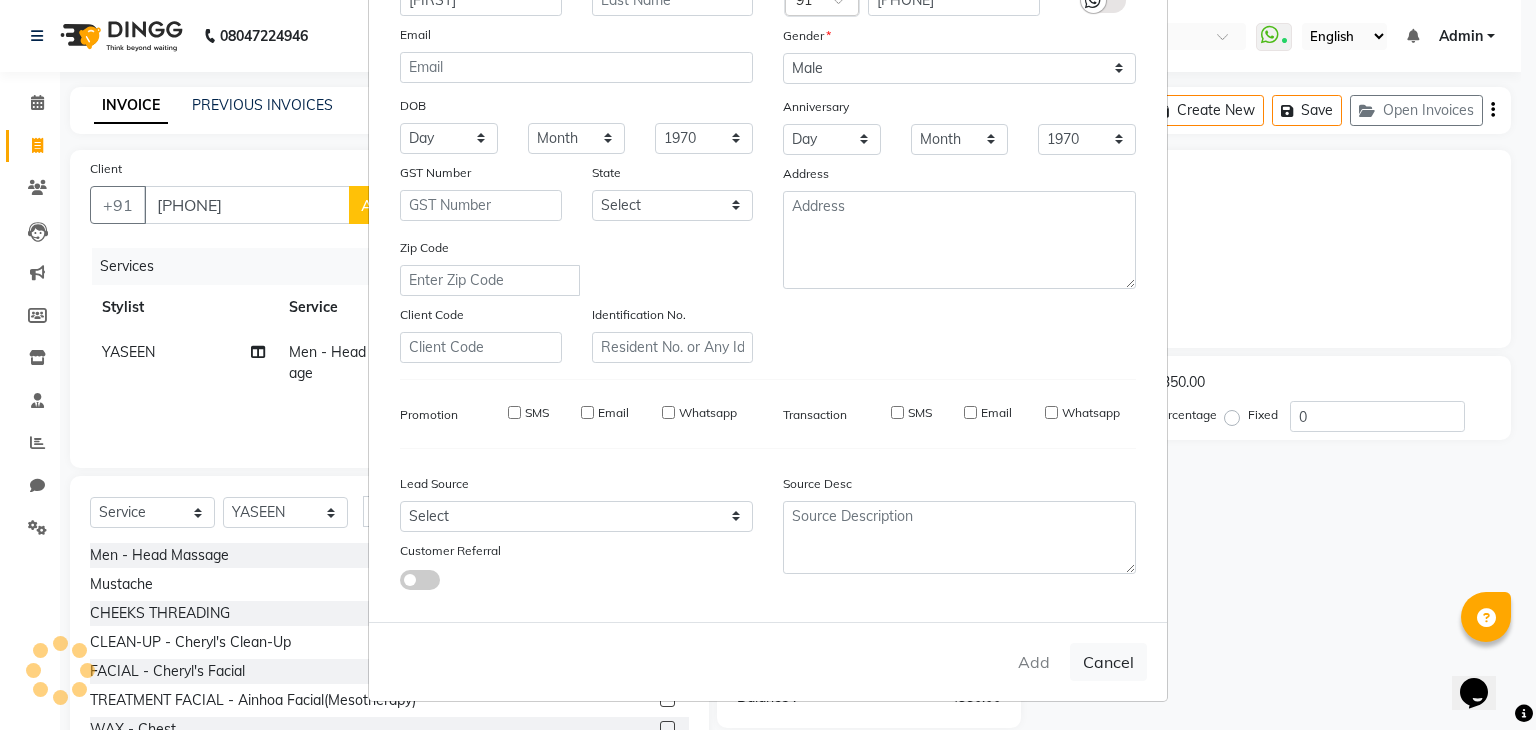 type 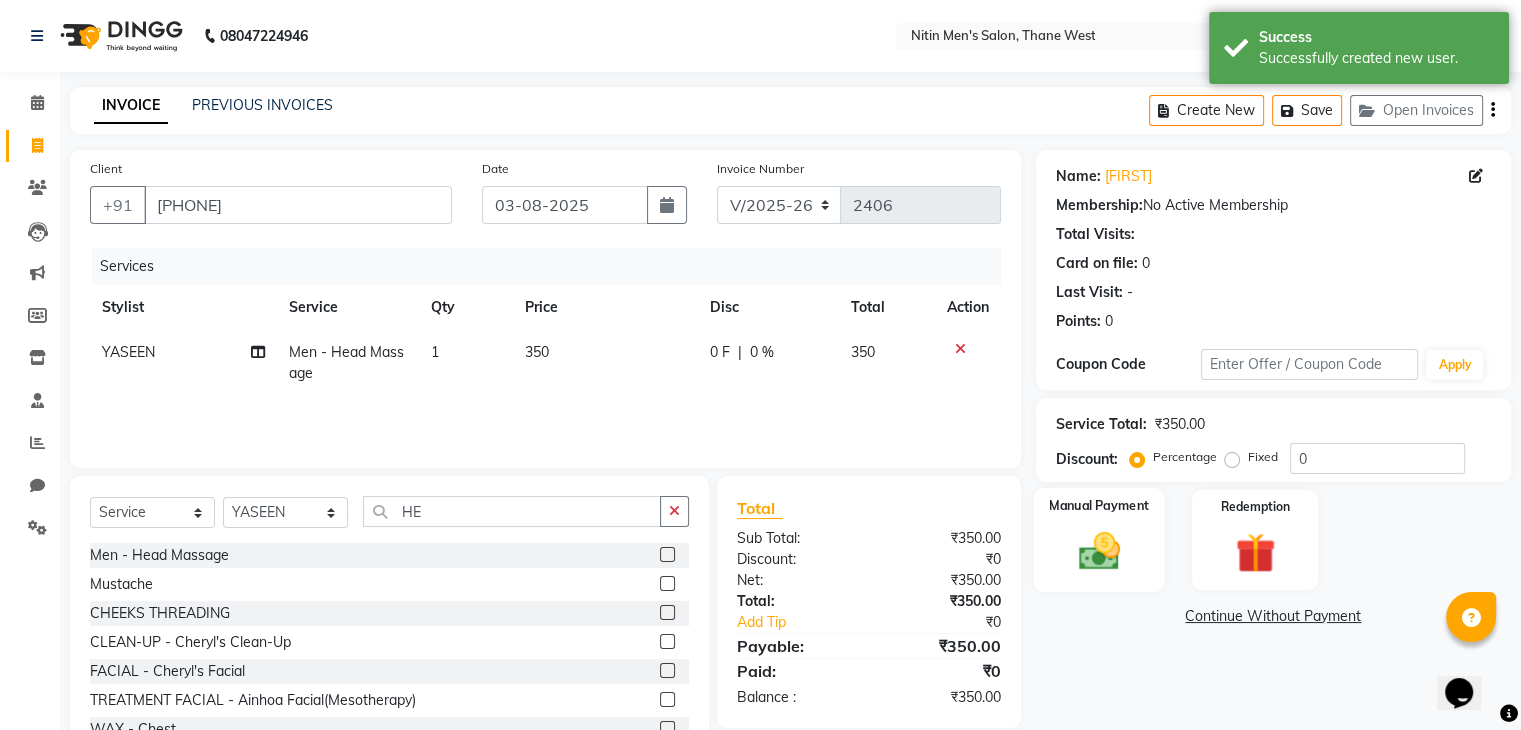 click 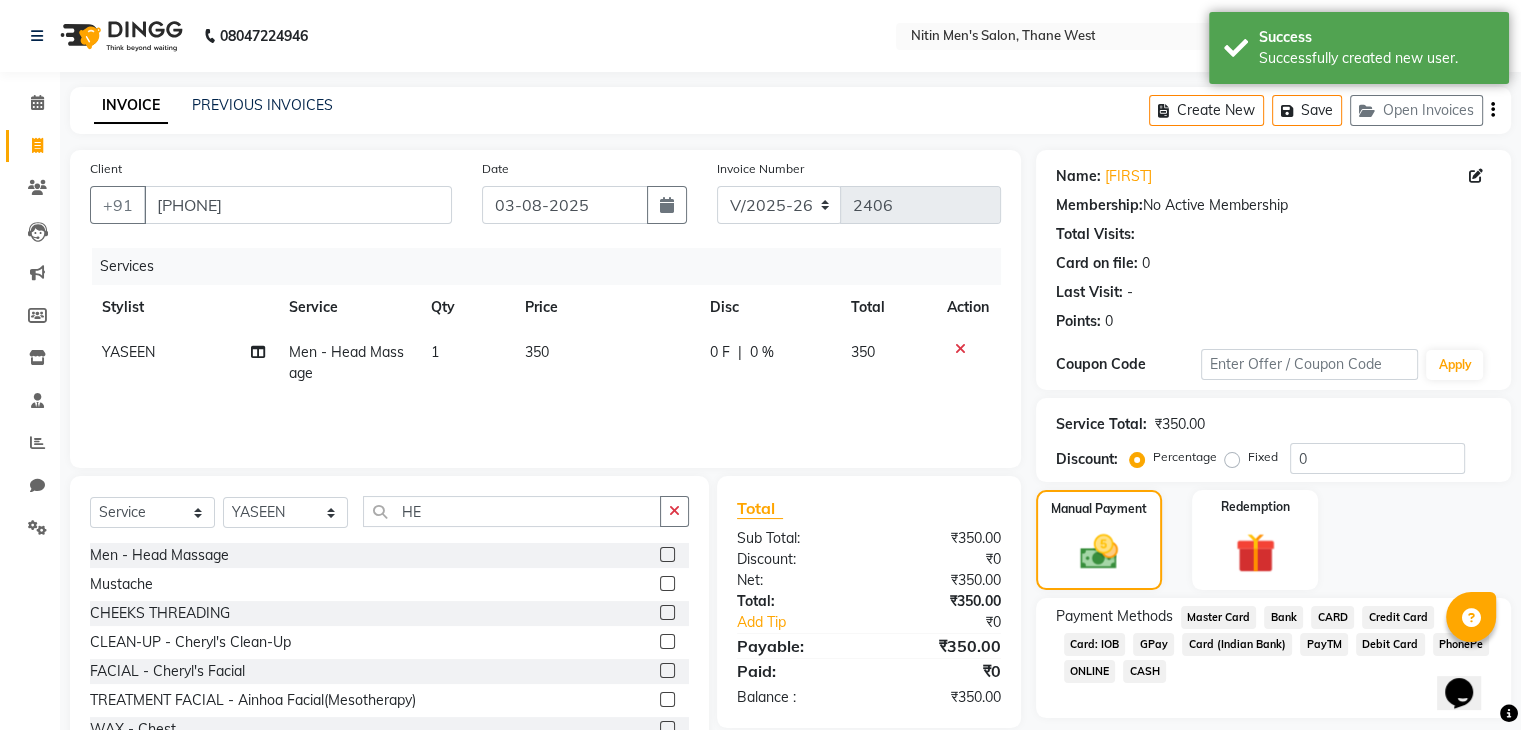 click on "CASH" 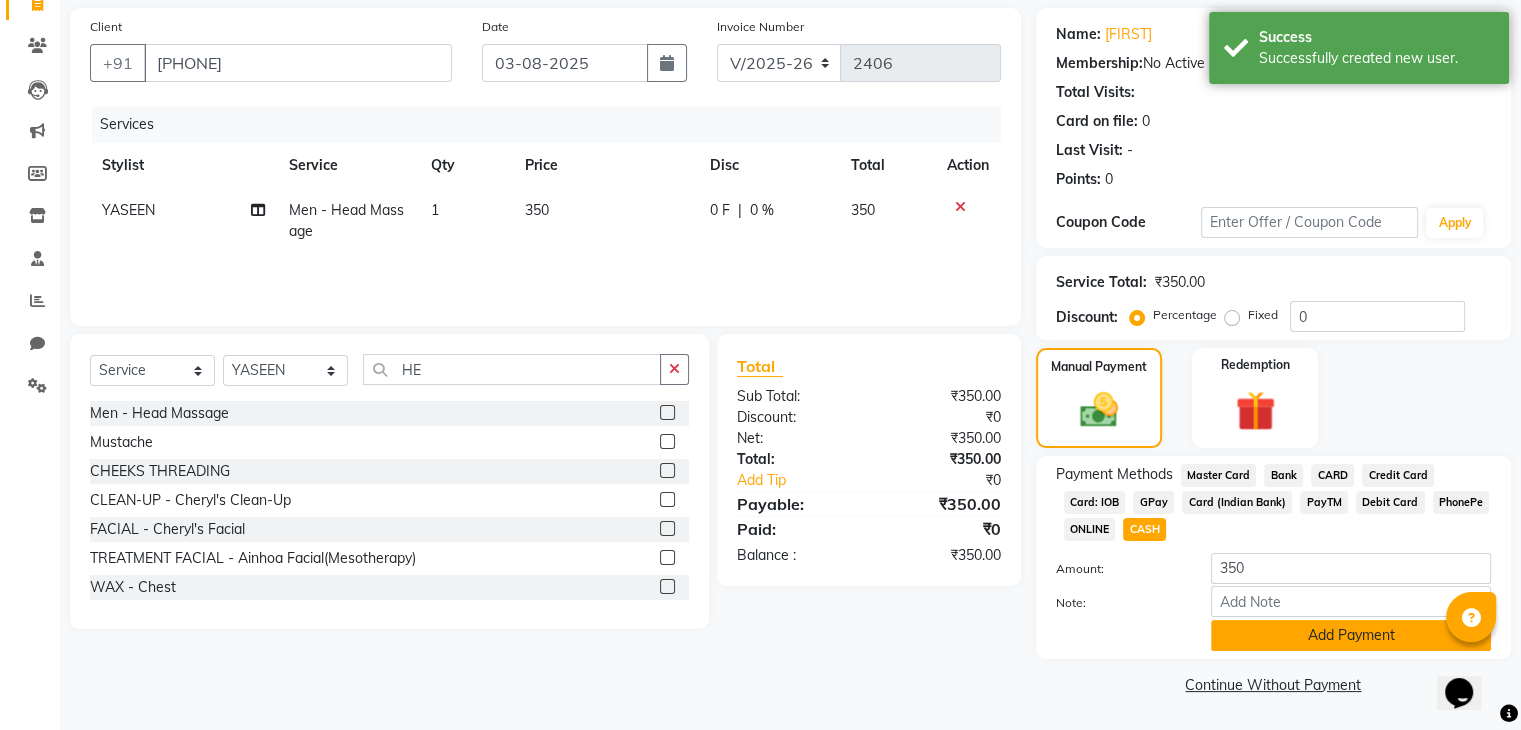 click on "Add Payment" 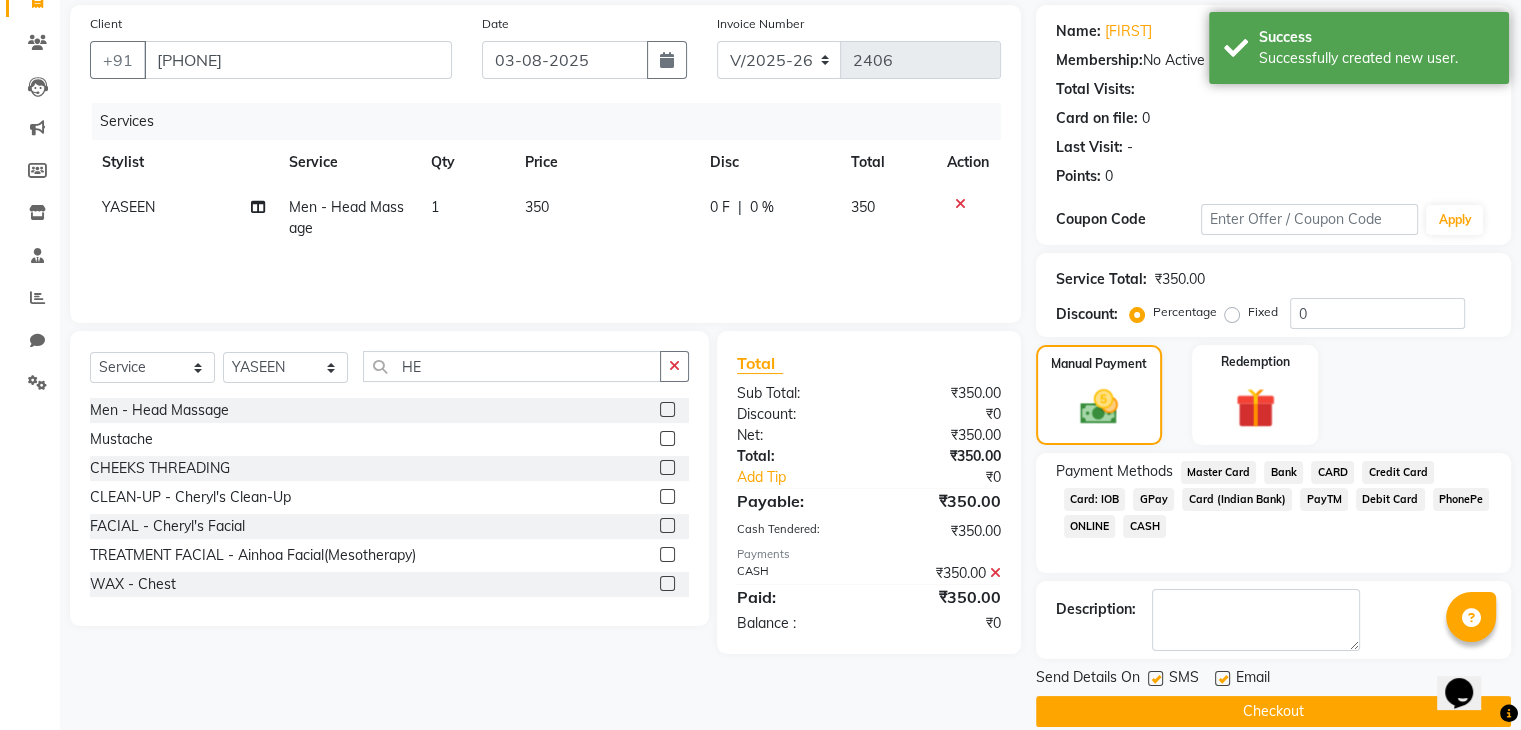 scroll, scrollTop: 171, scrollLeft: 0, axis: vertical 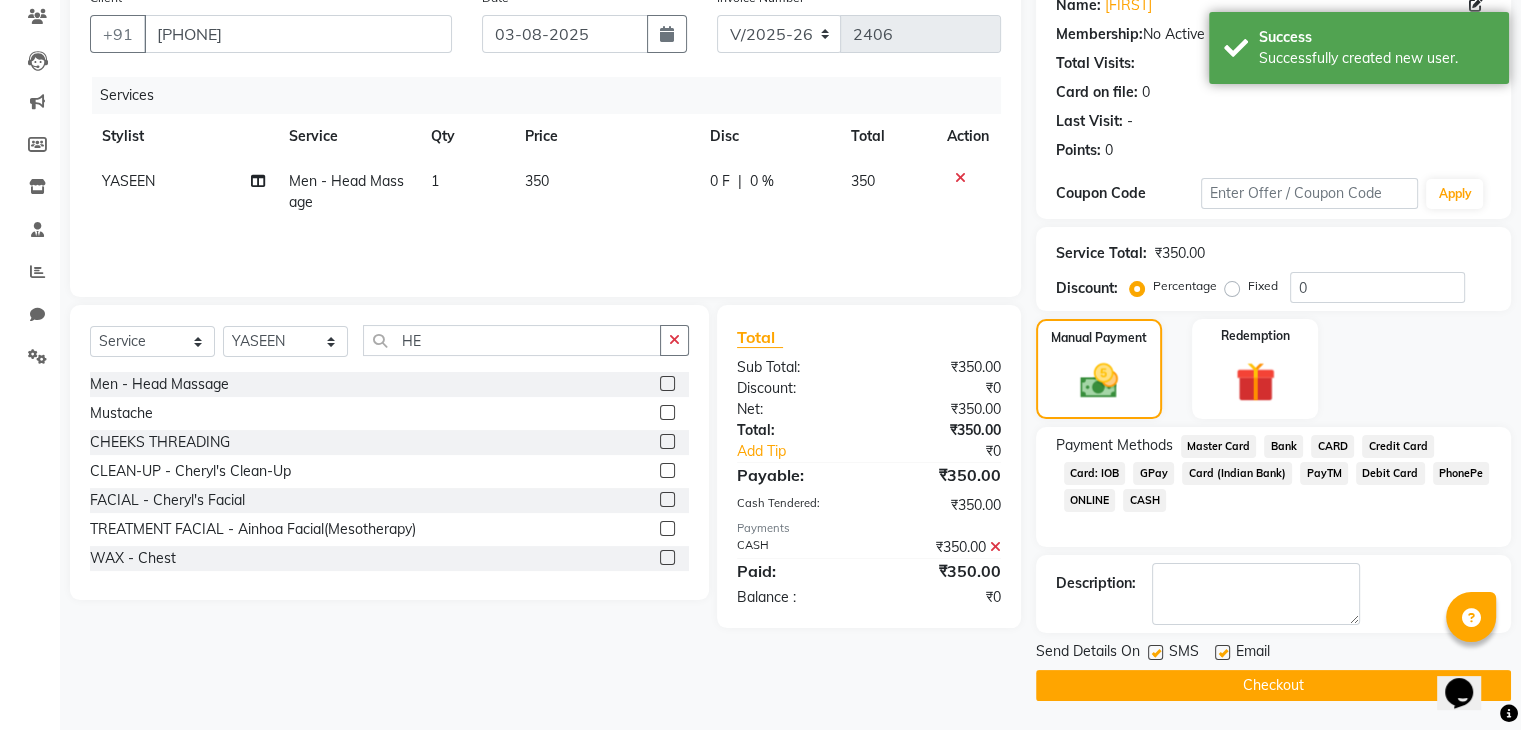 click on "Checkout" 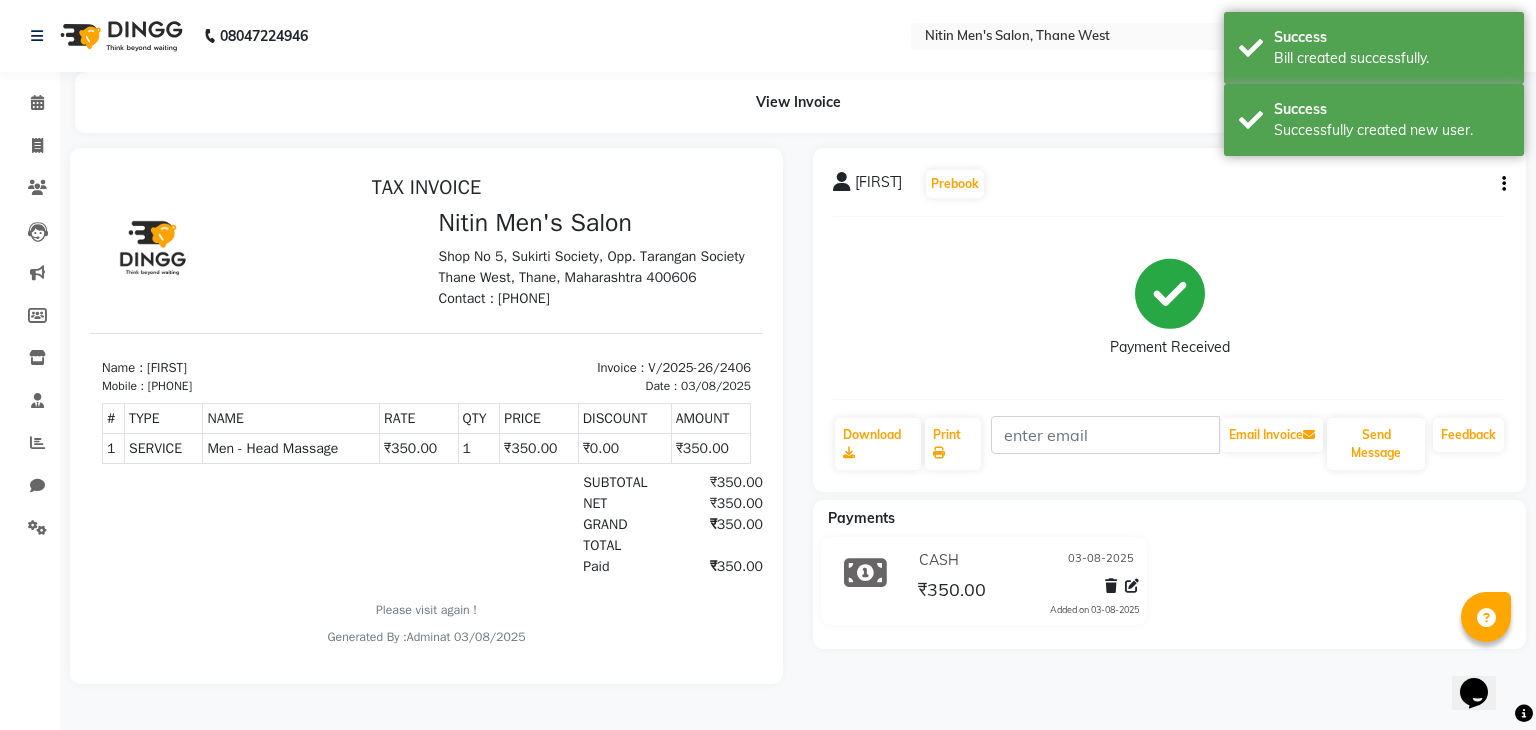 scroll, scrollTop: 0, scrollLeft: 0, axis: both 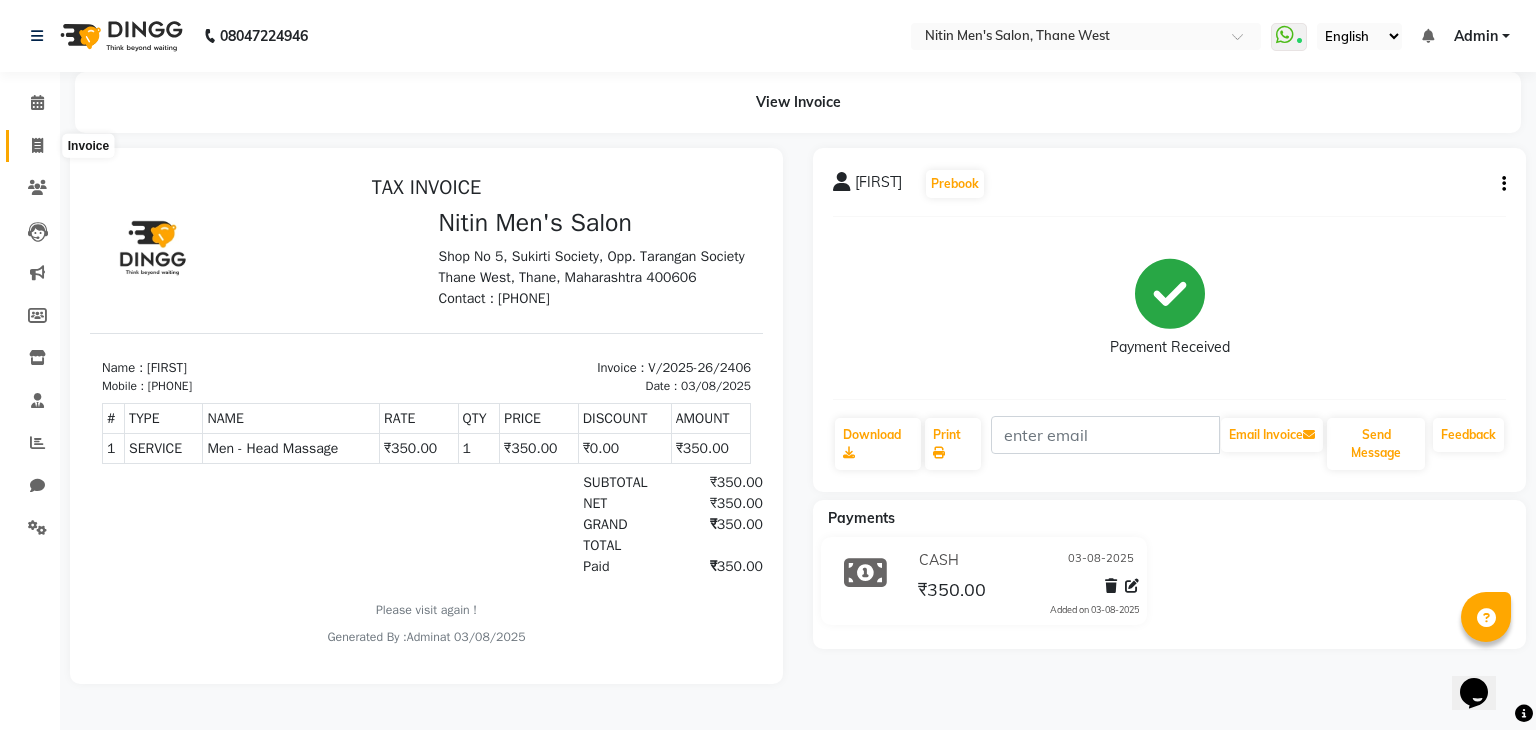 click 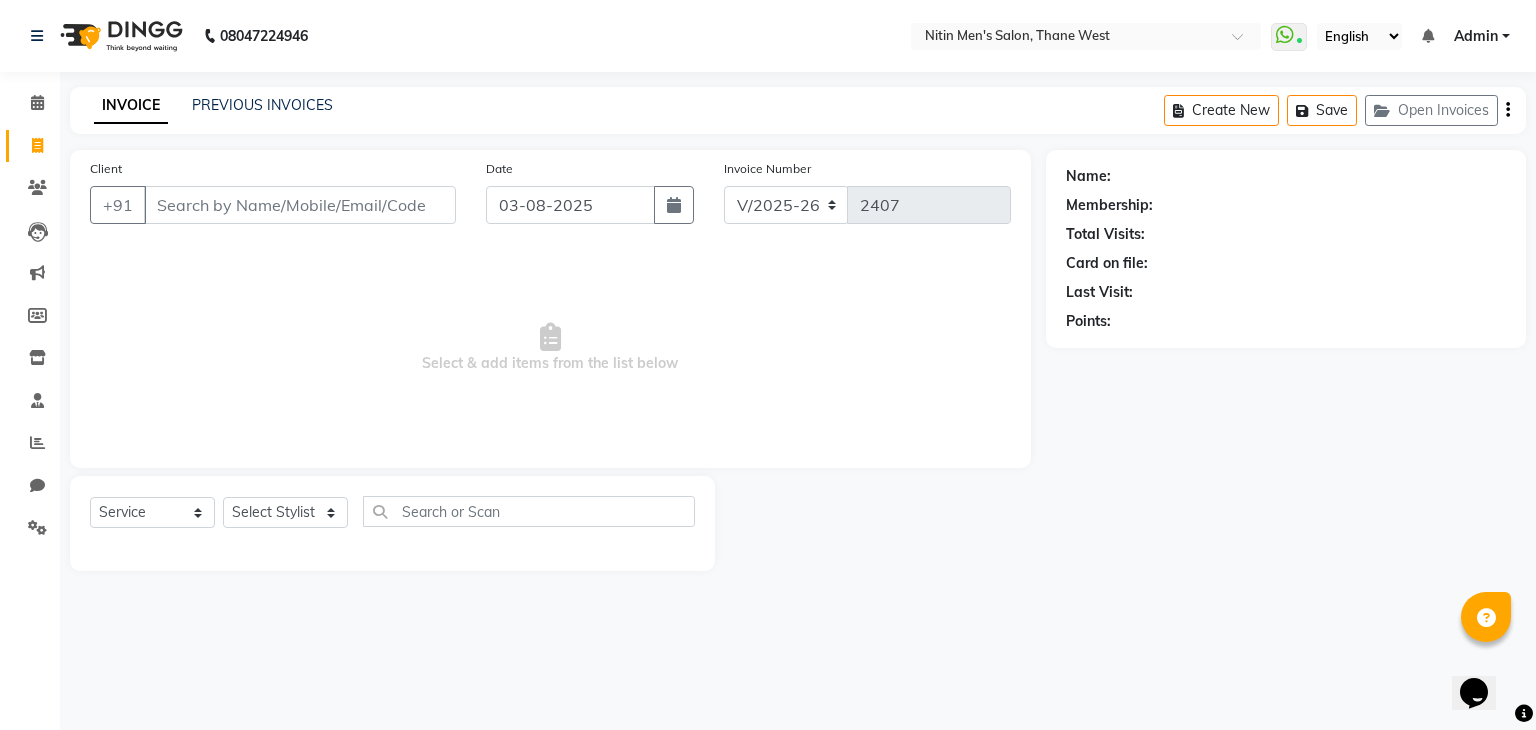 click on "Client" at bounding box center [300, 205] 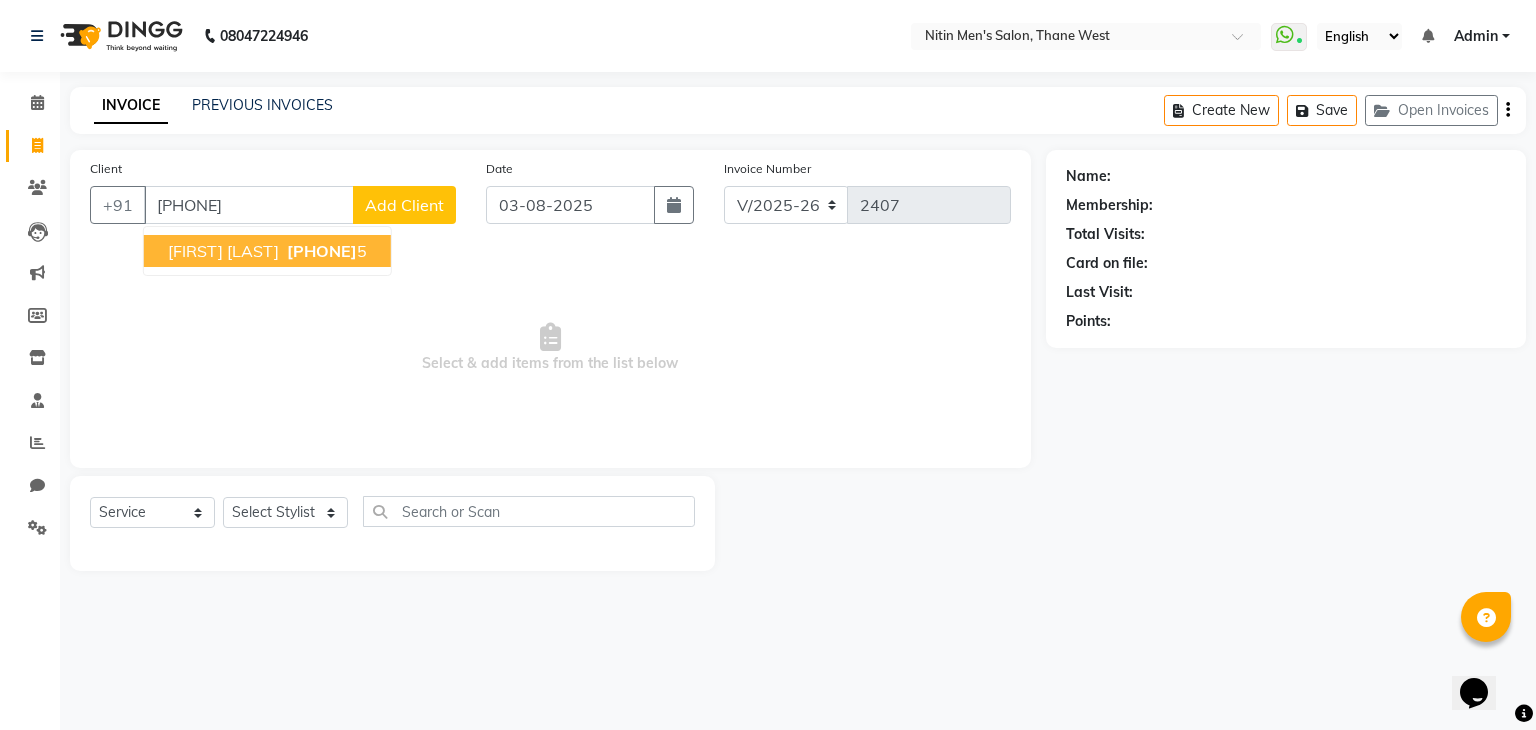 click on "[FIRST] [LAST]" at bounding box center [223, 251] 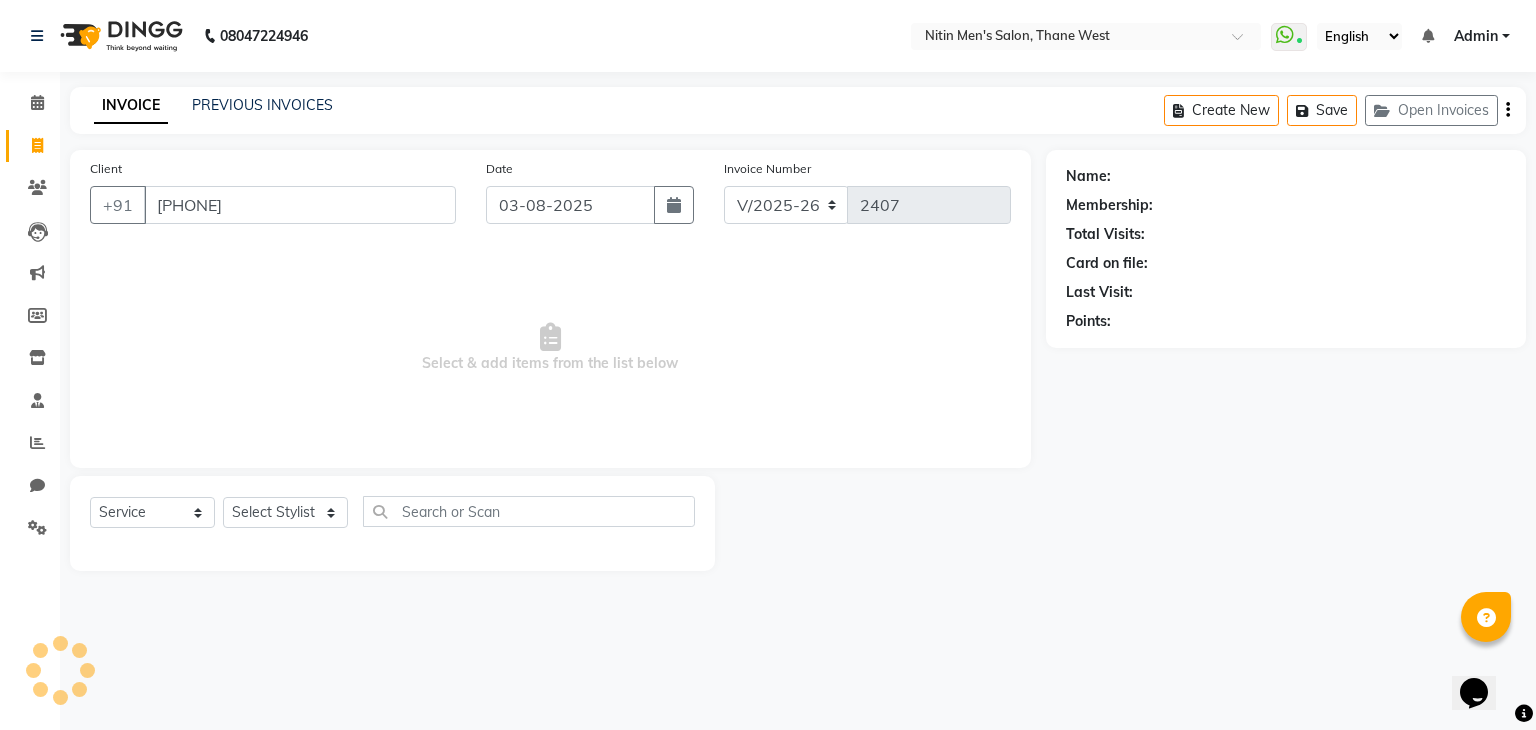 type on "[PHONE]" 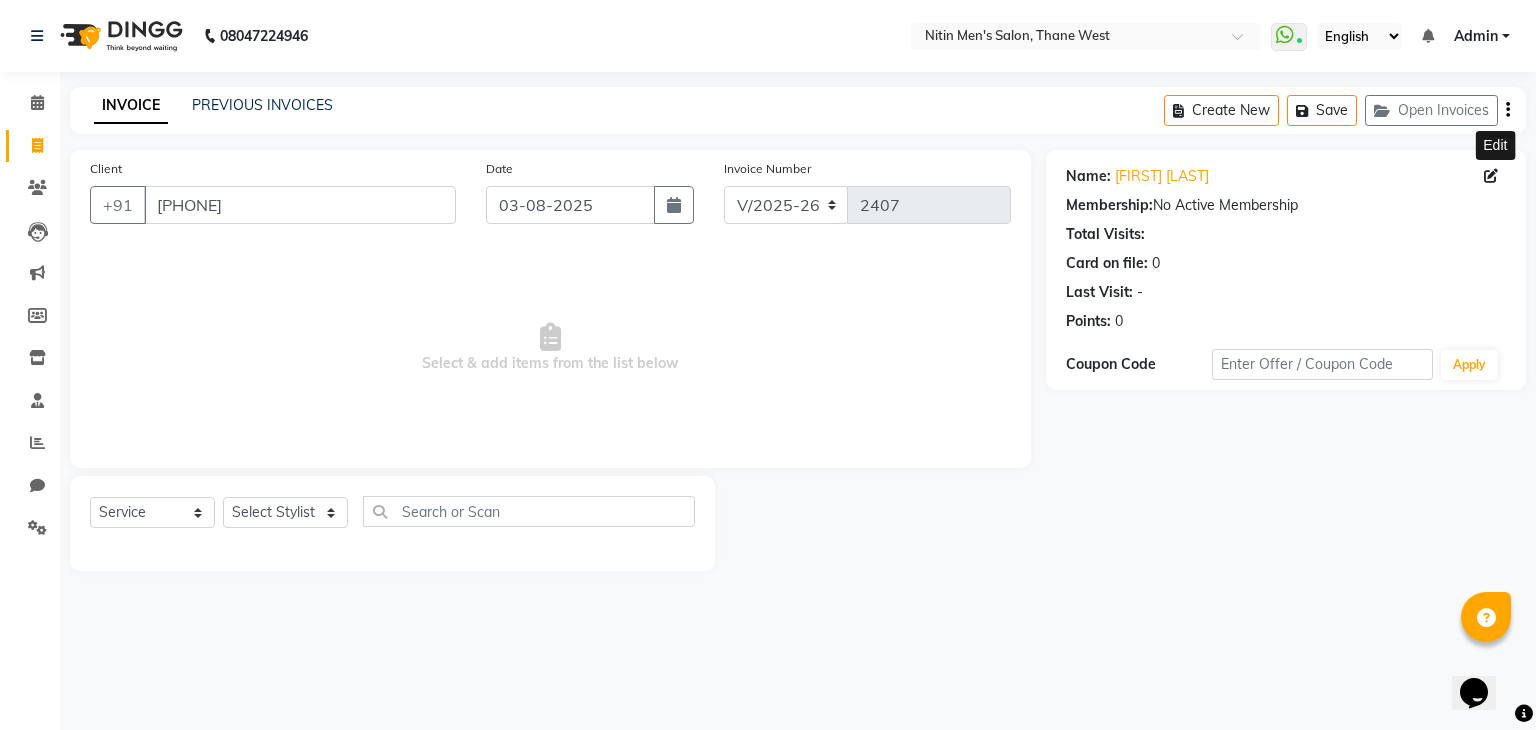 click 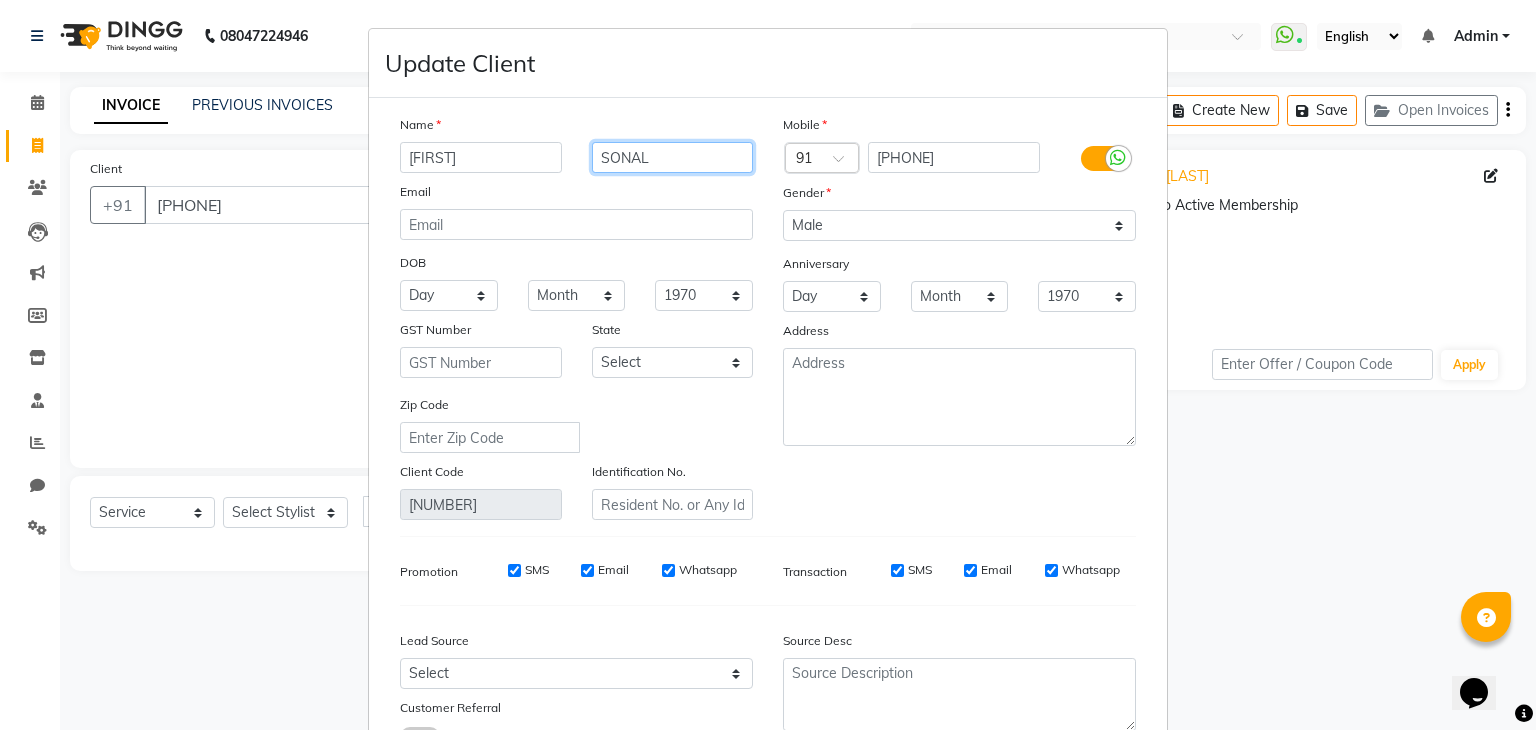 click on "SONAL" at bounding box center [673, 157] 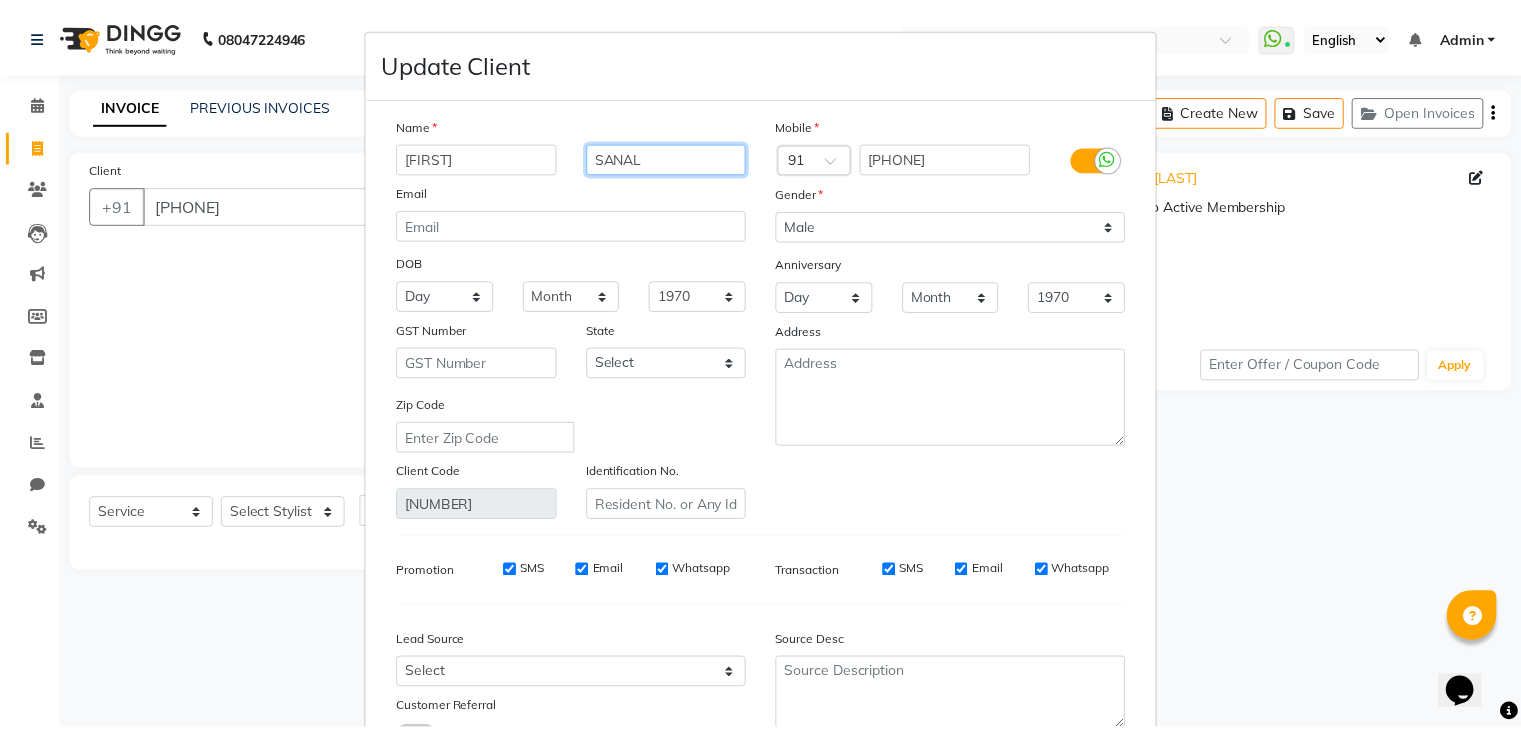 scroll, scrollTop: 168, scrollLeft: 0, axis: vertical 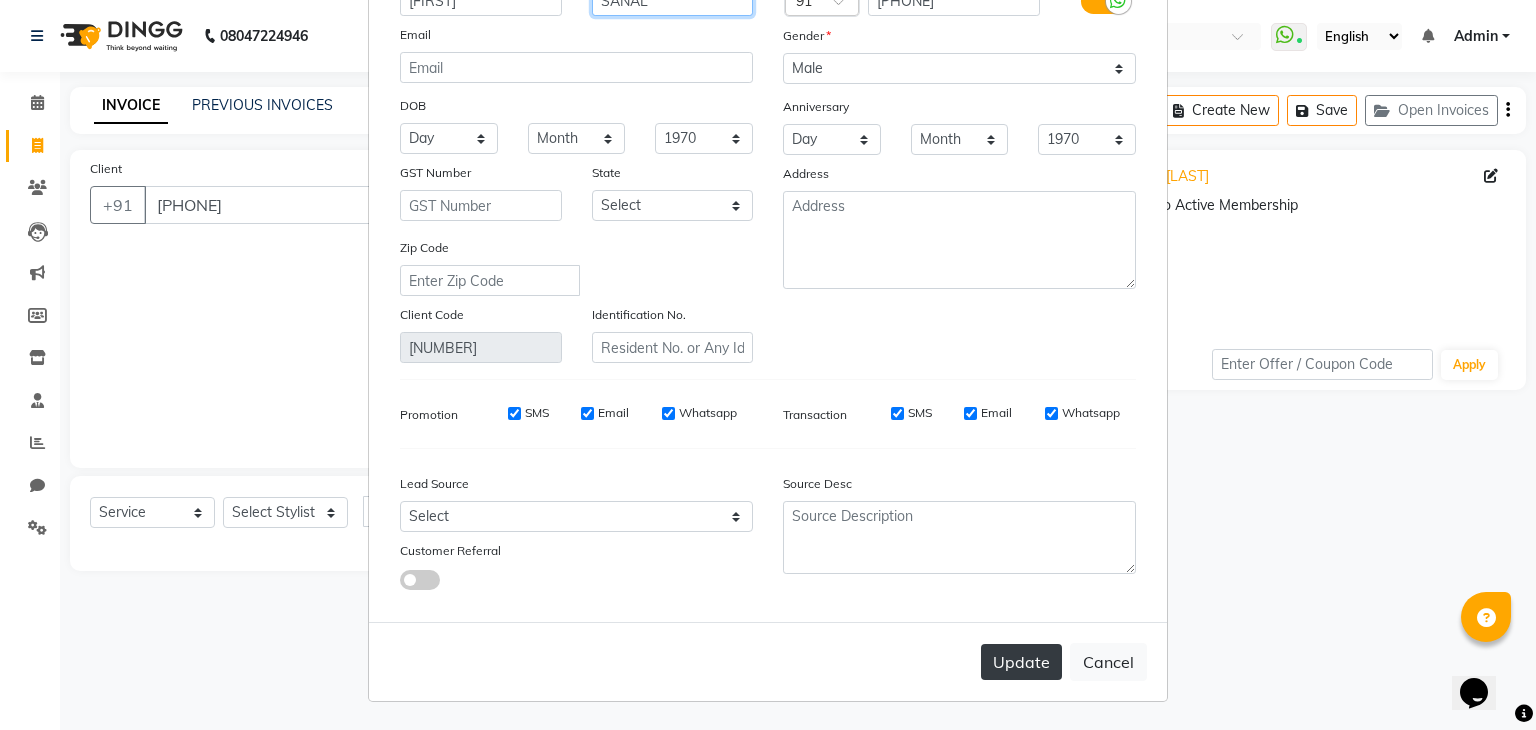 type on "SANAL" 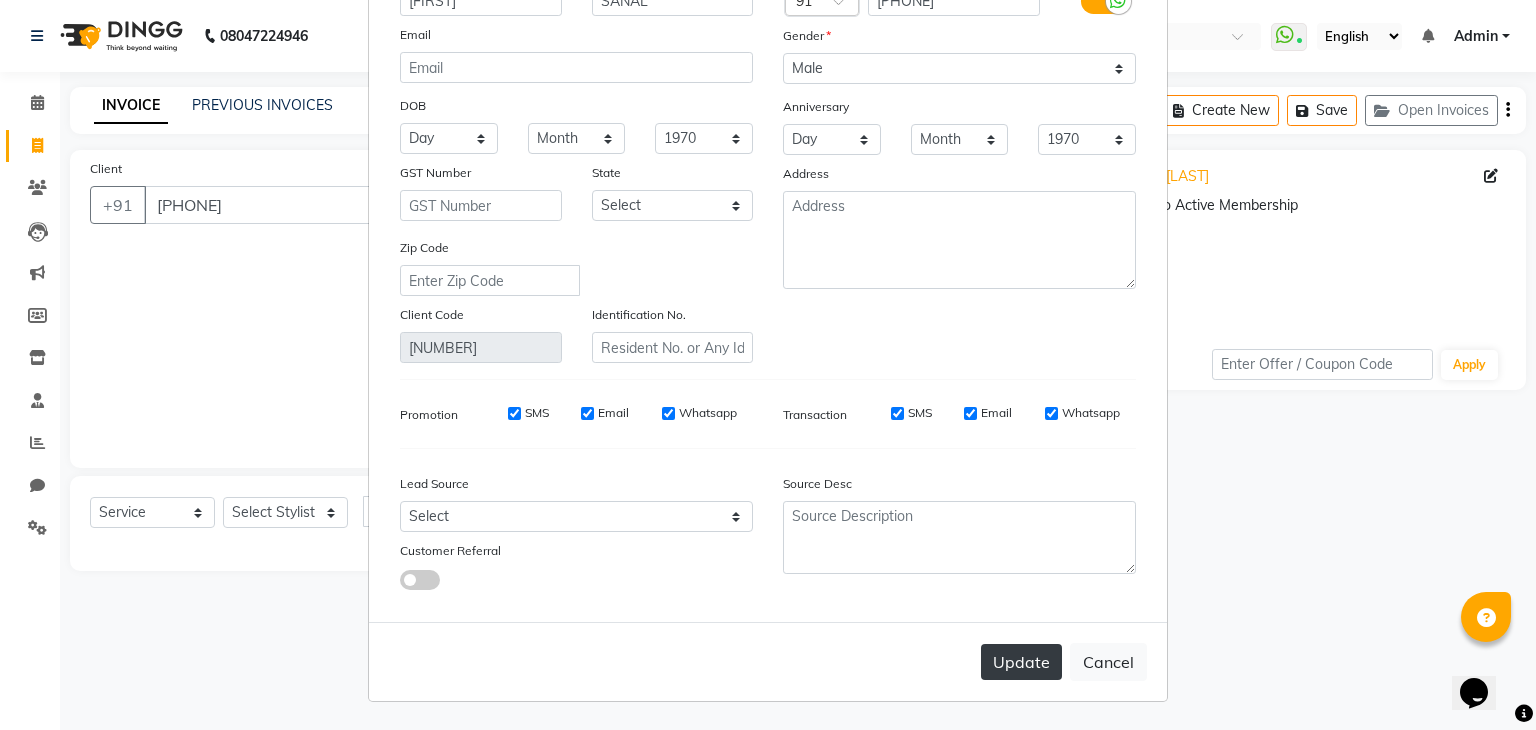 click on "Update" at bounding box center (1021, 662) 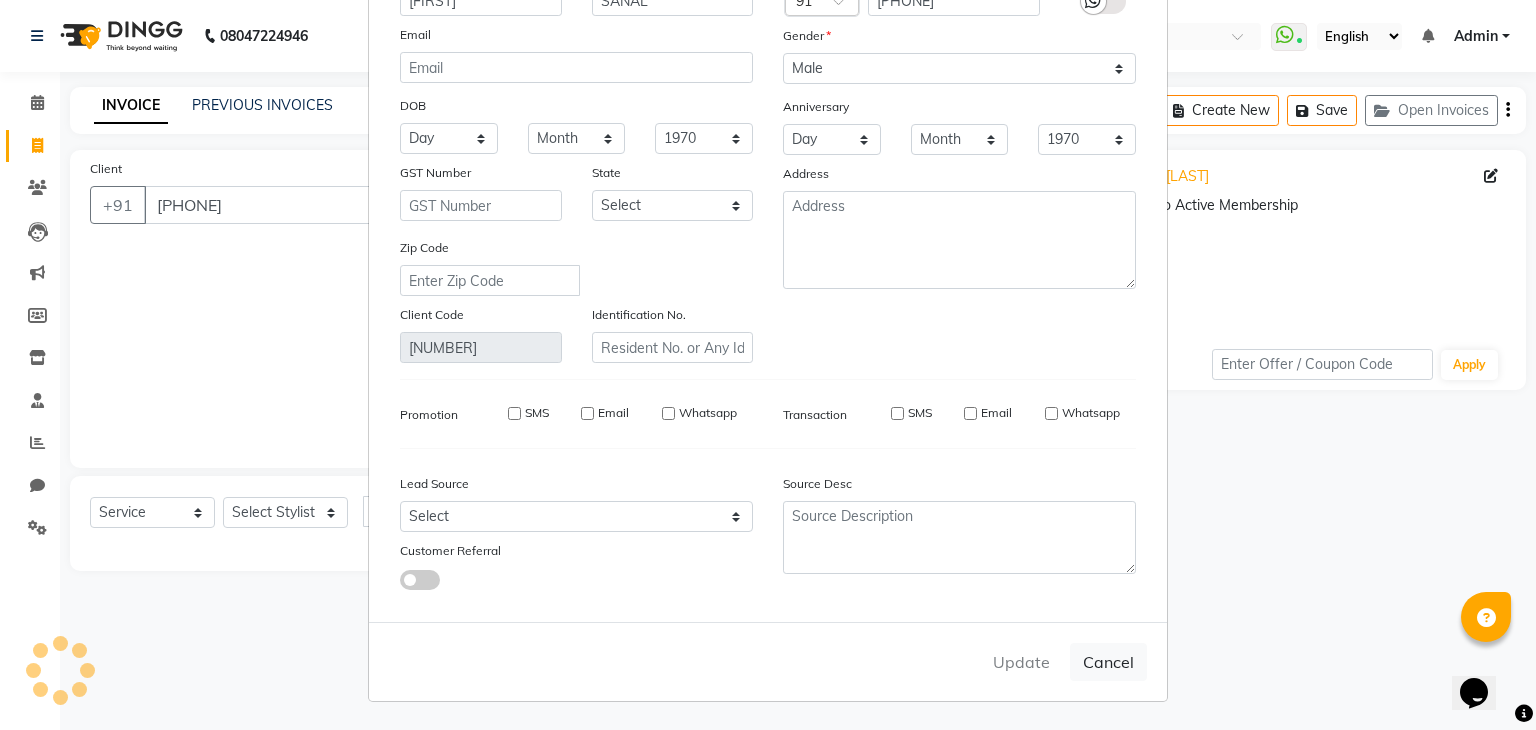 type 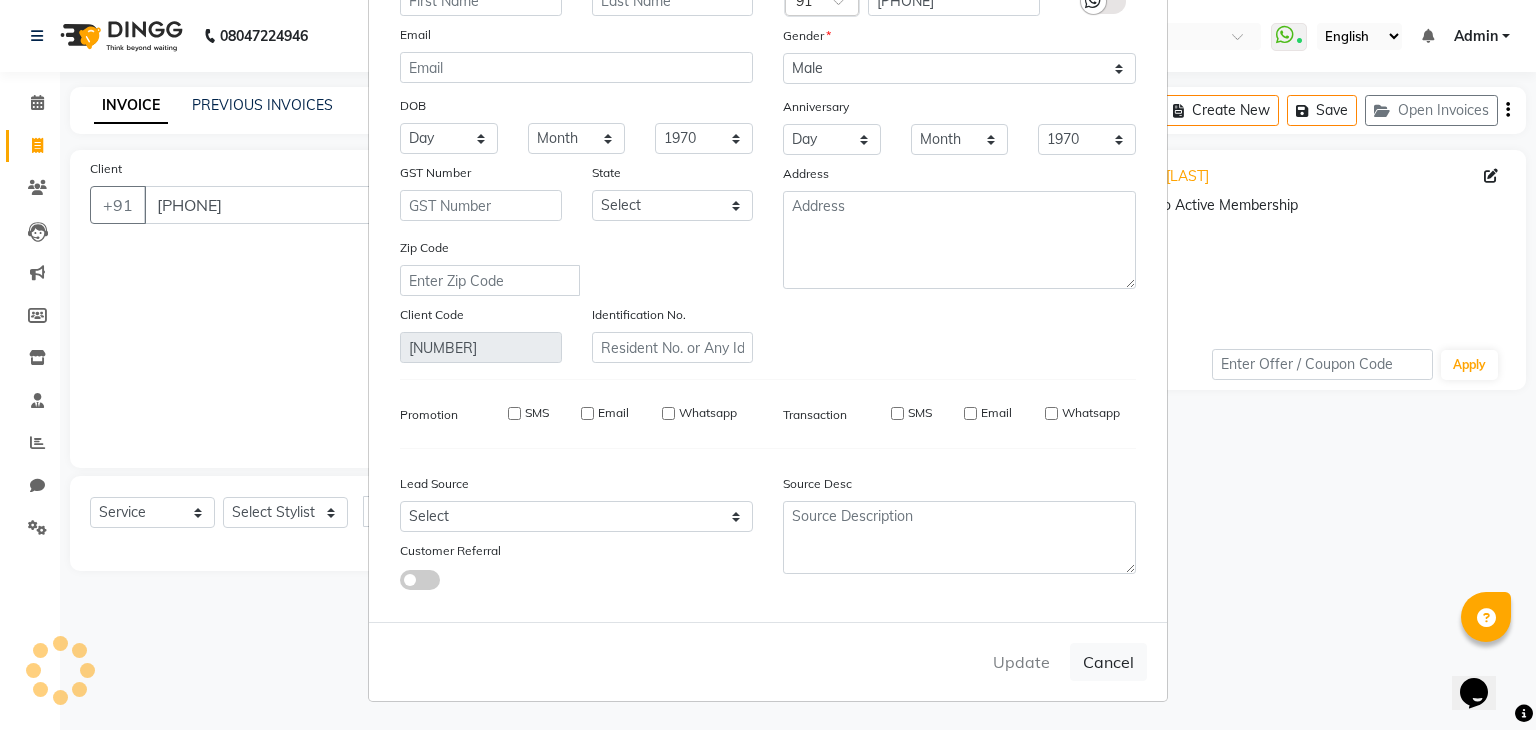 select 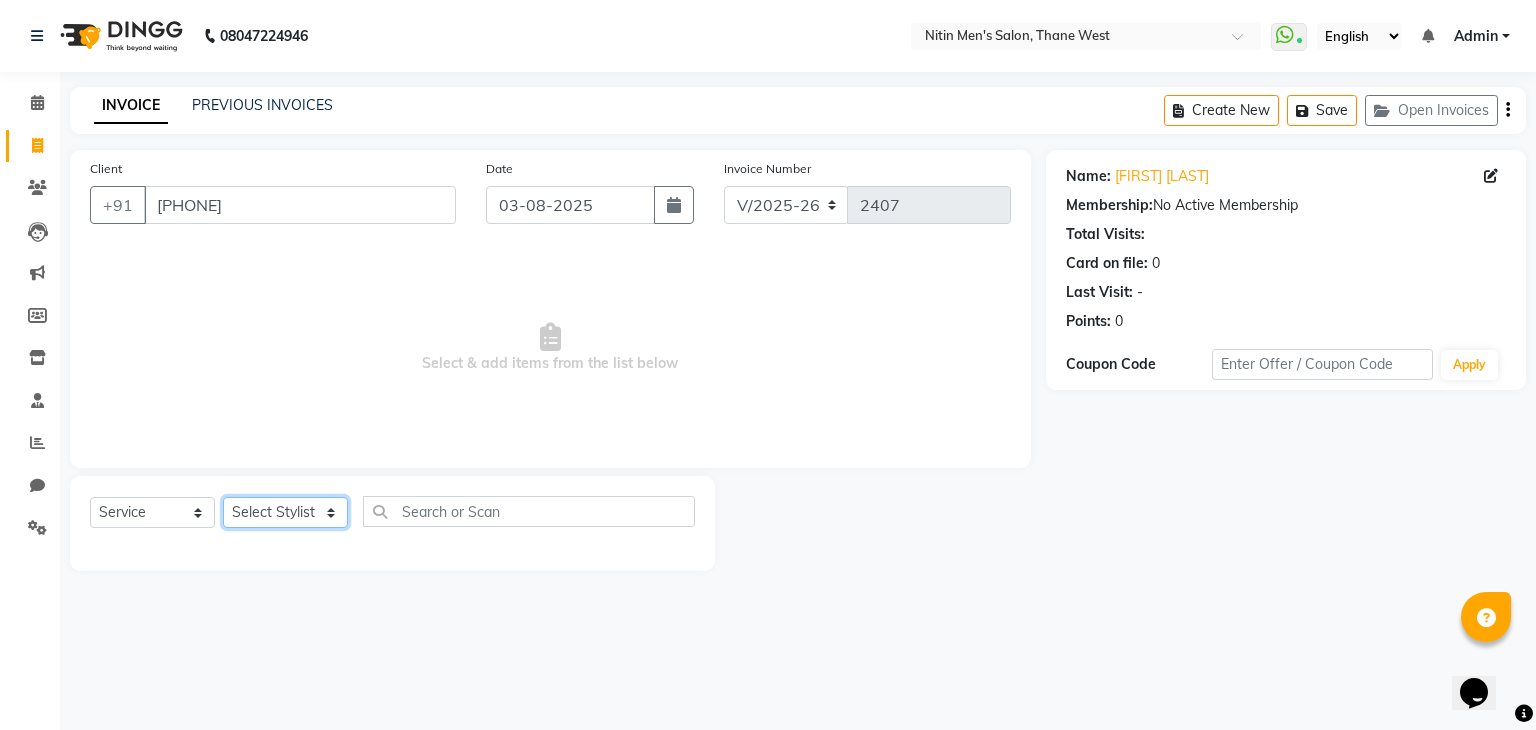 click on "Select Stylist ALAM ASHISH DEEPA HASIB JITU MEENAKSHI NITIN SIR PRAJAKTA Rupa SANDEEP SHAHIM YASEEN" 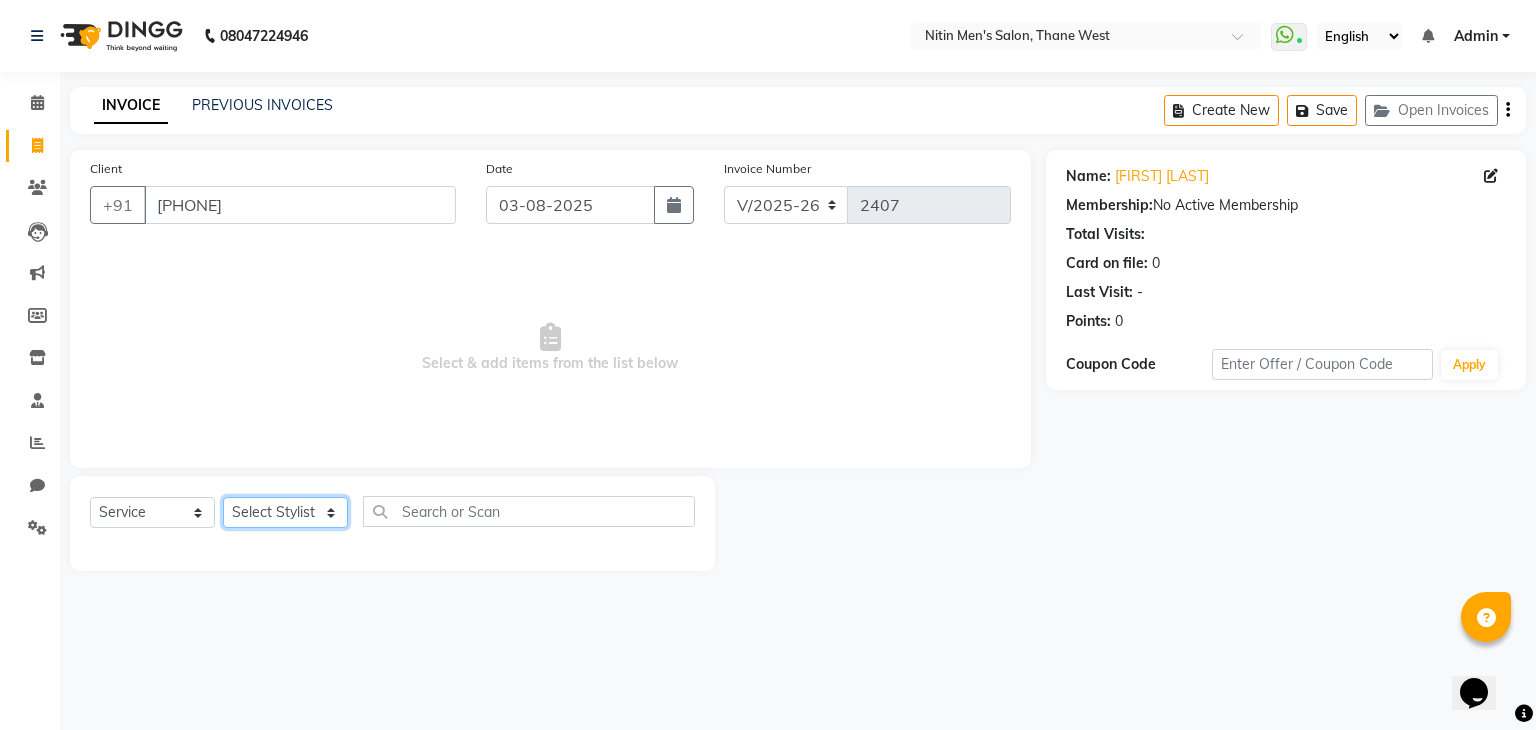 select on "75699" 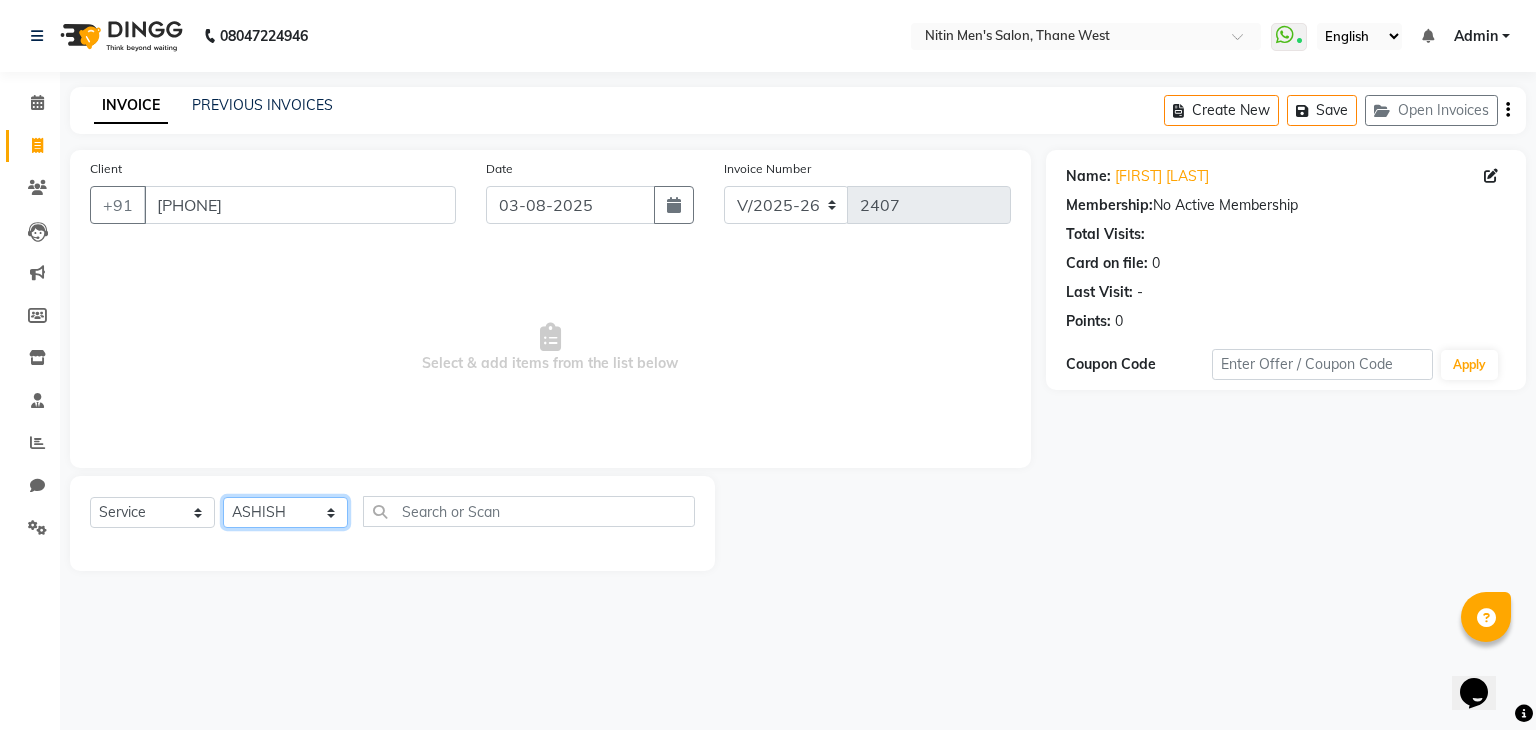 click on "Select Stylist ALAM ASHISH DEEPA HASIB JITU MEENAKSHI NITIN SIR PRAJAKTA Rupa SANDEEP SHAHIM YASEEN" 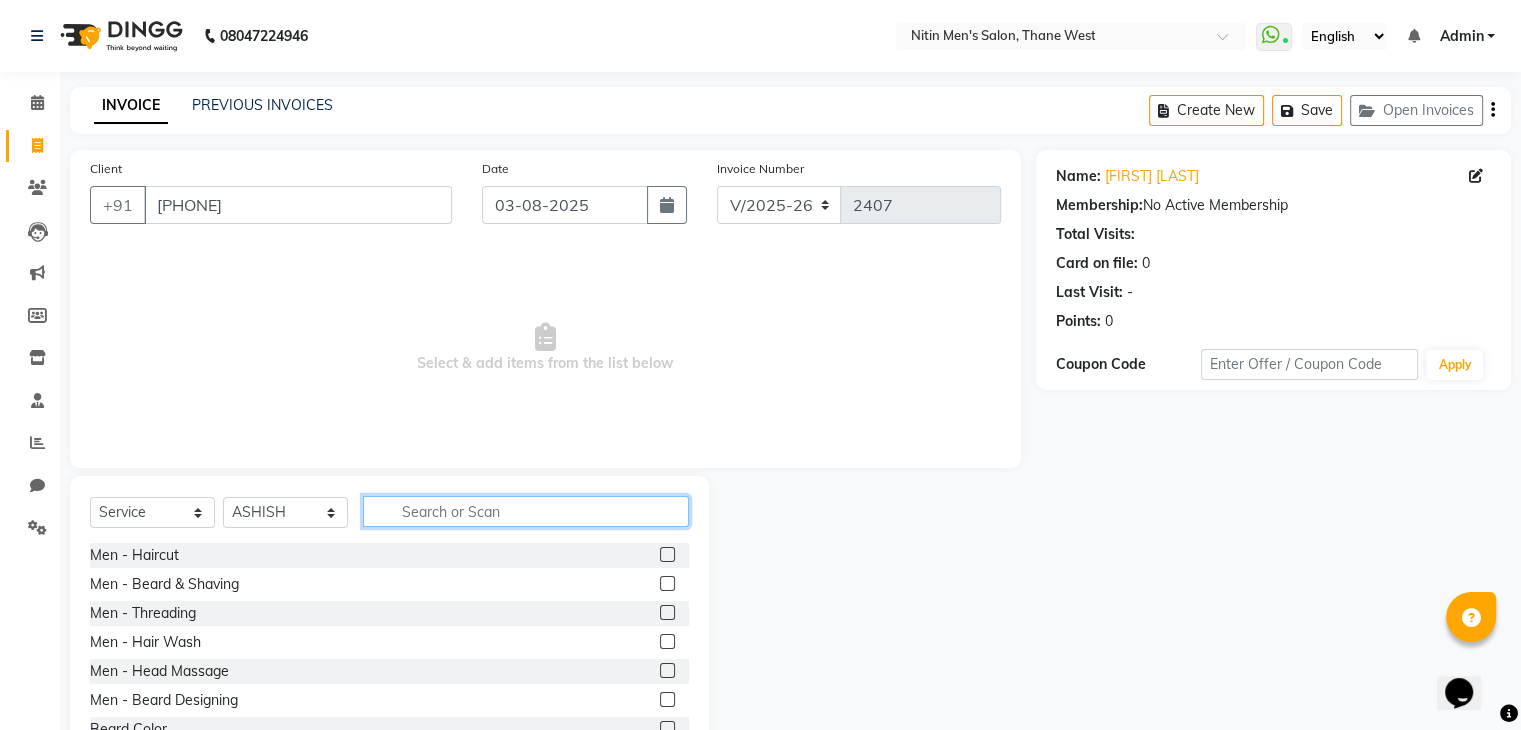 click 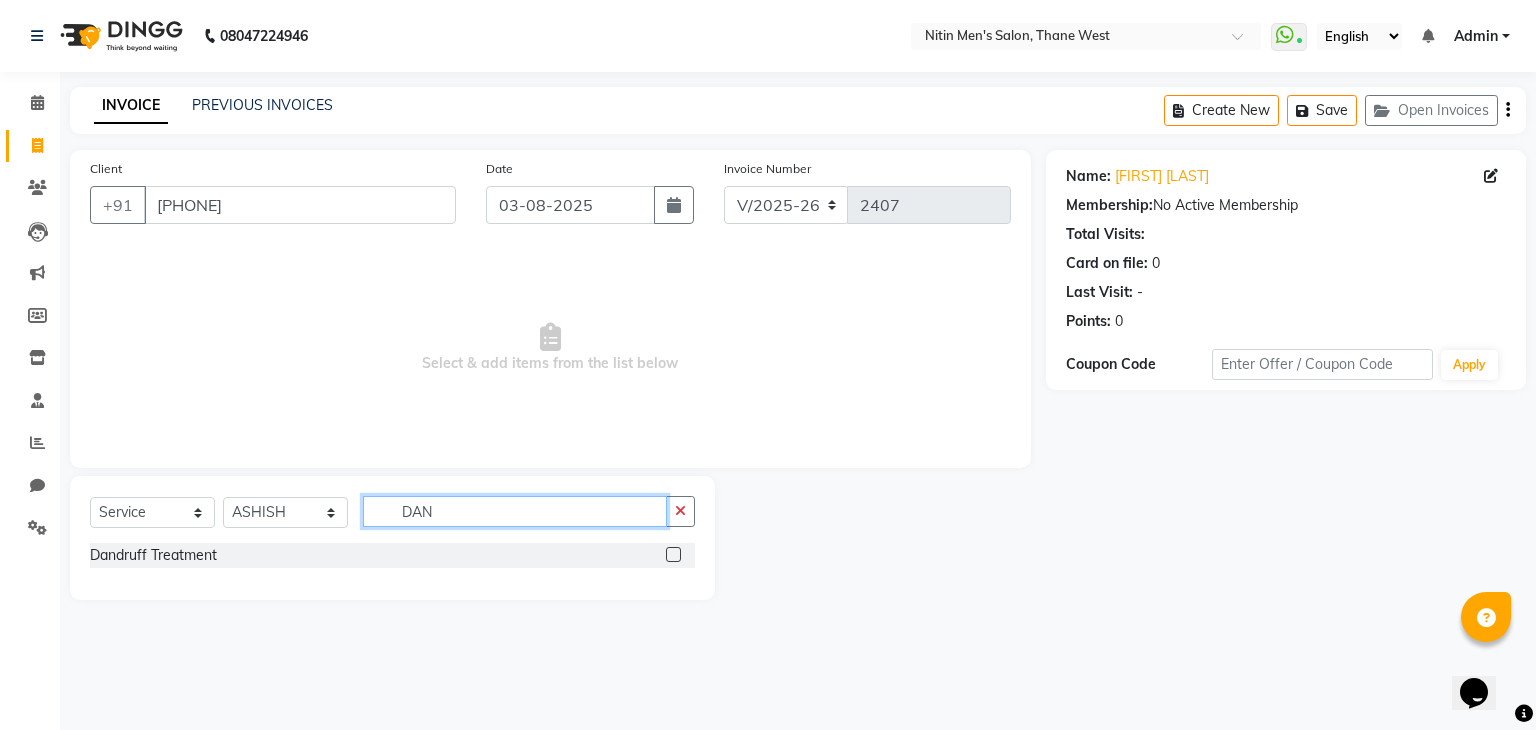 type on "DAN" 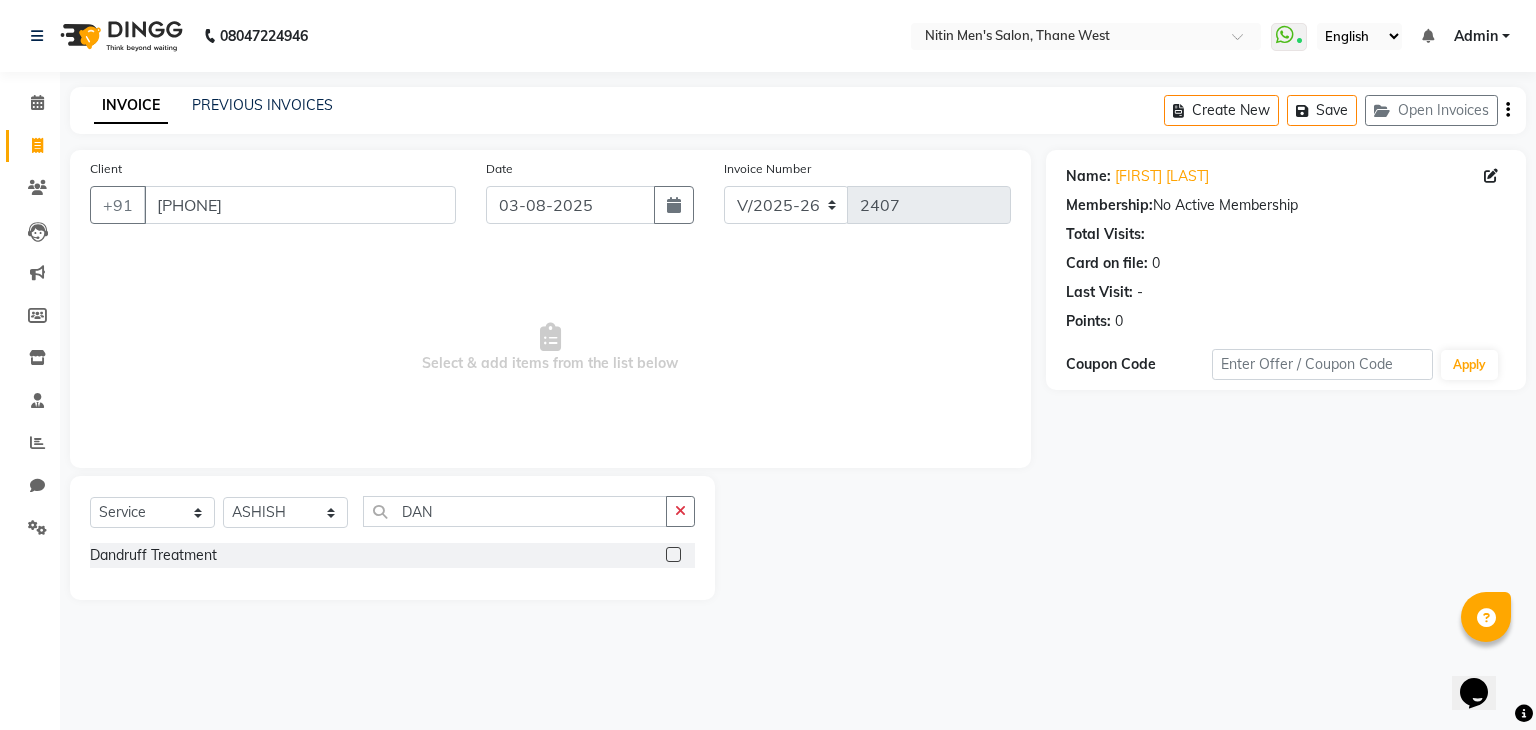 click 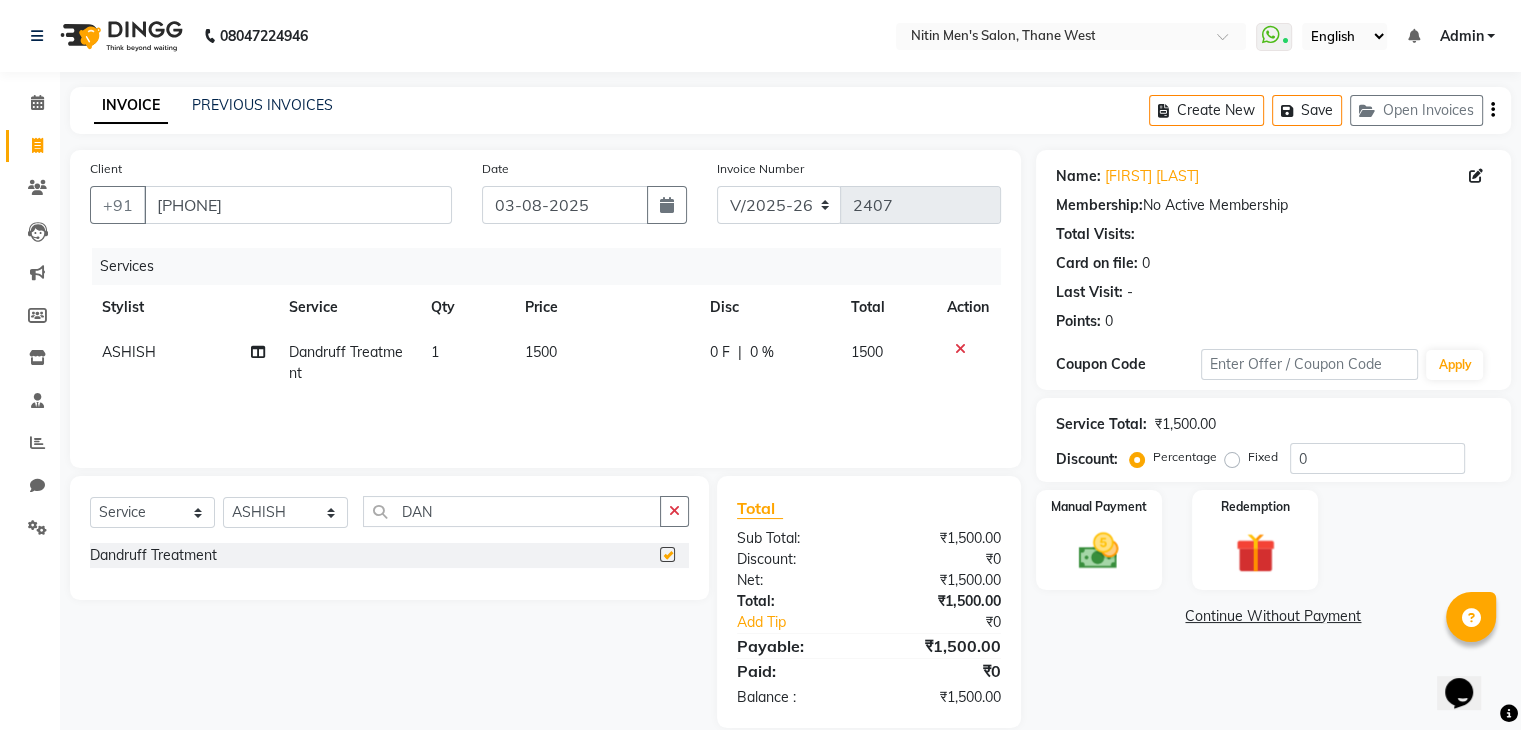 checkbox on "false" 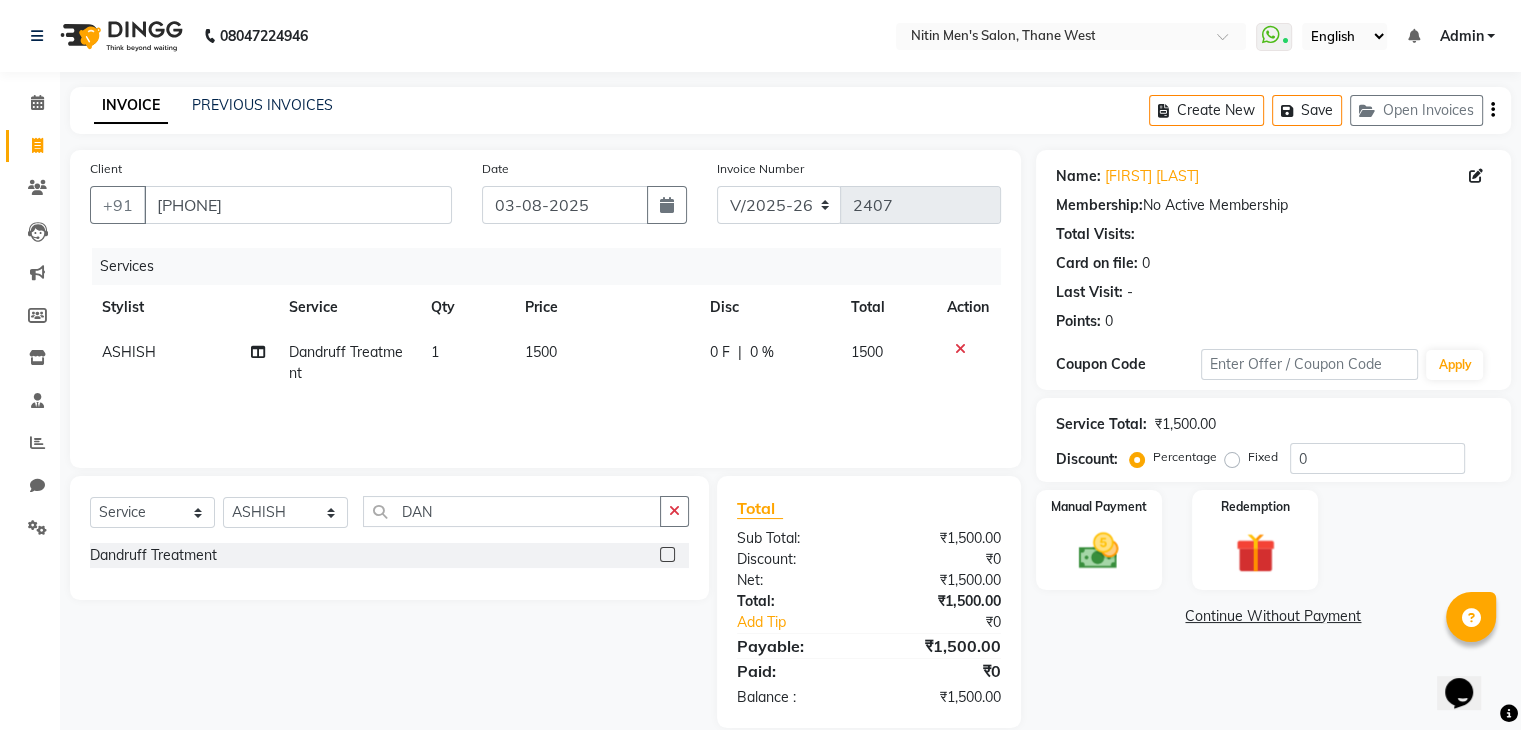 click 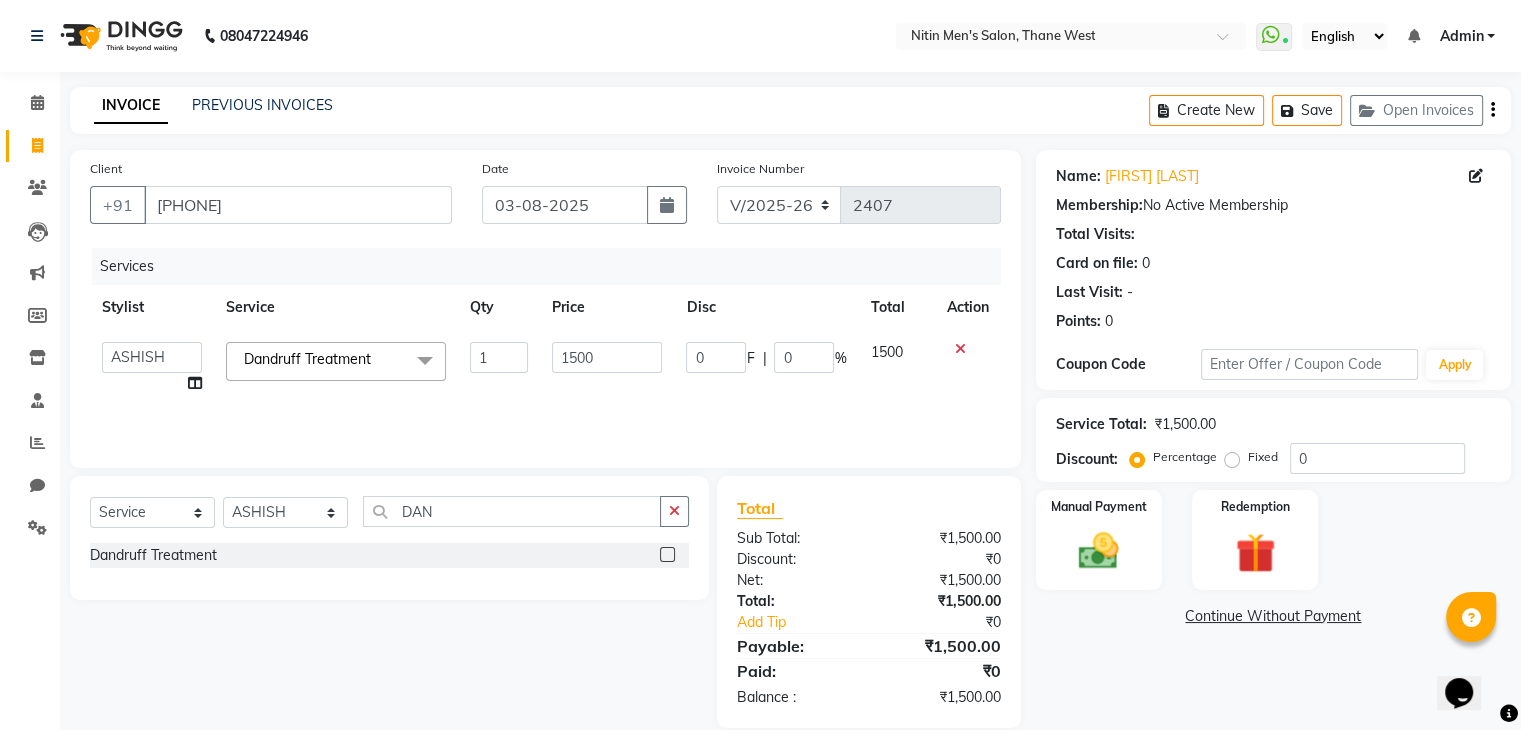 click on "1500" 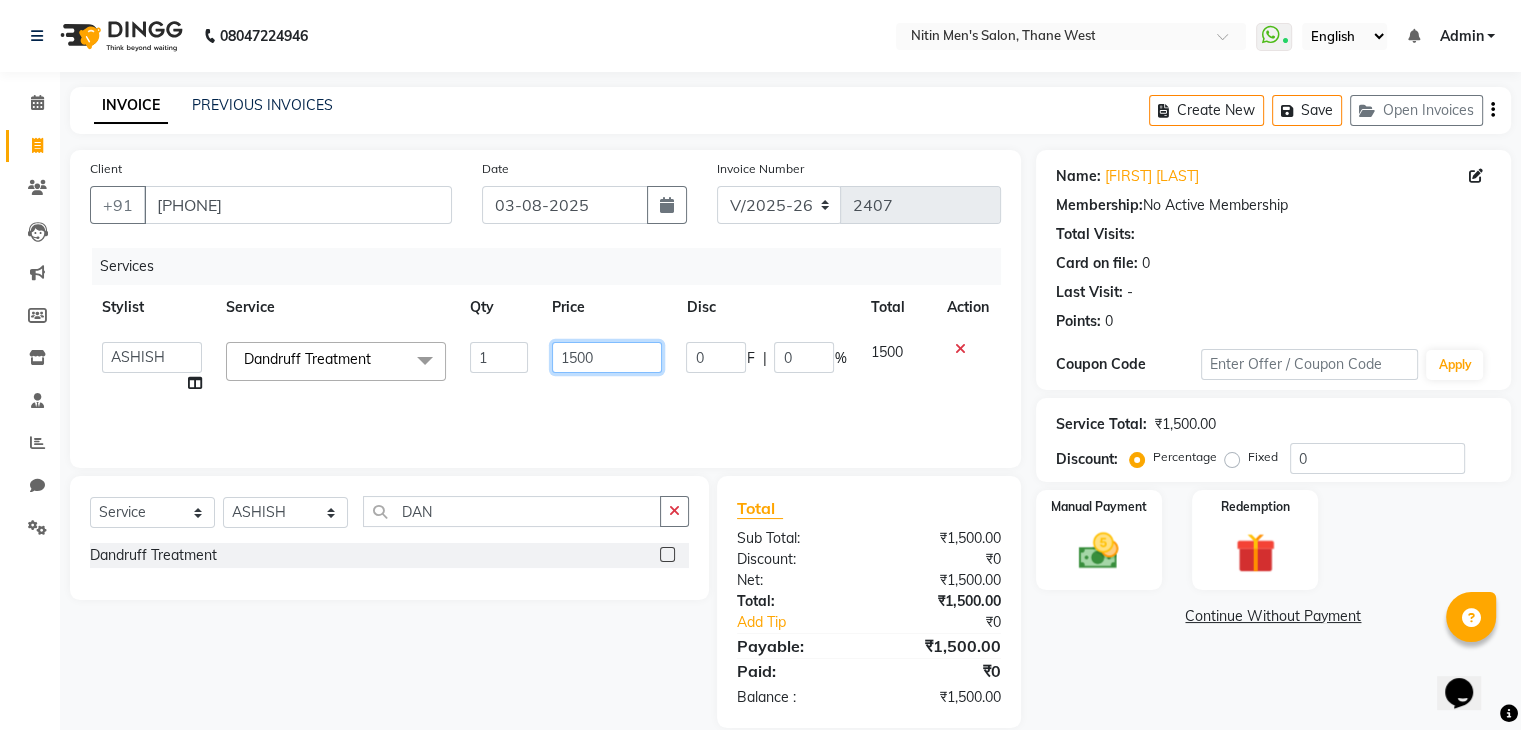 click on "1500" 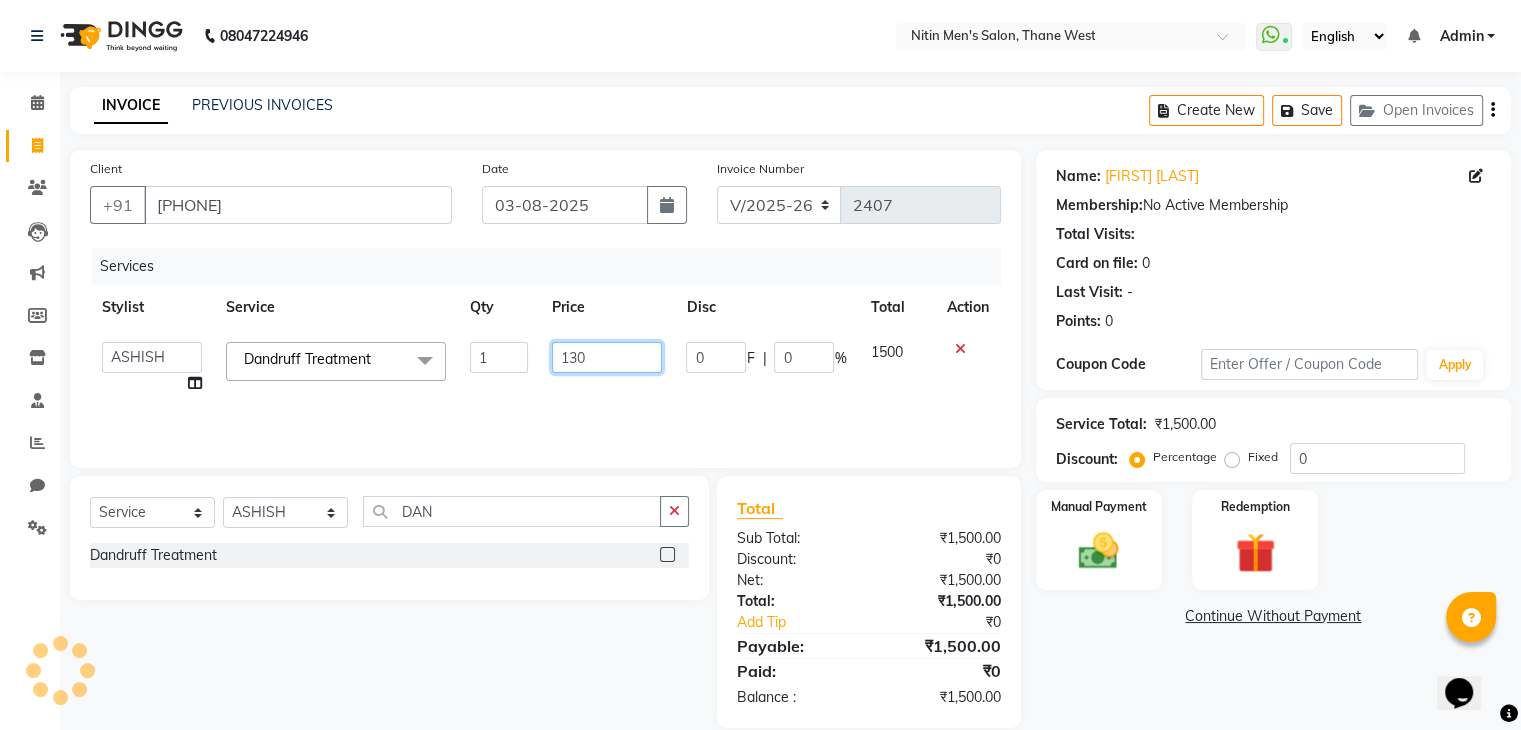 type on "1300" 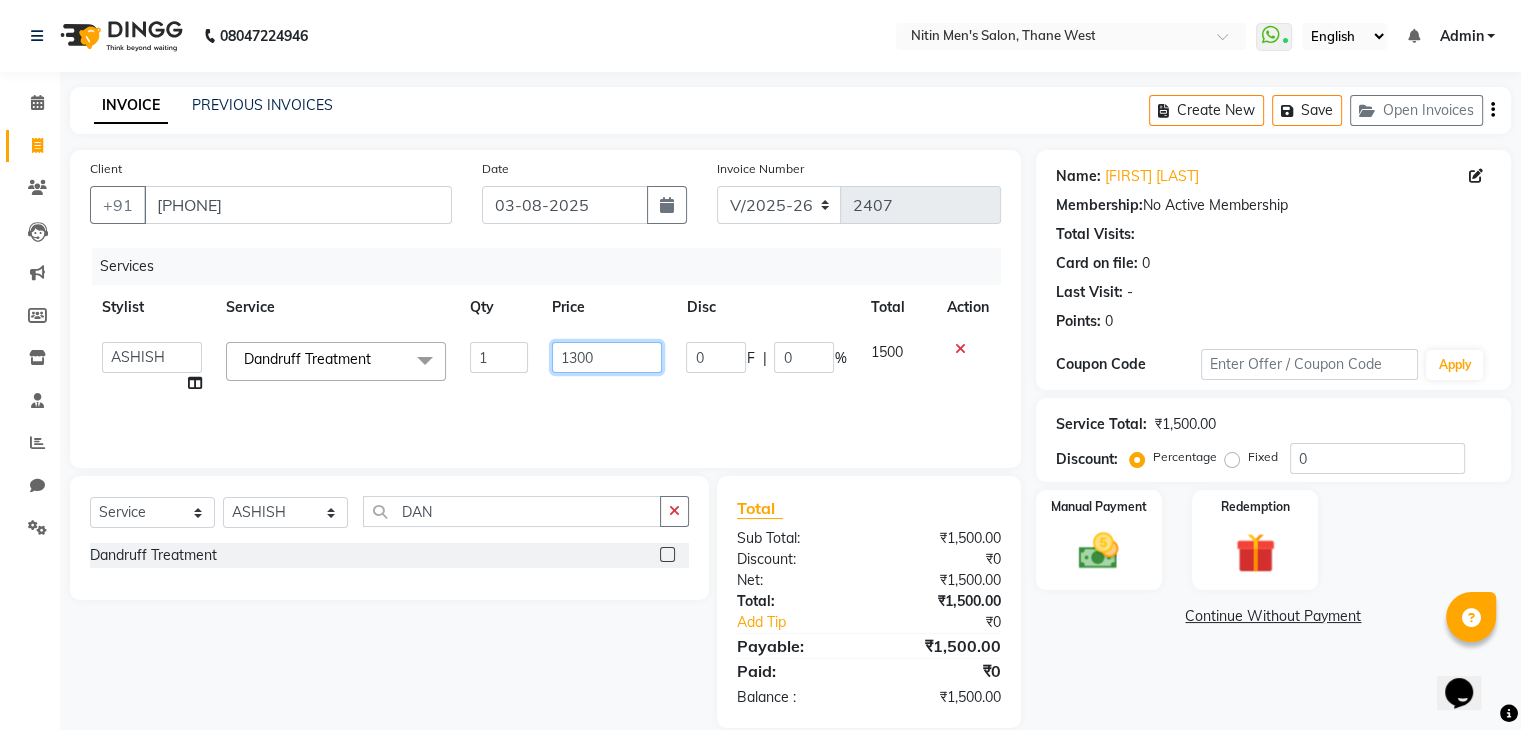 scroll, scrollTop: 28, scrollLeft: 0, axis: vertical 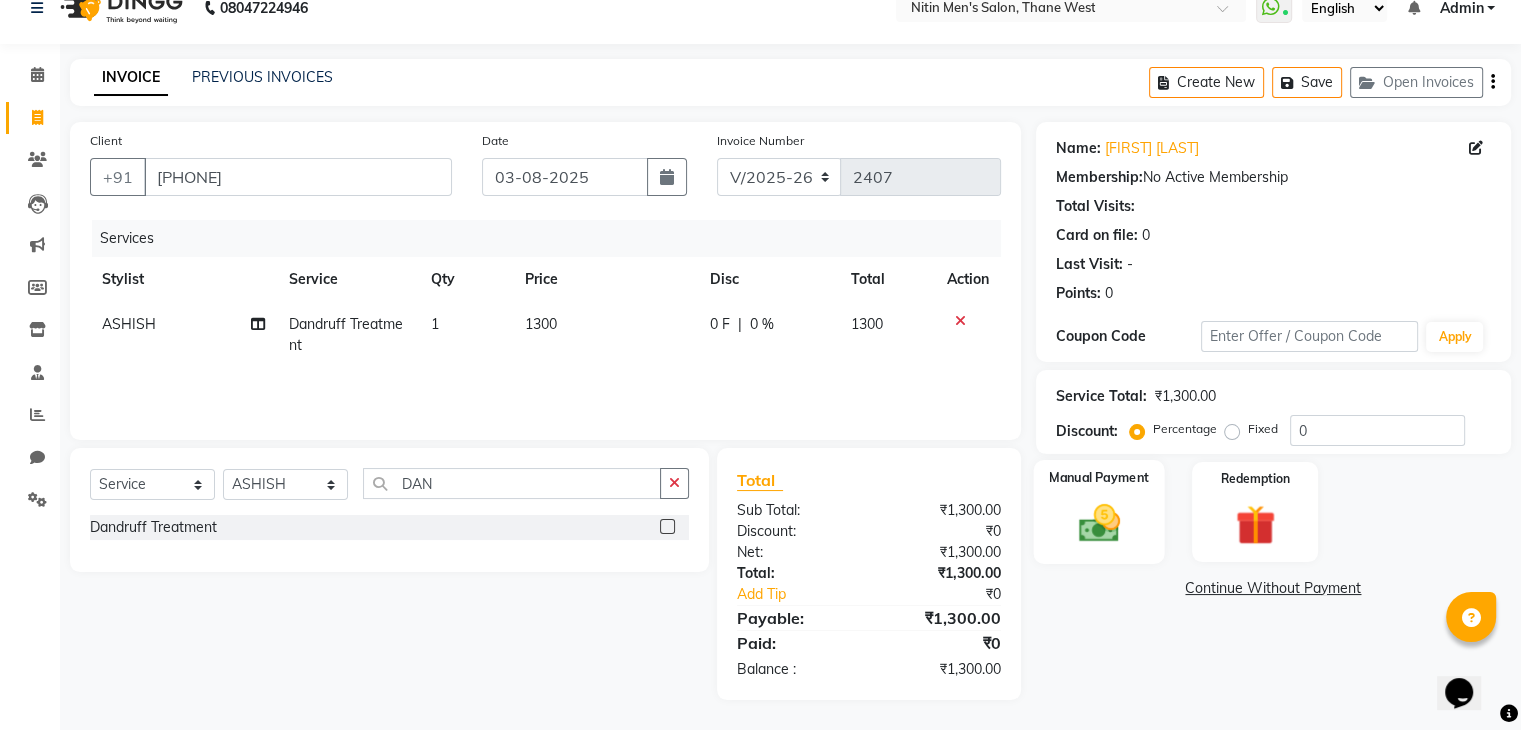 click 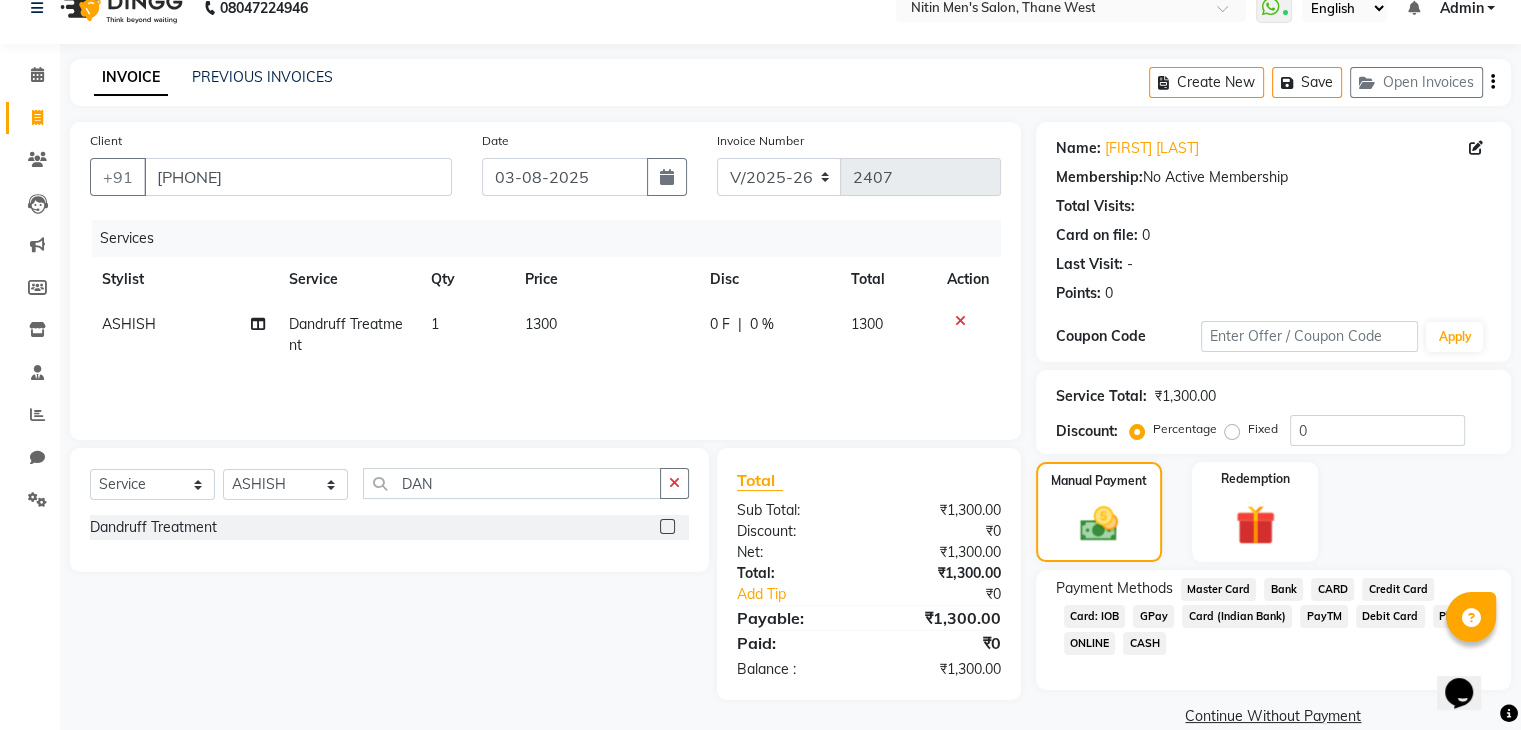 click on "CARD" 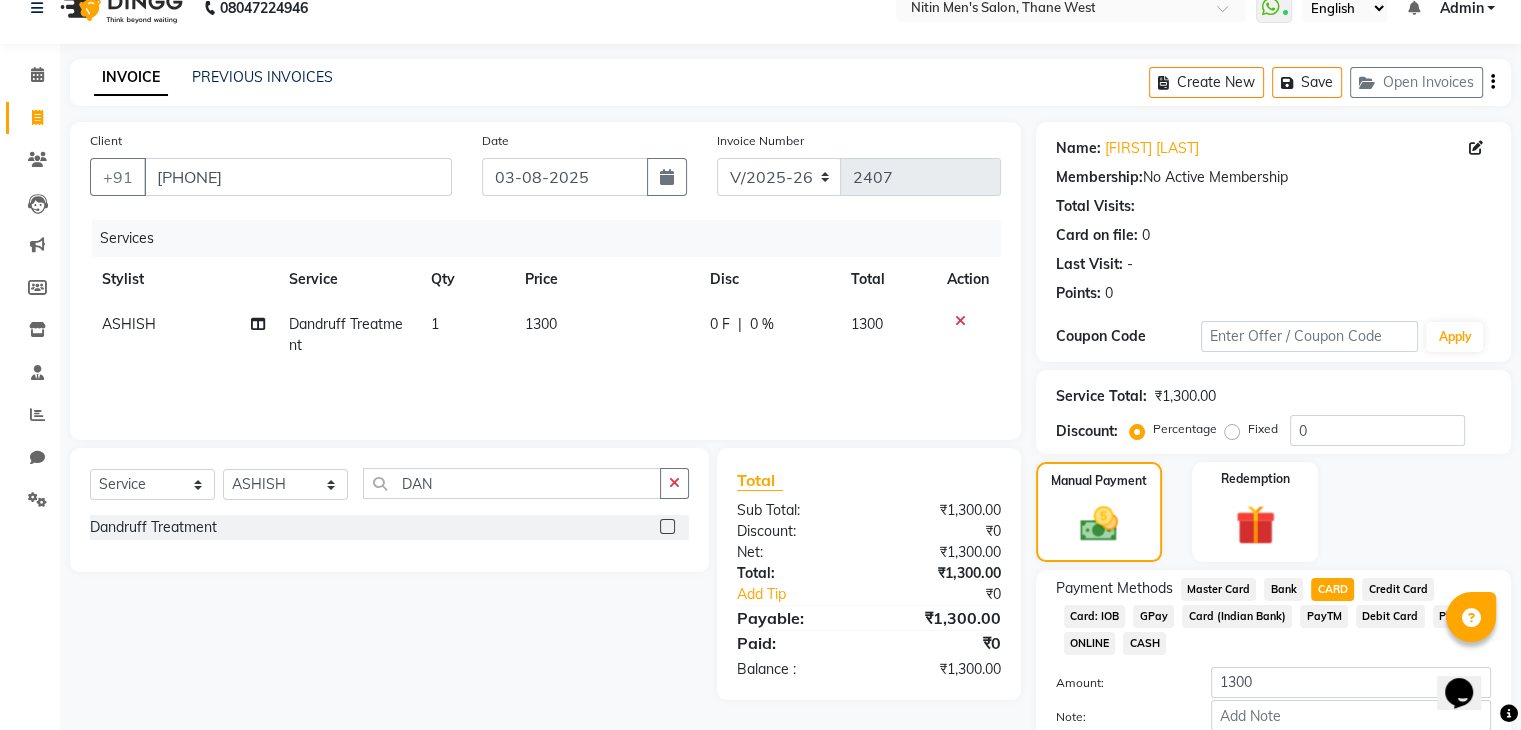 scroll, scrollTop: 145, scrollLeft: 0, axis: vertical 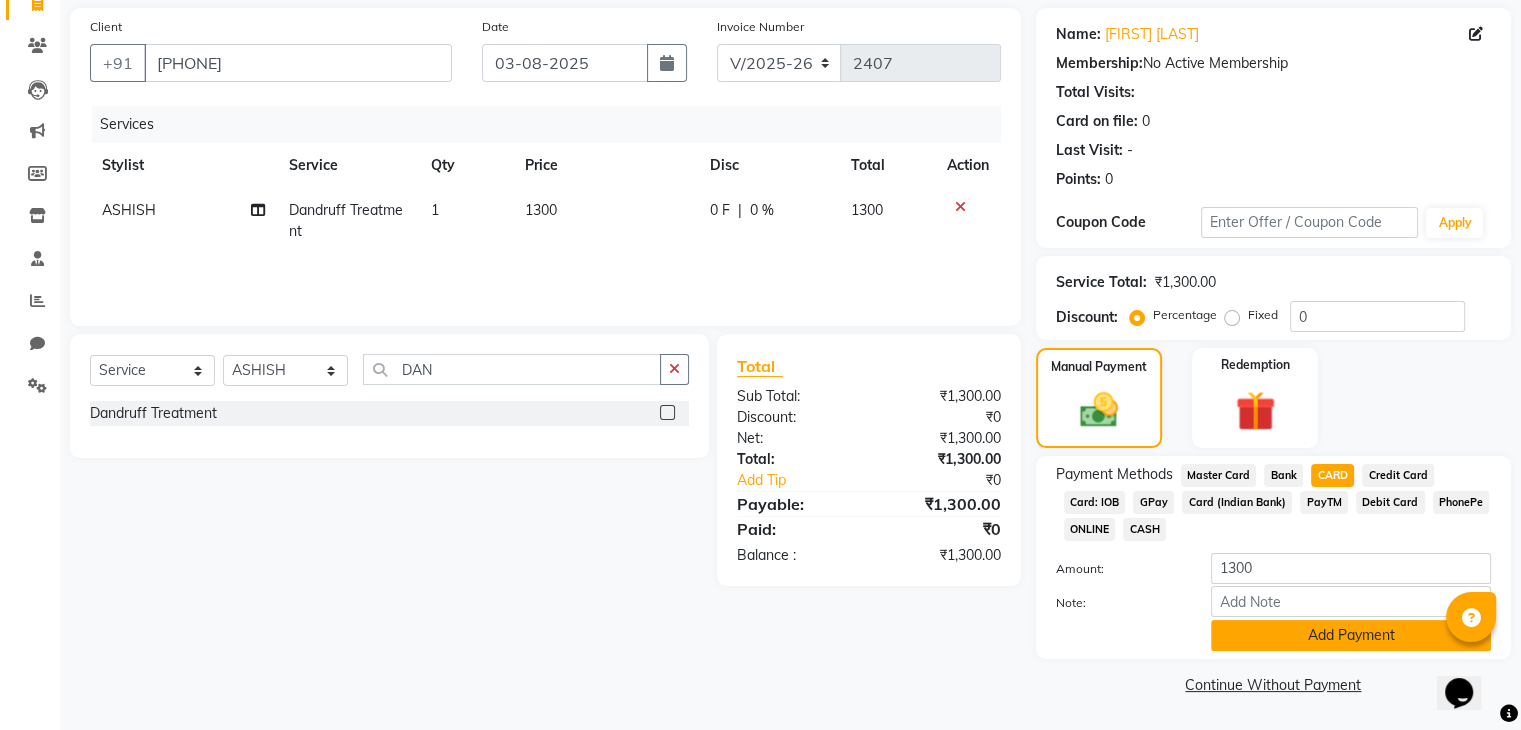 click on "Add Payment" 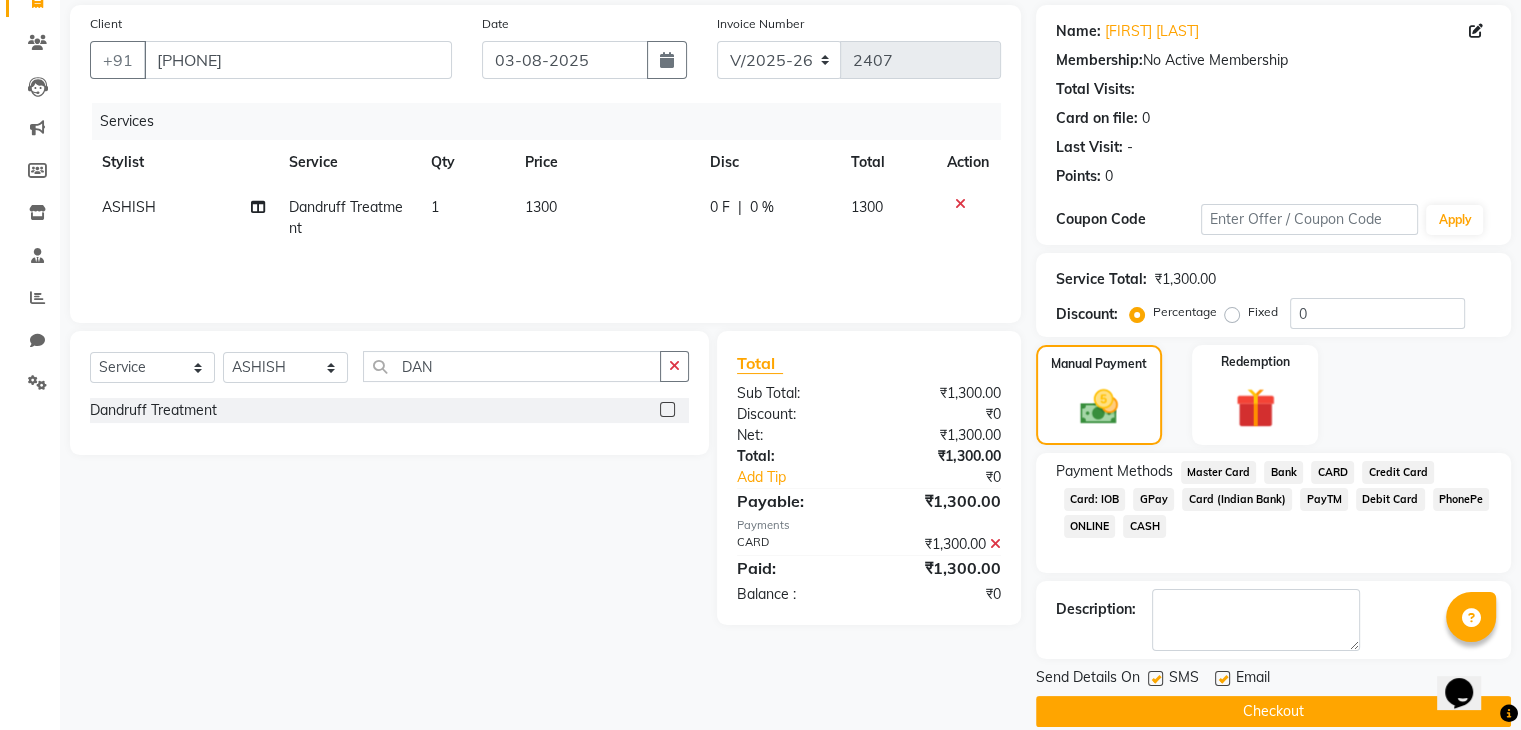 click on "Checkout" 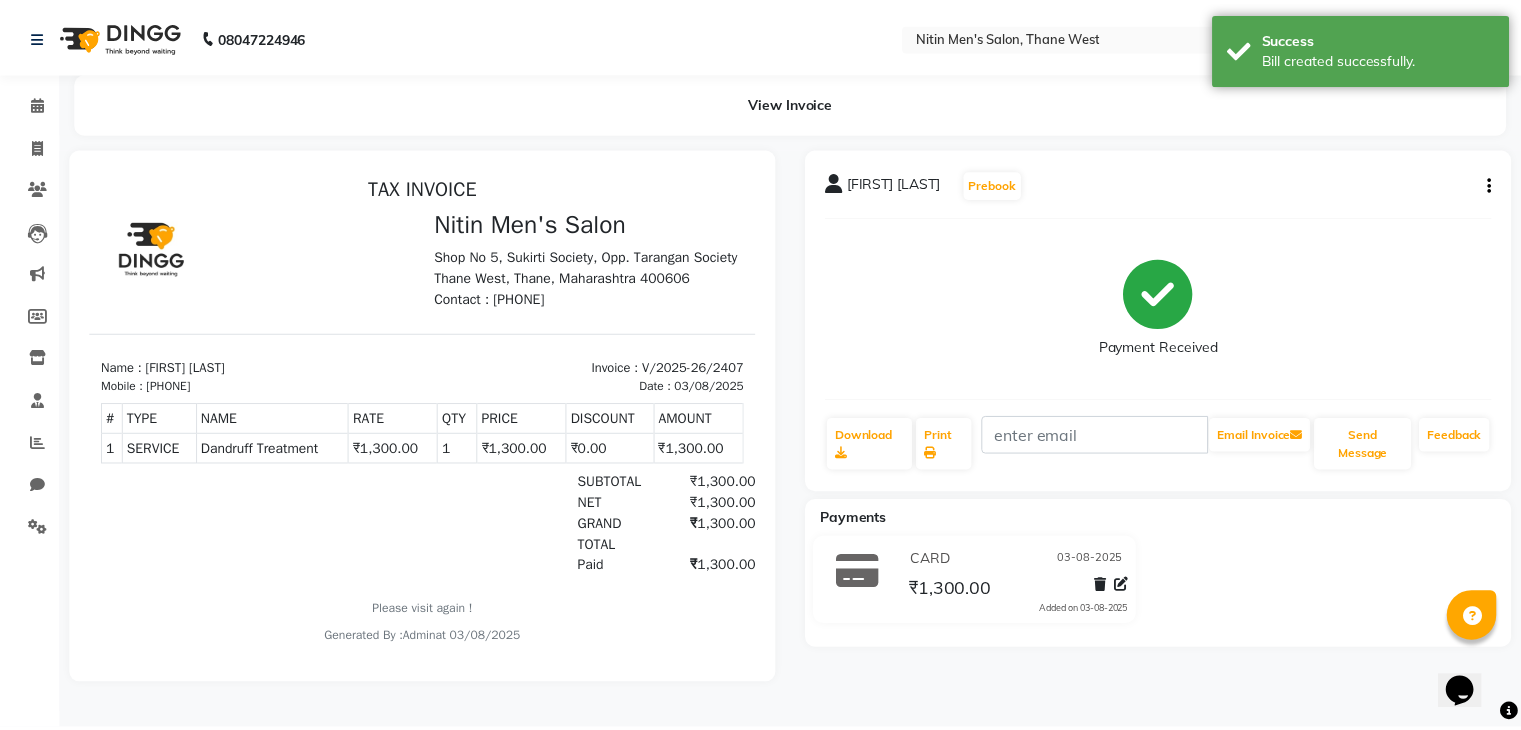 scroll, scrollTop: 0, scrollLeft: 0, axis: both 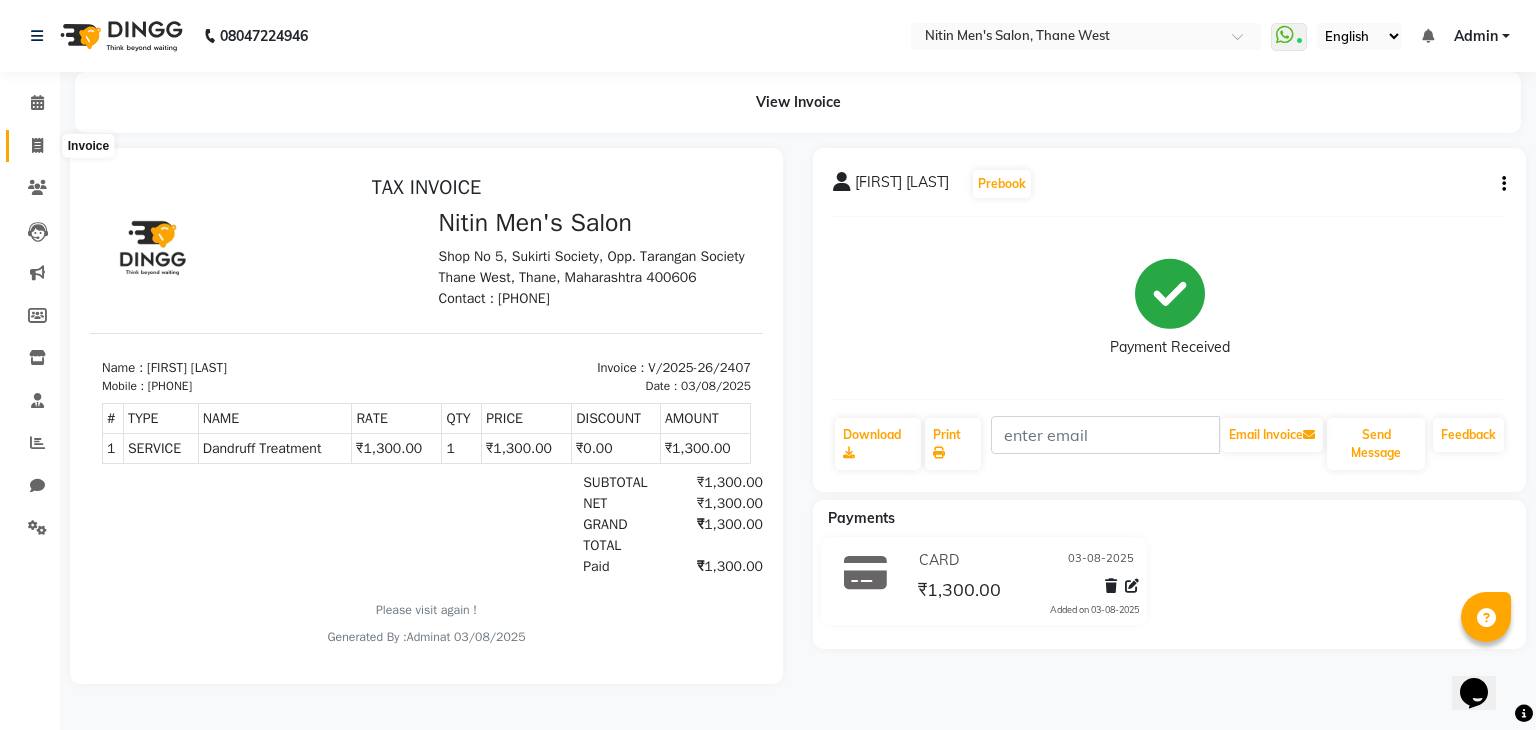 click 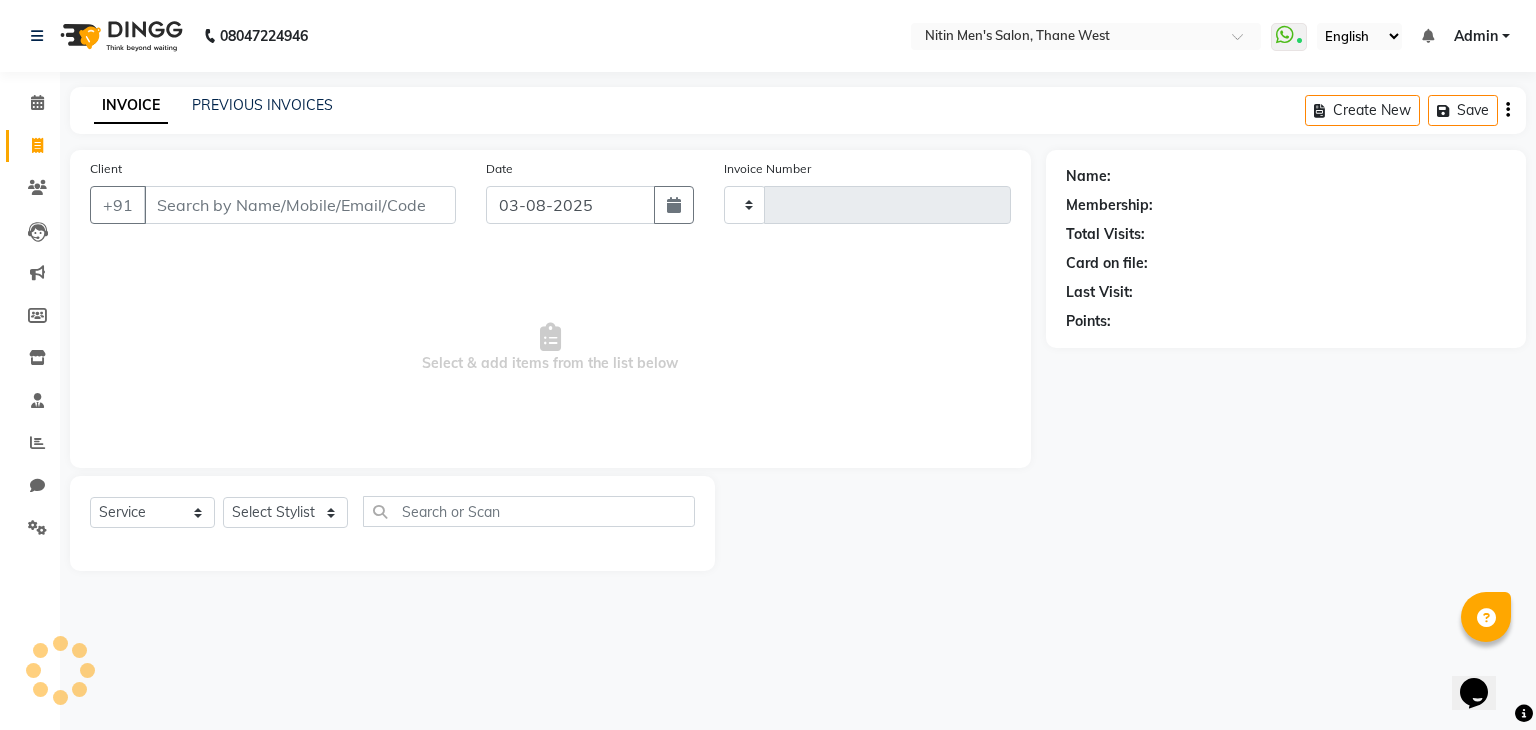 type on "2408" 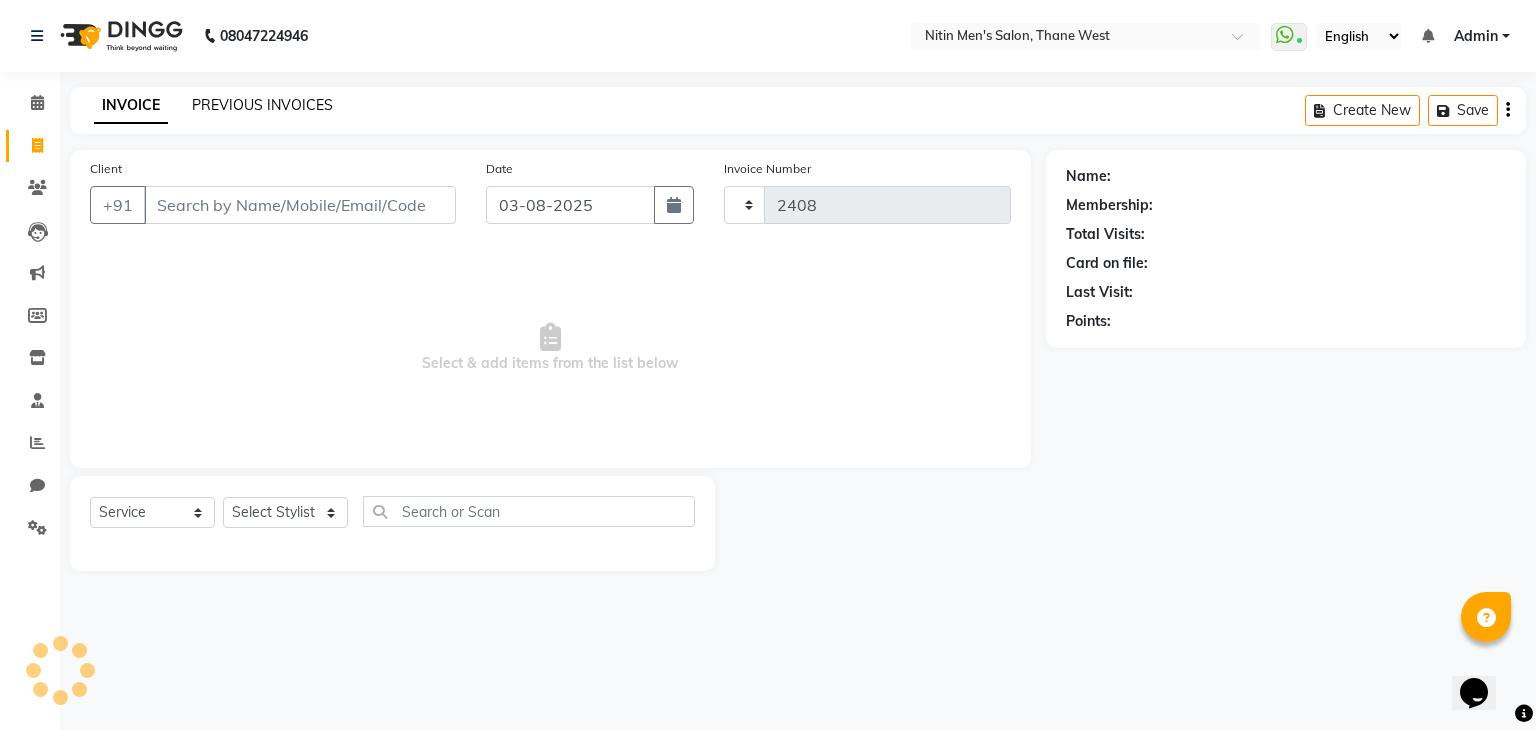 select on "7981" 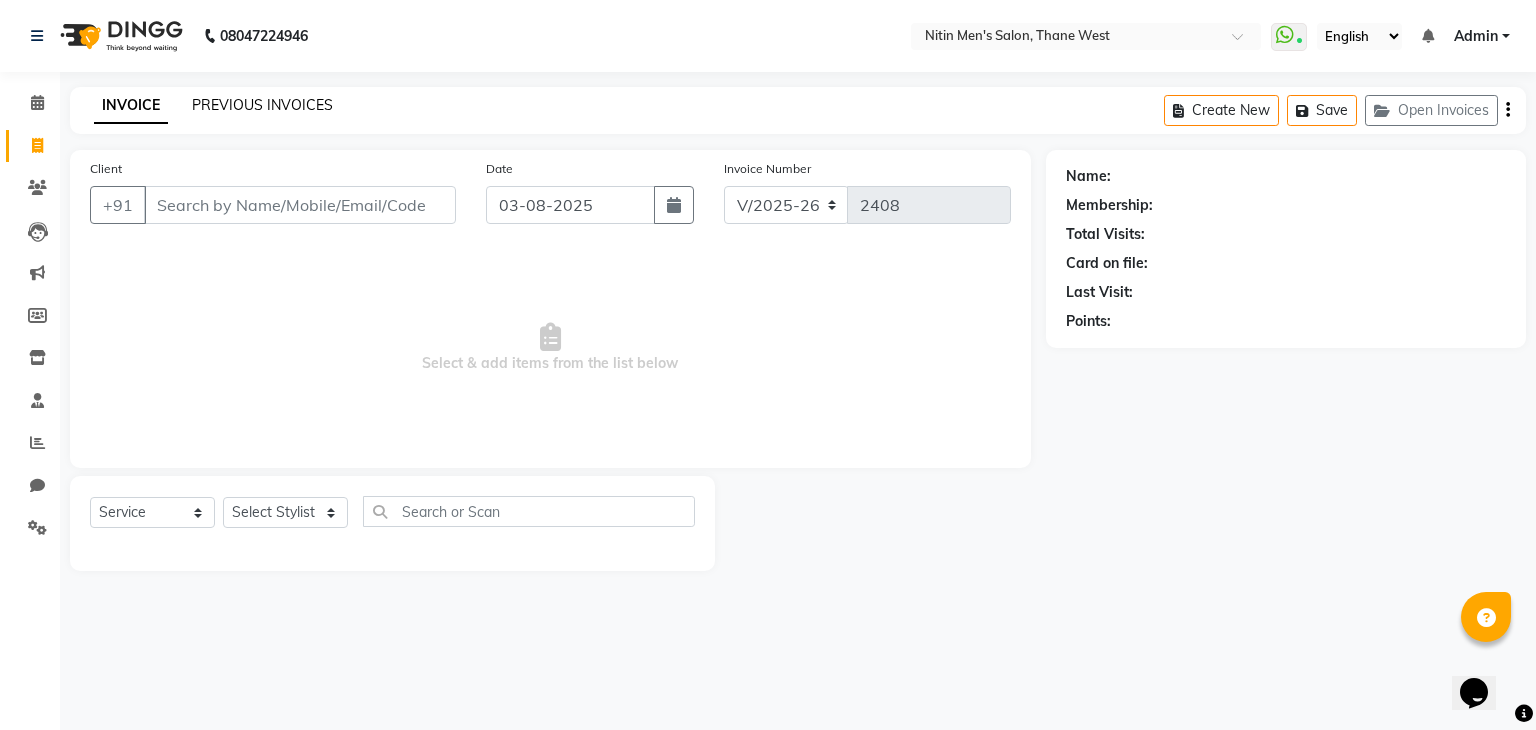 click on "PREVIOUS INVOICES" 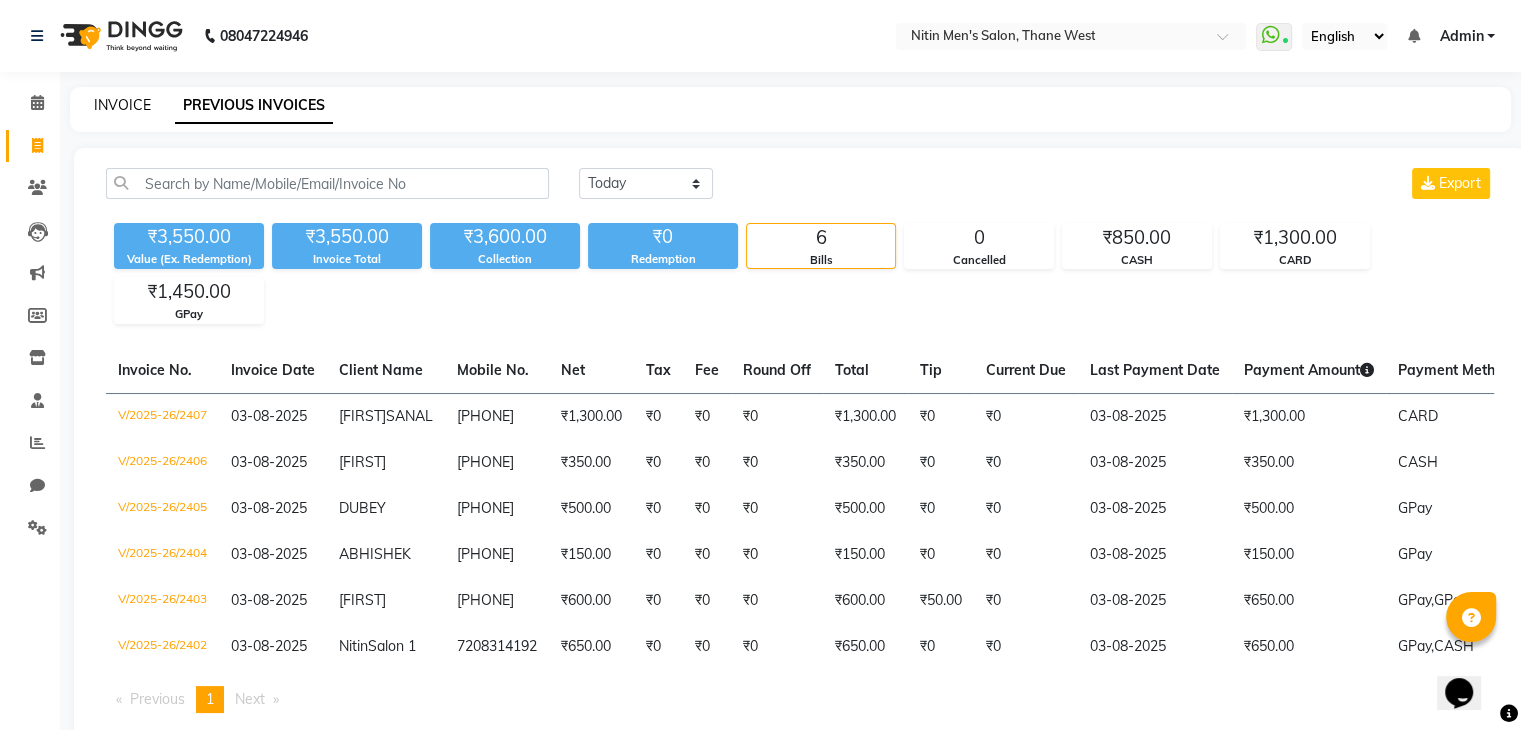 click on "INVOICE" 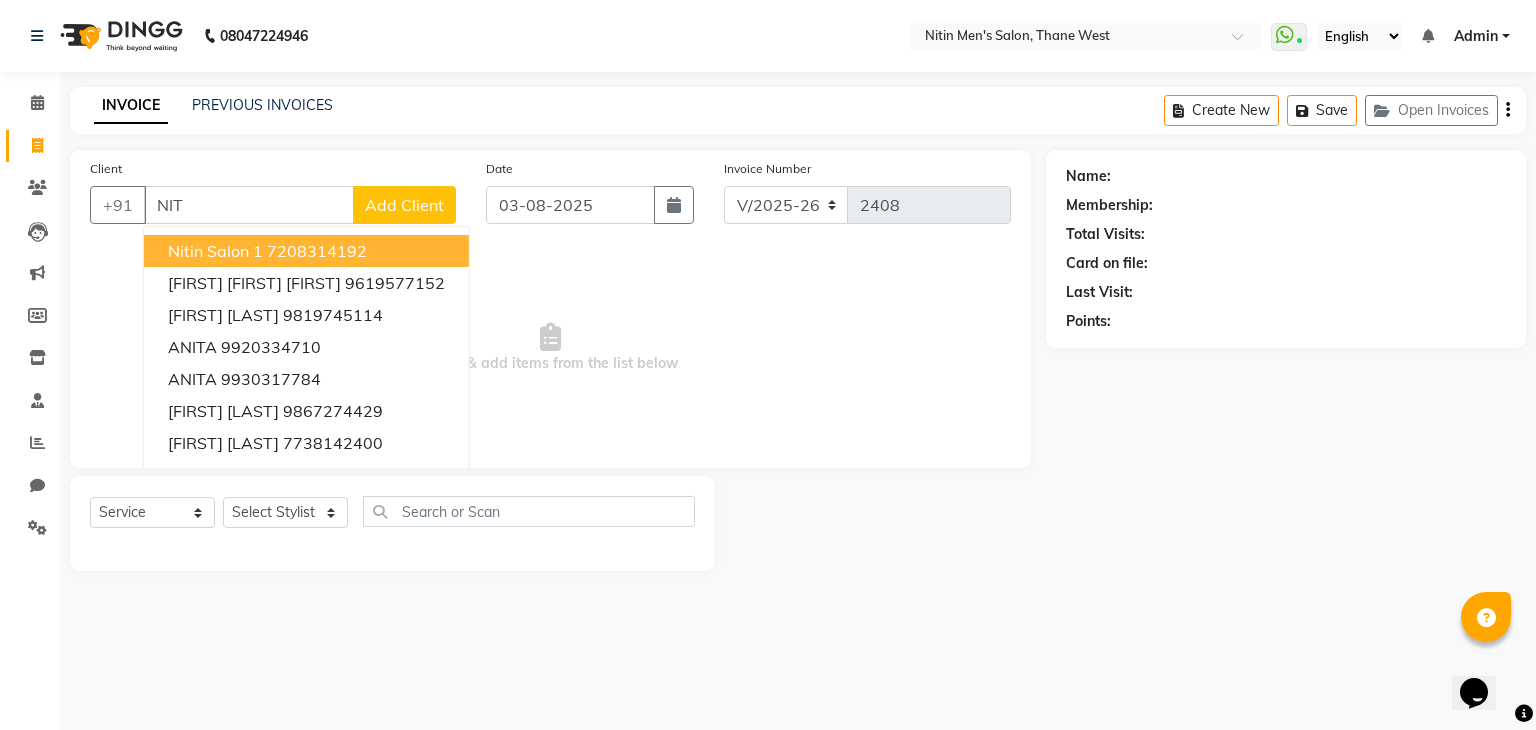 click on "Nitin Salon 1" at bounding box center (215, 251) 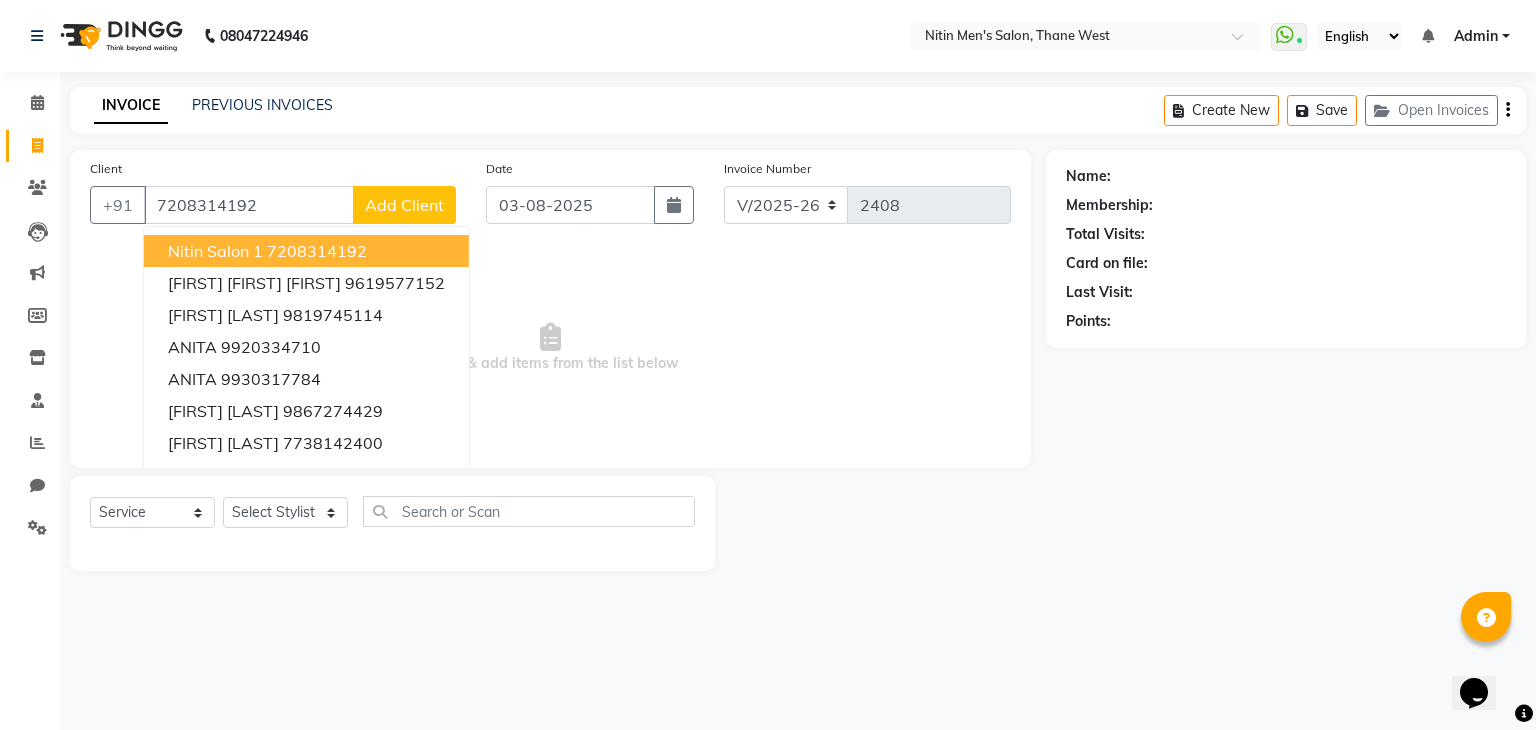 type on "7208314192" 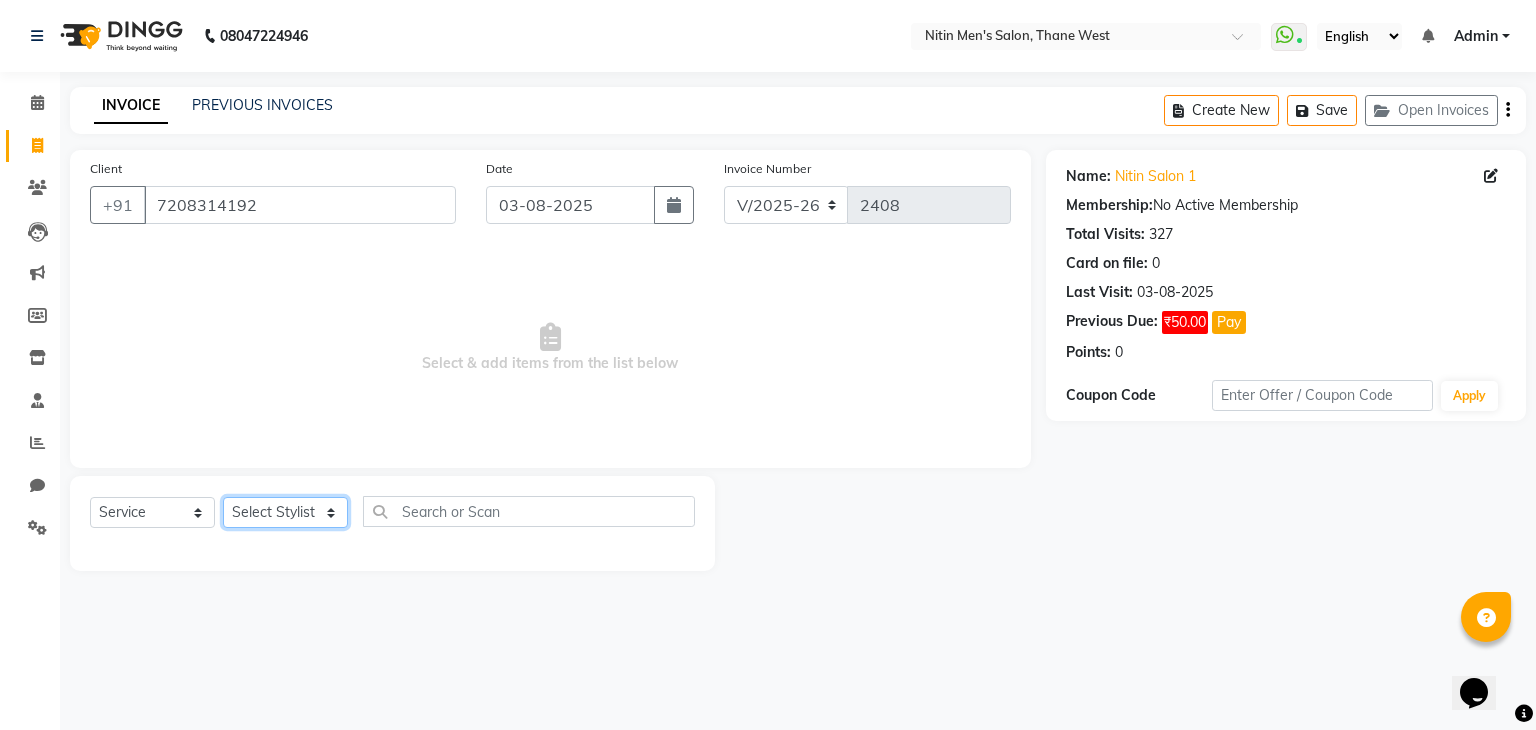 click on "Select Stylist ALAM ASHISH DEEPA HASIB JITU MEENAKSHI NITIN SIR PRAJAKTA Rupa SANDEEP SHAHIM YASEEN" 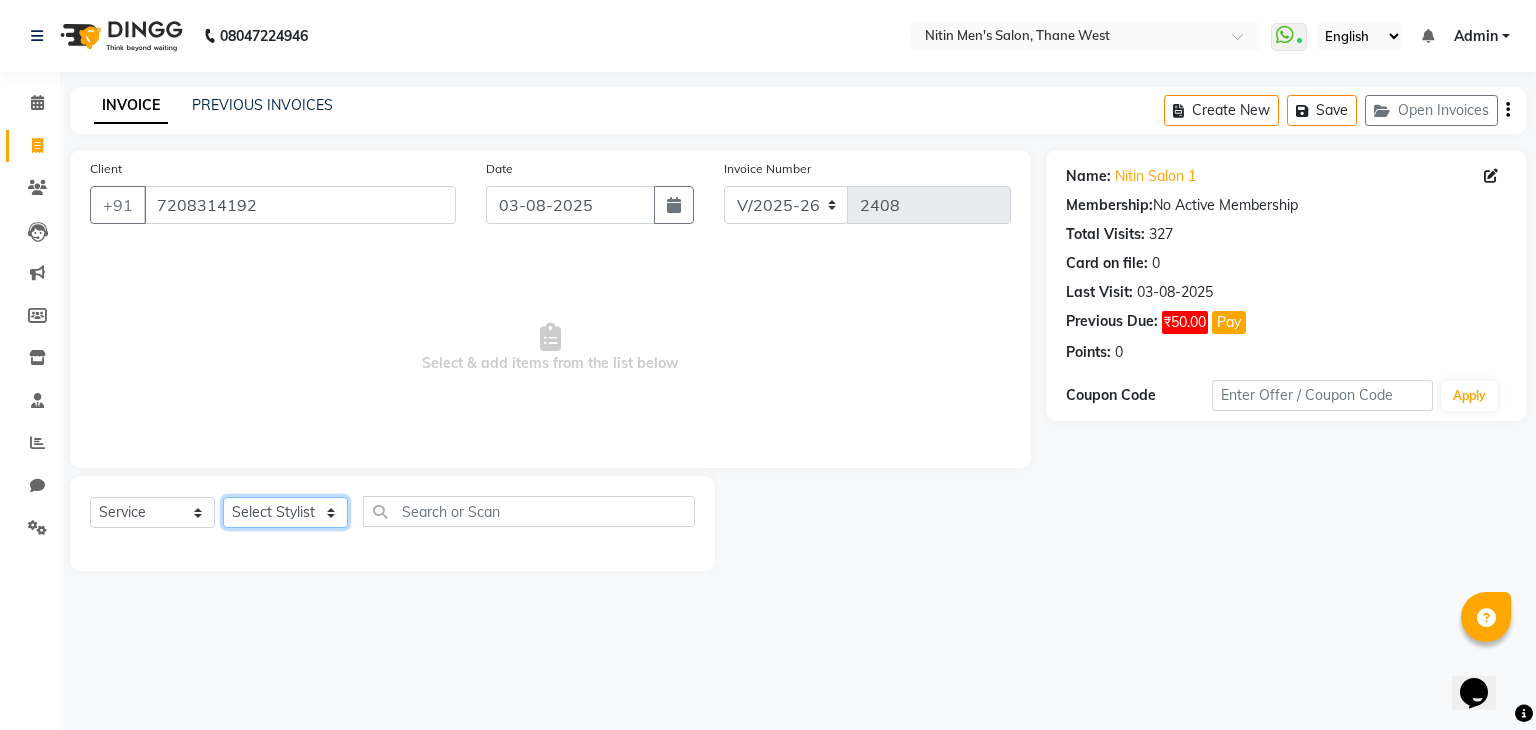 select on "75699" 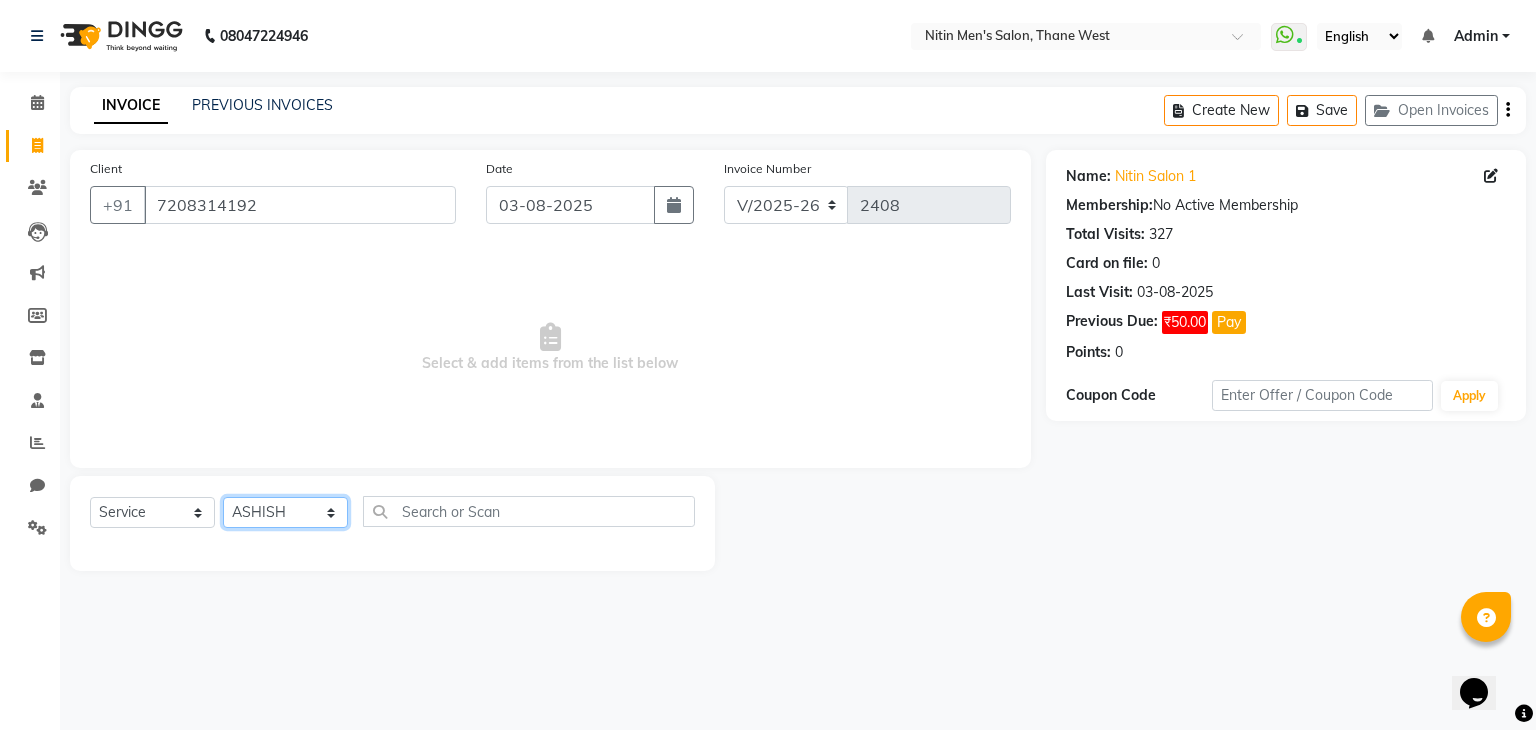 click on "Select Stylist ALAM ASHISH DEEPA HASIB JITU MEENAKSHI NITIN SIR PRAJAKTA Rupa SANDEEP SHAHIM YASEEN" 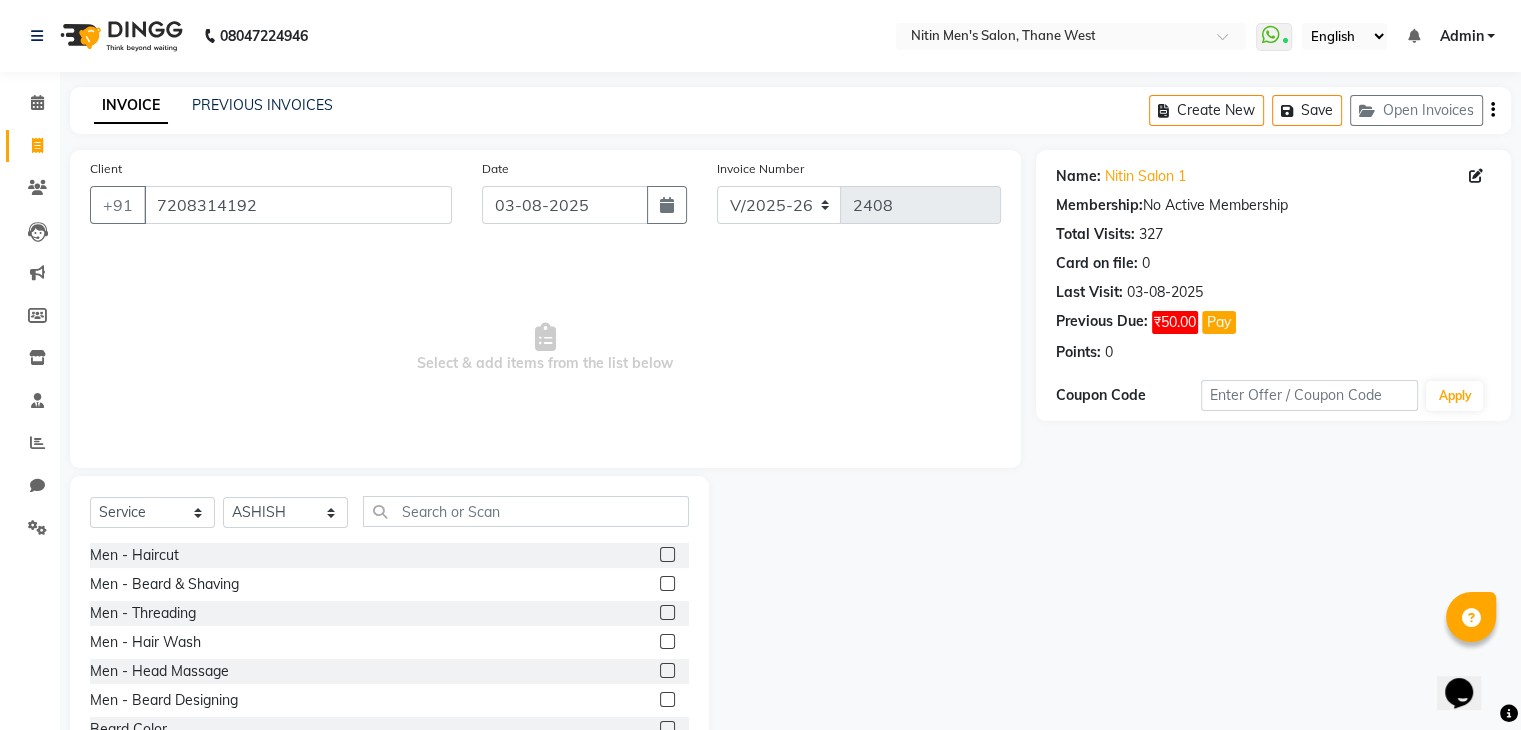 click 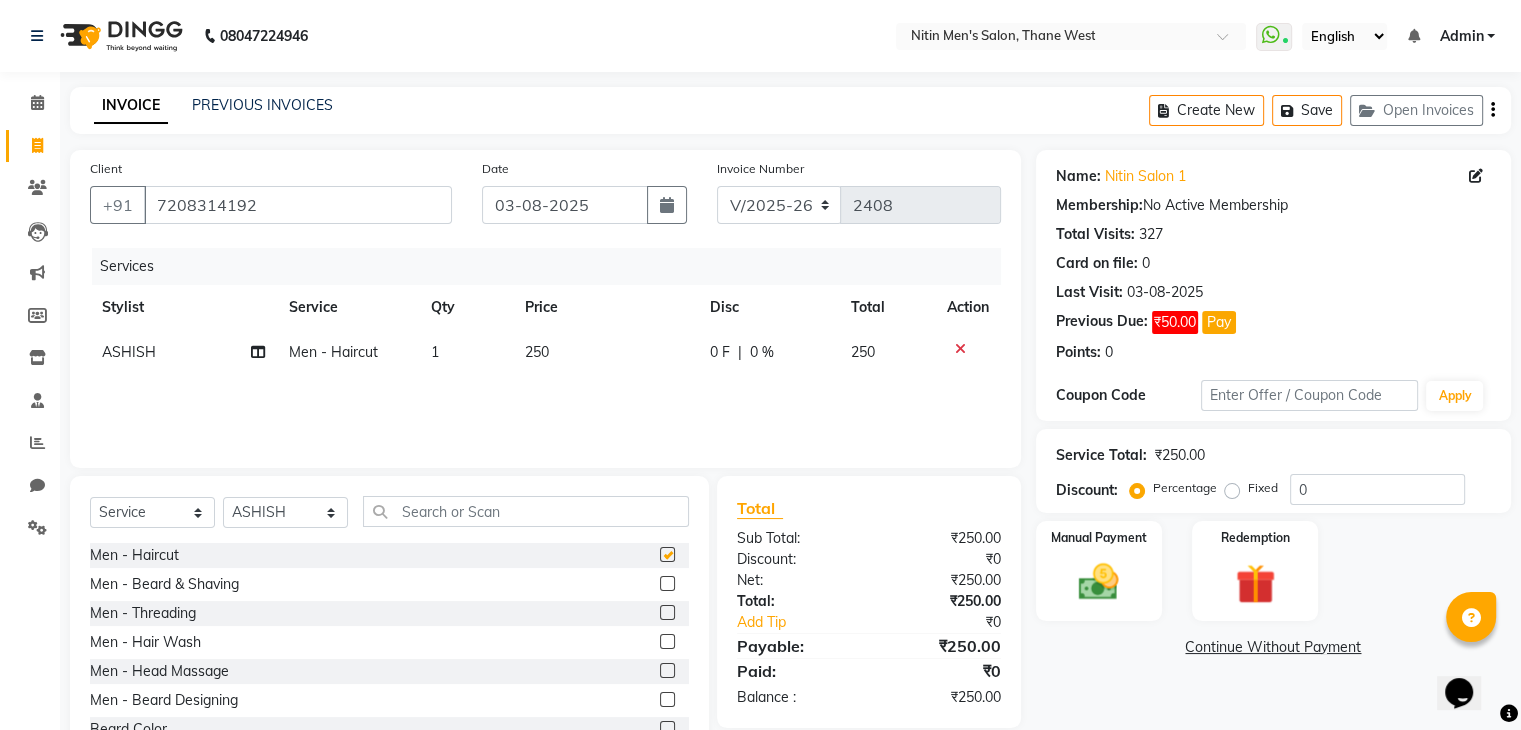 checkbox on "false" 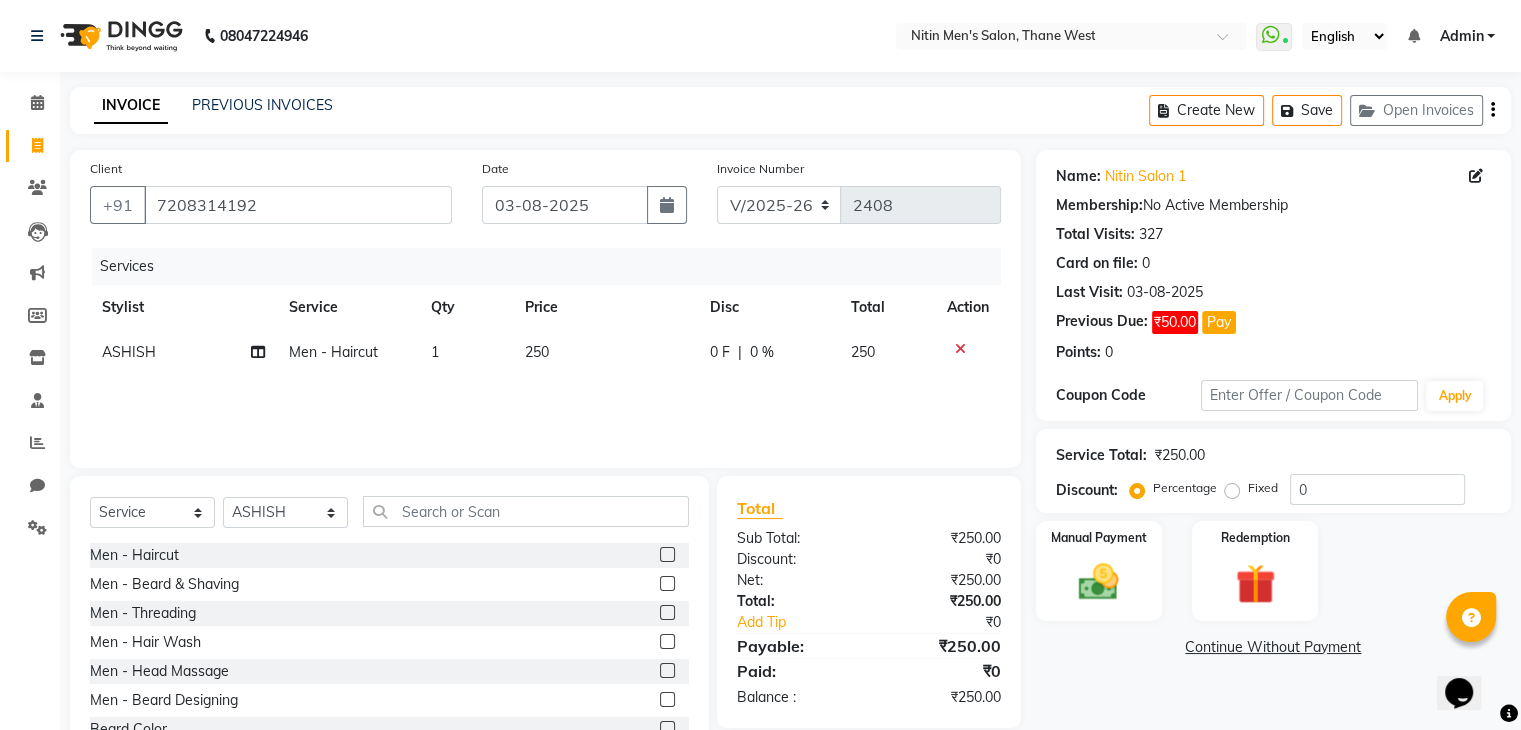 click 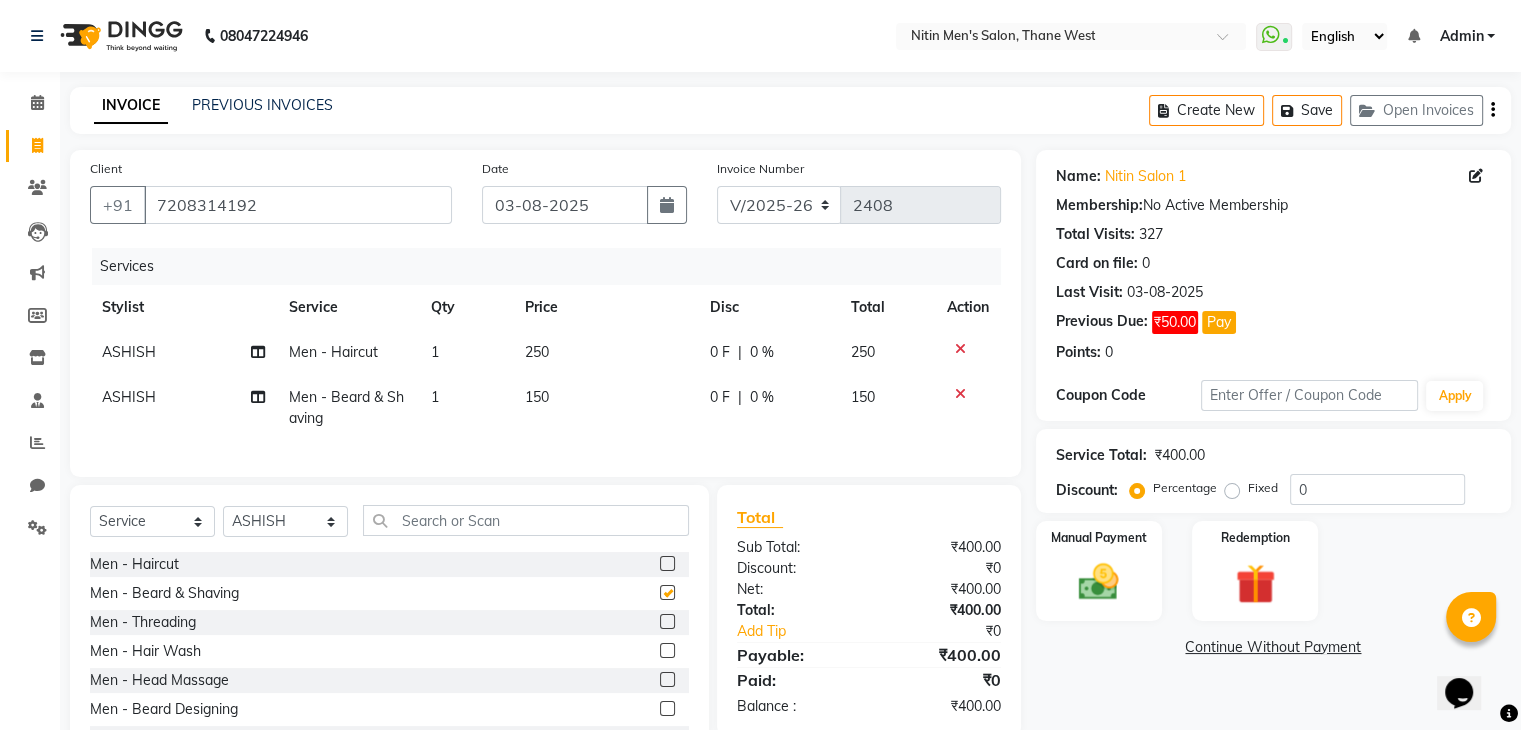 checkbox on "false" 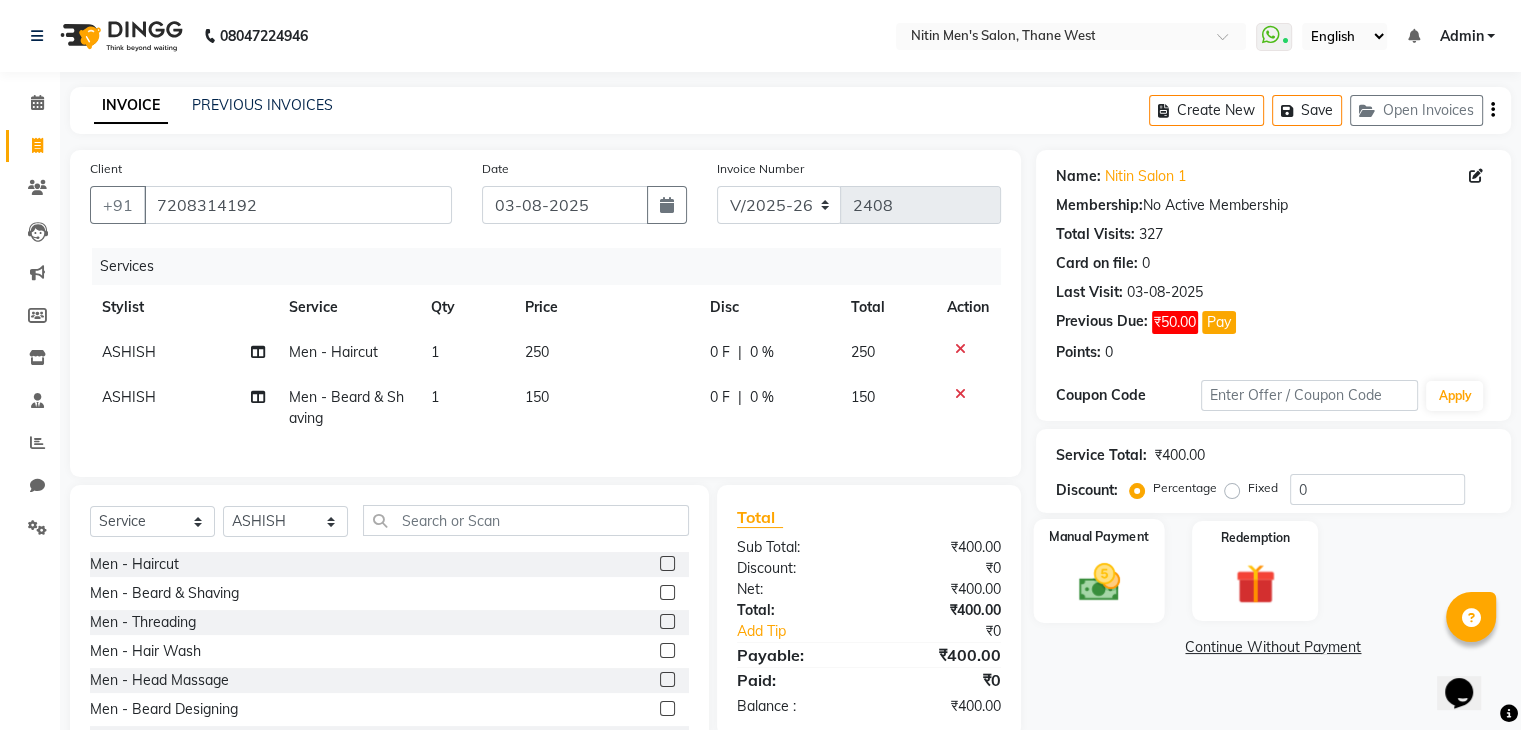 click on "Manual Payment" 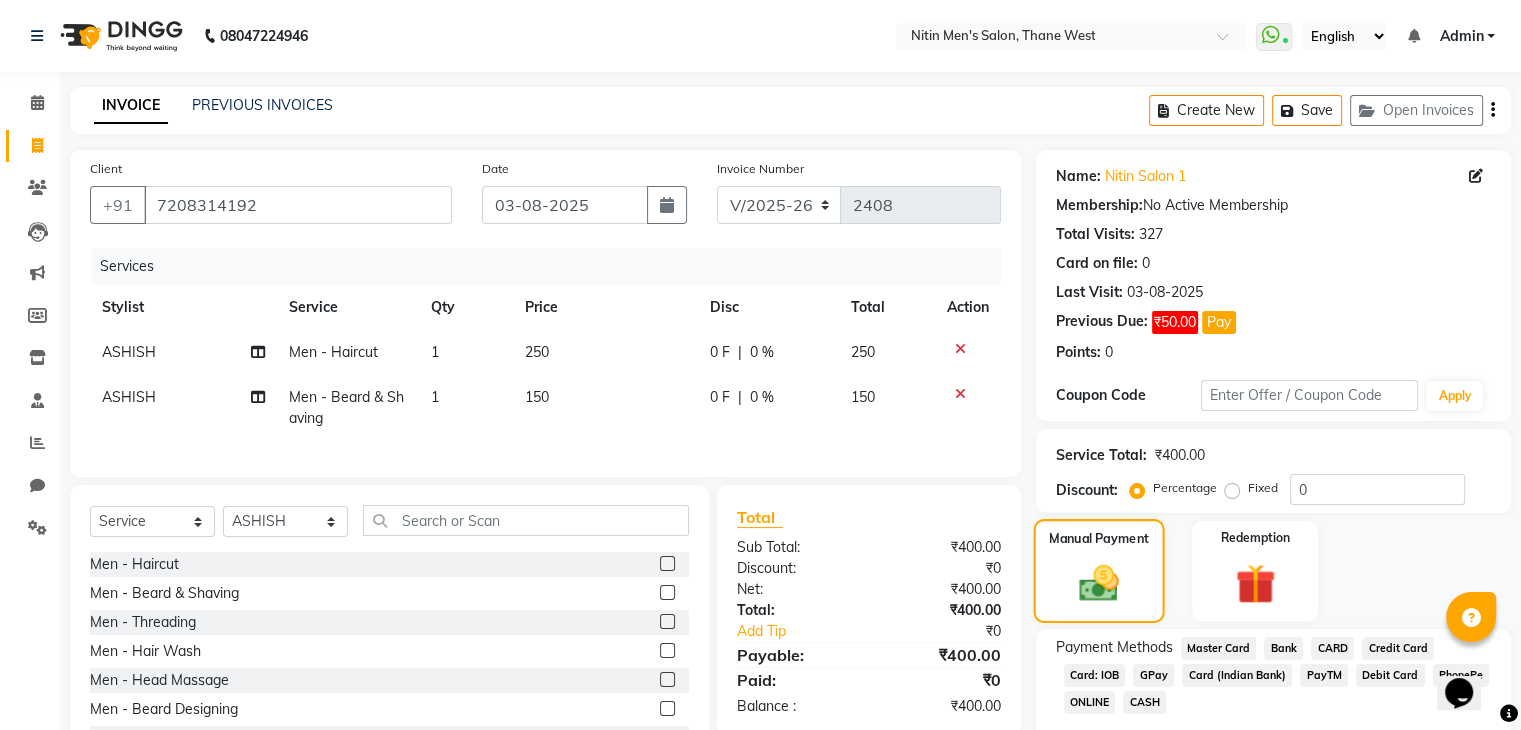 scroll, scrollTop: 96, scrollLeft: 0, axis: vertical 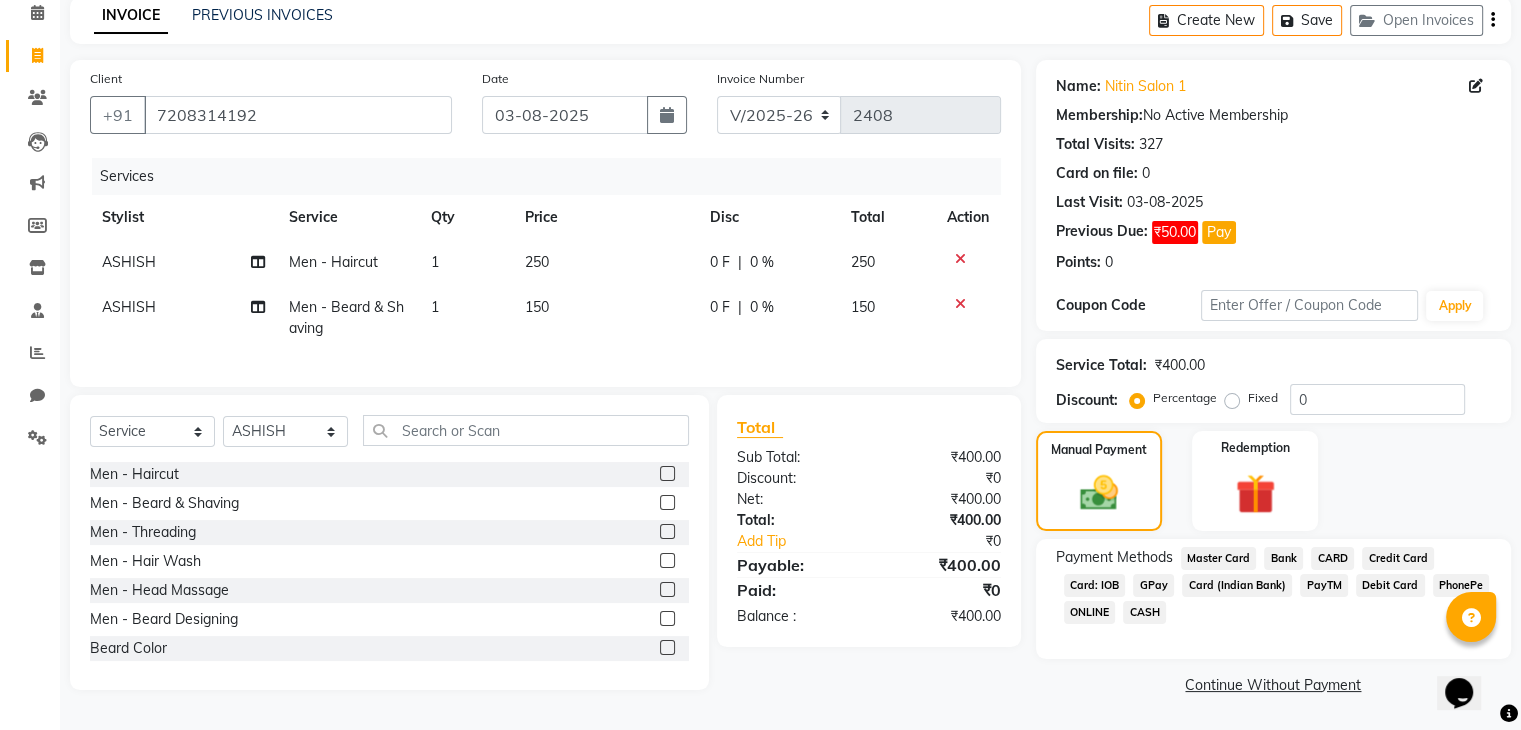 click on "GPay" 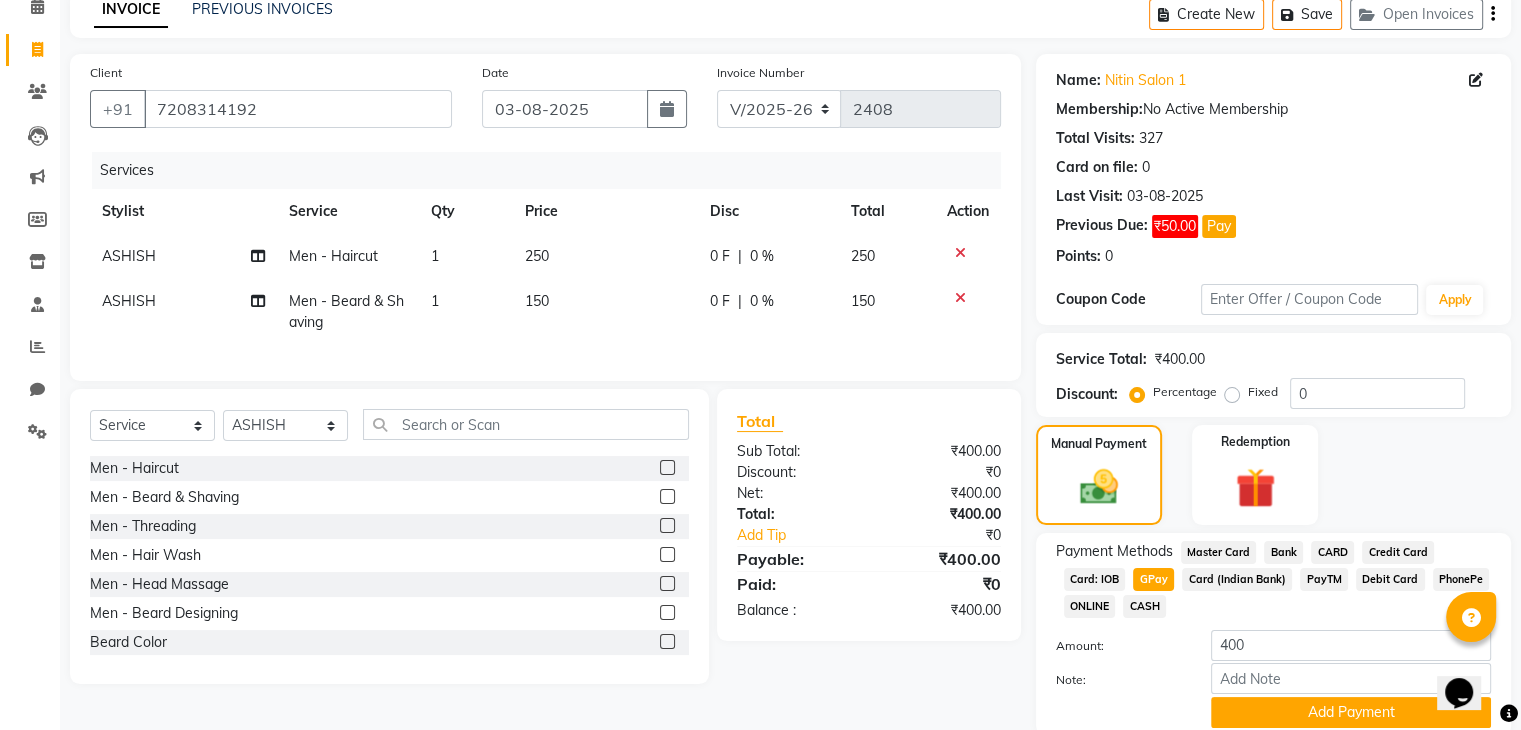 scroll, scrollTop: 176, scrollLeft: 0, axis: vertical 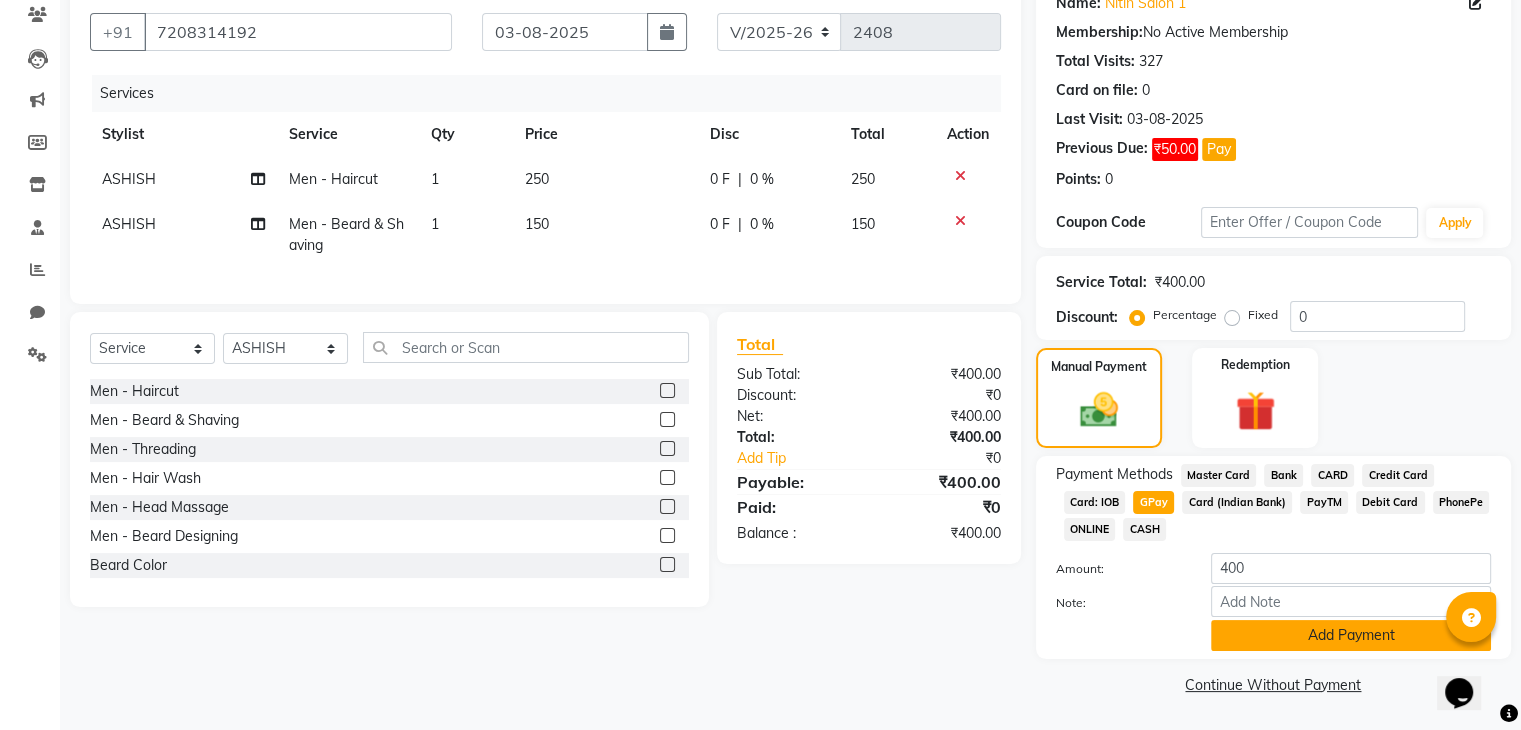 click on "Add Payment" 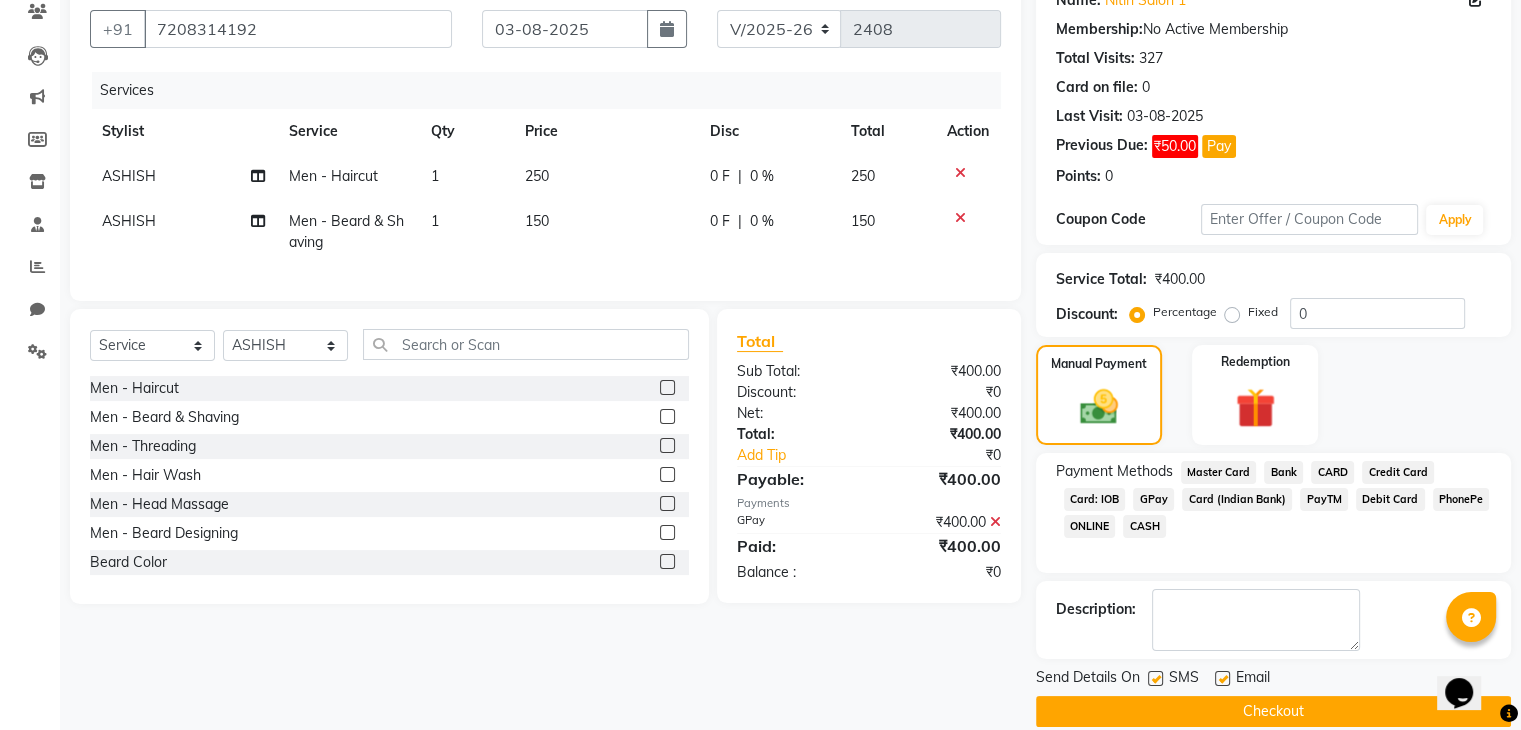 click 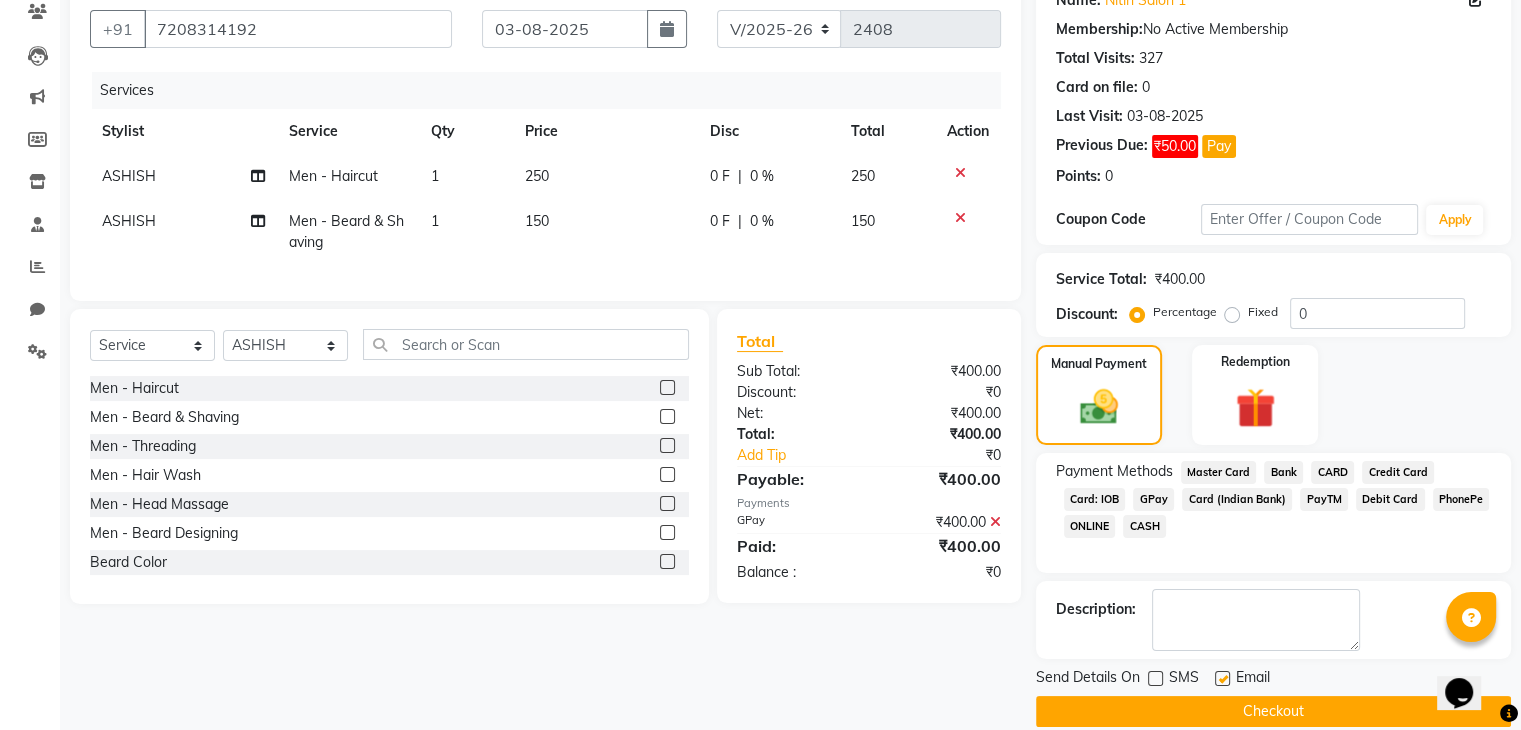 click 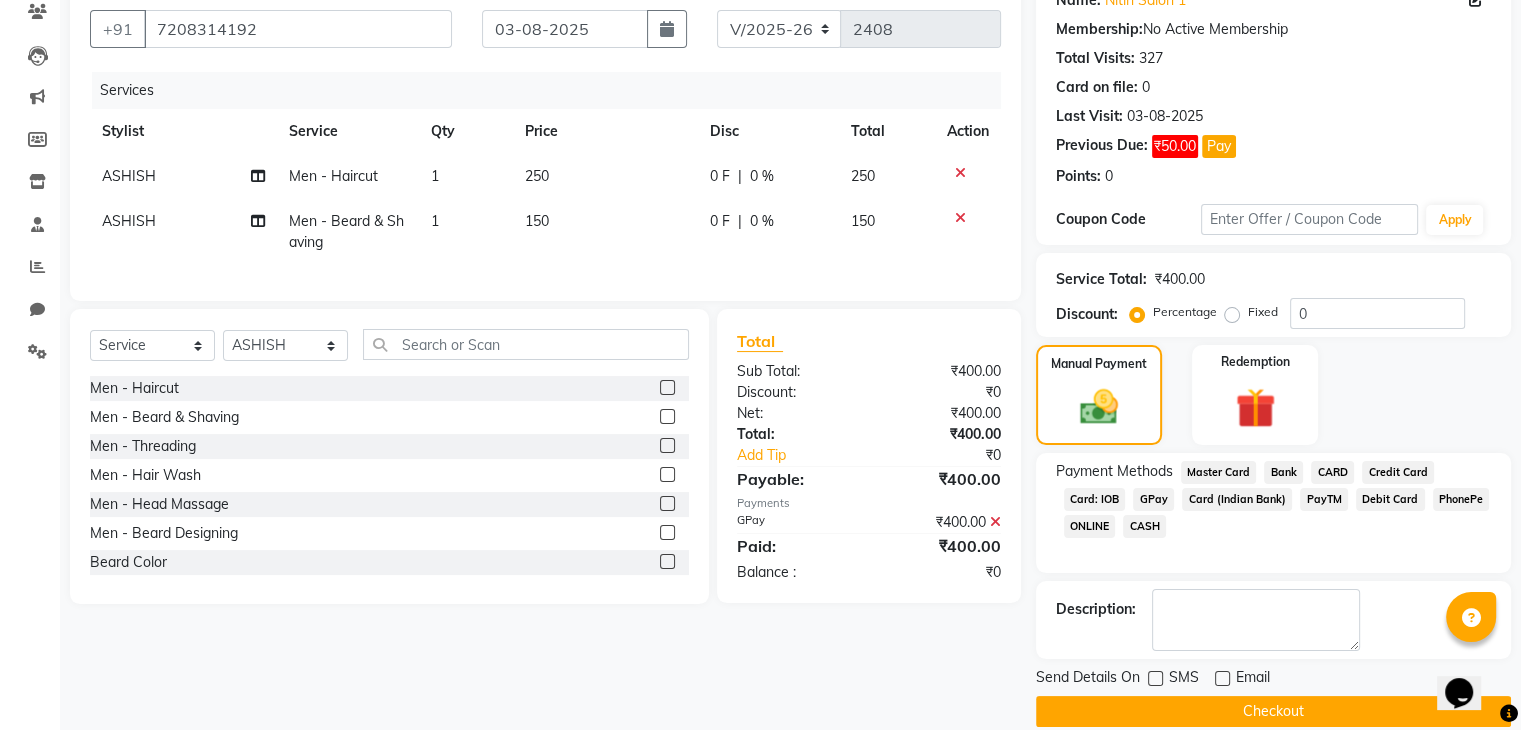 click on "Checkout" 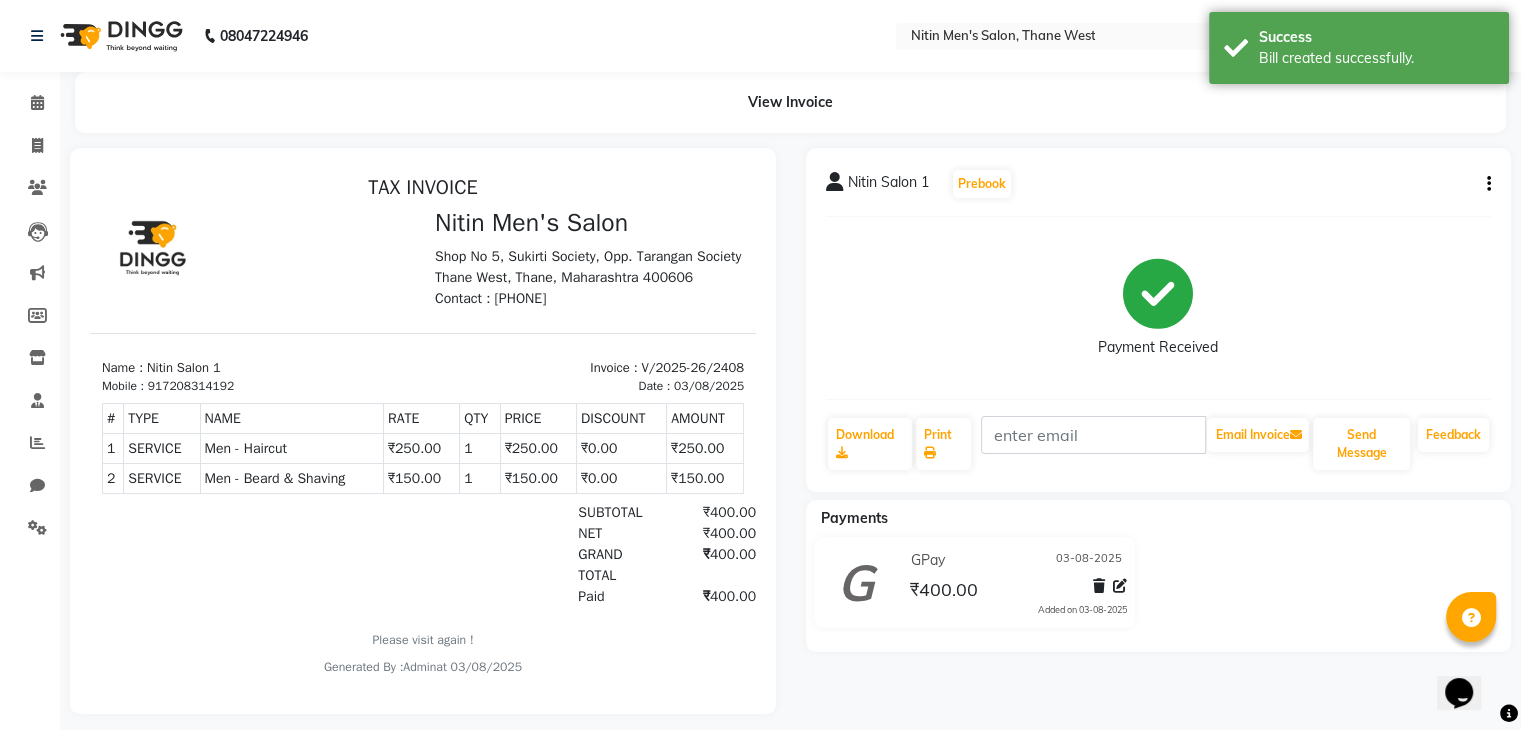 scroll, scrollTop: 0, scrollLeft: 0, axis: both 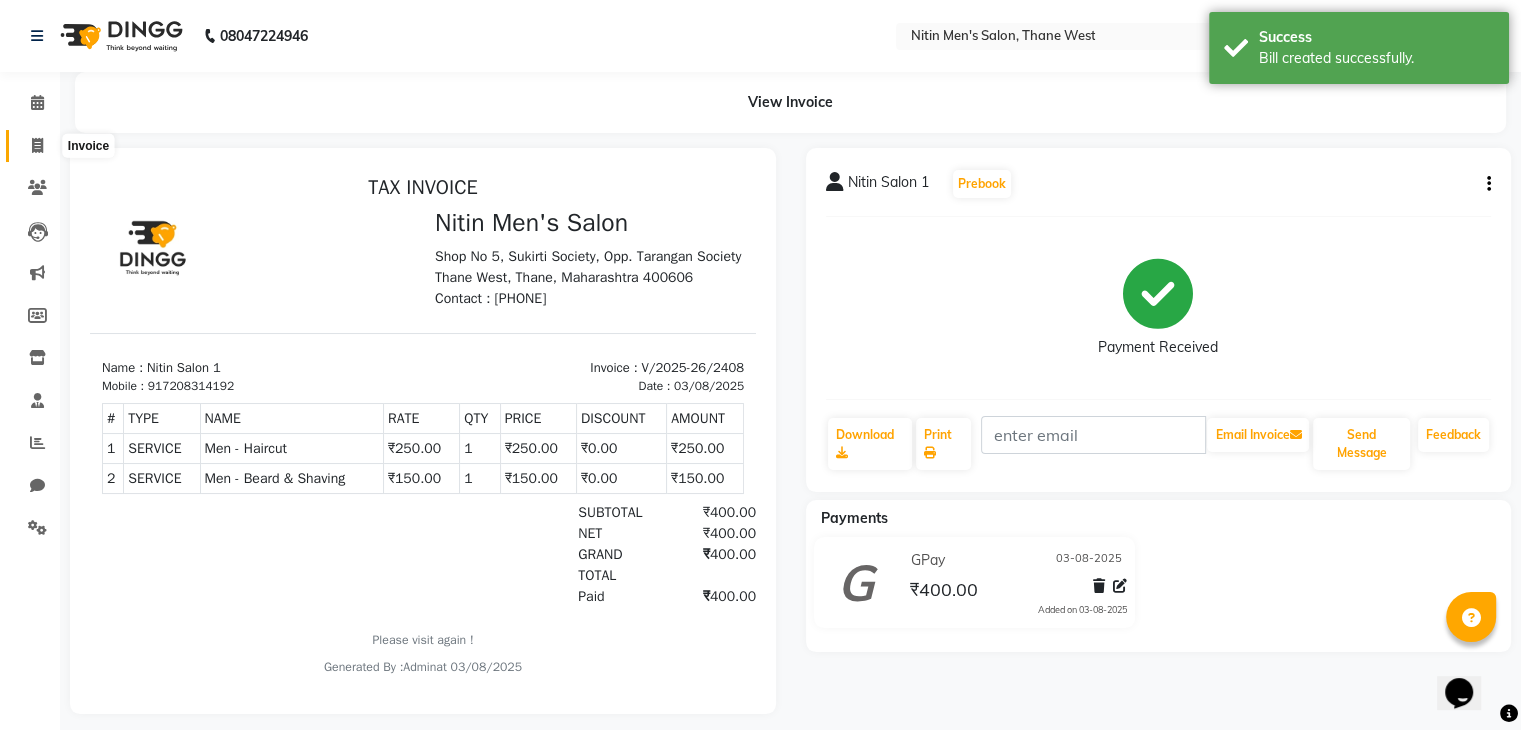 click 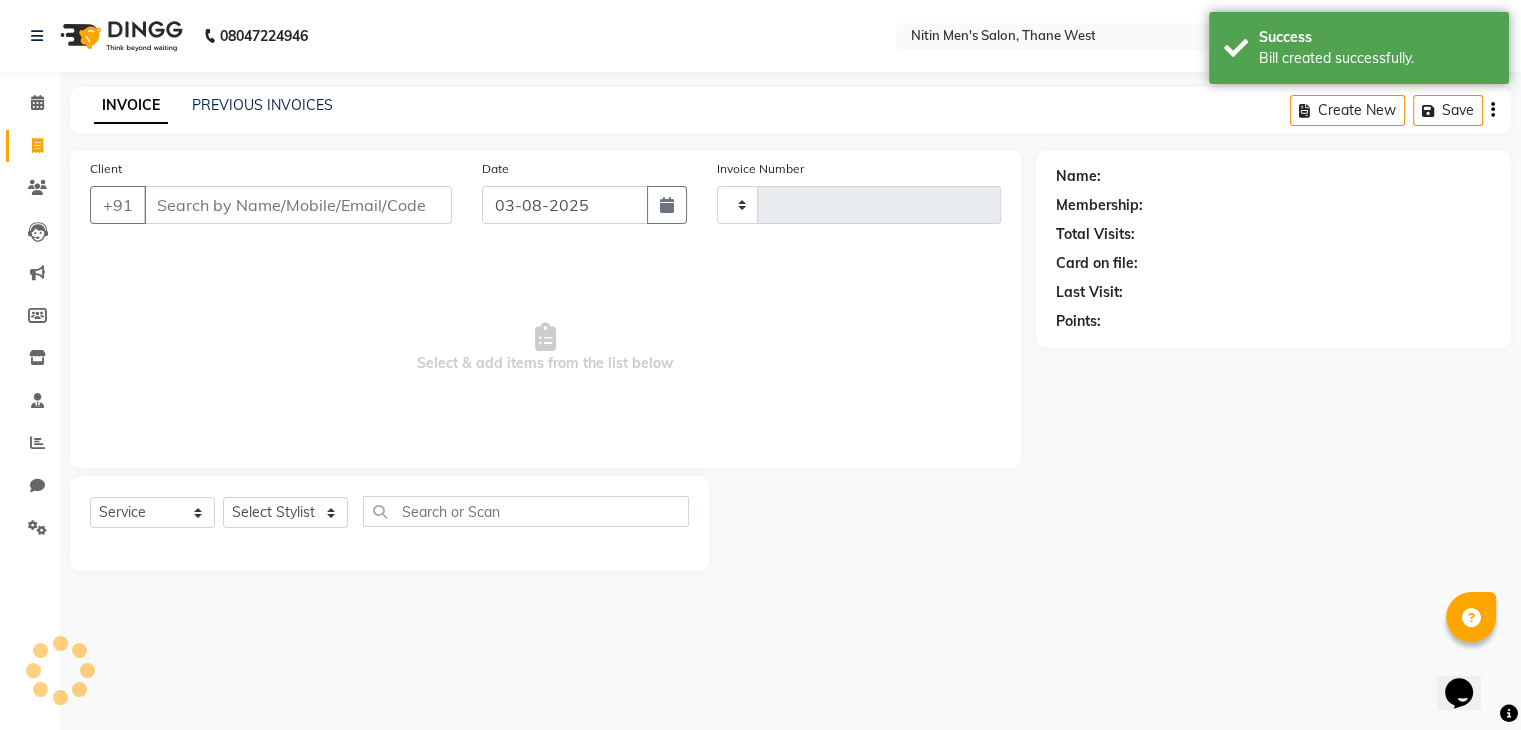 type on "2409" 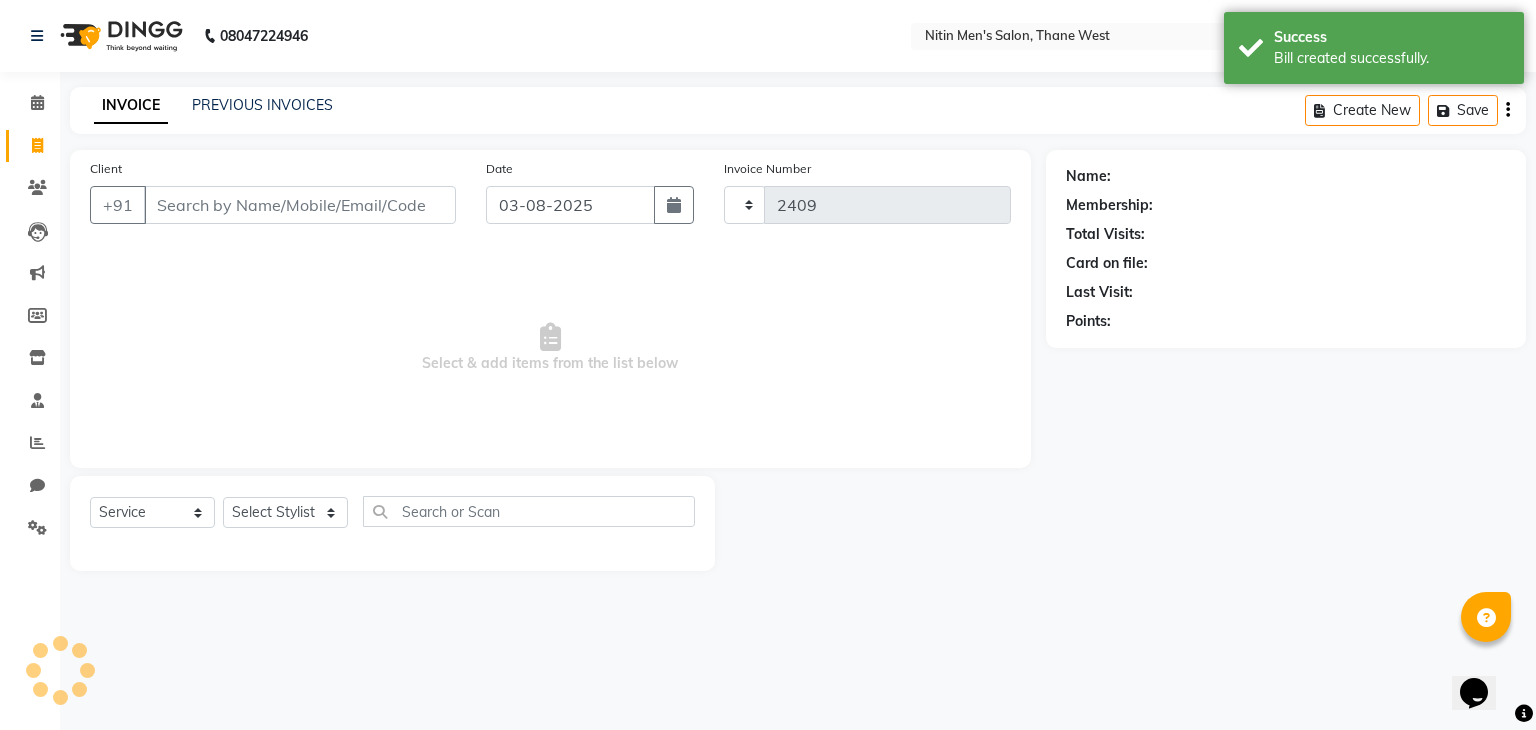 select on "7981" 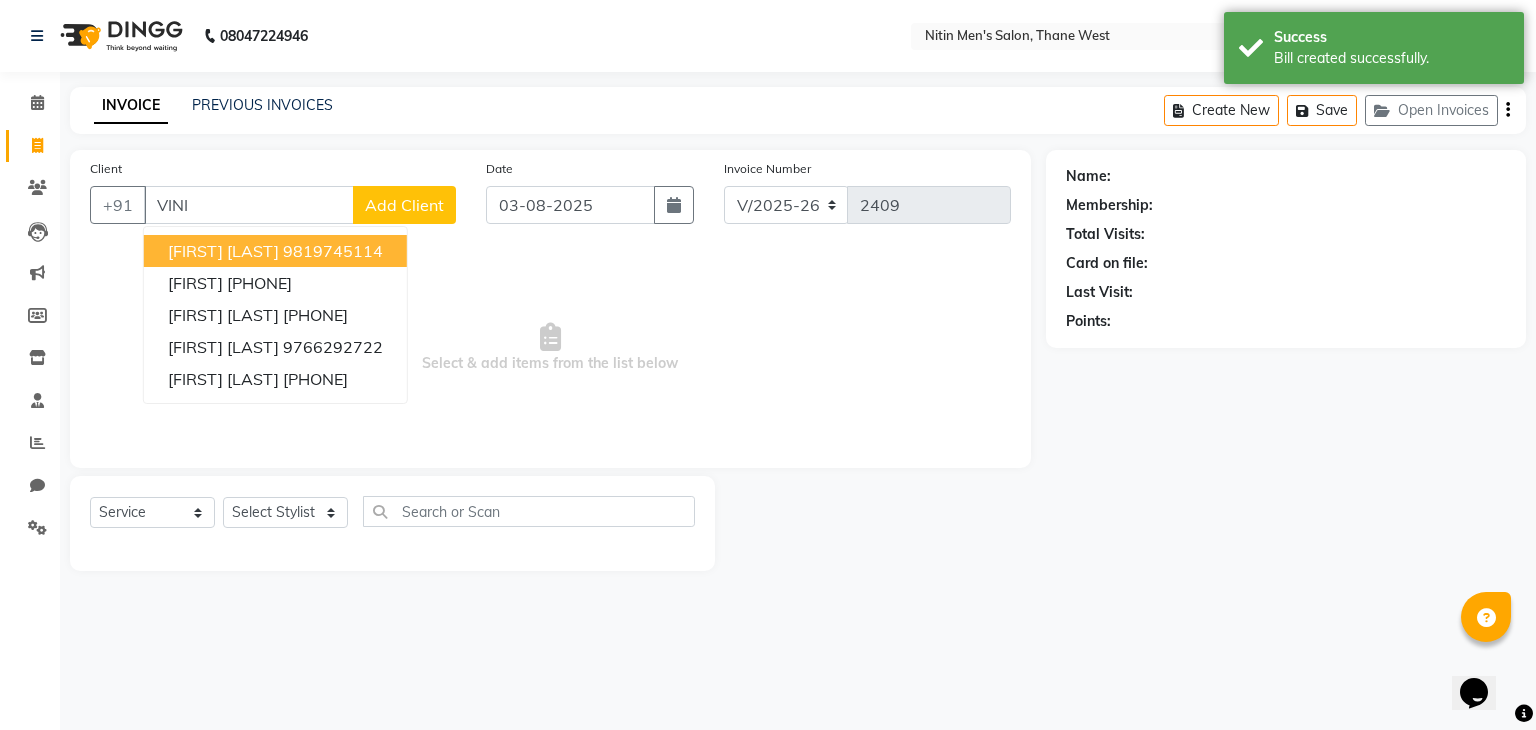 click on "[FIRST] [LAST] [PHONE]" at bounding box center [275, 251] 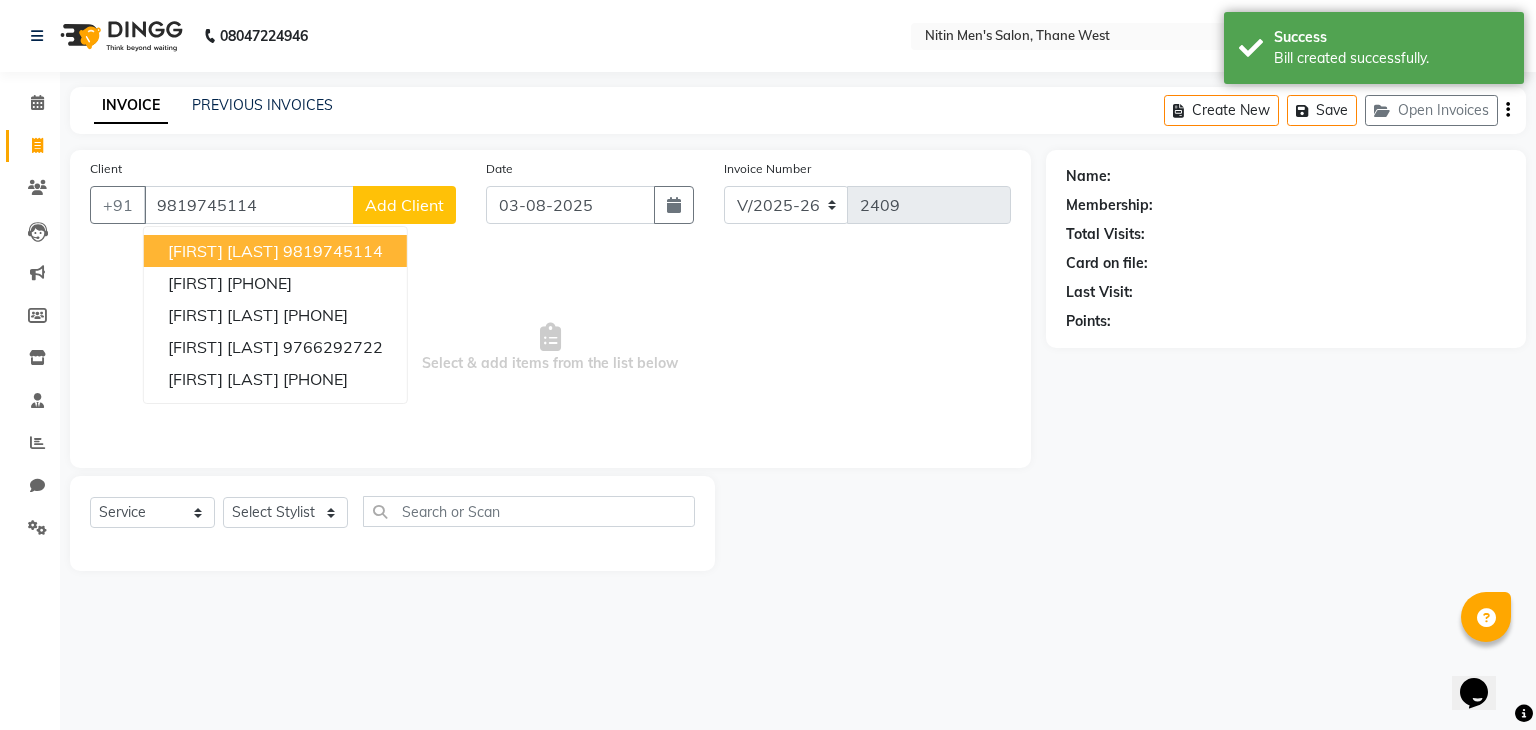 type on "9819745114" 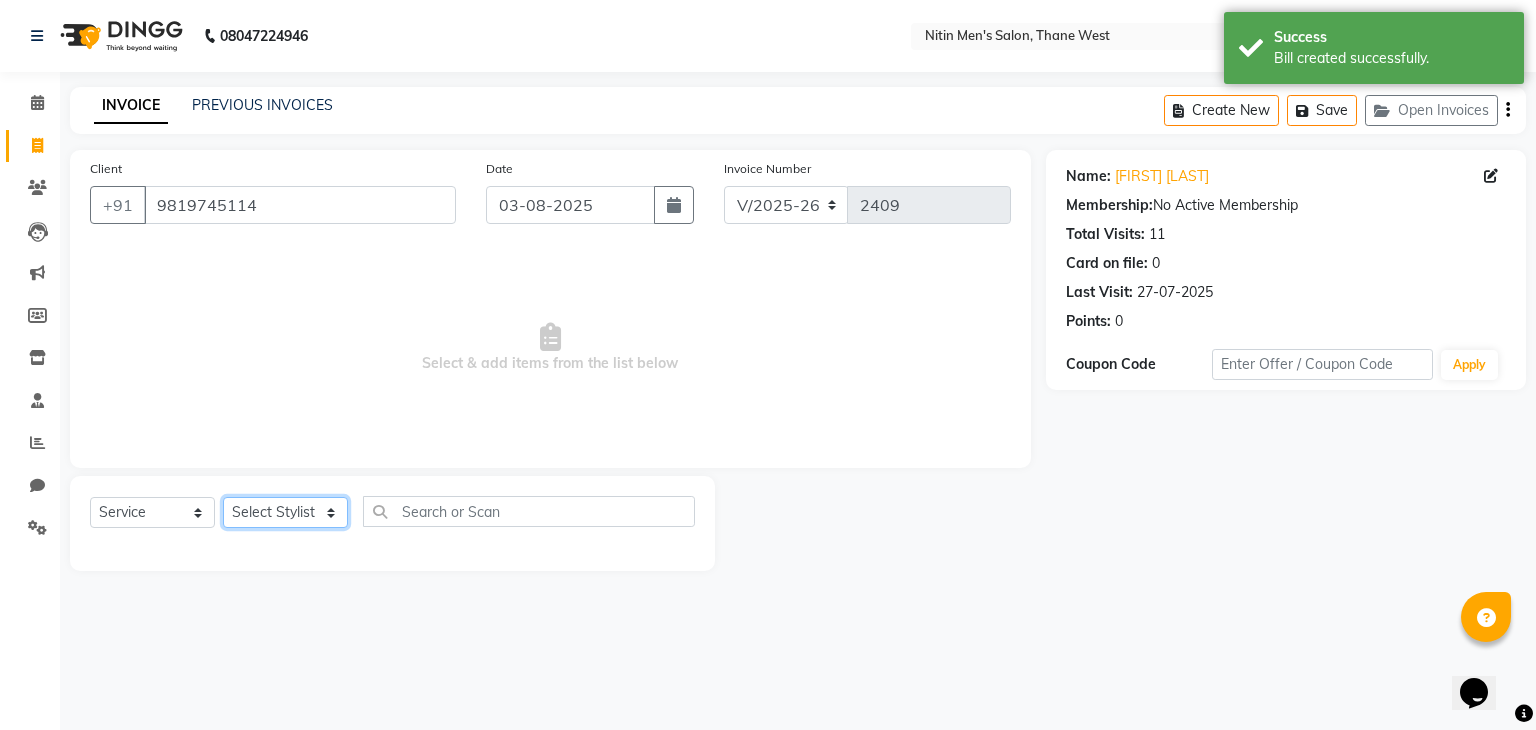click on "Select Stylist ALAM ASHISH DEEPA HASIB JITU MEENAKSHI NITIN SIR PRAJAKTA Rupa SANDEEP SHAHIM YASEEN" 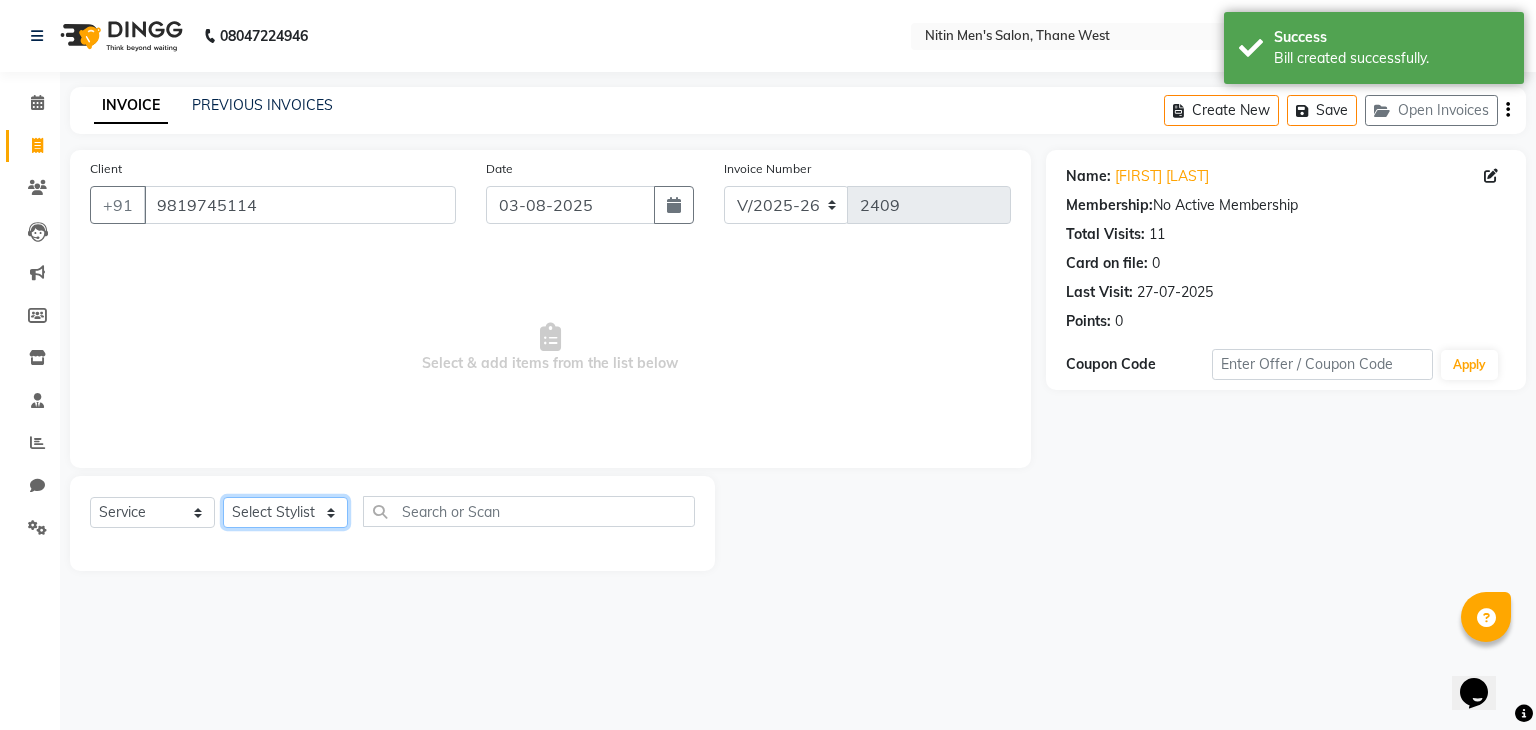 select on "75699" 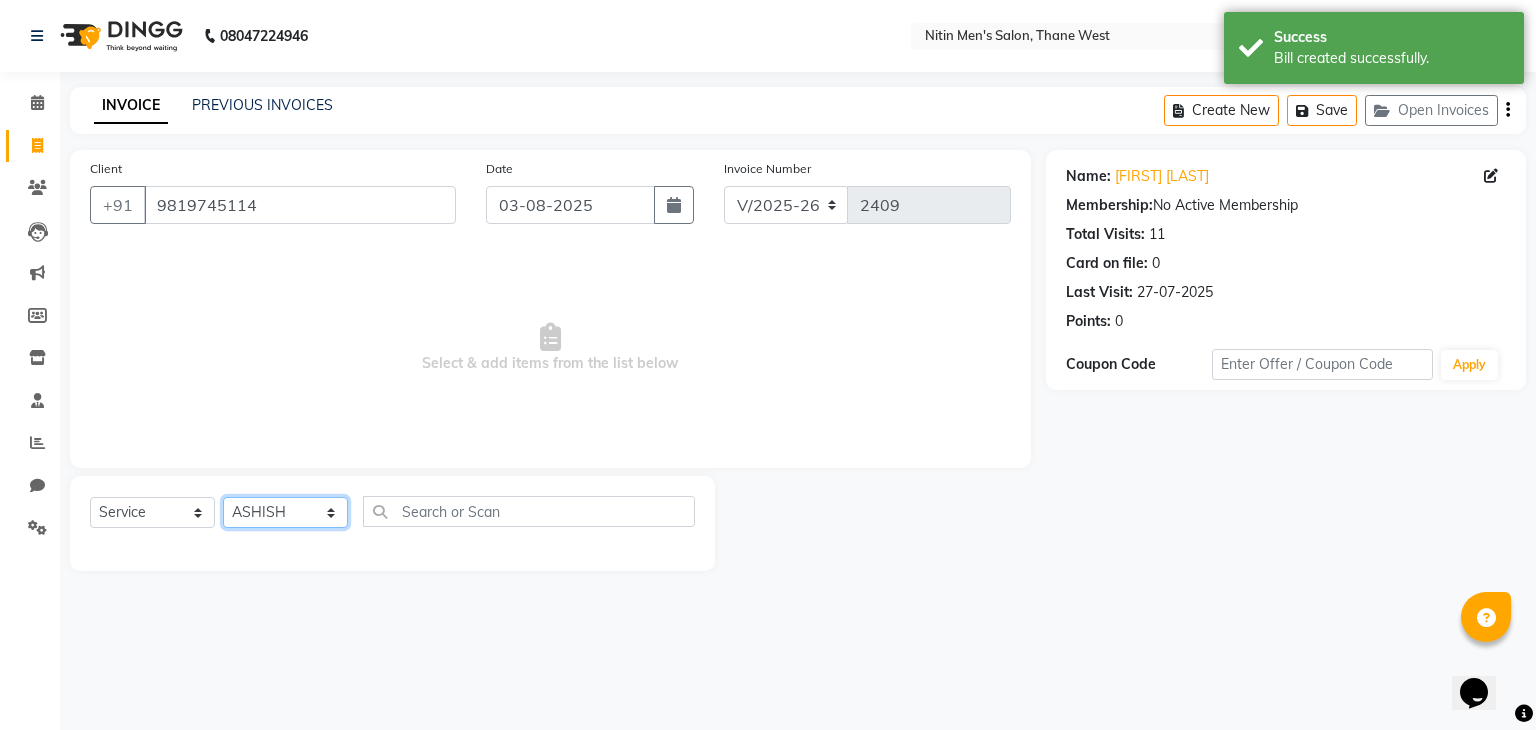 click on "Select Stylist ALAM ASHISH DEEPA HASIB JITU MEENAKSHI NITIN SIR PRAJAKTA Rupa SANDEEP SHAHIM YASEEN" 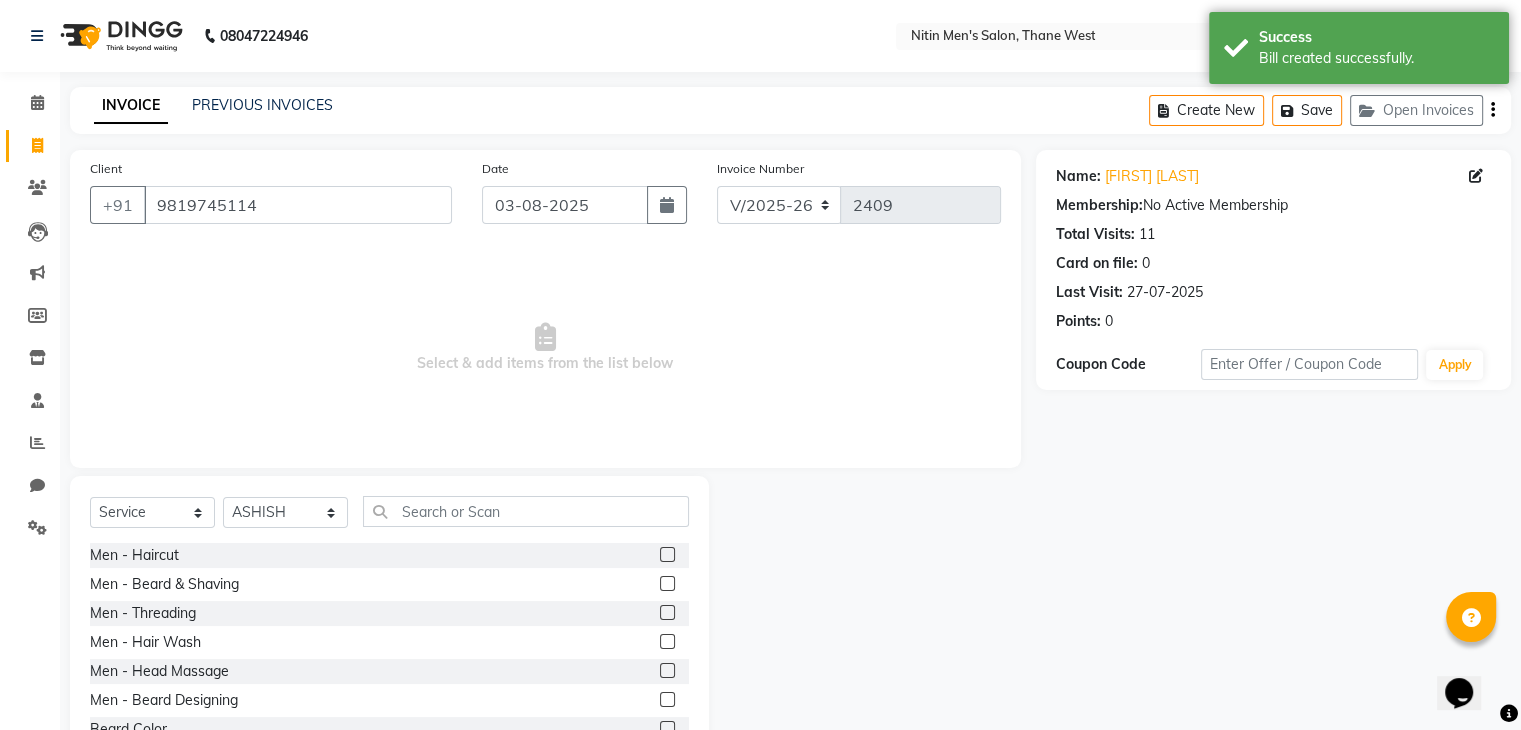 click 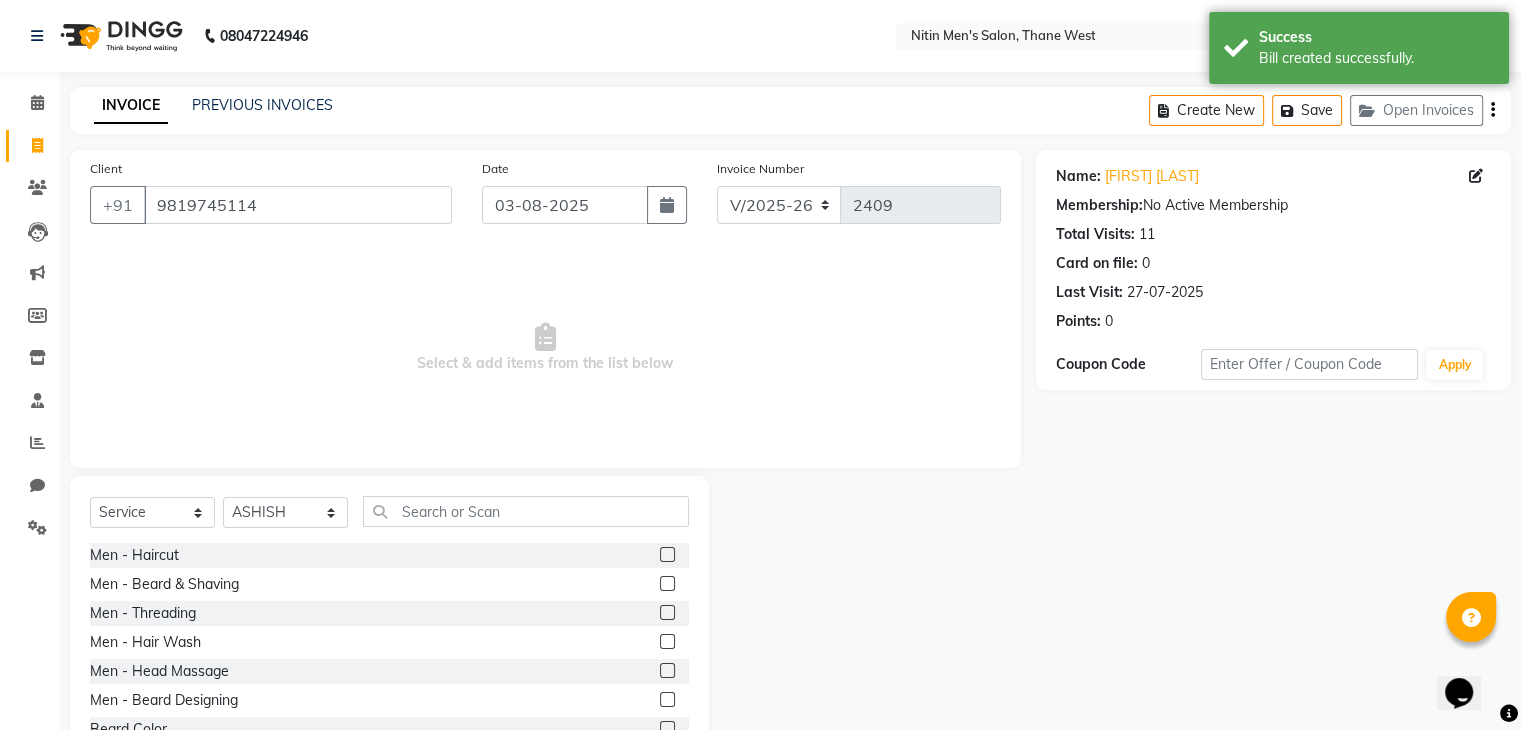 click at bounding box center (666, 584) 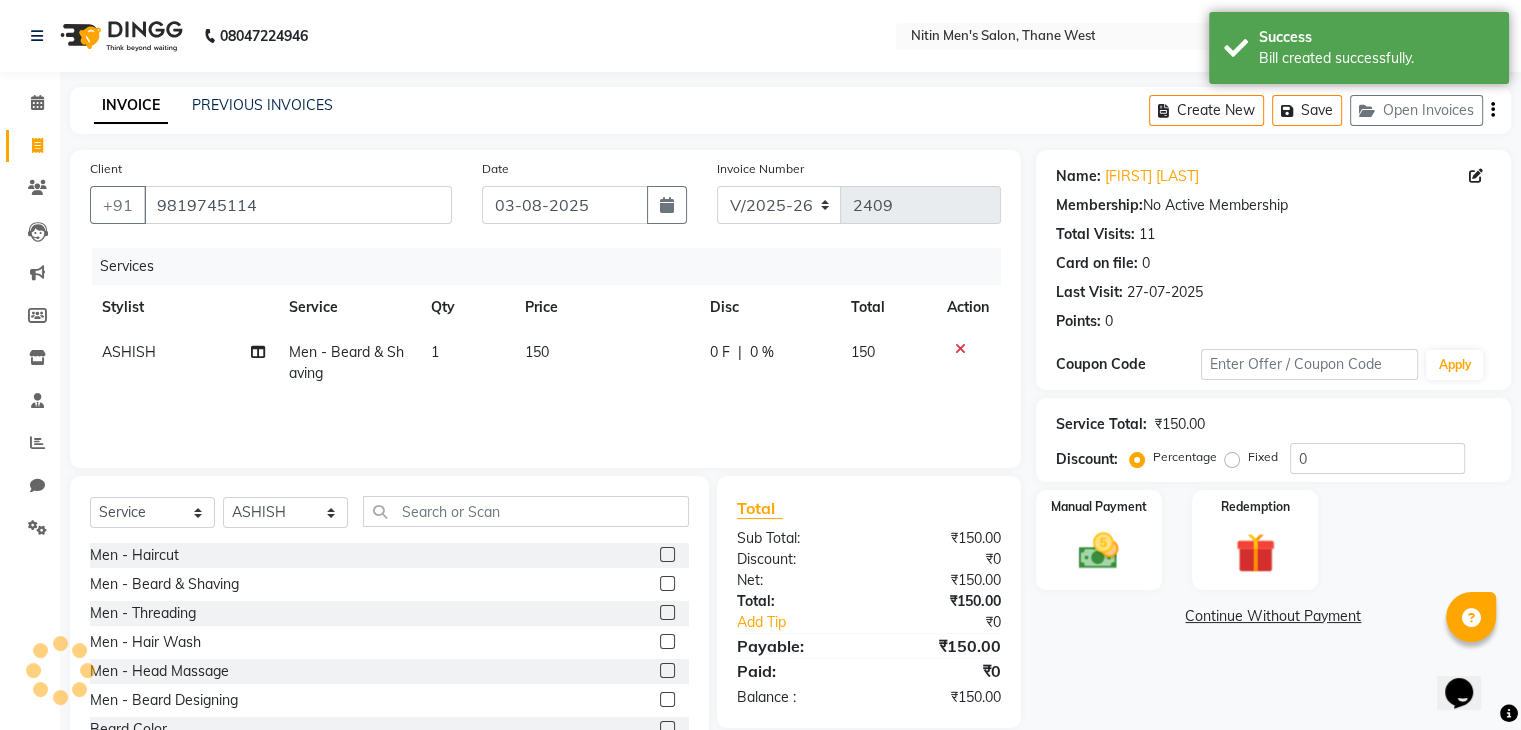 click 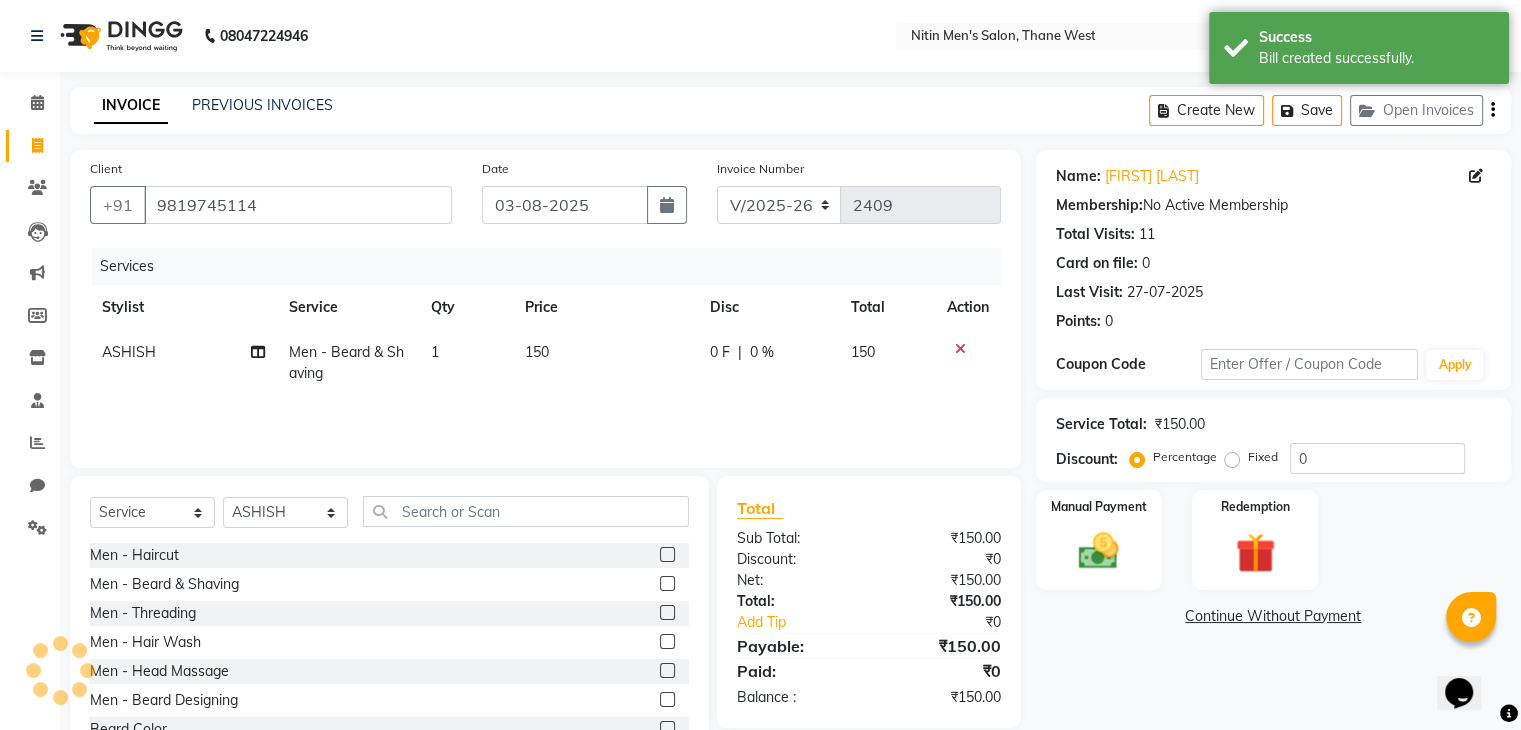 click at bounding box center [666, 584] 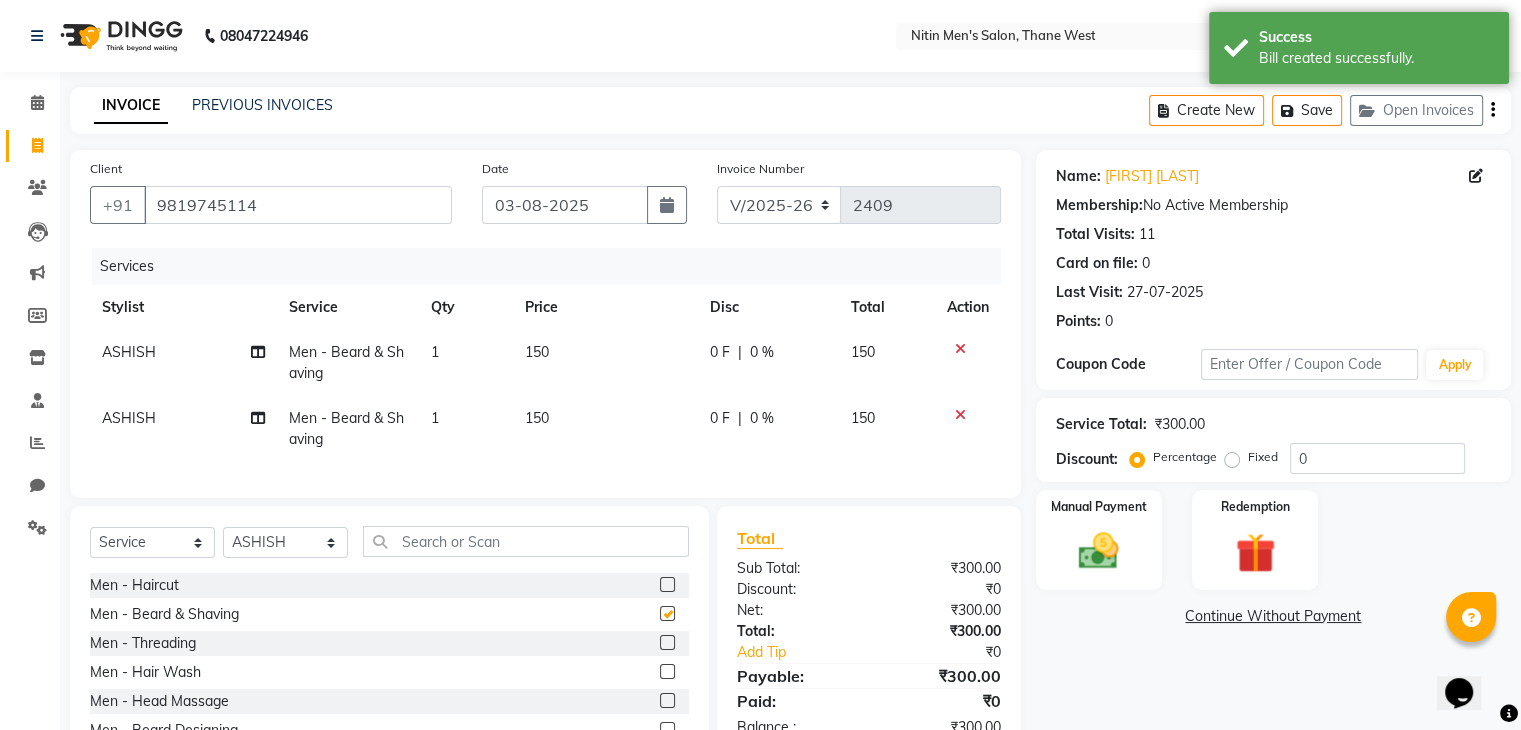 checkbox on "false" 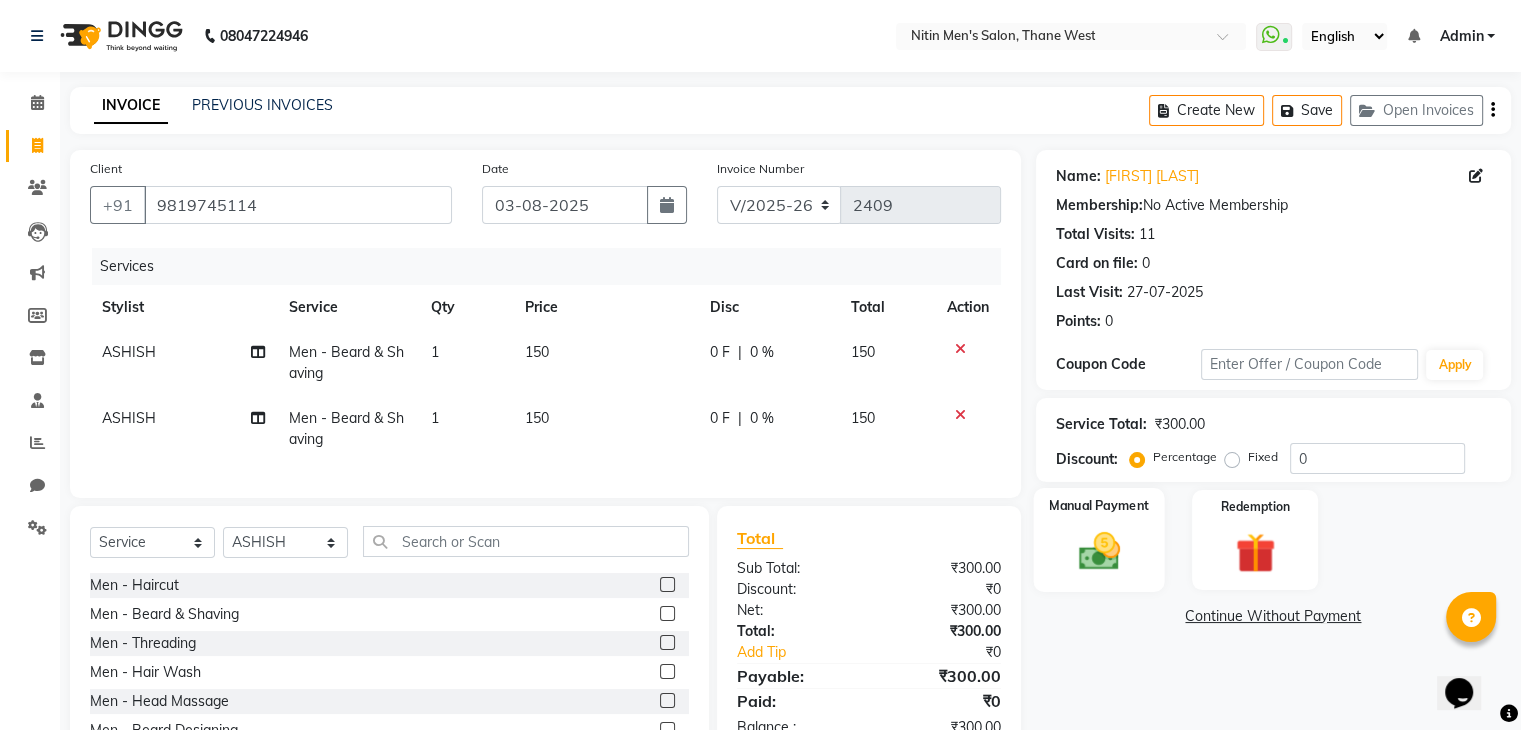 click 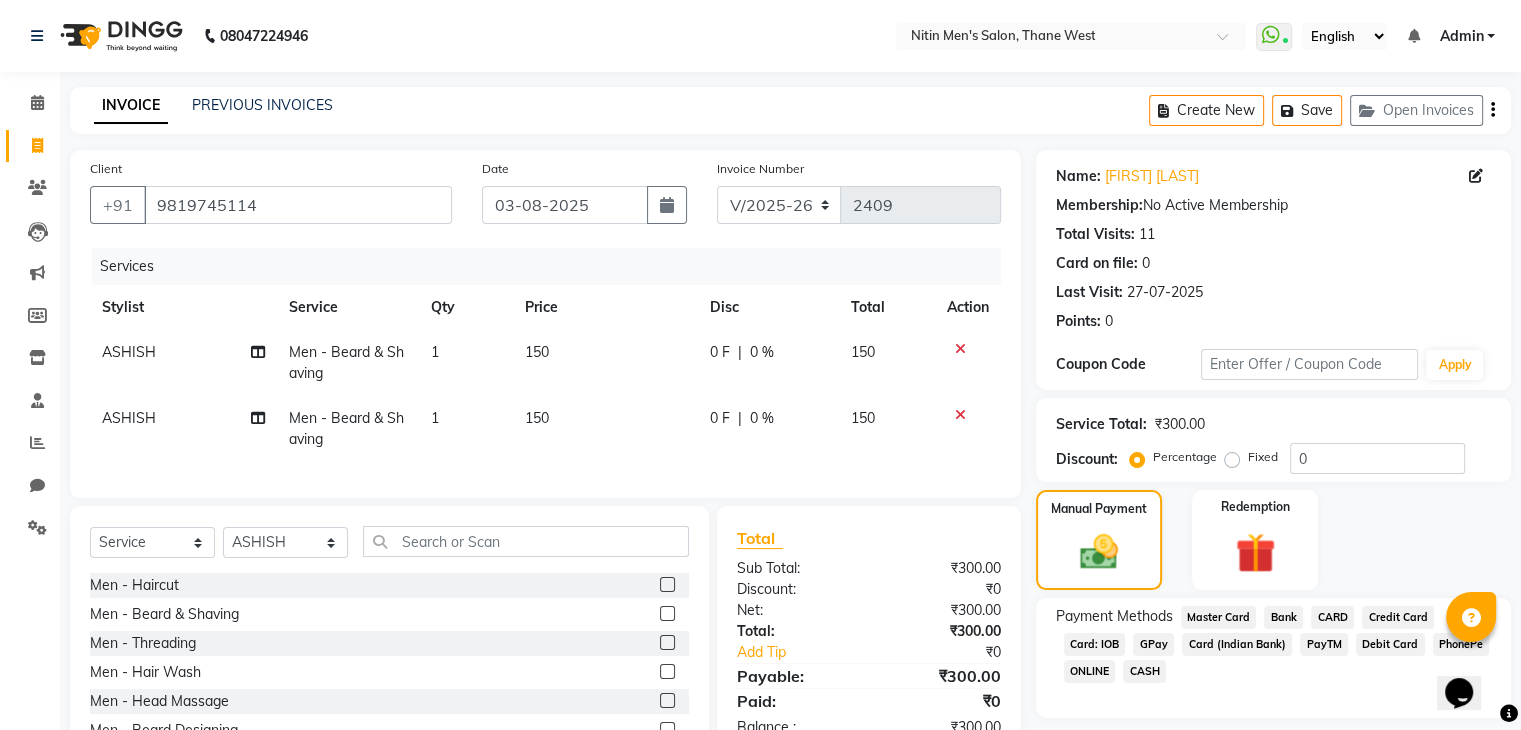 click on "GPay" 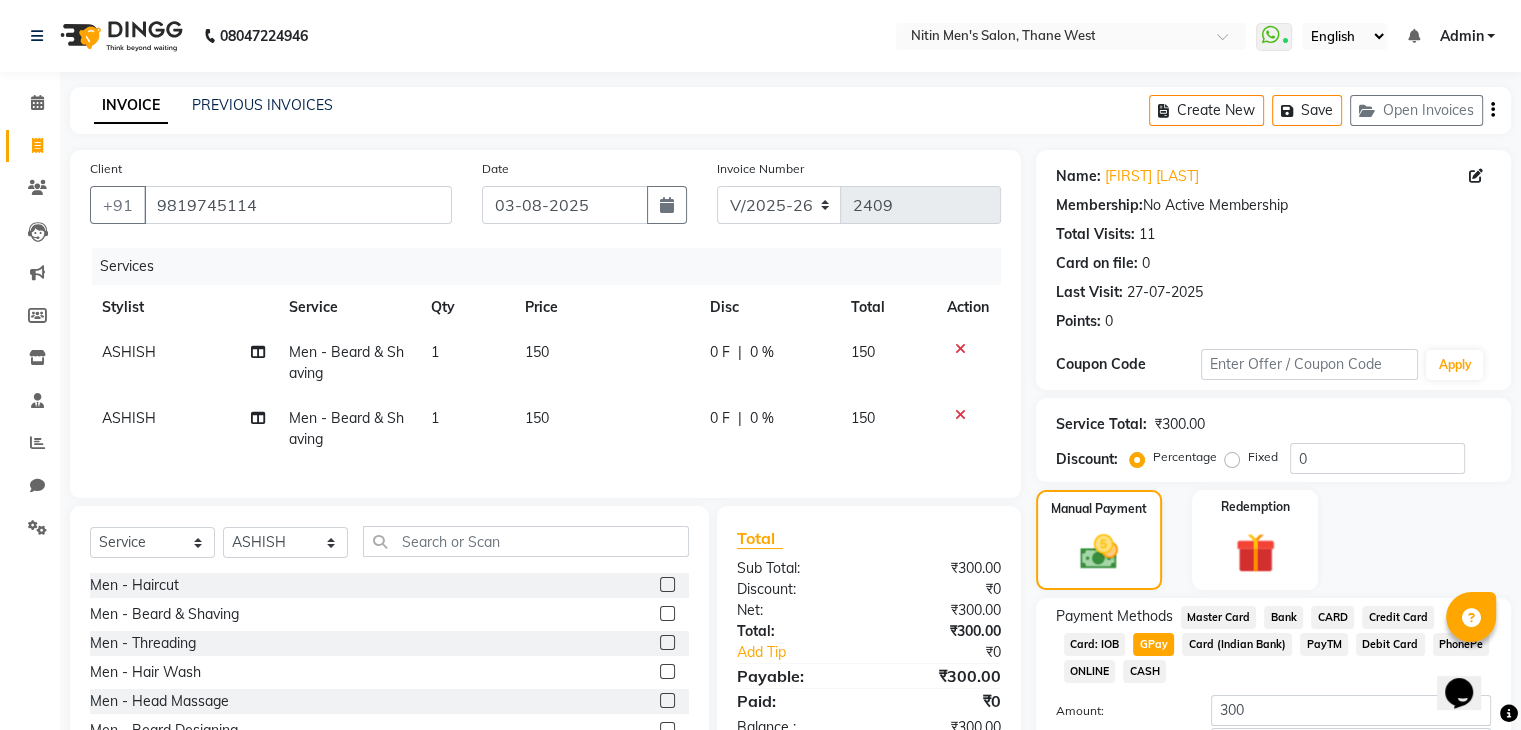 scroll, scrollTop: 145, scrollLeft: 0, axis: vertical 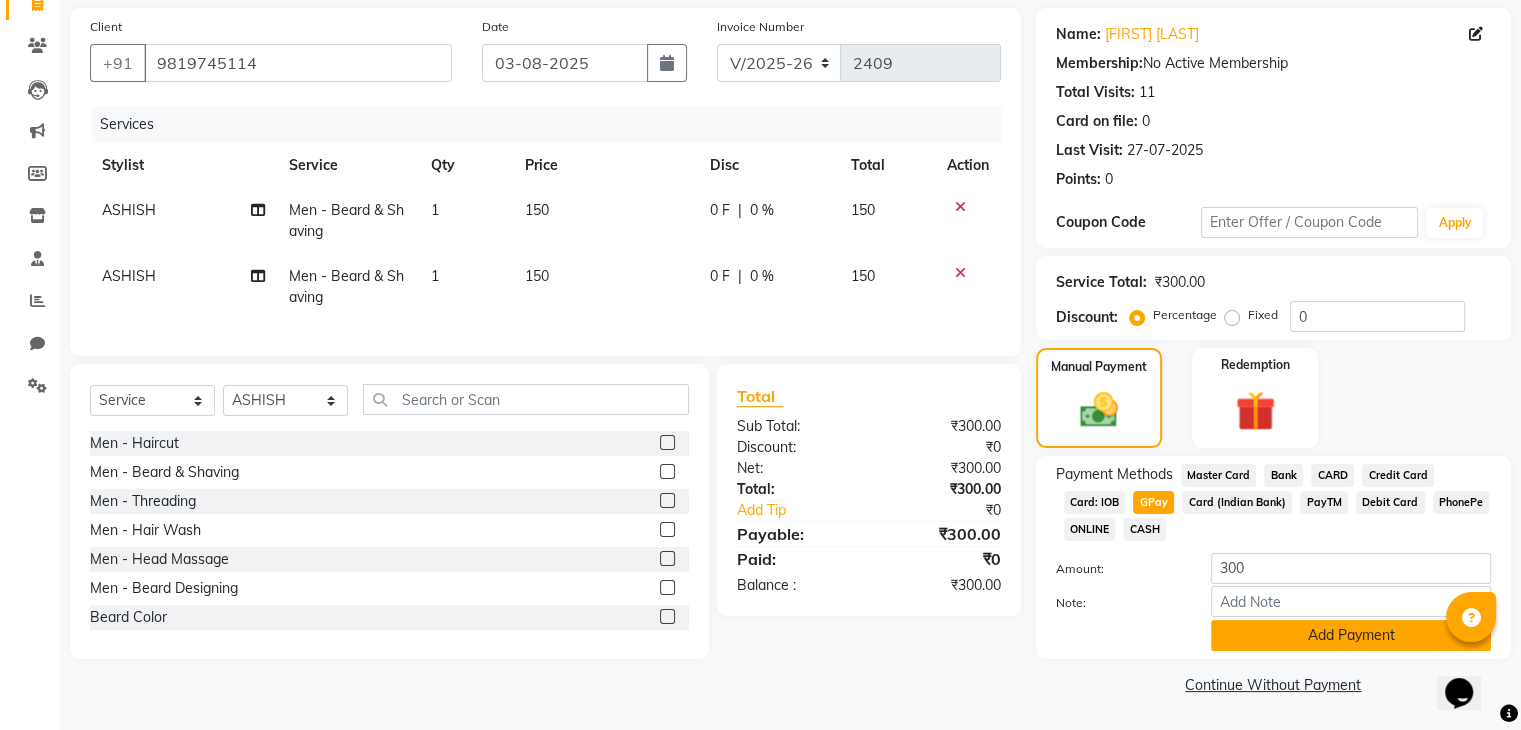 click on "Add Payment" 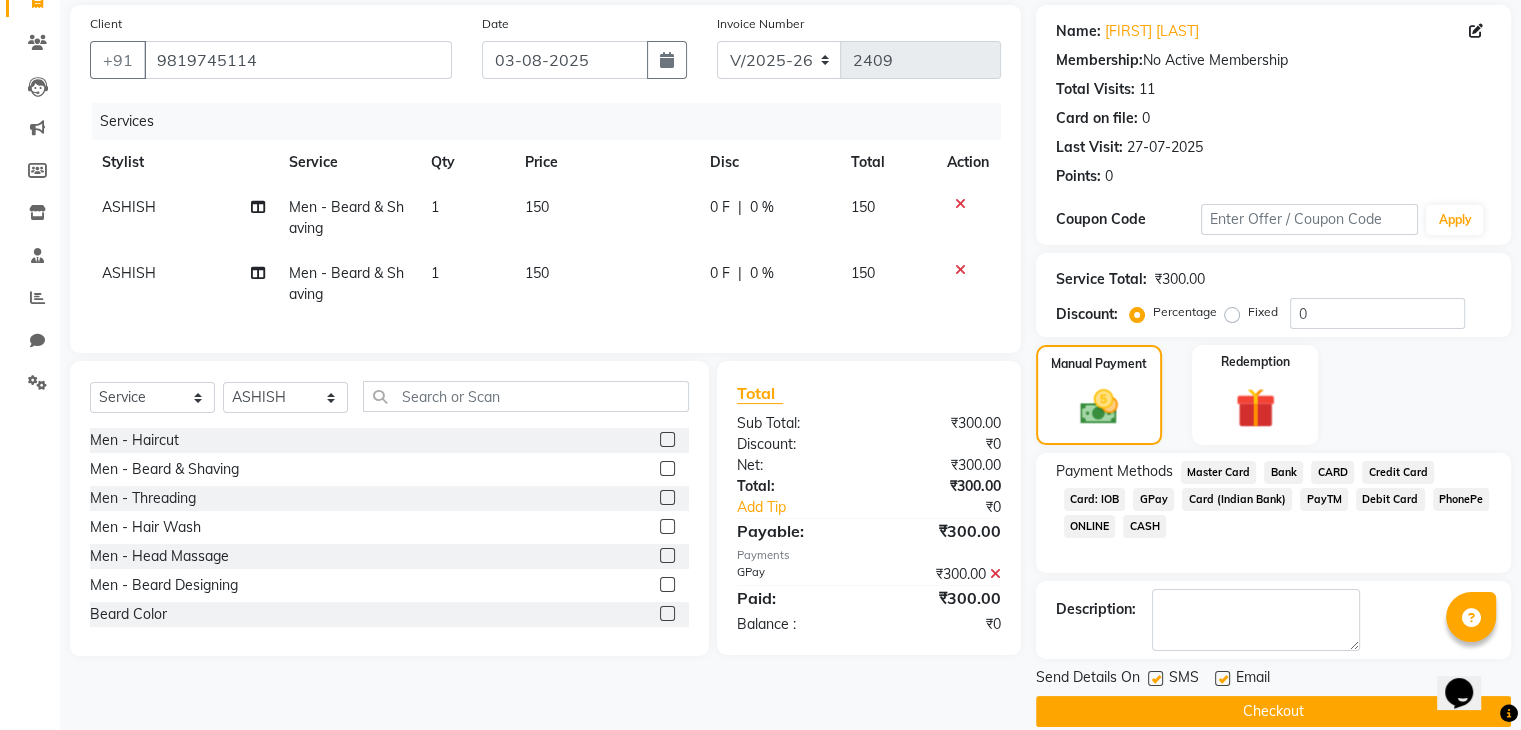 click on "Checkout" 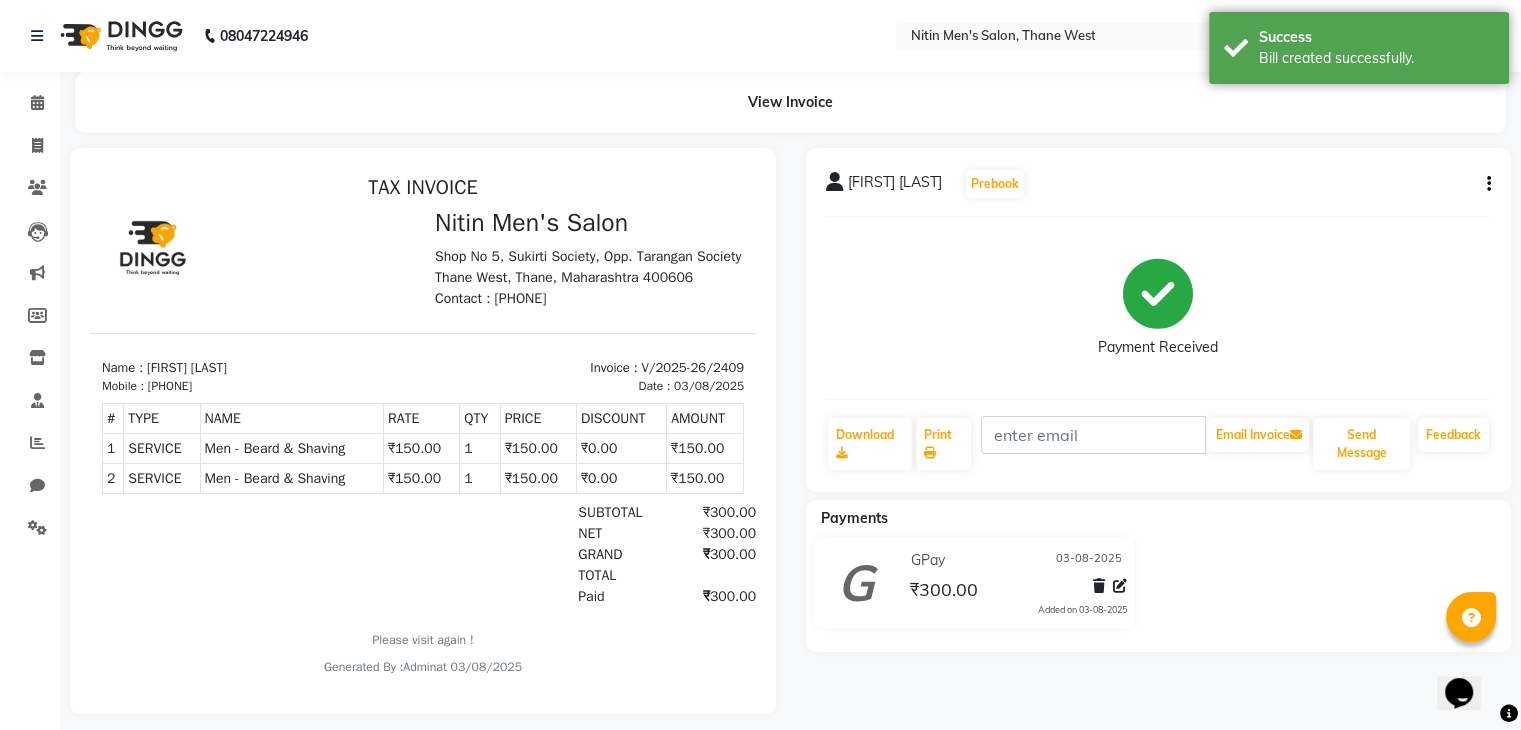 scroll, scrollTop: 0, scrollLeft: 0, axis: both 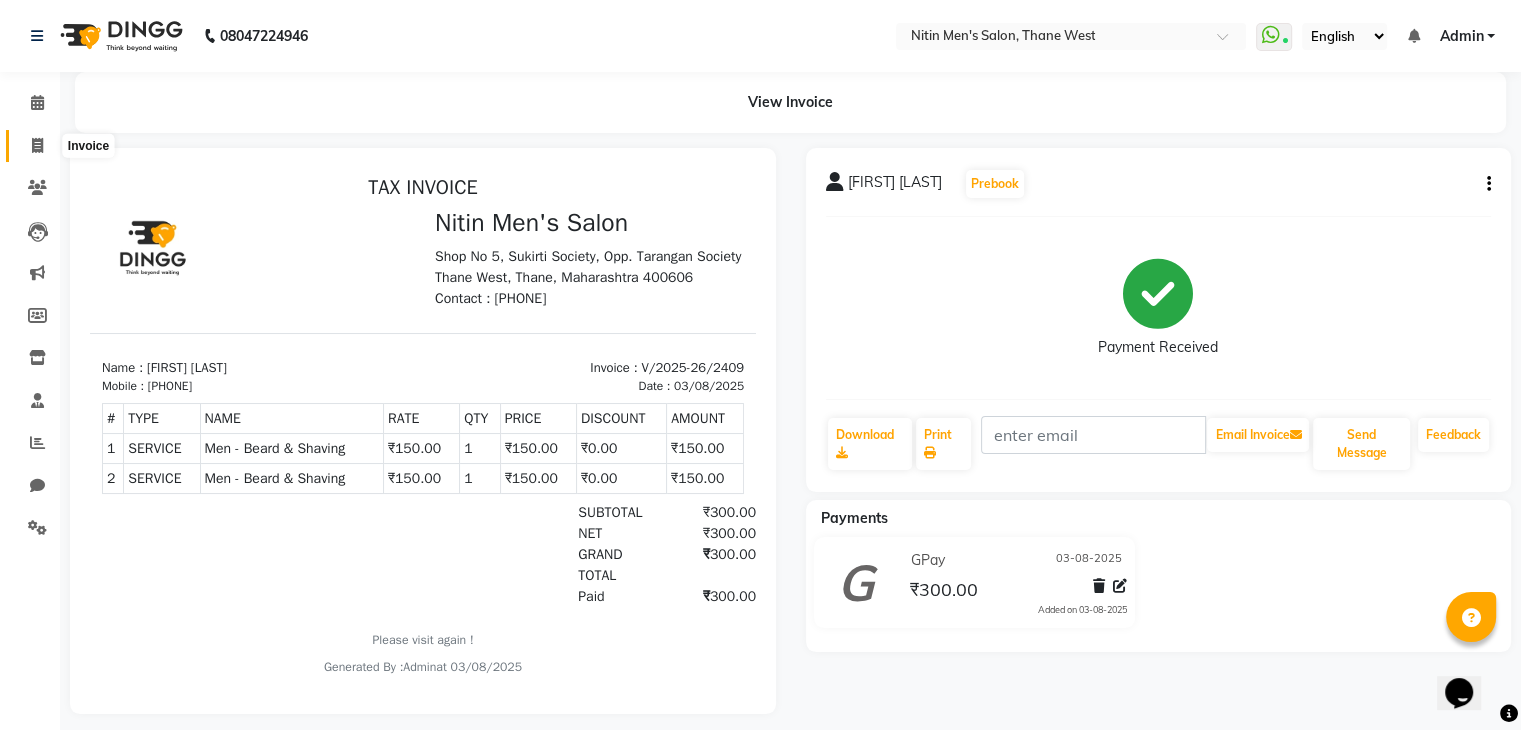 click 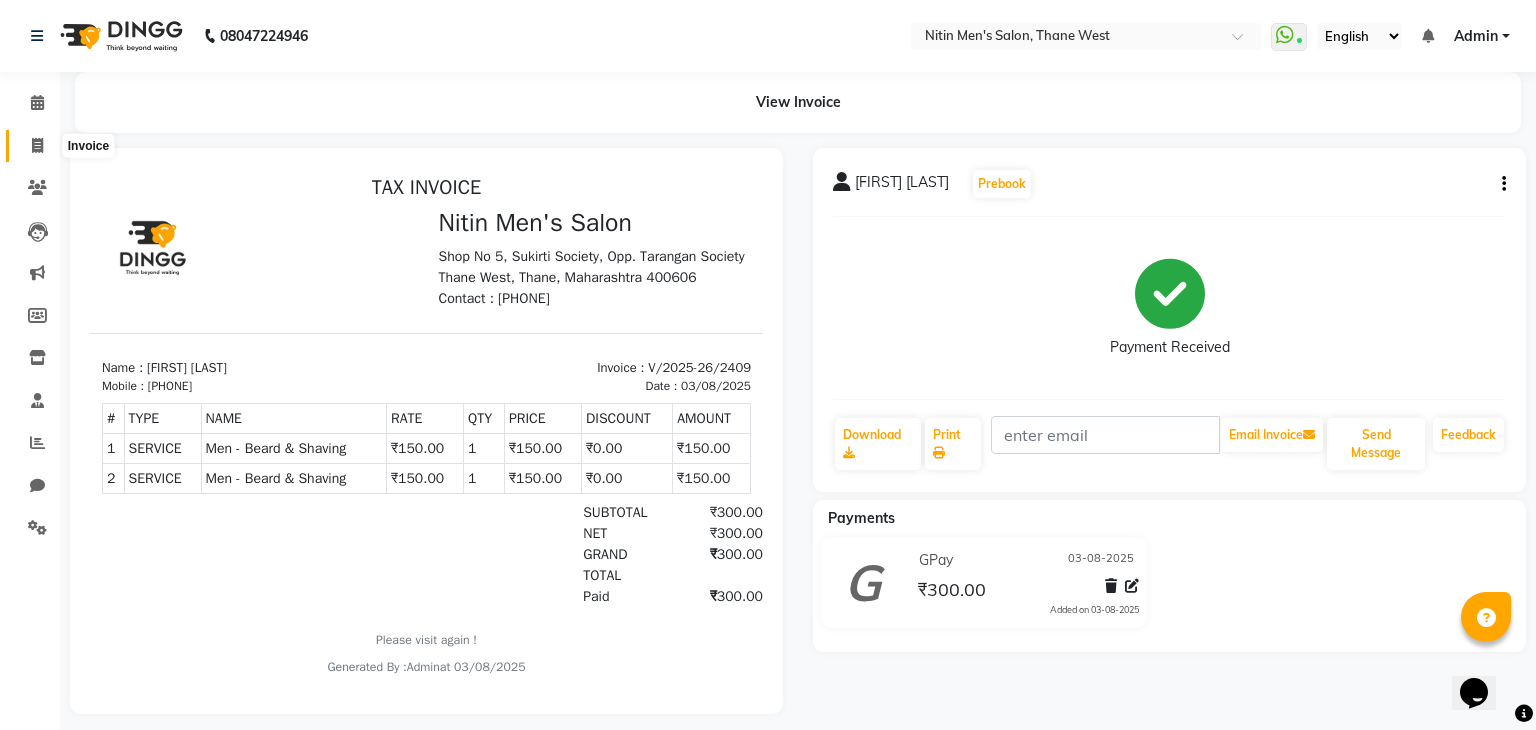 select on "7981" 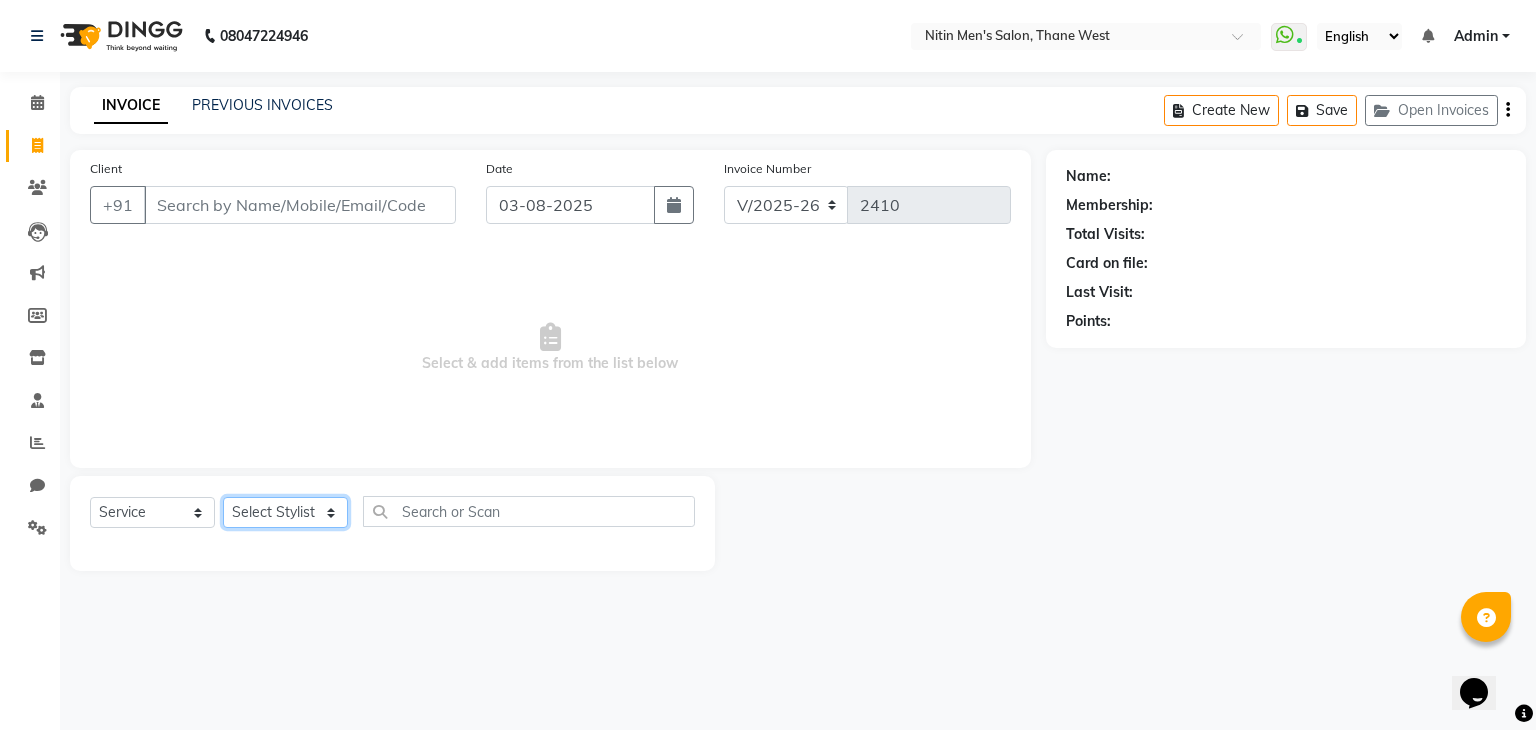 click on "Select Stylist ALAM ASHISH DEEPA HASIB JITU MEENAKSHI NITIN SIR PRAJAKTA Rupa SANDEEP SHAHIM YASEEN" 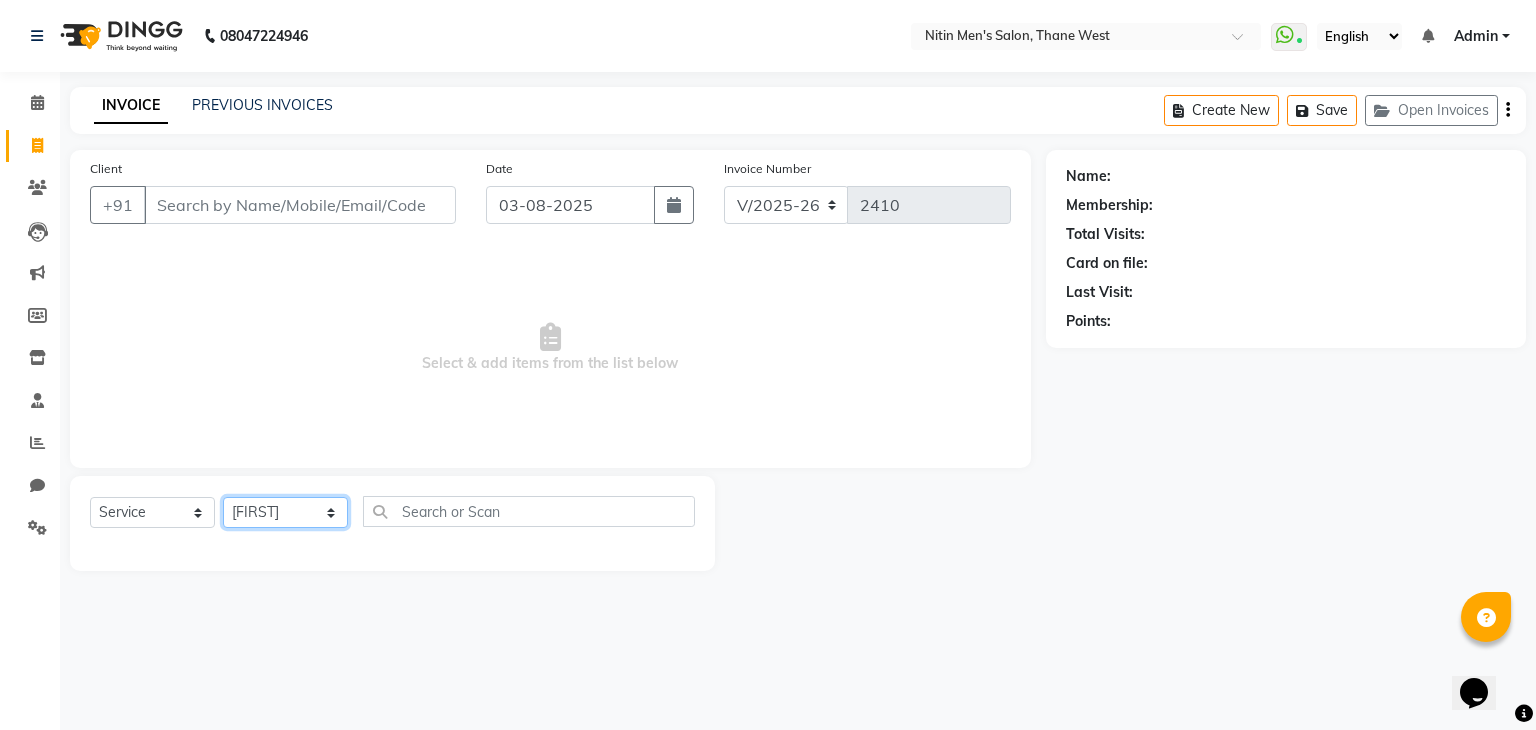 click on "Select Stylist ALAM ASHISH DEEPA HASIB JITU MEENAKSHI NITIN SIR PRAJAKTA Rupa SANDEEP SHAHIM YASEEN" 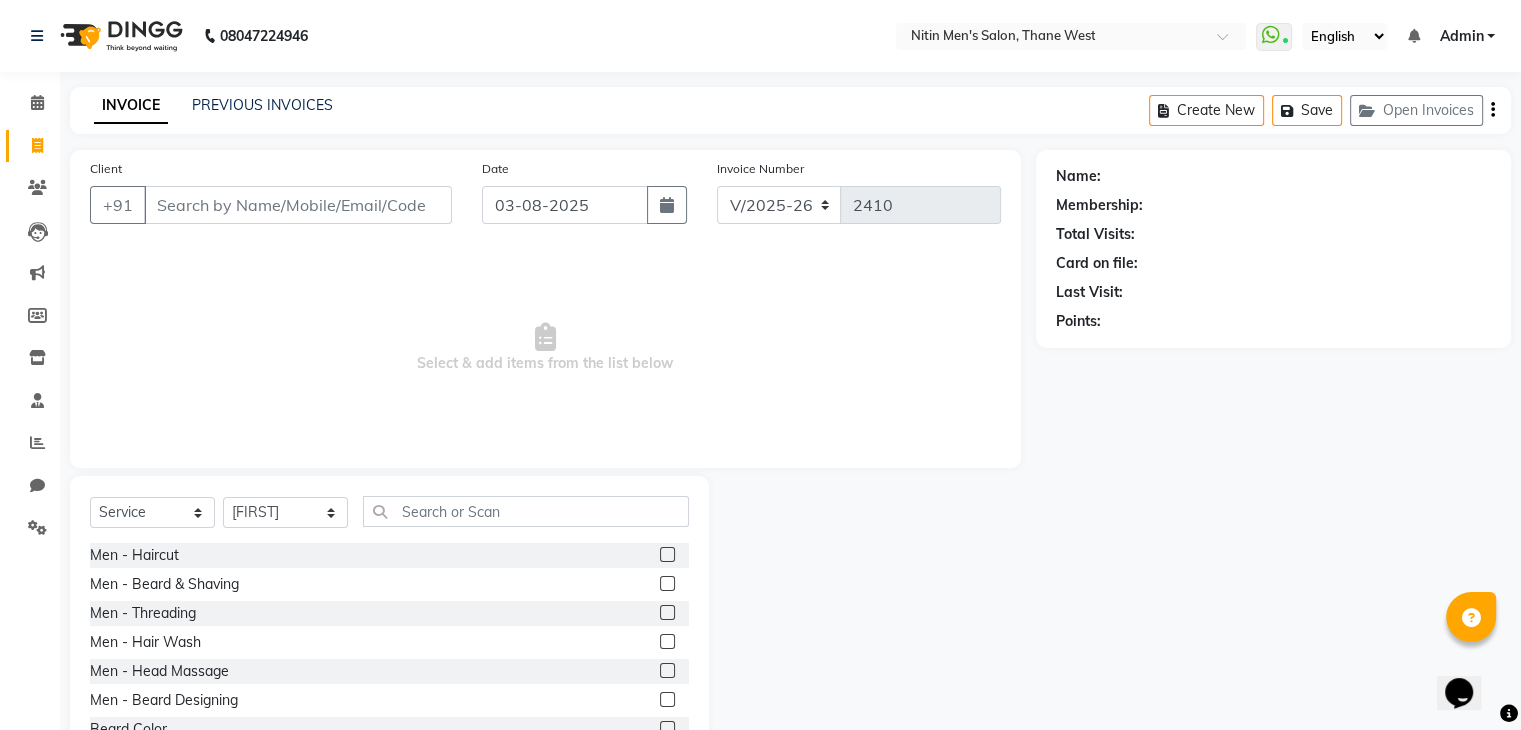 click 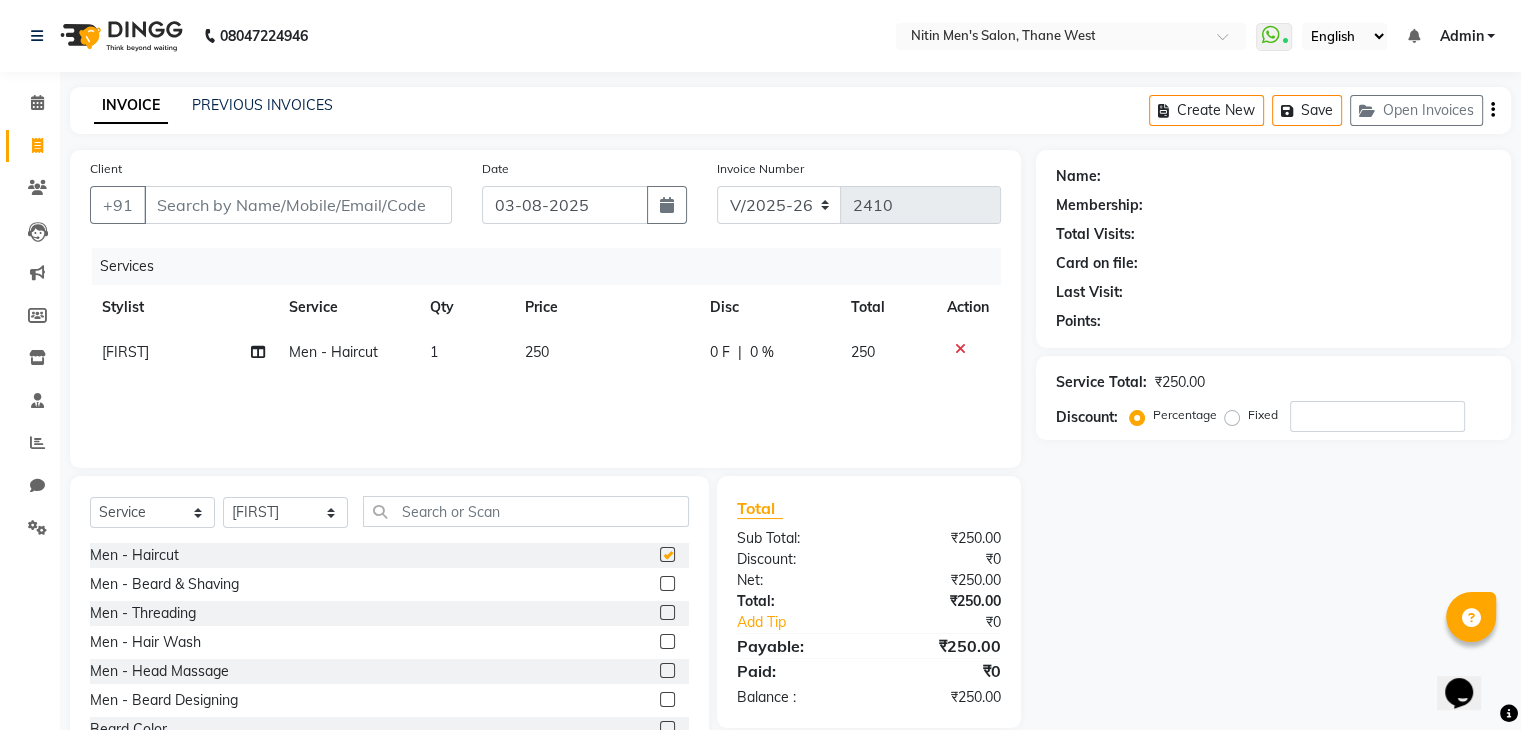 checkbox on "false" 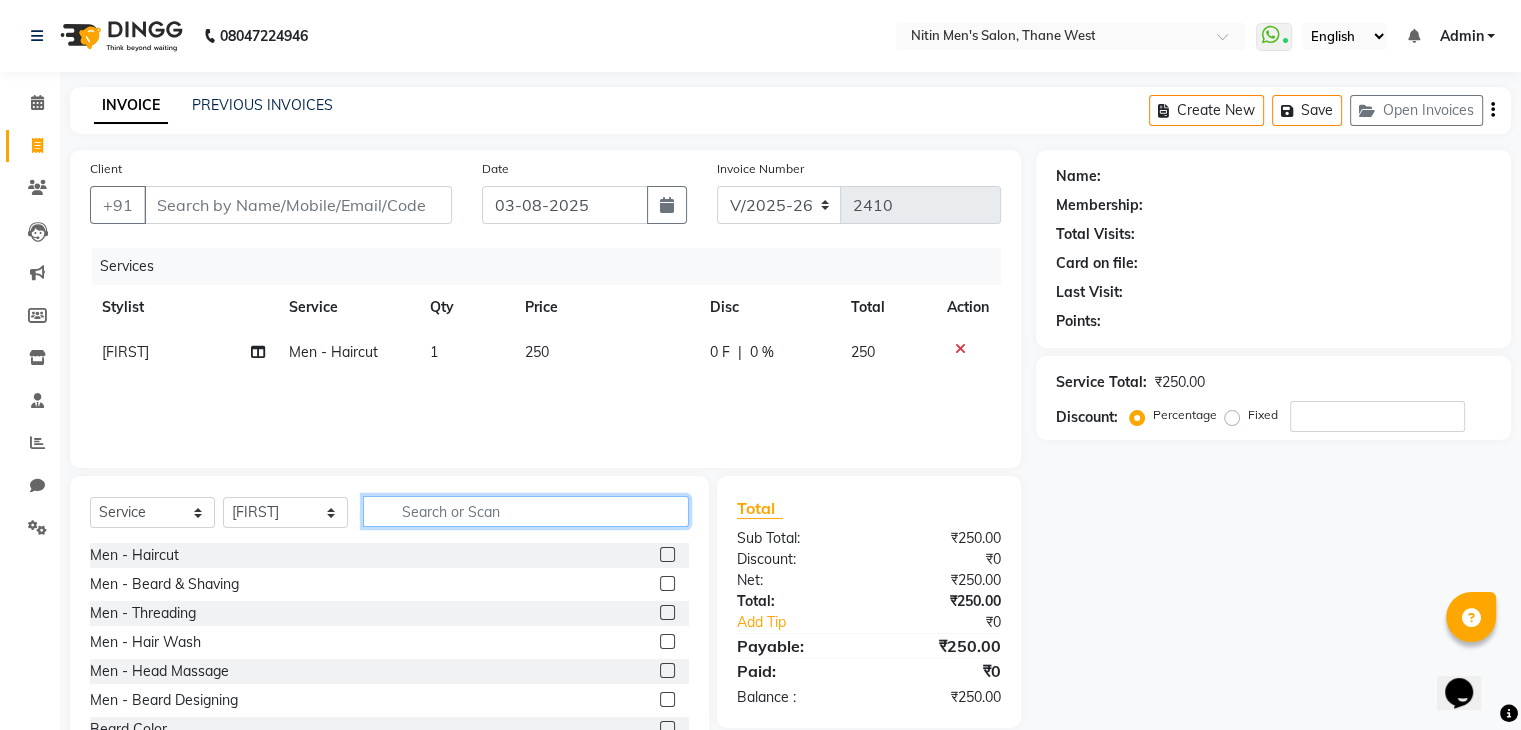 click 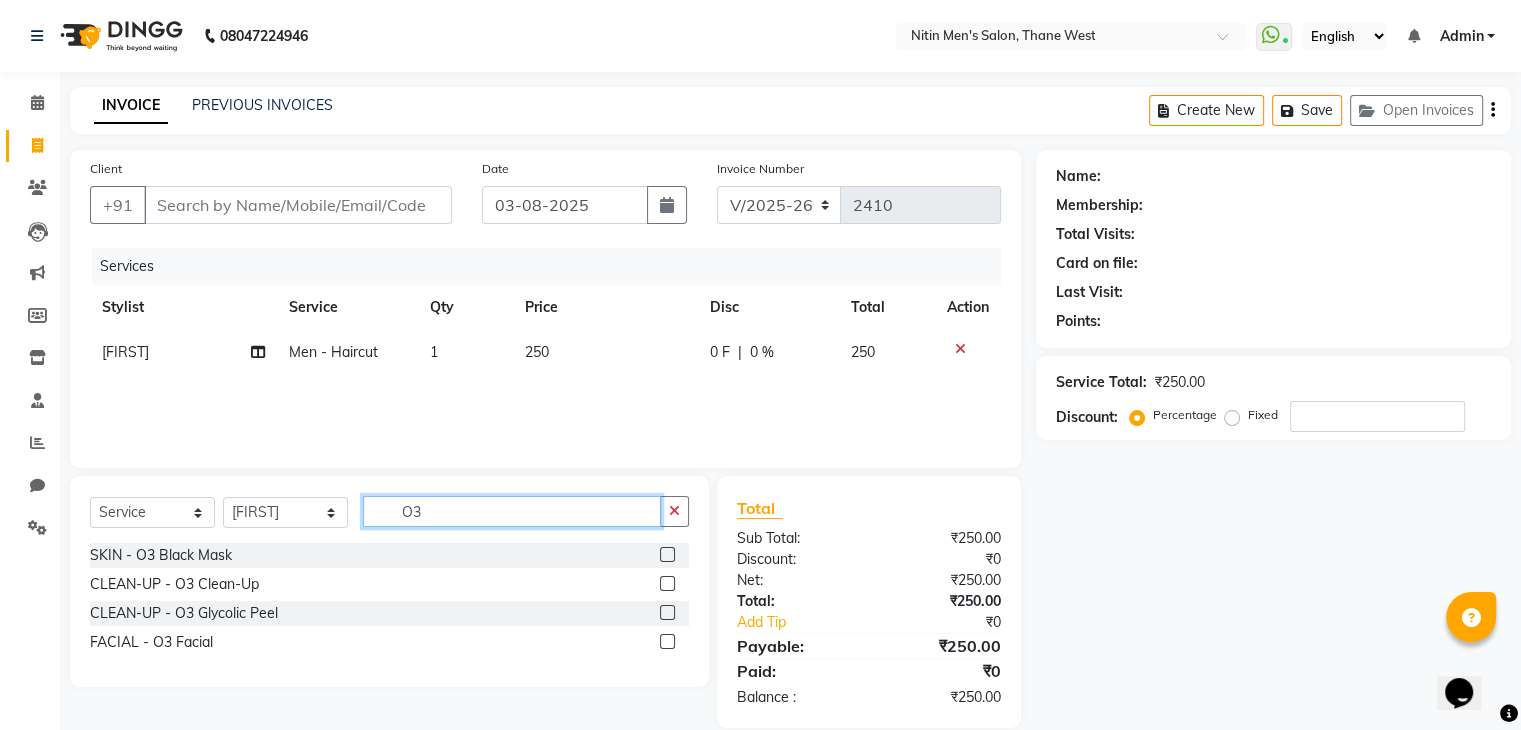 type on "O3" 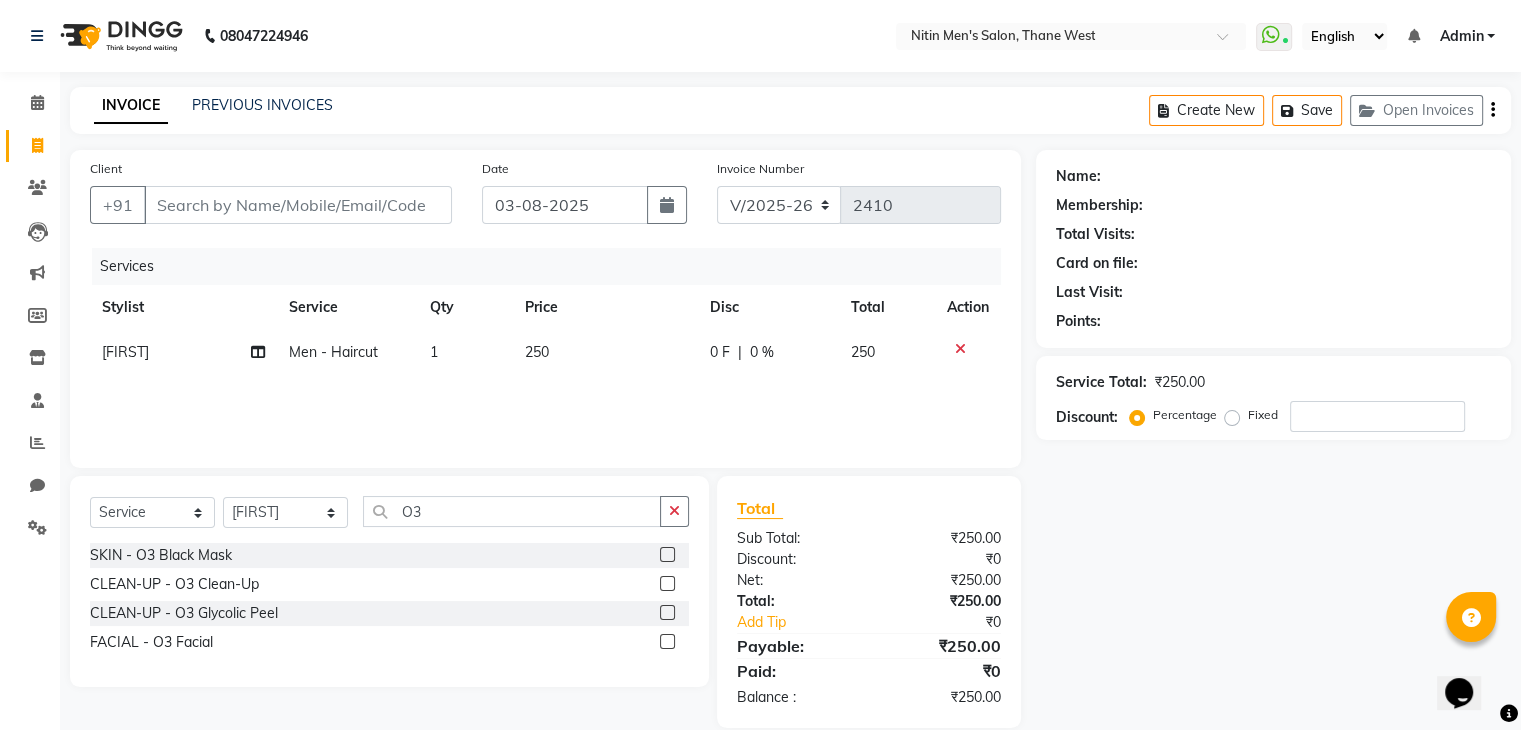 click 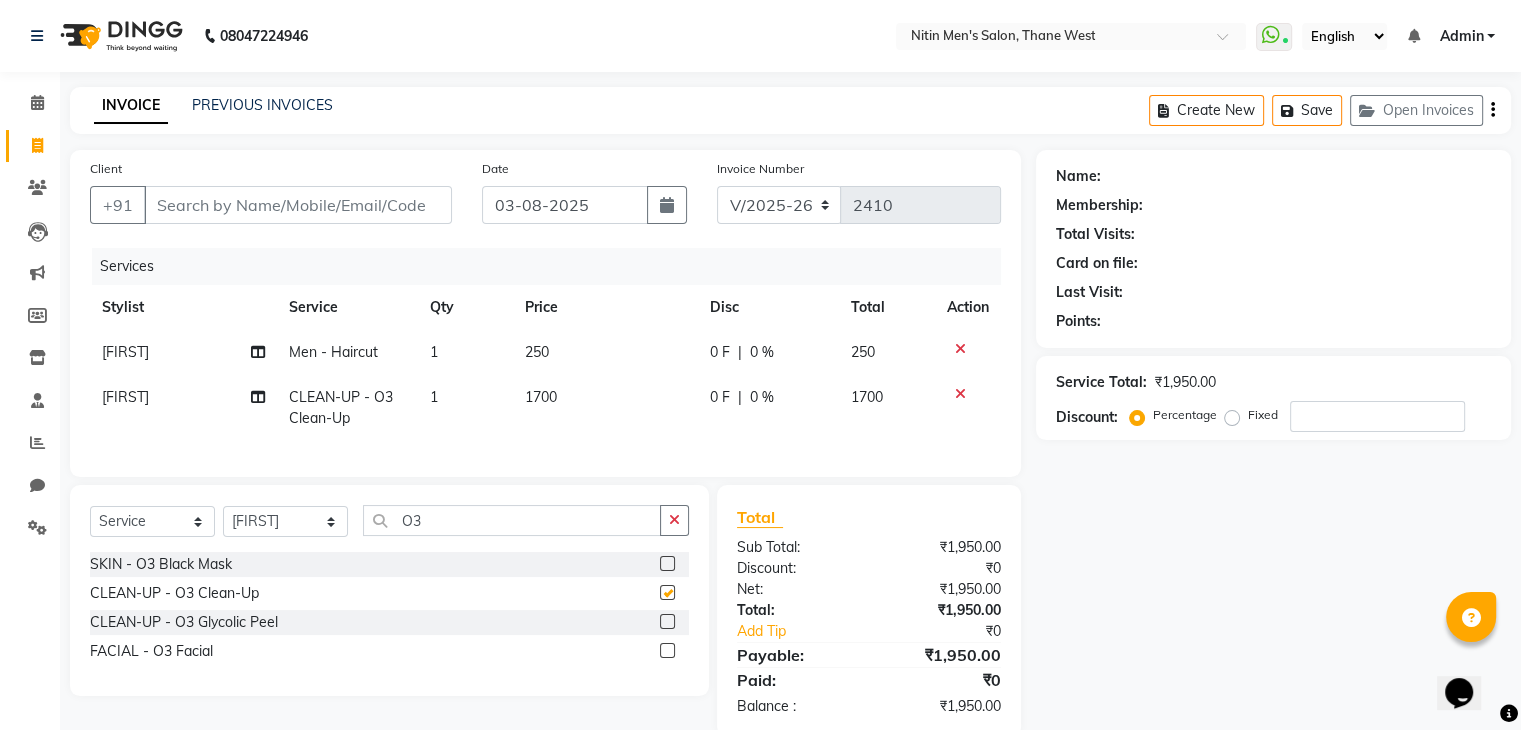 checkbox on "false" 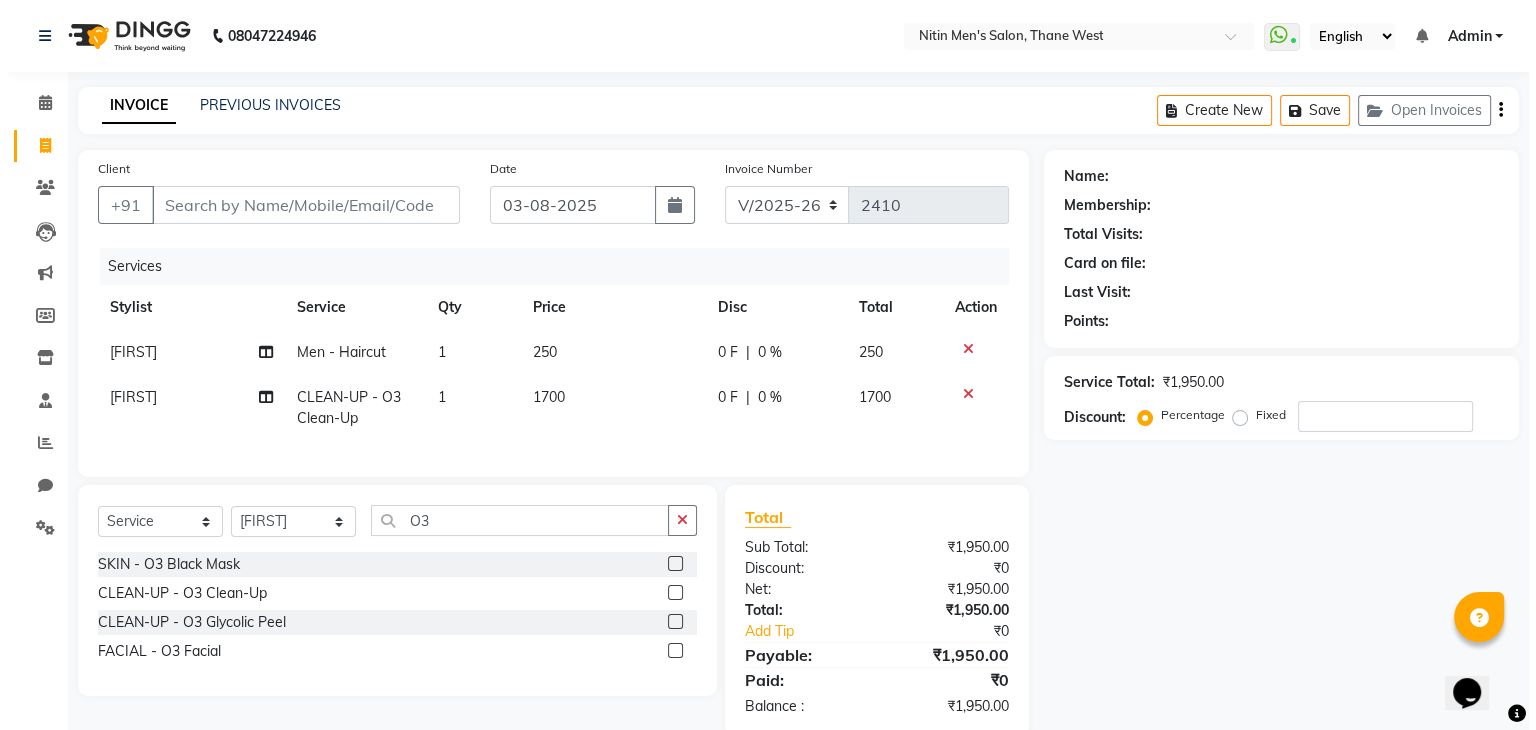 scroll, scrollTop: 52, scrollLeft: 0, axis: vertical 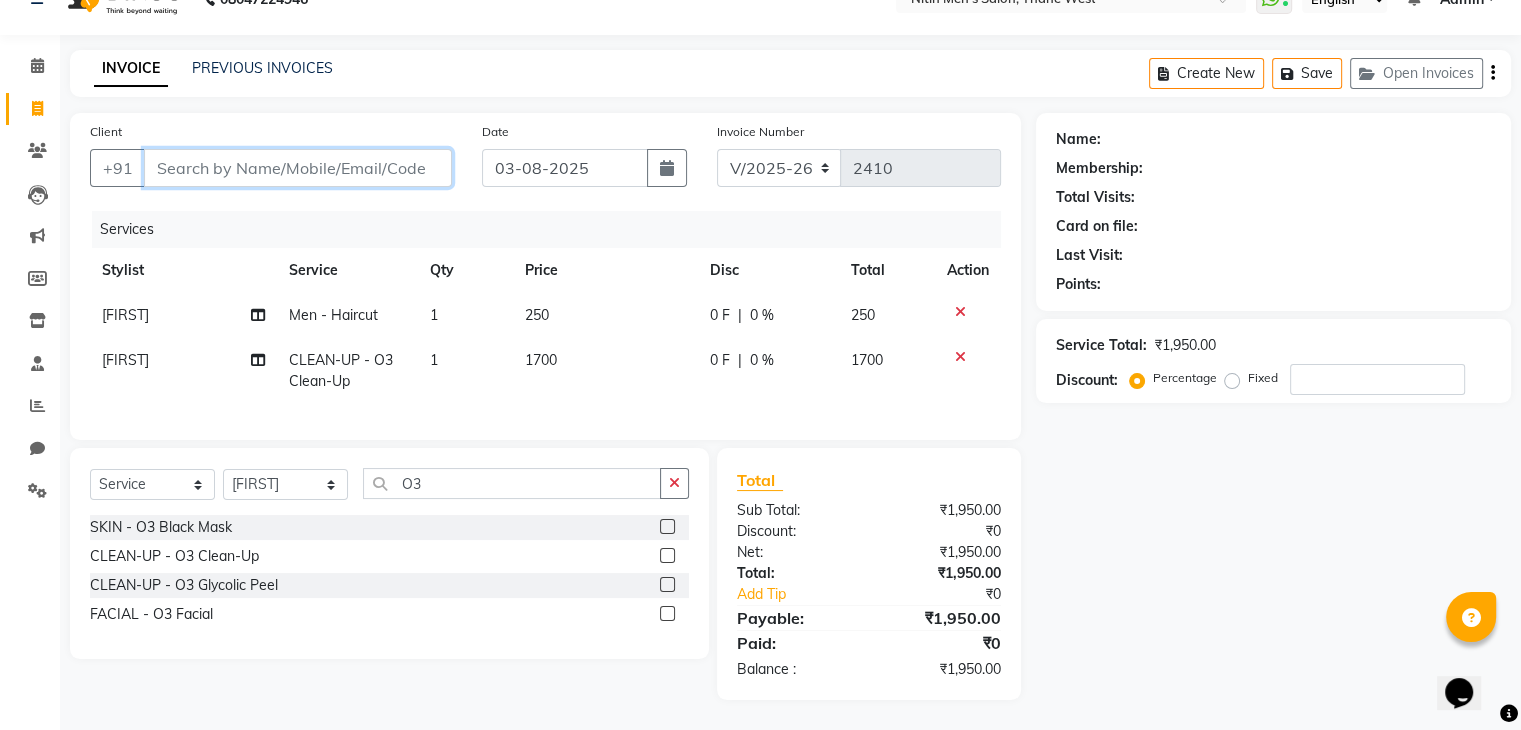 click on "Client" at bounding box center (298, 168) 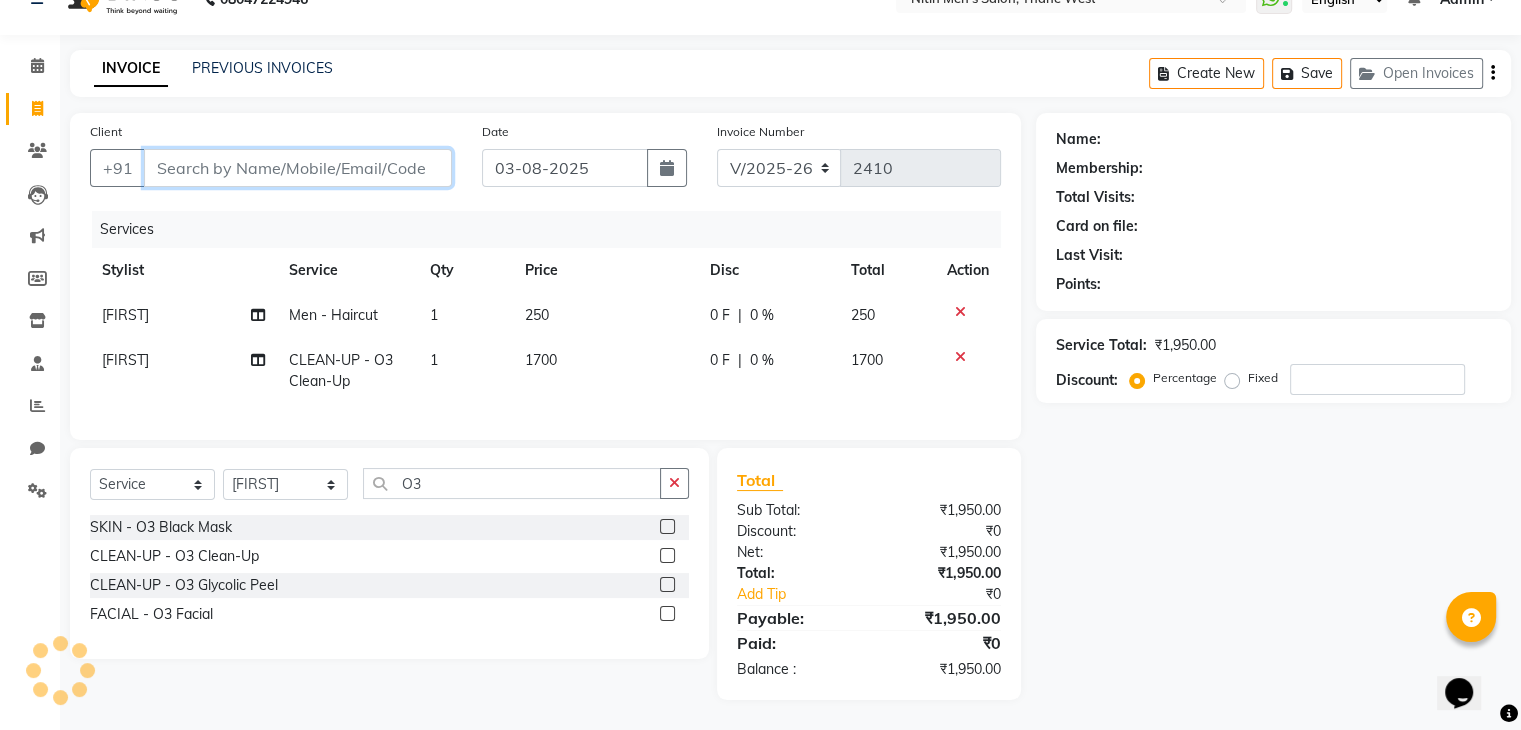 type on "9" 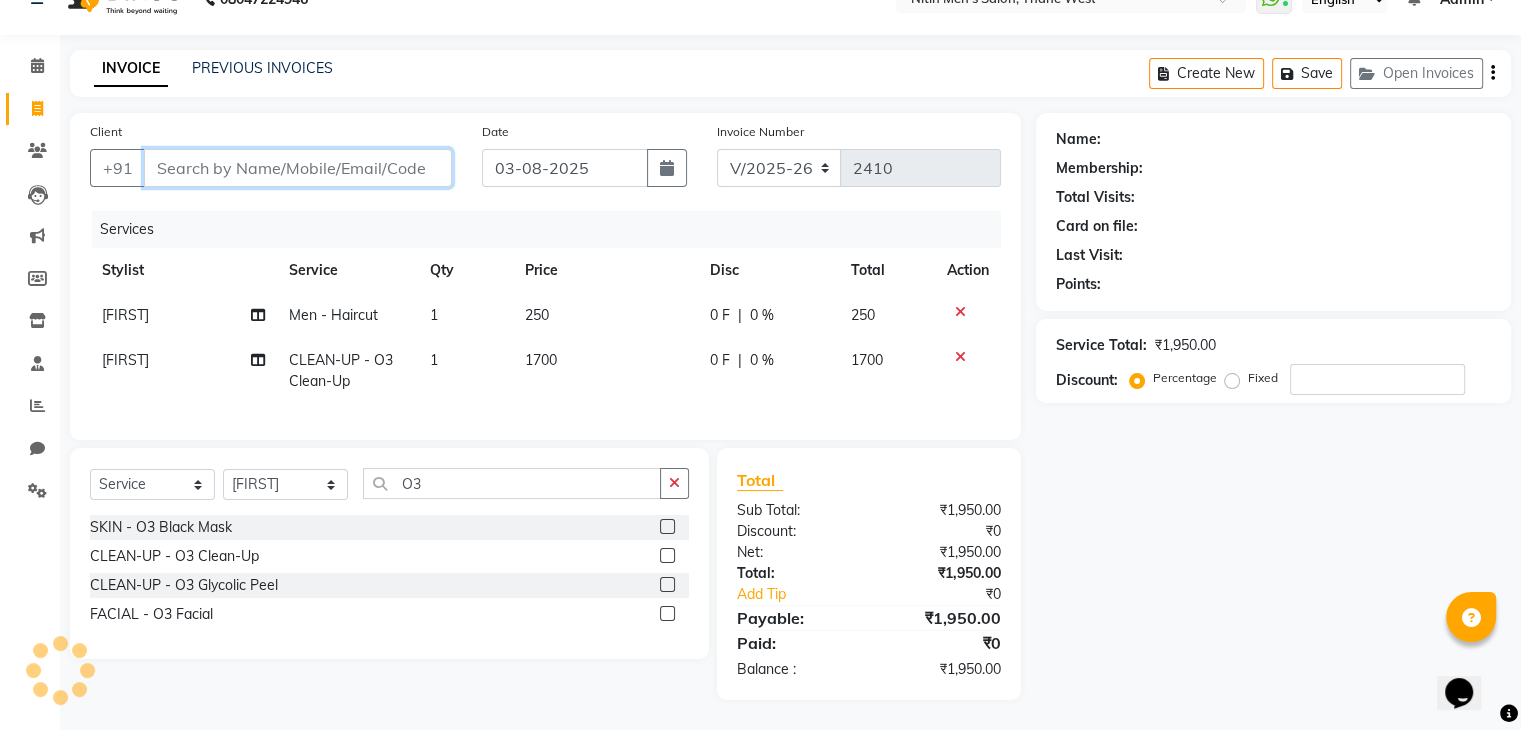 type on "0" 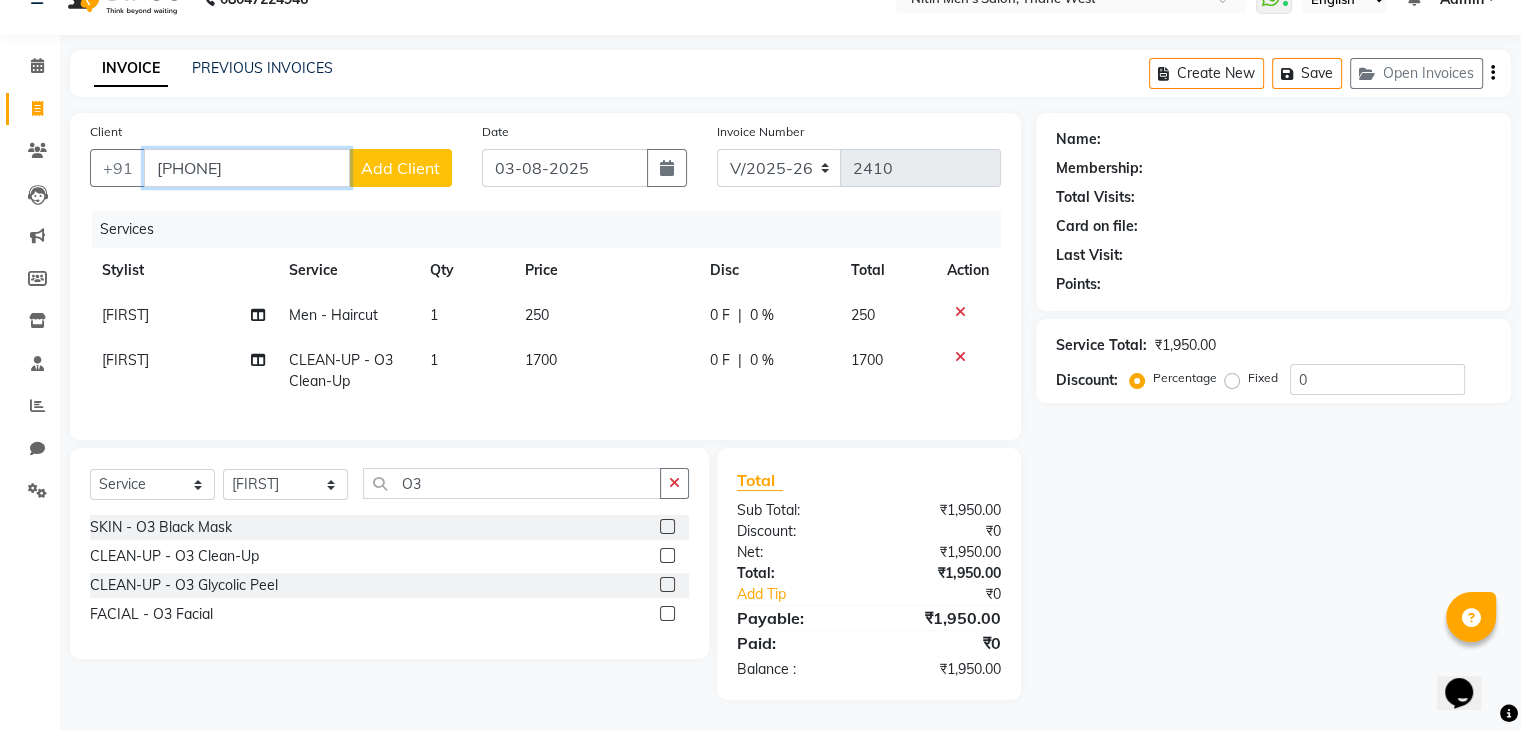 type on "[PHONE]" 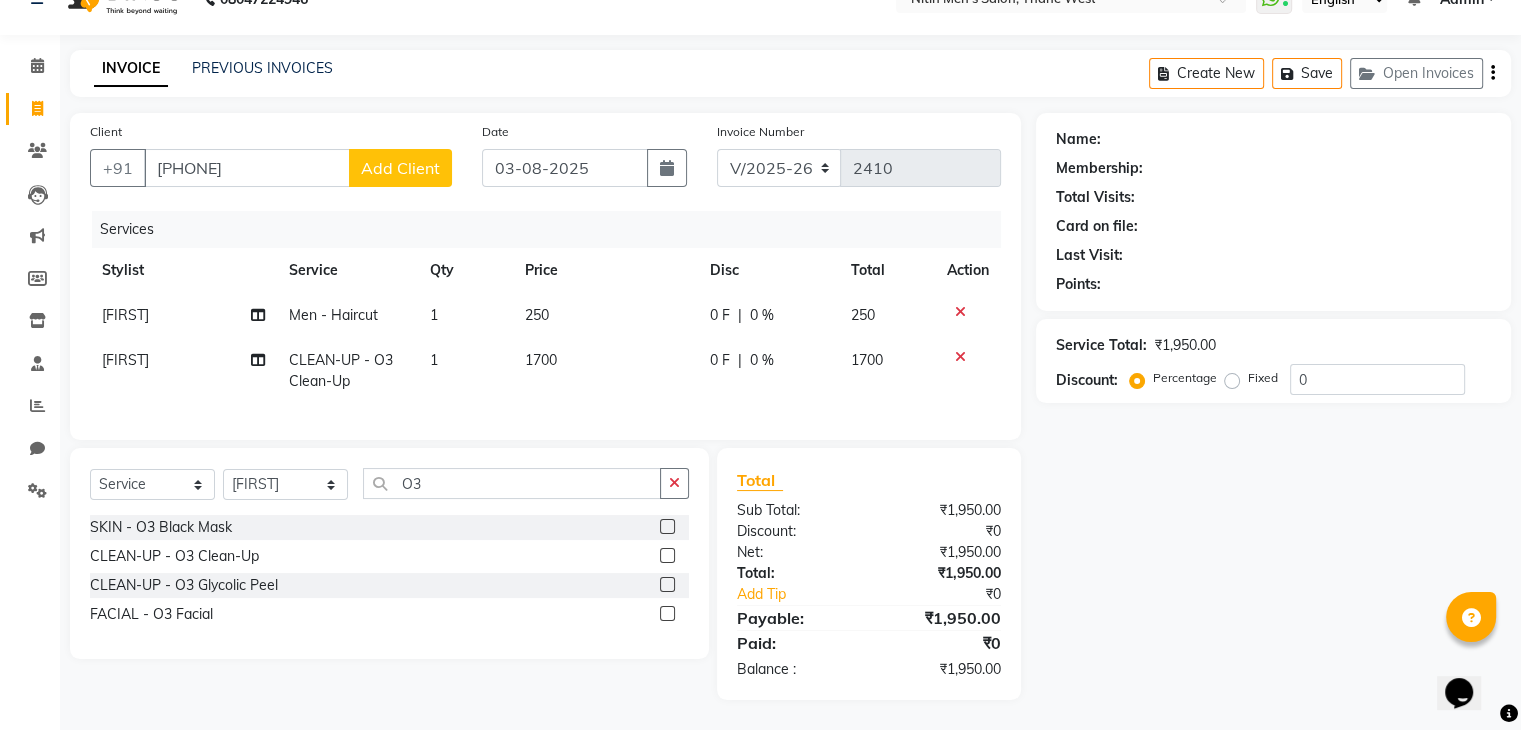 click on "Add Client" 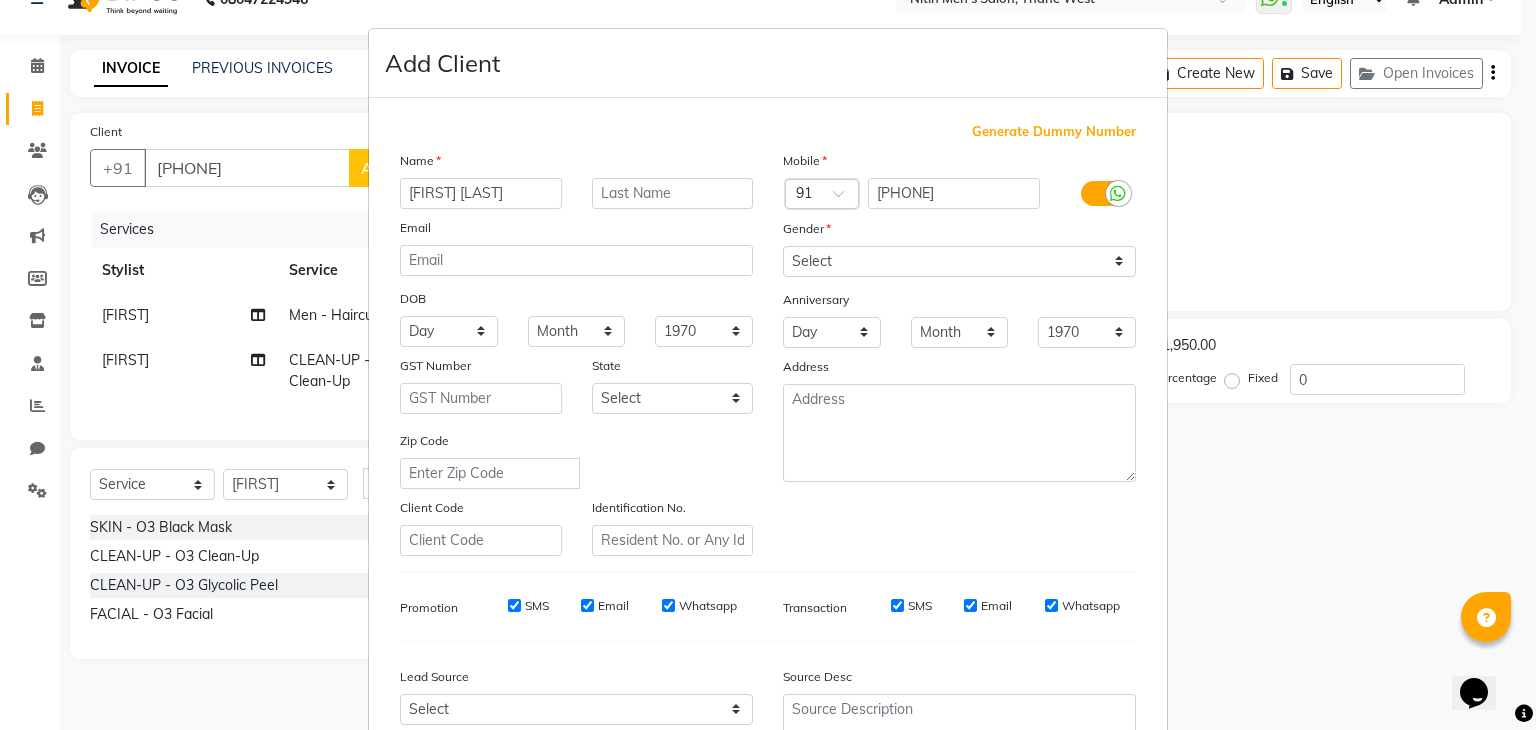 type on "[FIRST] [LAST]" 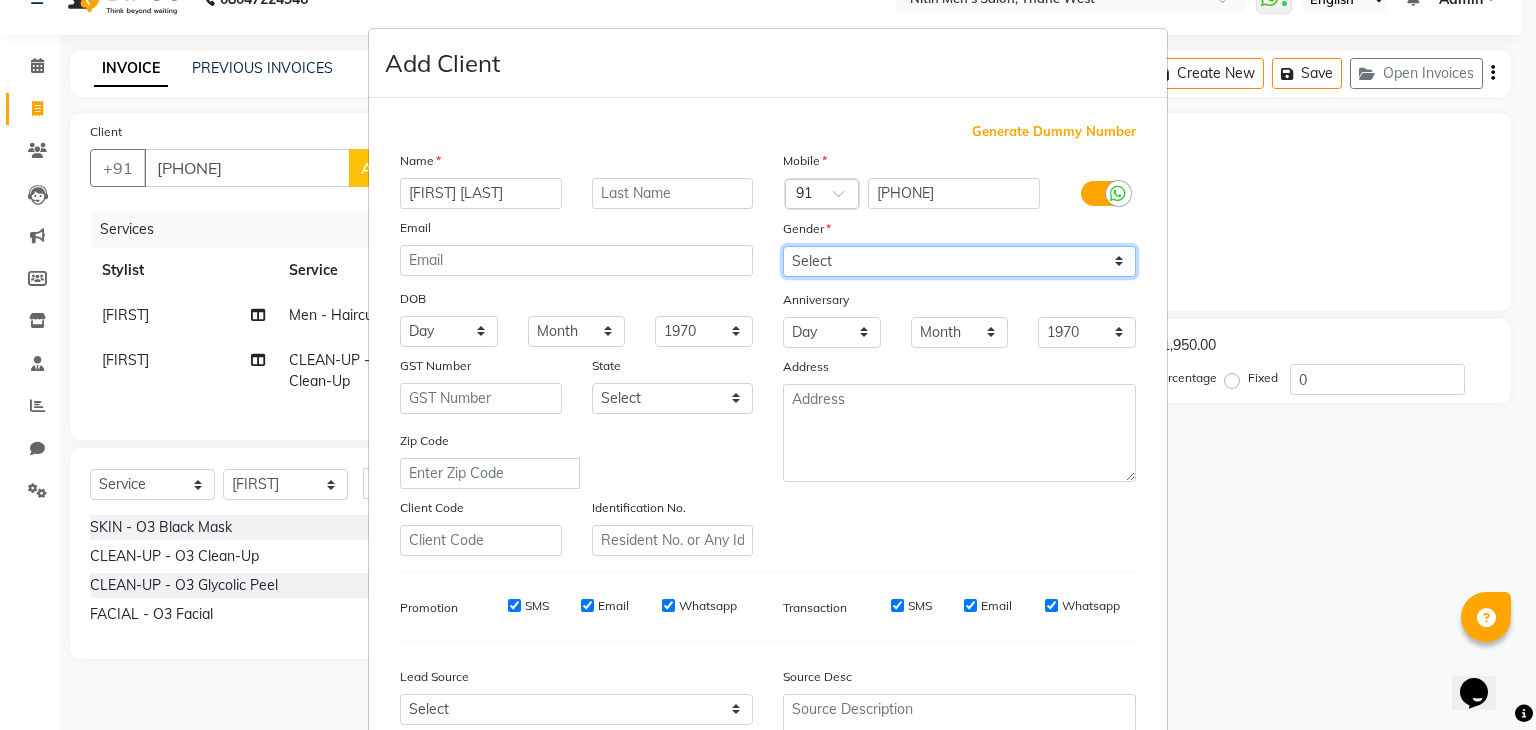 click on "Select Male Female Other Prefer Not To Say" at bounding box center [959, 261] 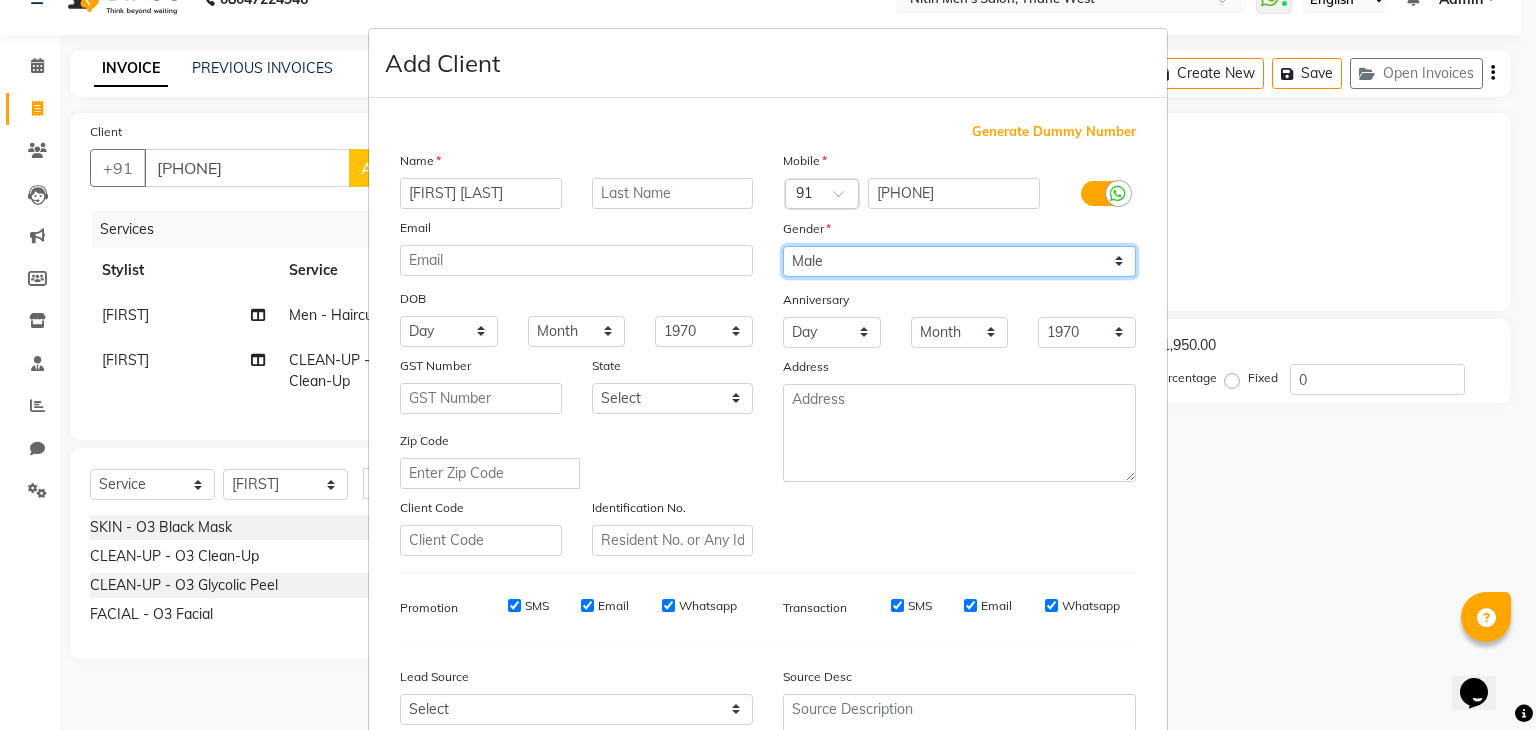 click on "Select Male Female Other Prefer Not To Say" at bounding box center (959, 261) 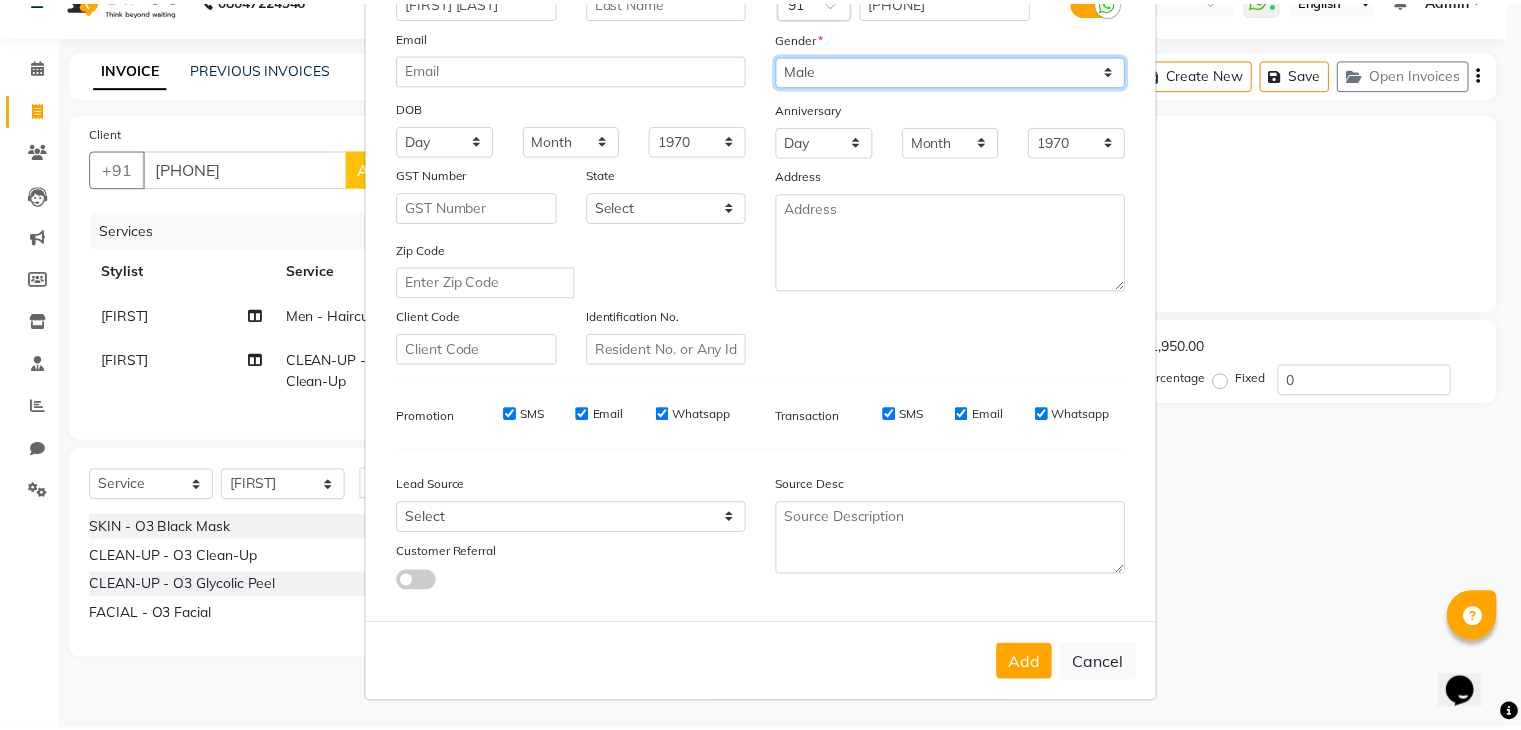 scroll, scrollTop: 203, scrollLeft: 0, axis: vertical 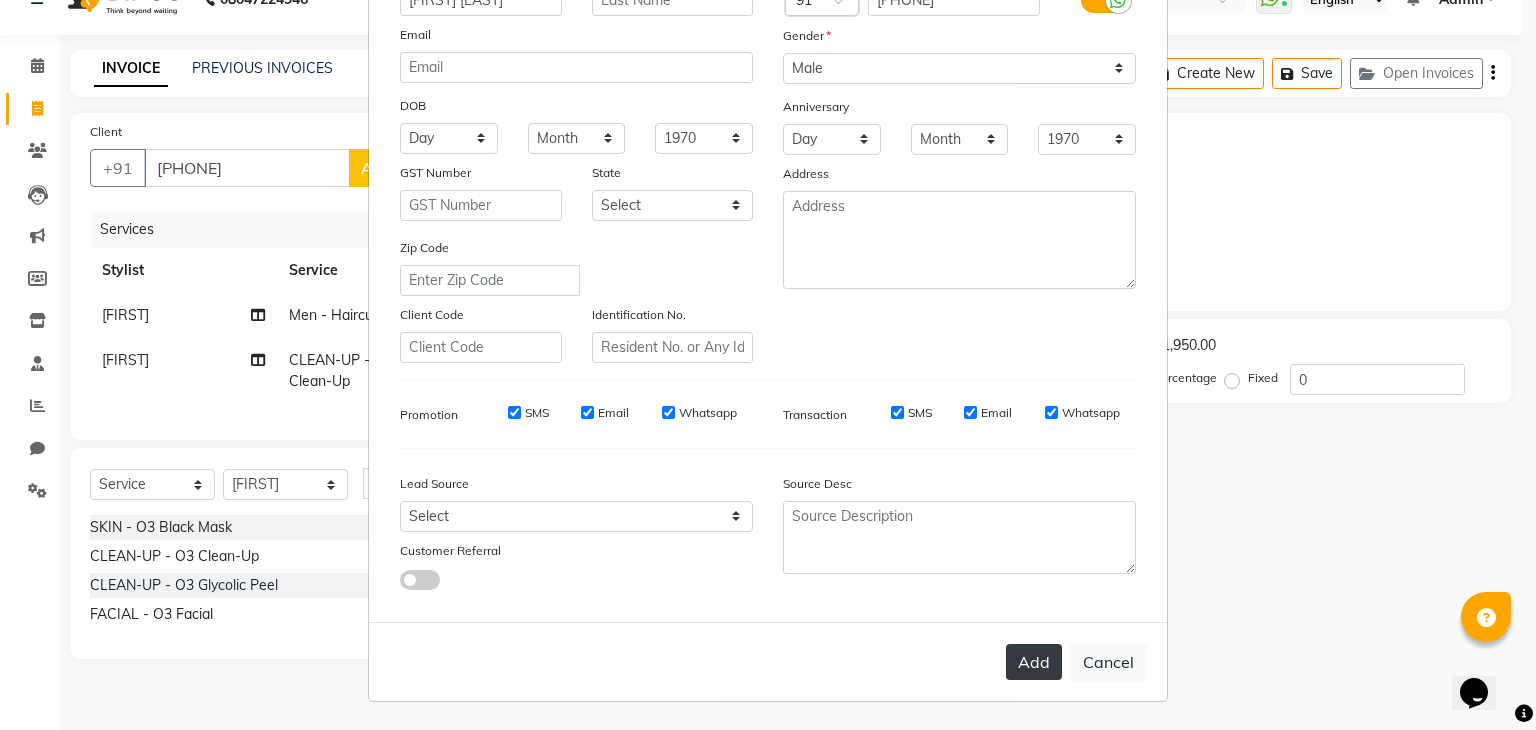 click on "Add" at bounding box center [1034, 662] 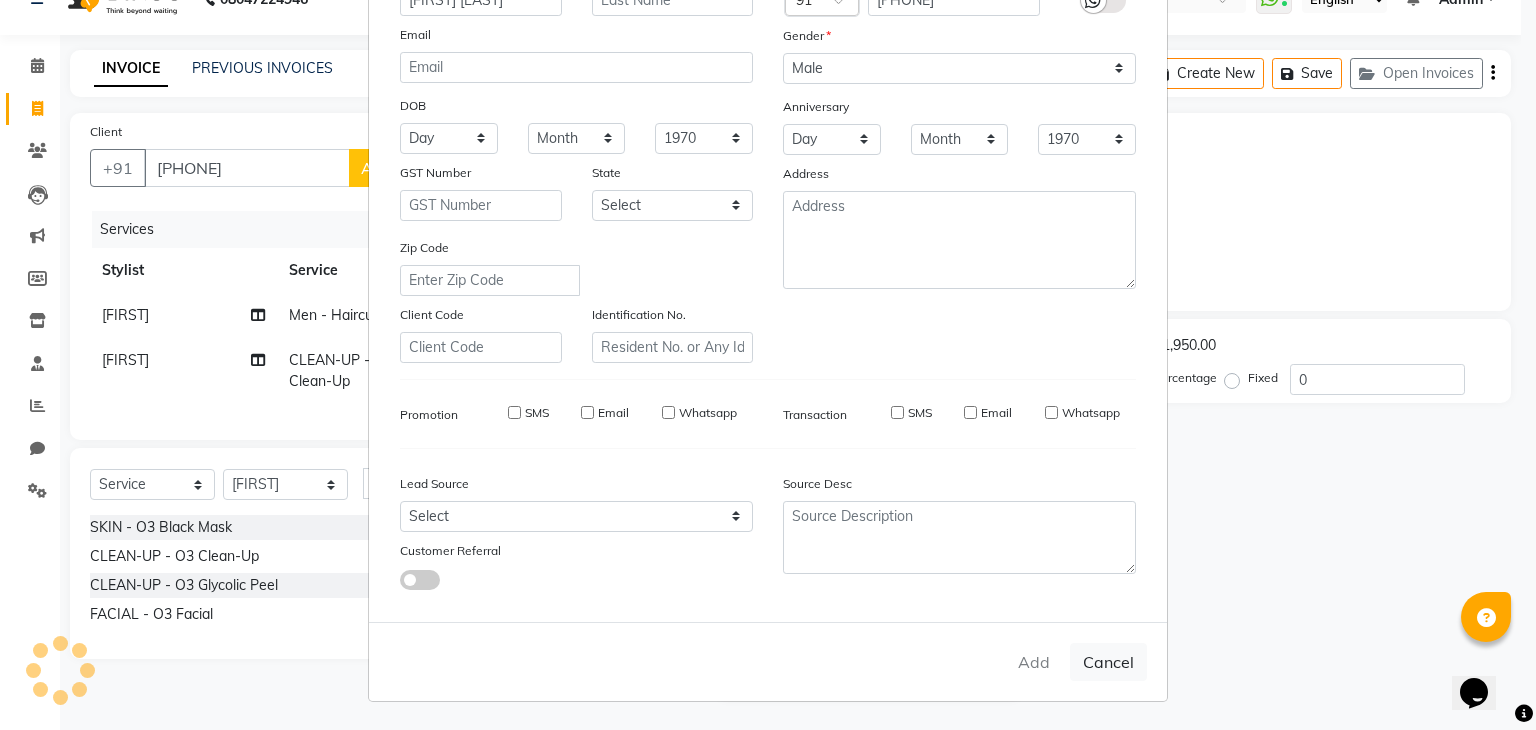 type 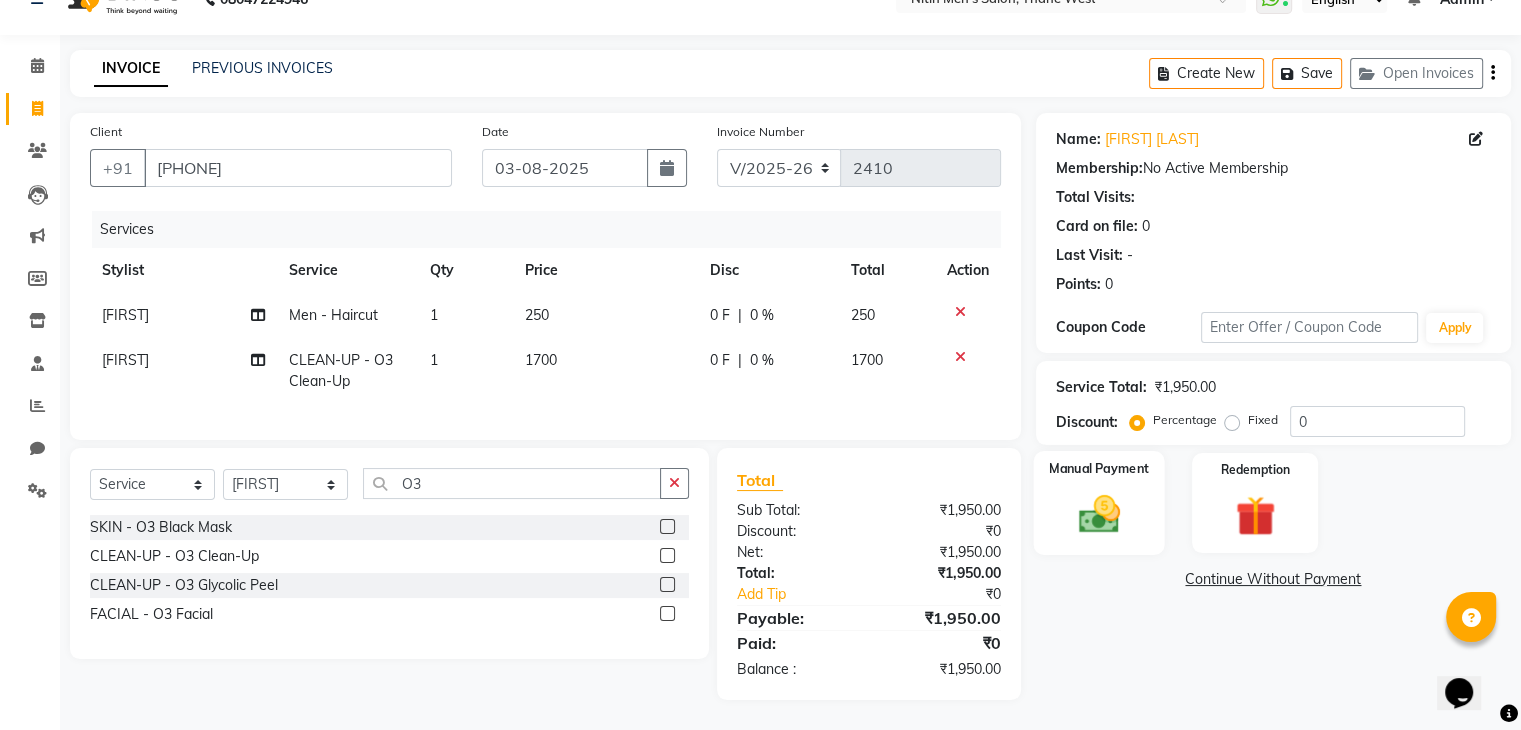 click 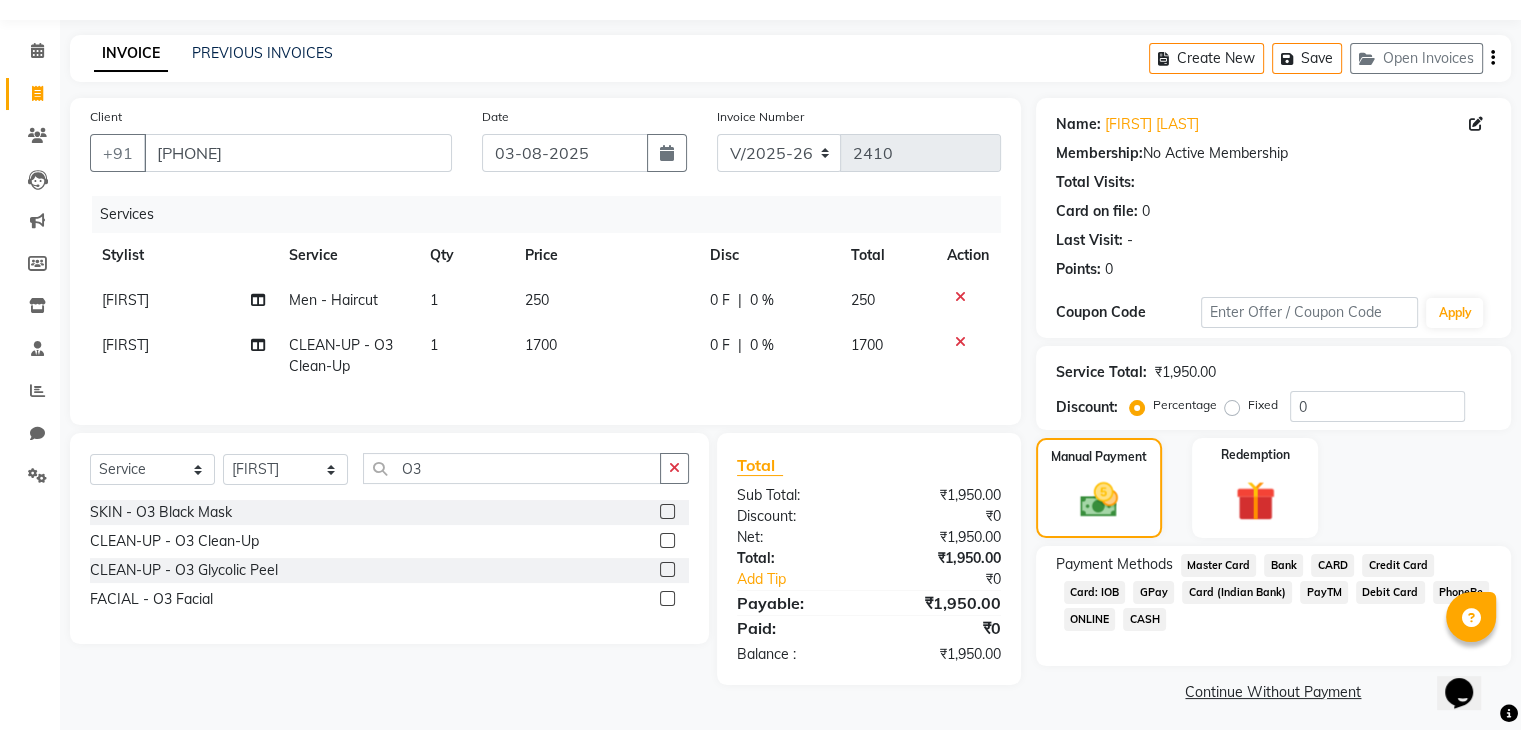 click on "GPay" 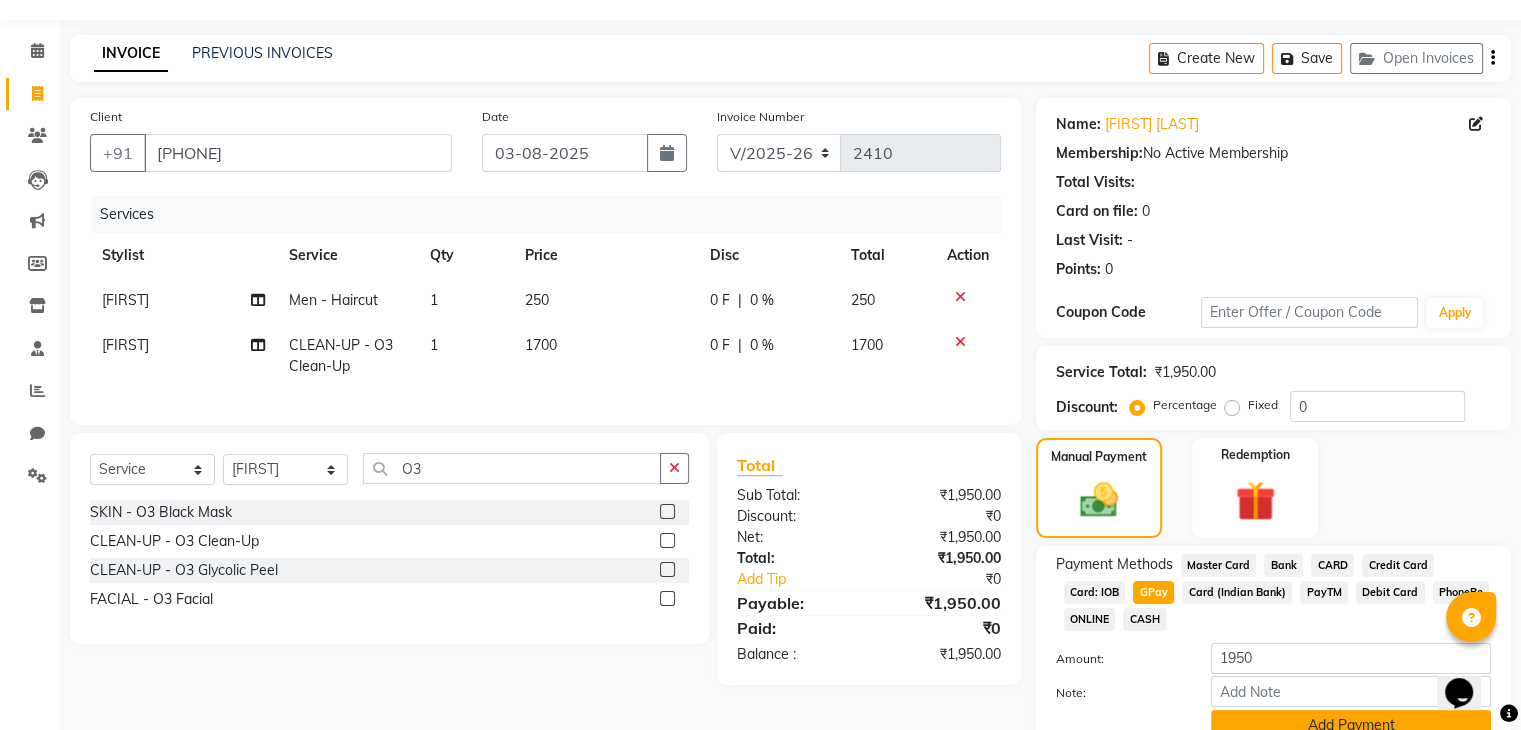 click on "Add Payment" 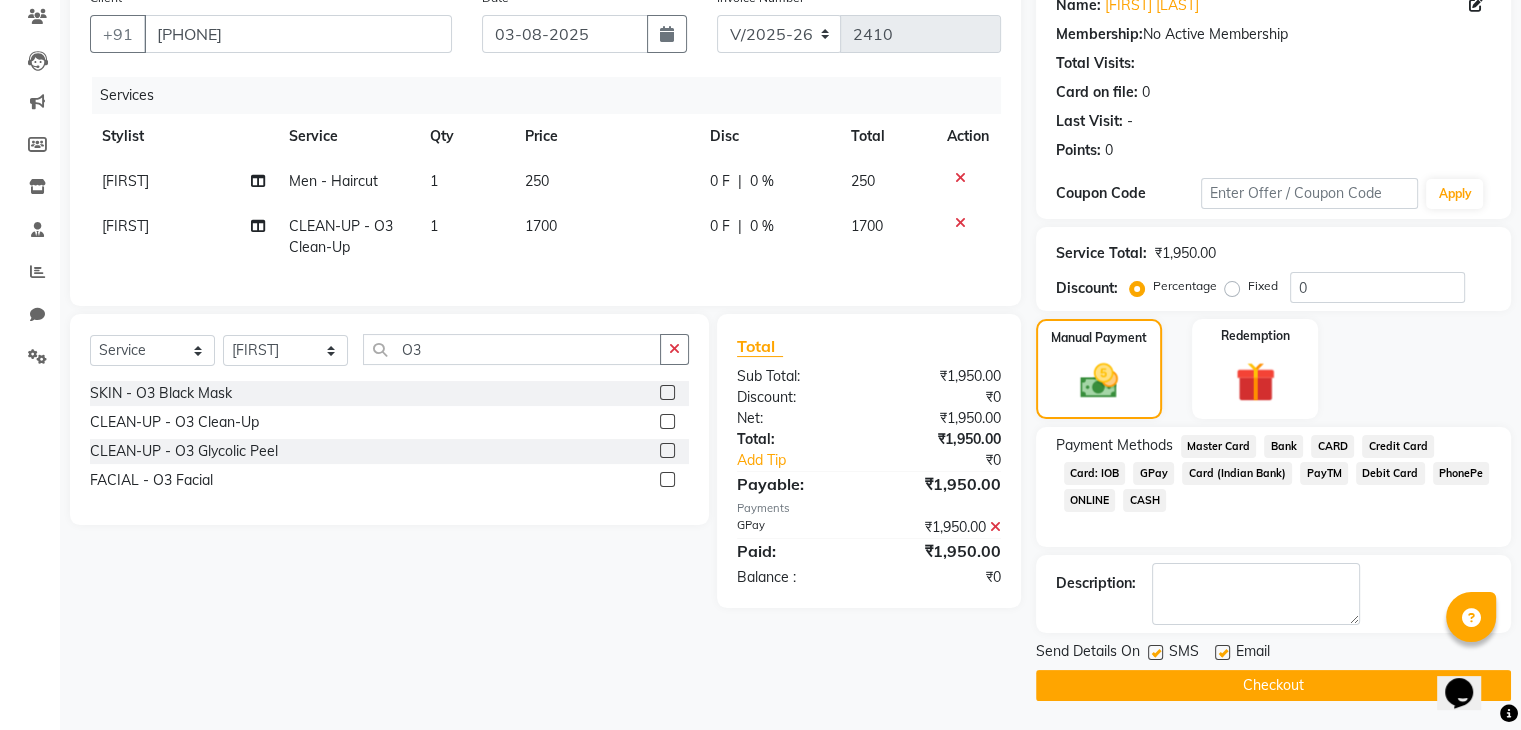 click on "Checkout" 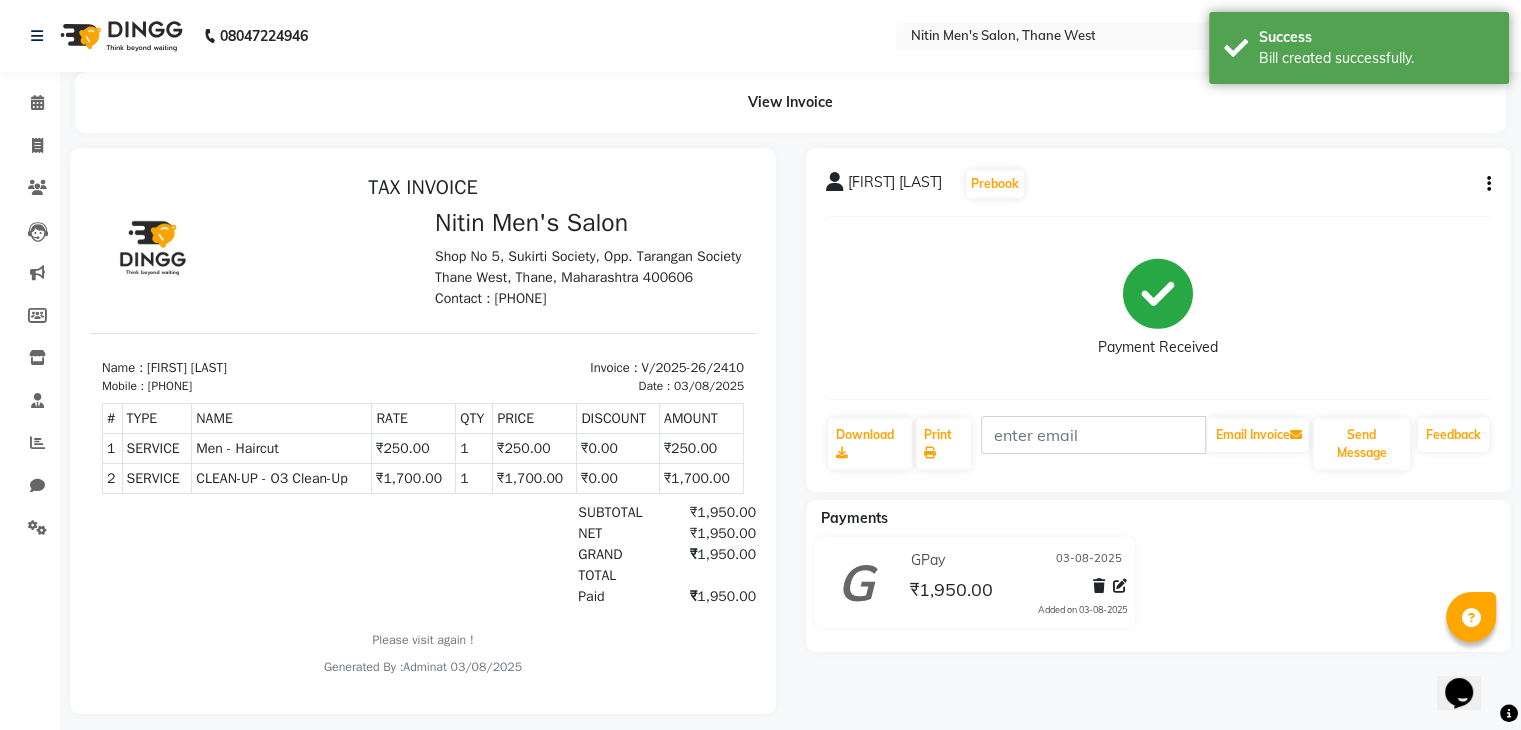 scroll, scrollTop: 0, scrollLeft: 0, axis: both 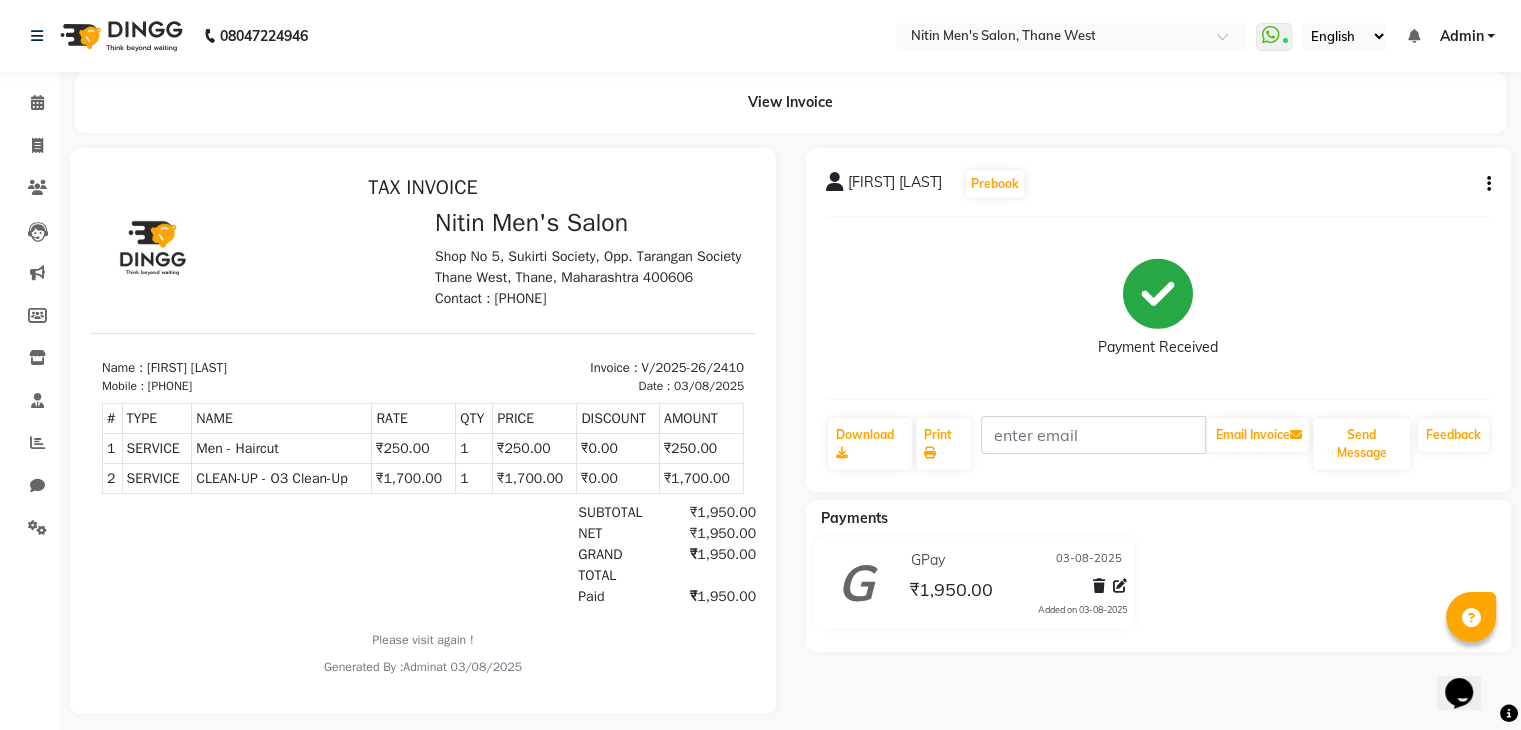click on "[FIRST] [LAST] Prebook Payment Received Download Print Email Invoice Send Message Feedback" 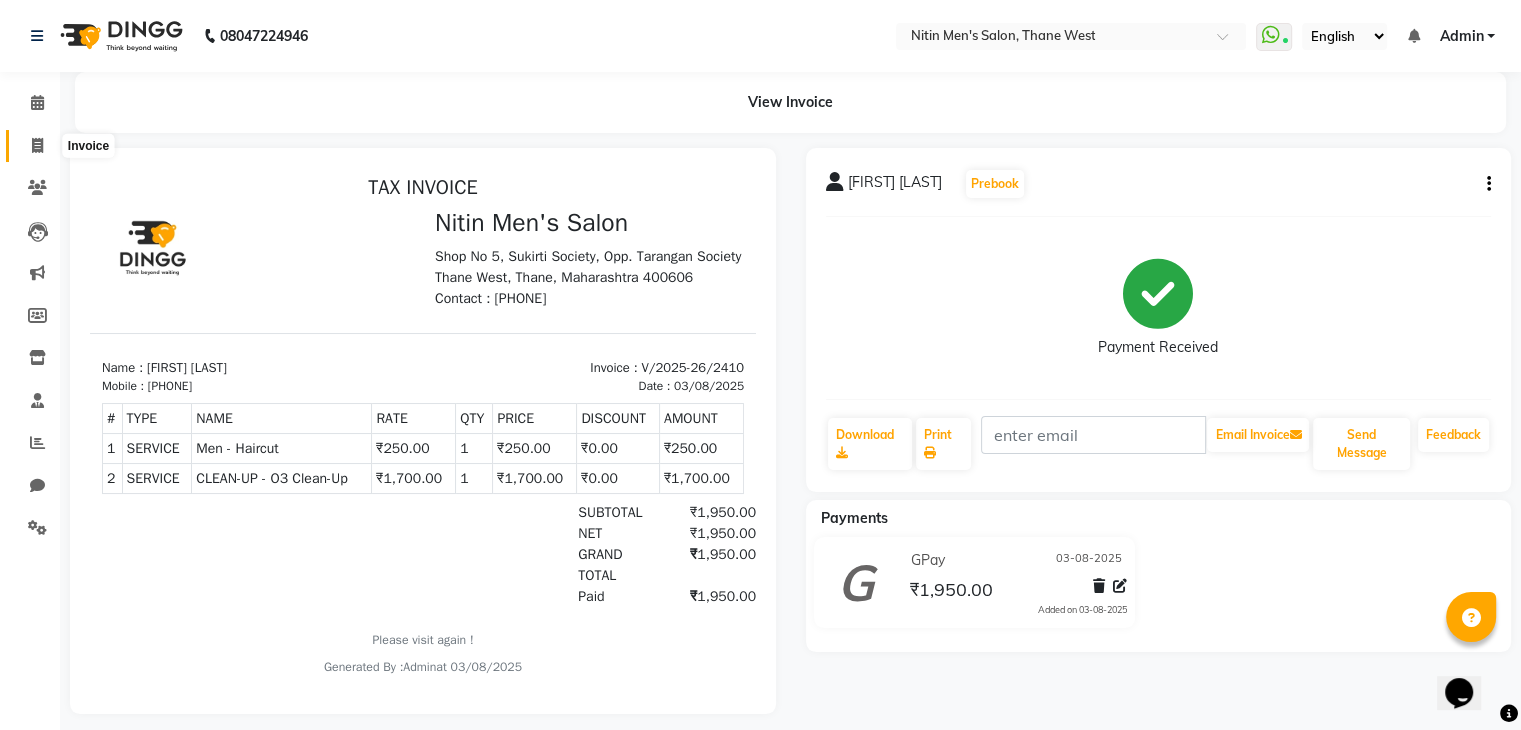 click 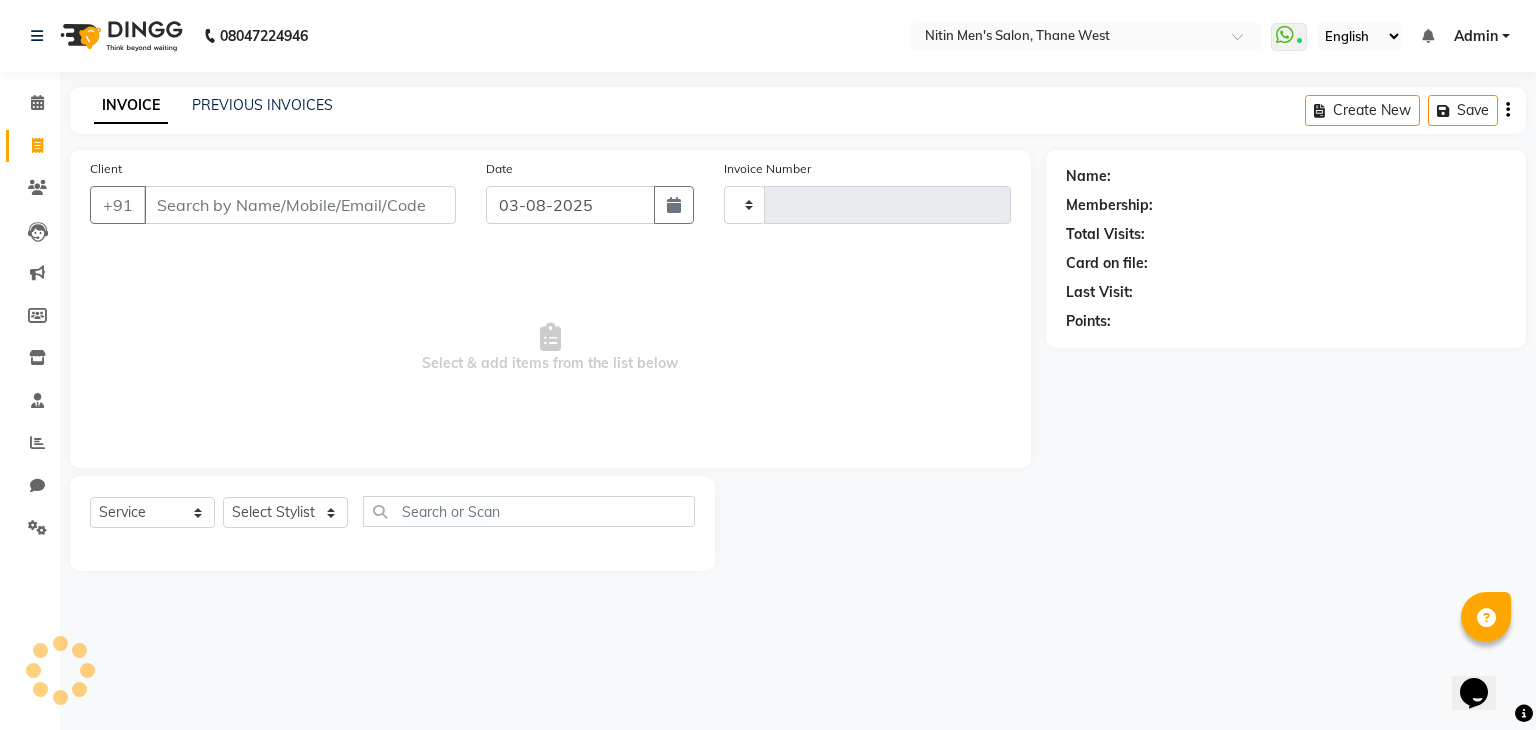 type on "2411" 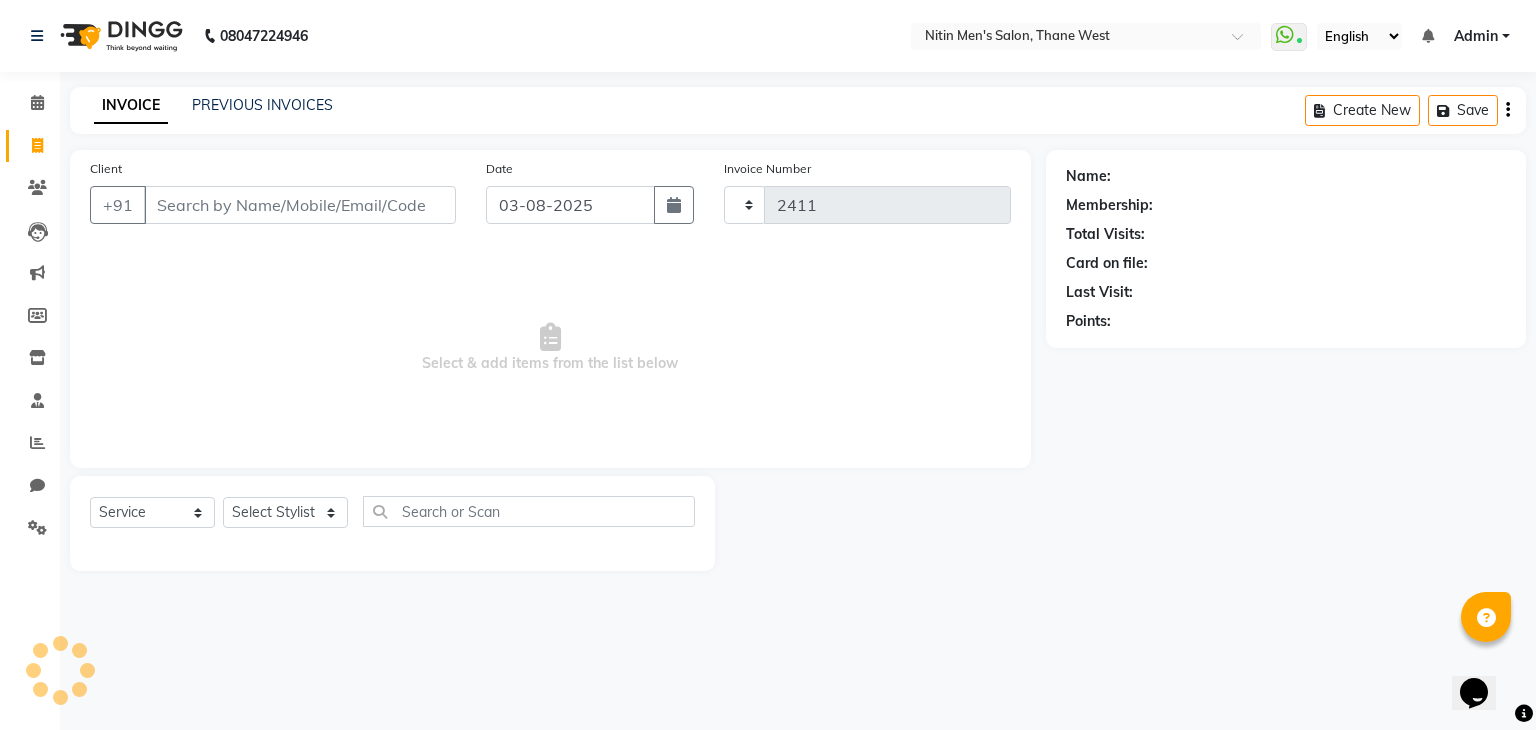 select on "7981" 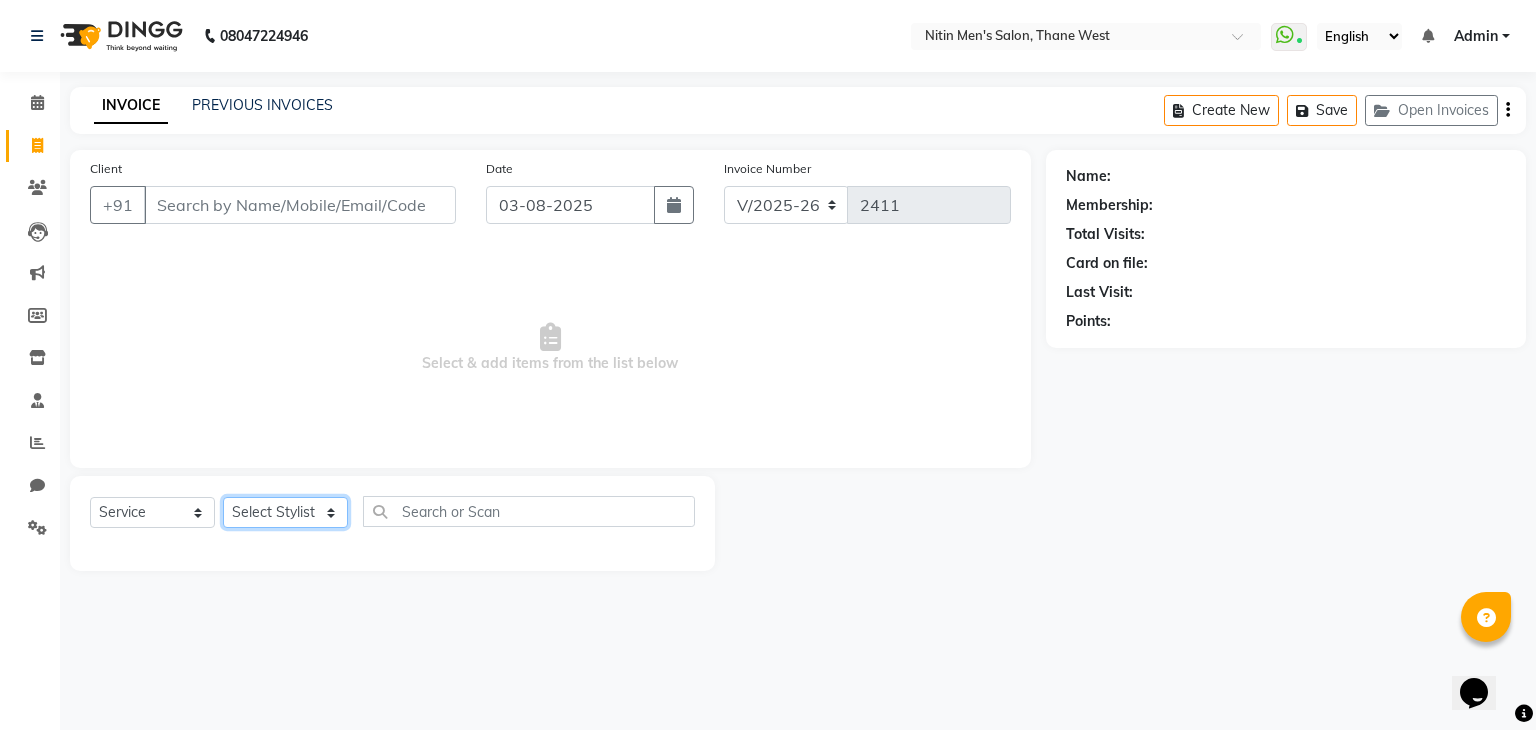 click on "Select Stylist ALAM ASHISH DEEPA HASIB JITU MEENAKSHI NITIN SIR PRAJAKTA Rupa SANDEEP SHAHIM YASEEN" 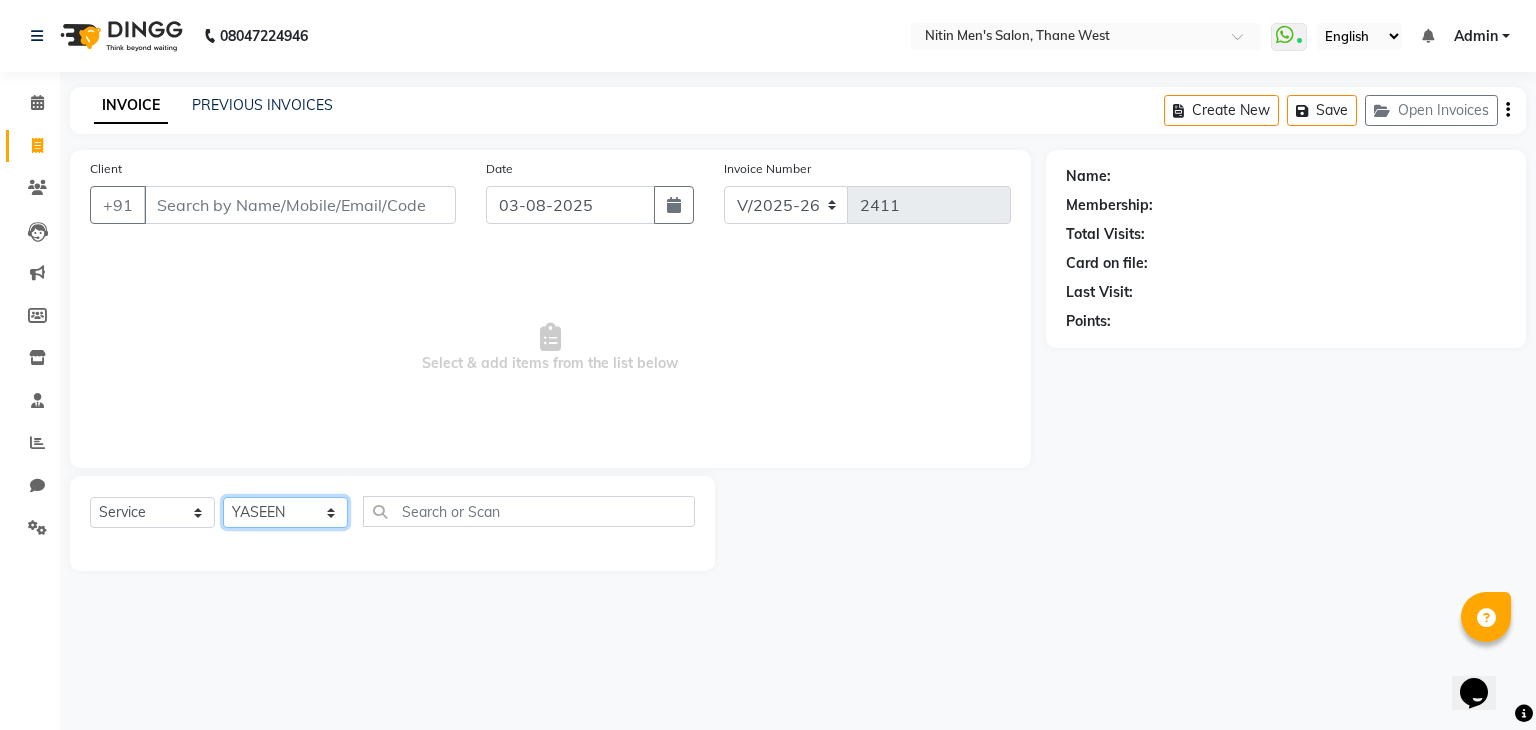 click on "Select Stylist ALAM ASHISH DEEPA HASIB JITU MEENAKSHI NITIN SIR PRAJAKTA Rupa SANDEEP SHAHIM YASEEN" 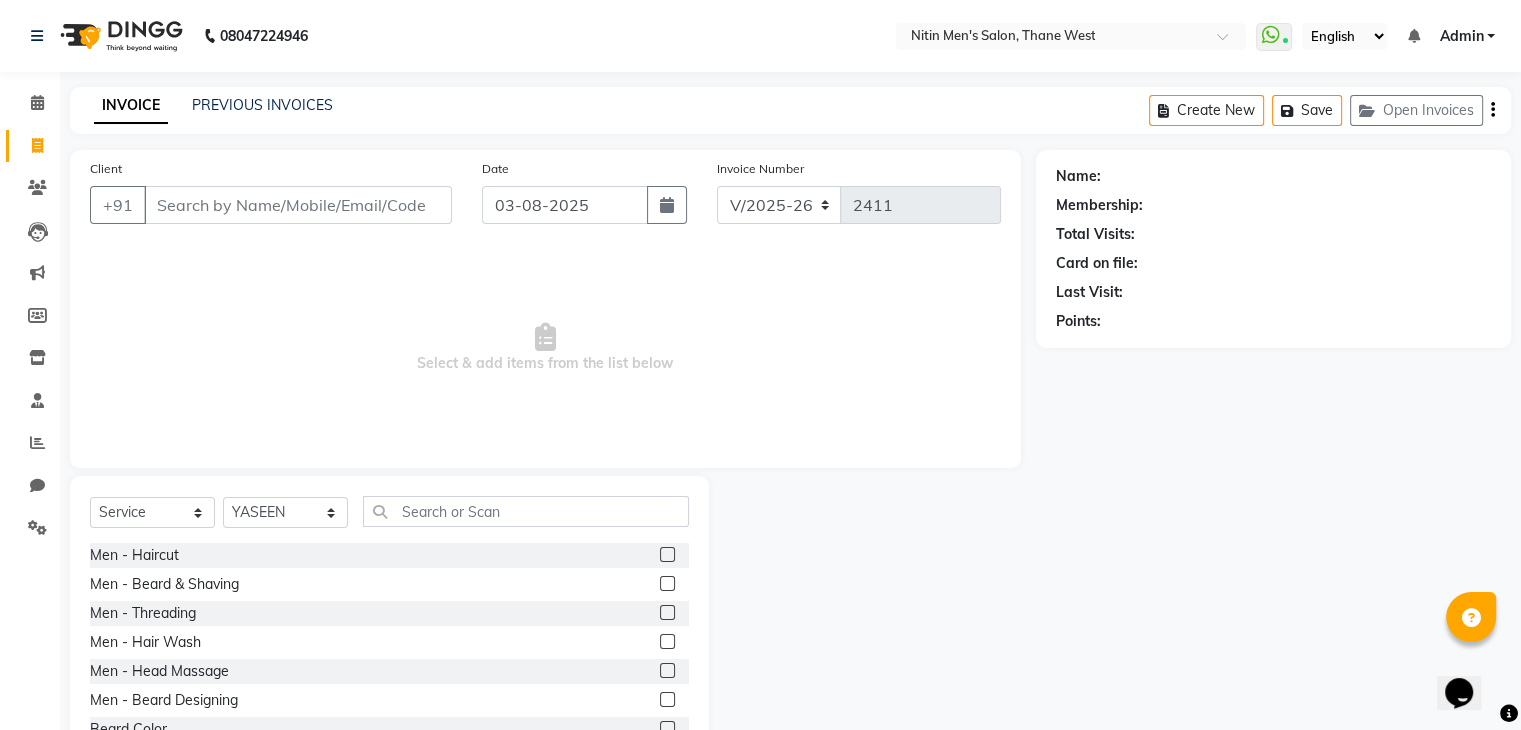 click 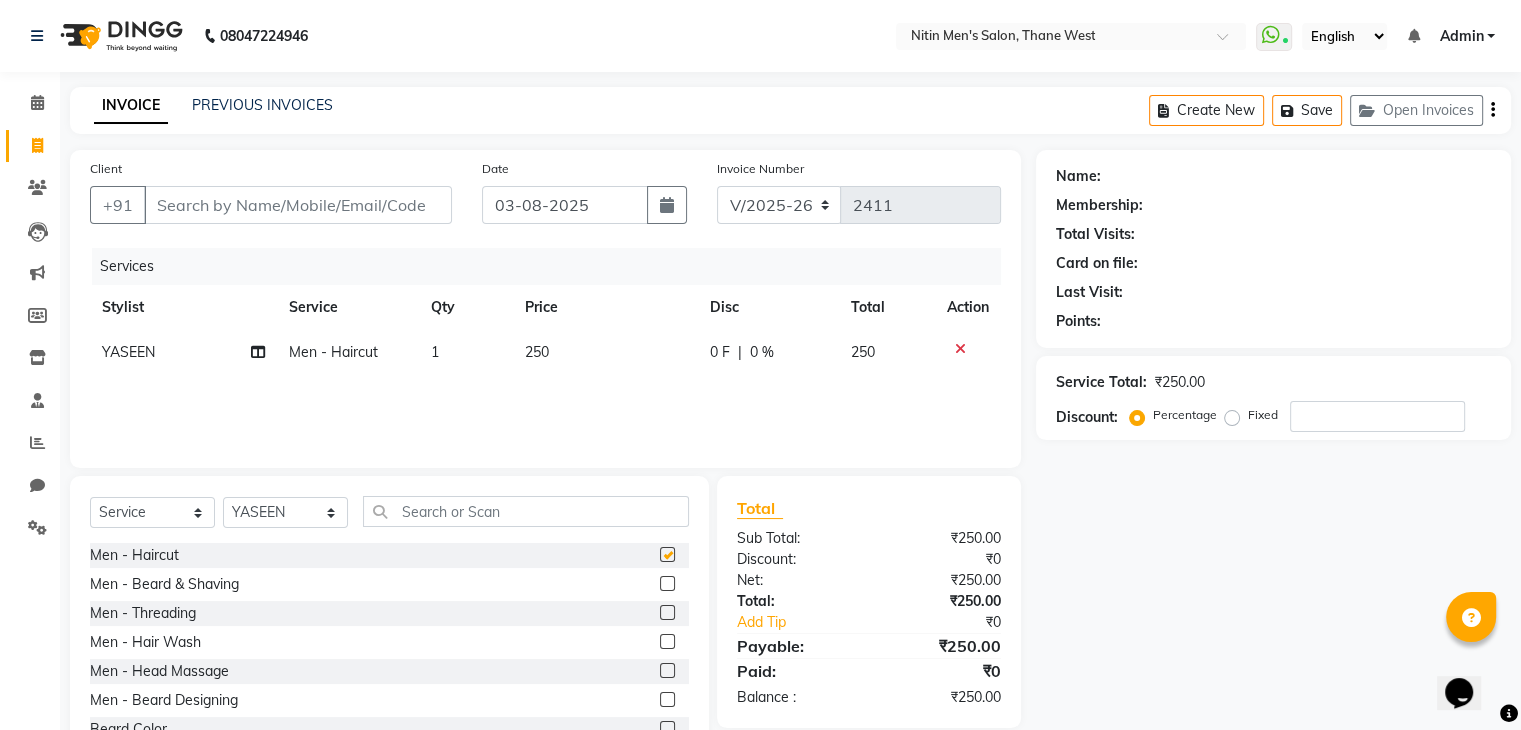 checkbox on "false" 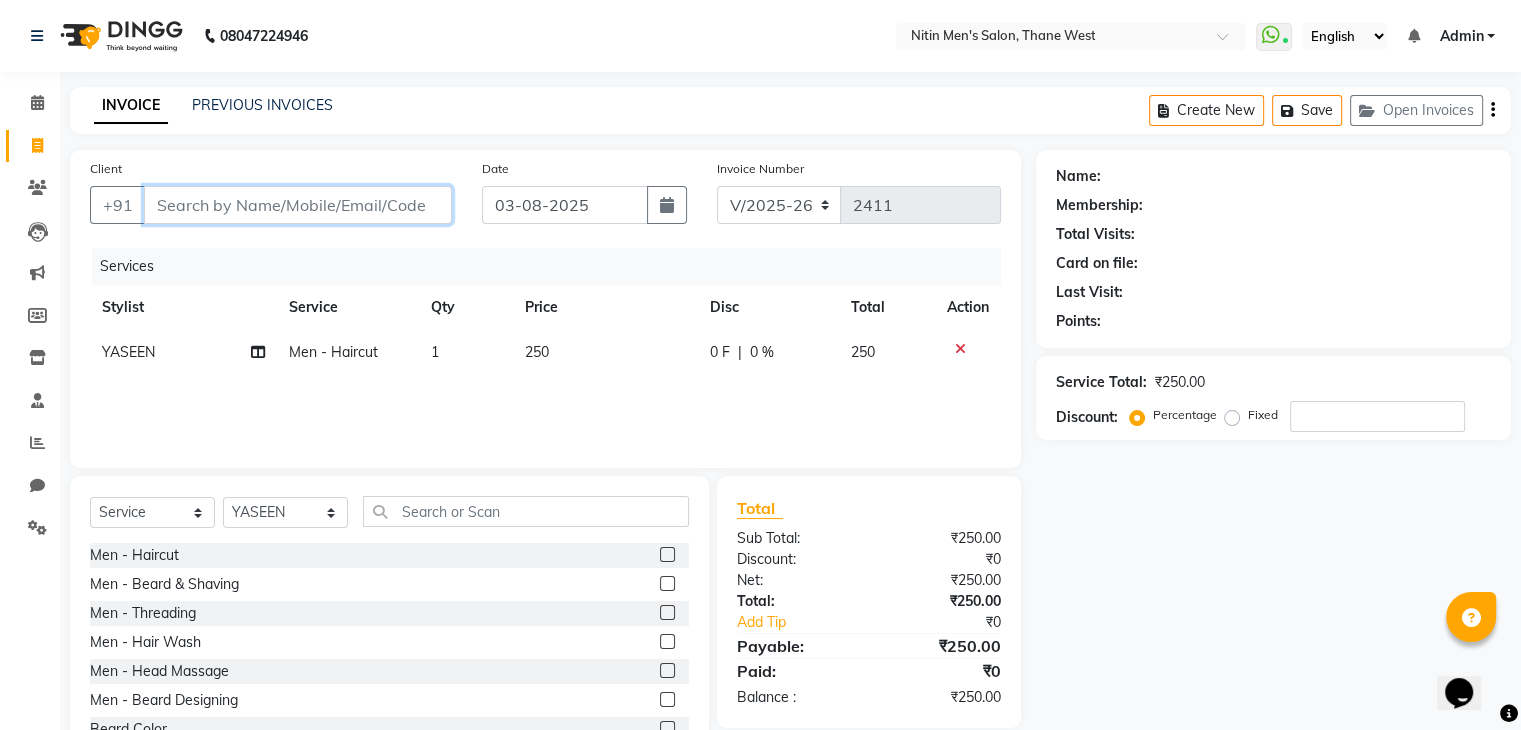 click on "Client" at bounding box center [298, 205] 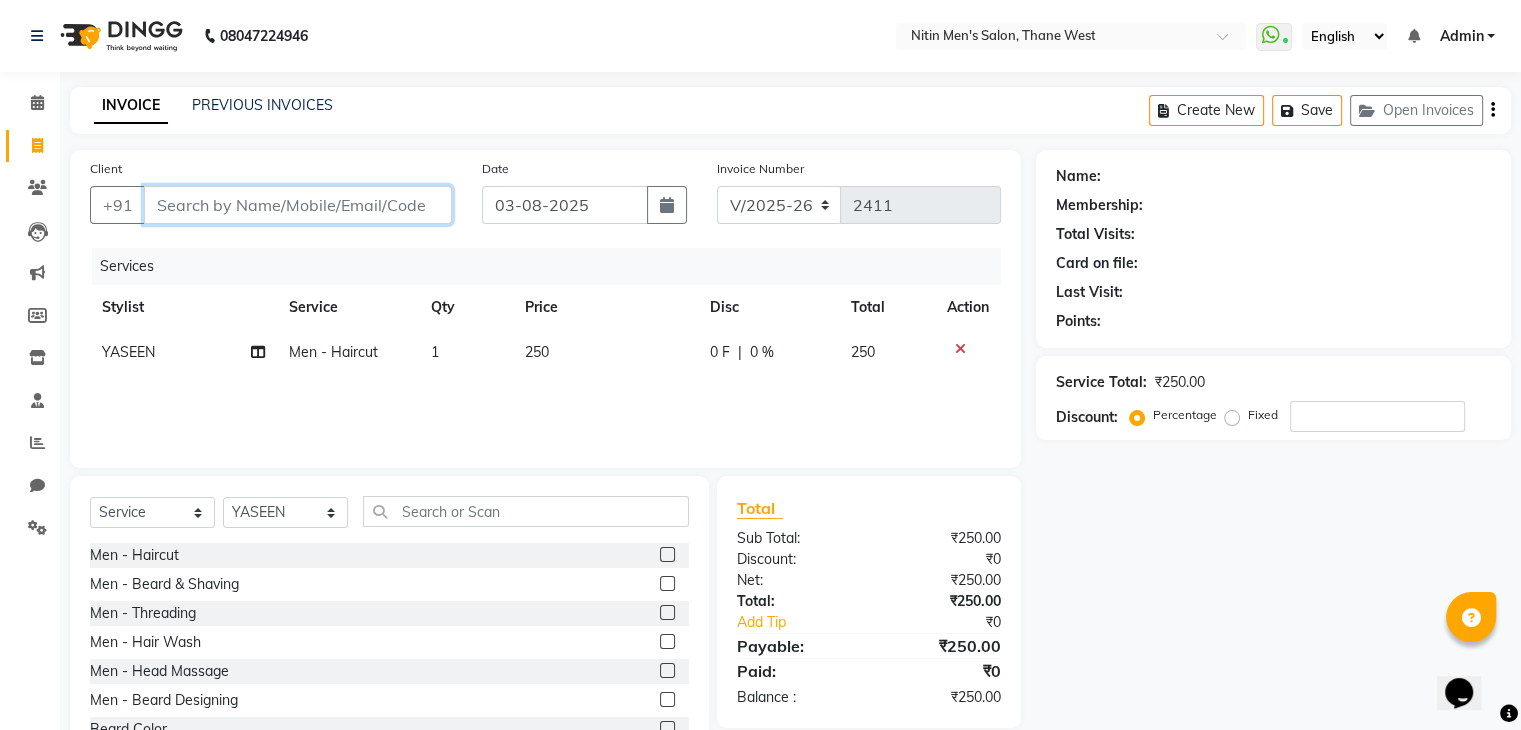 type on "7" 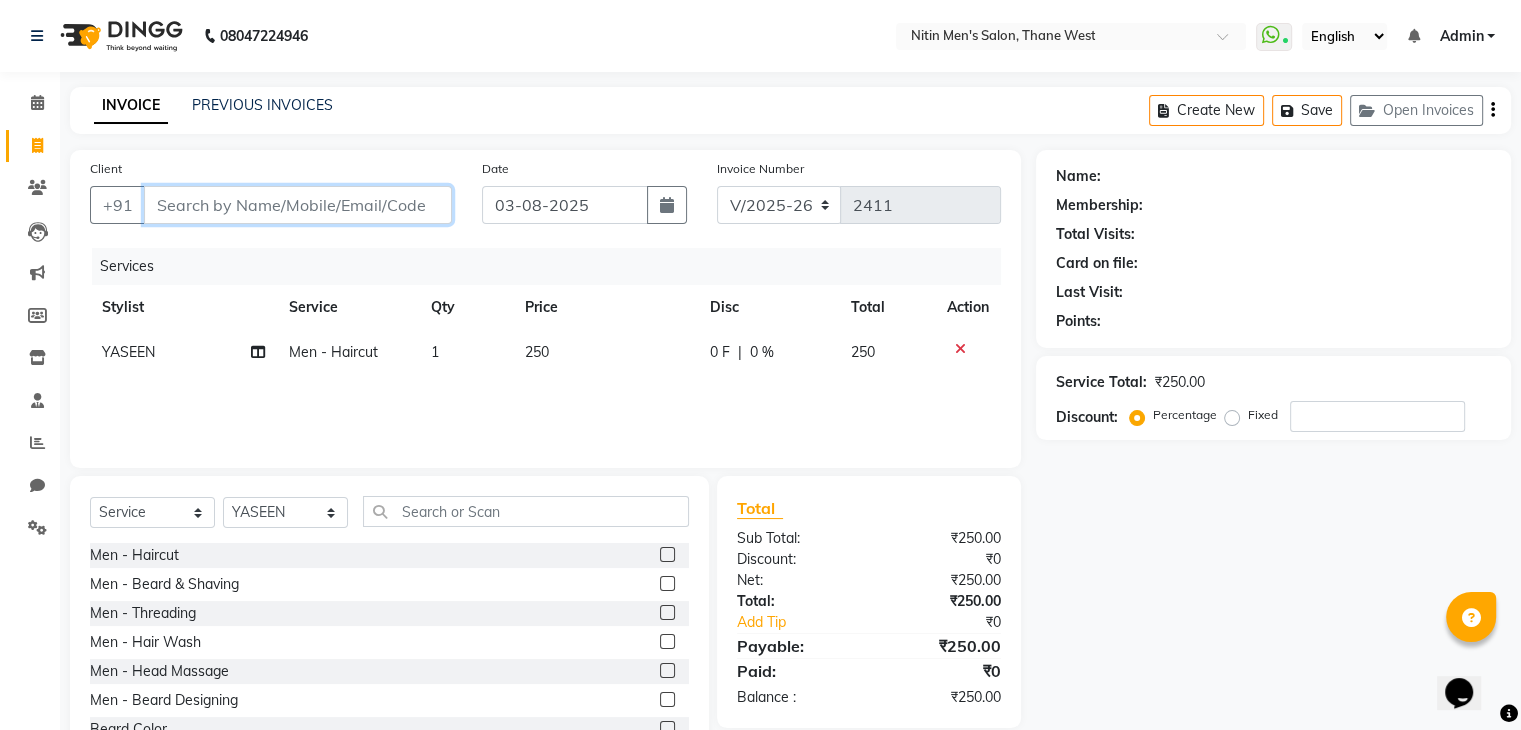 type on "0" 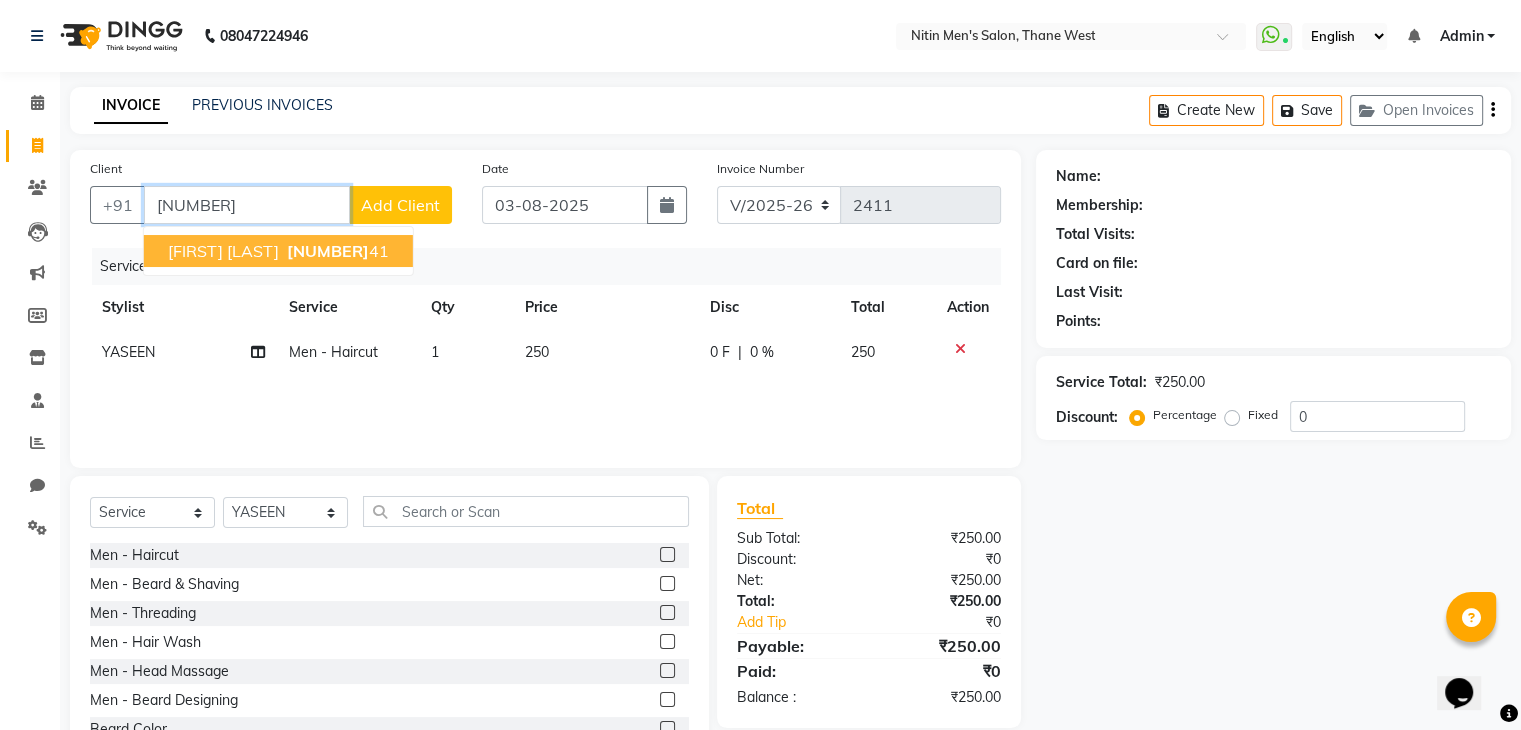click on "[NUMBER]" at bounding box center (328, 251) 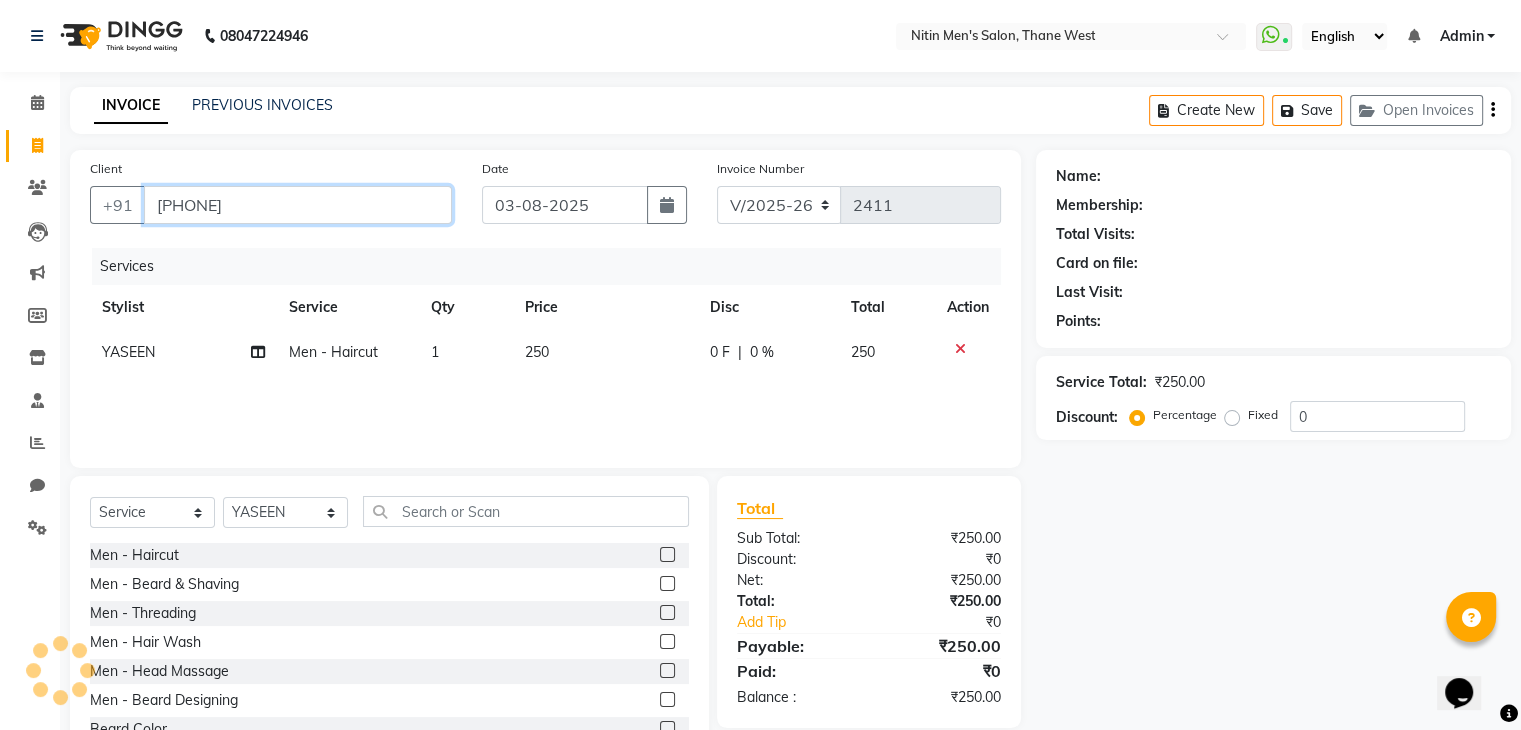 type on "[PHONE]" 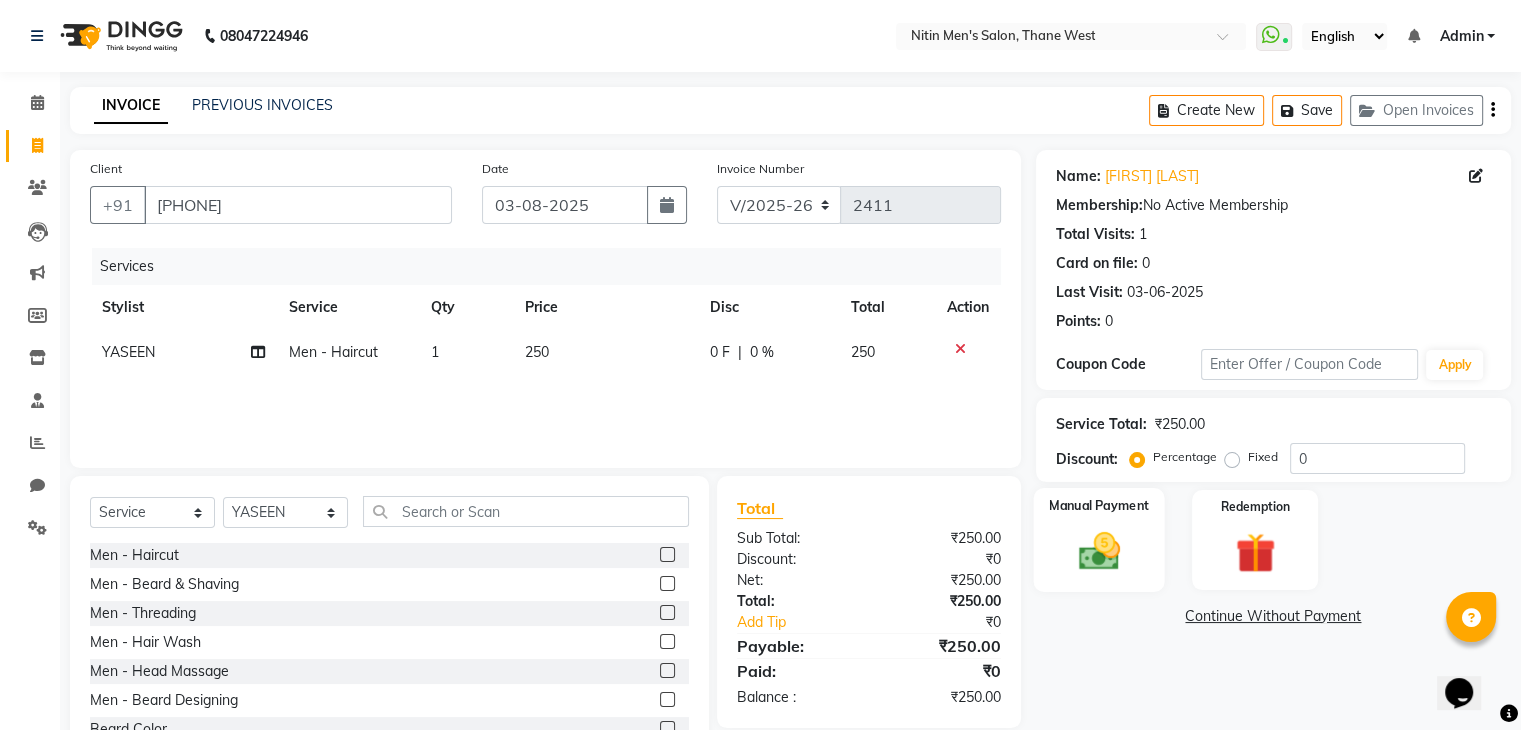 click on "Manual Payment" 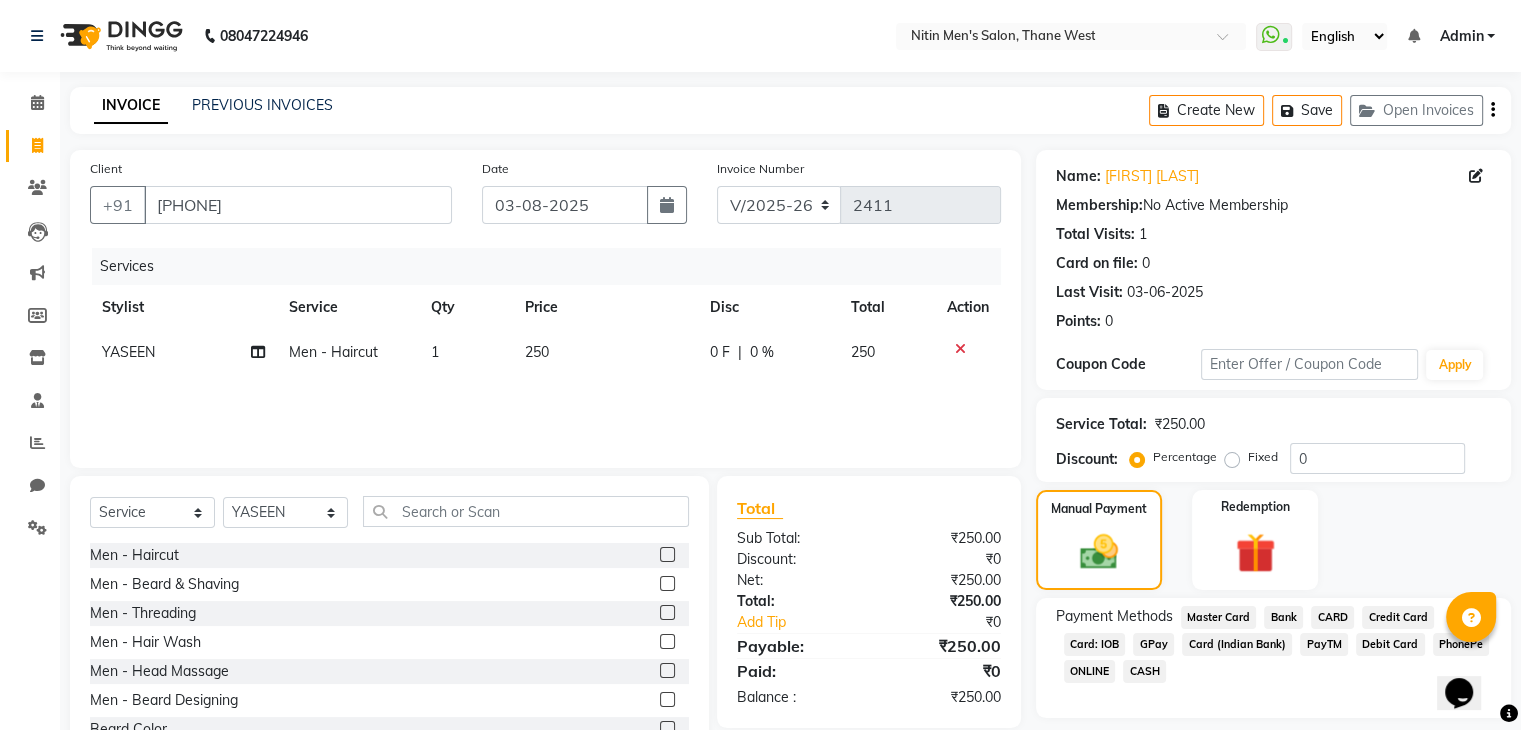 click on "CASH" 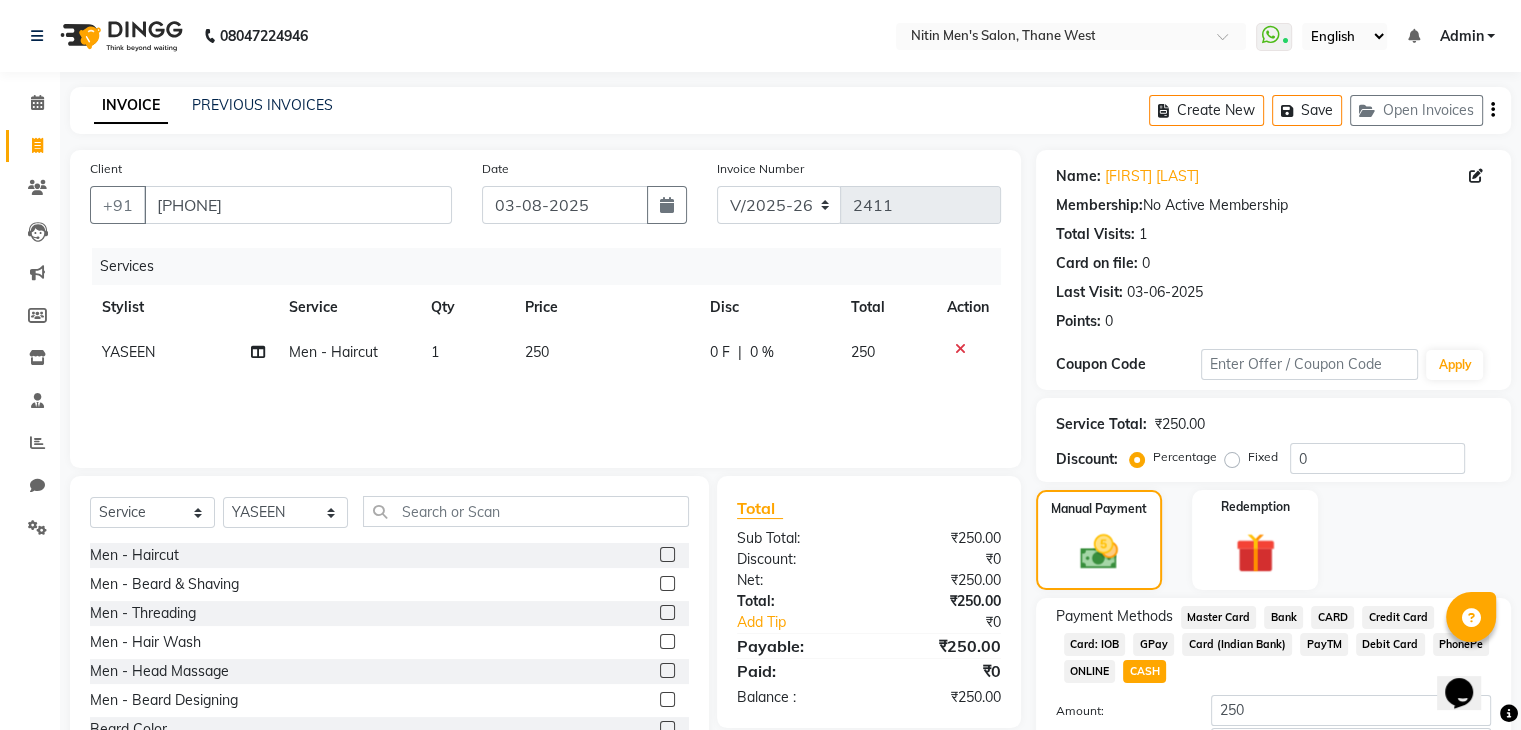 scroll, scrollTop: 145, scrollLeft: 0, axis: vertical 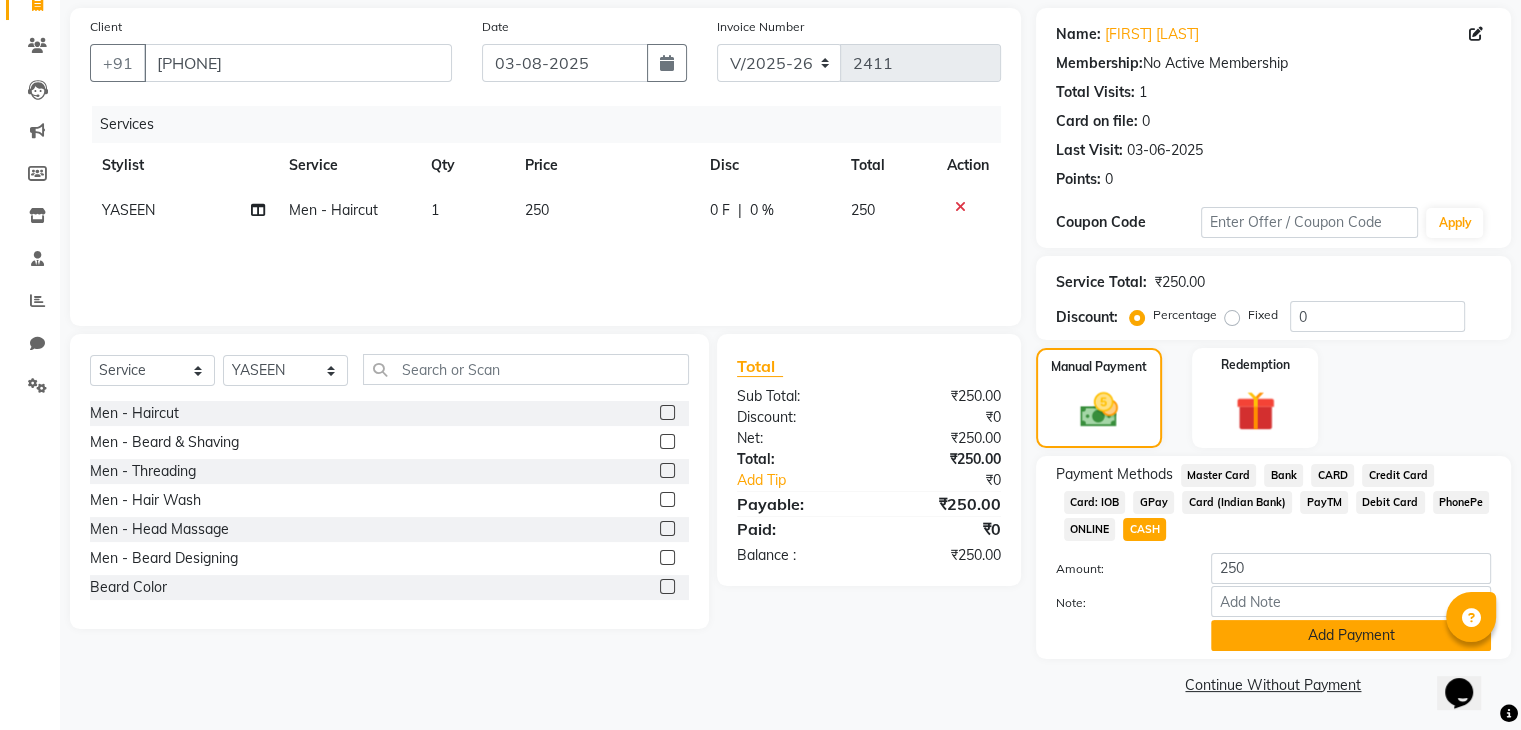 click on "Add Payment" 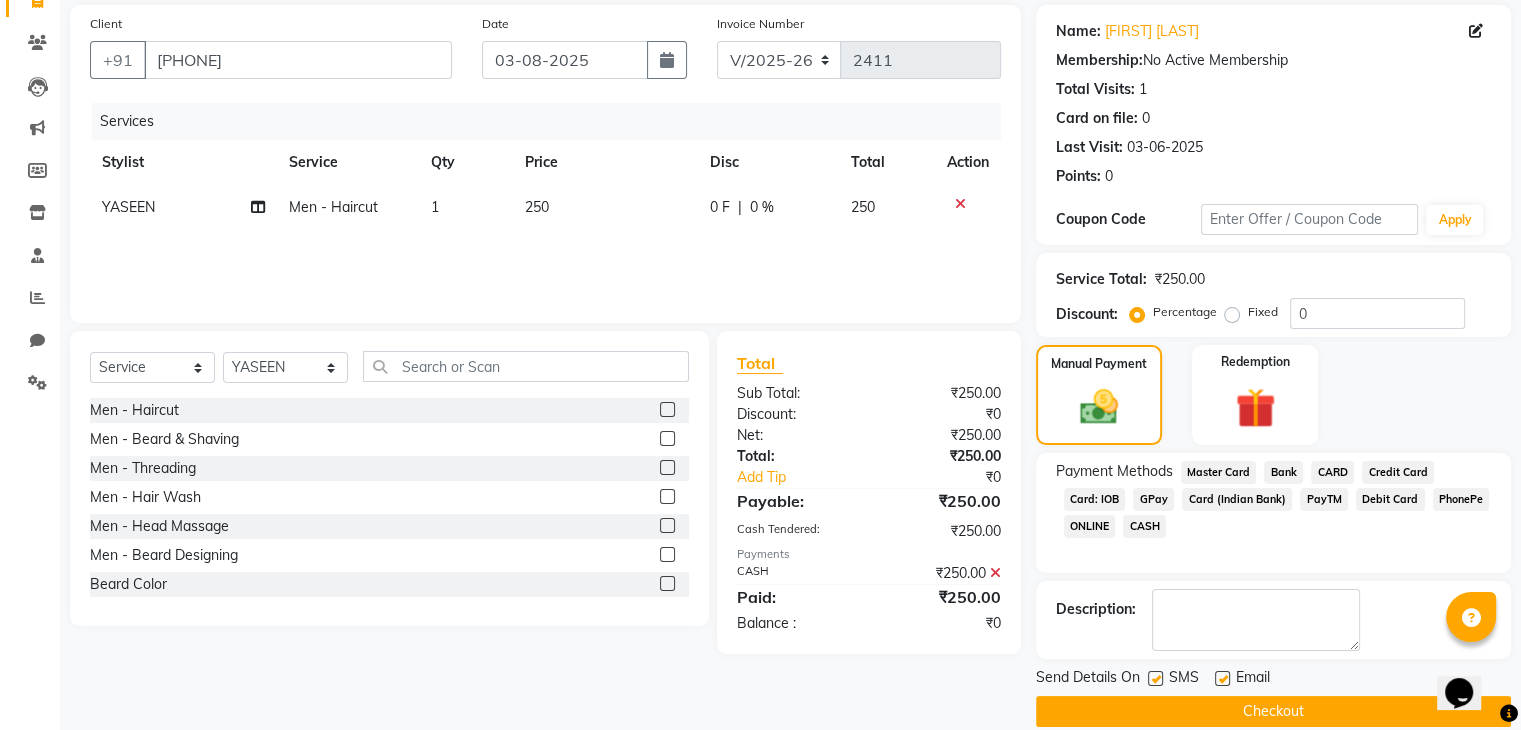 click on "Checkout" 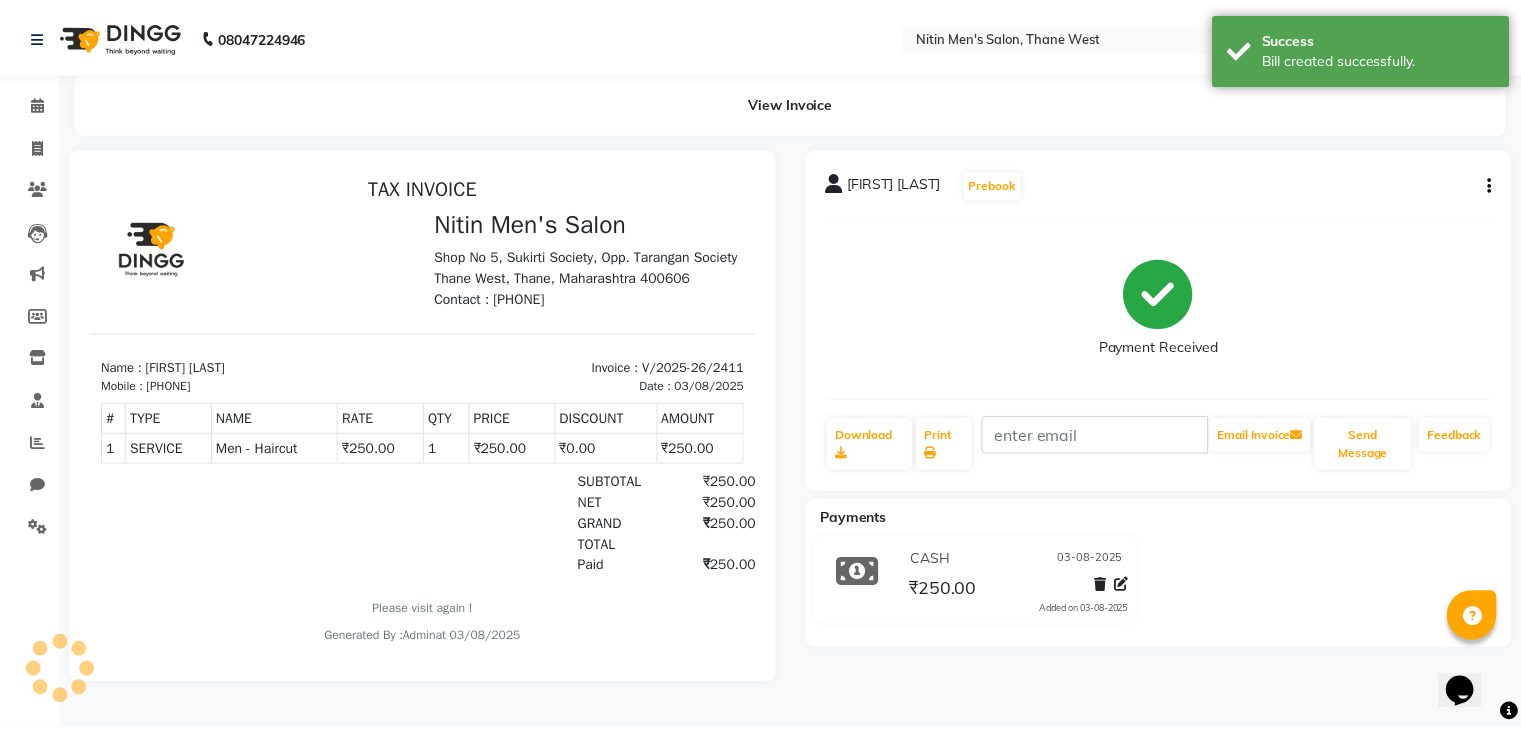 scroll, scrollTop: 0, scrollLeft: 0, axis: both 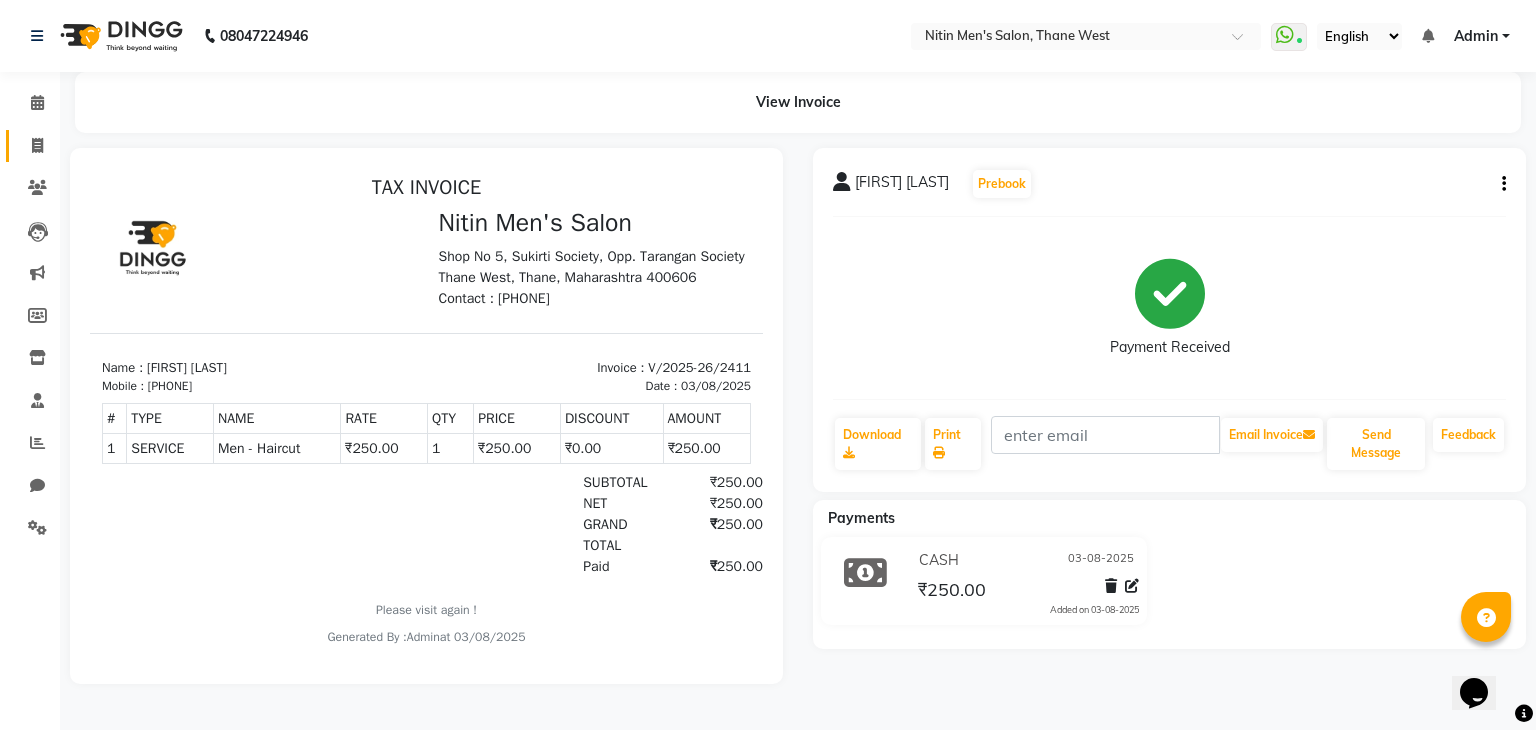 click on "Invoice" 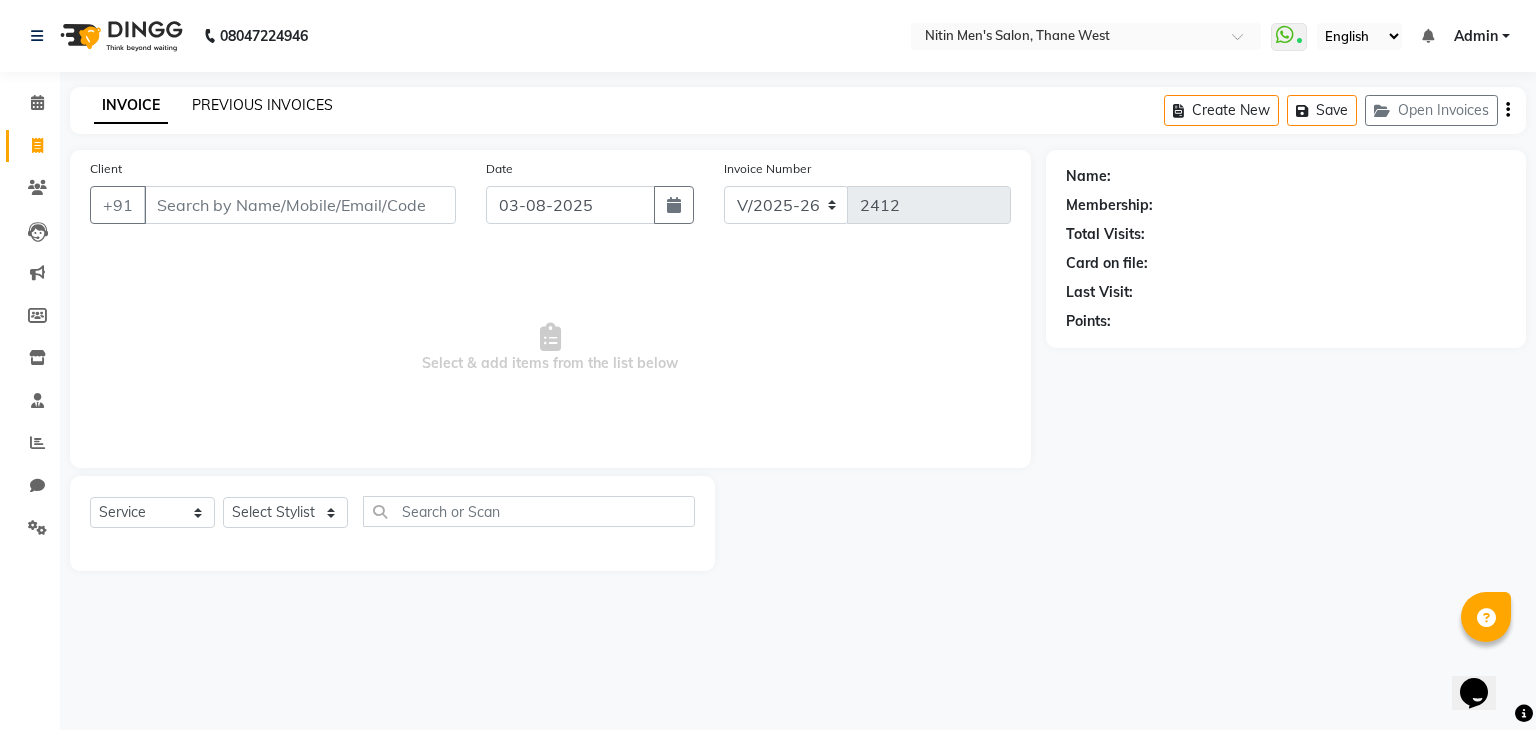 click on "PREVIOUS INVOICES" 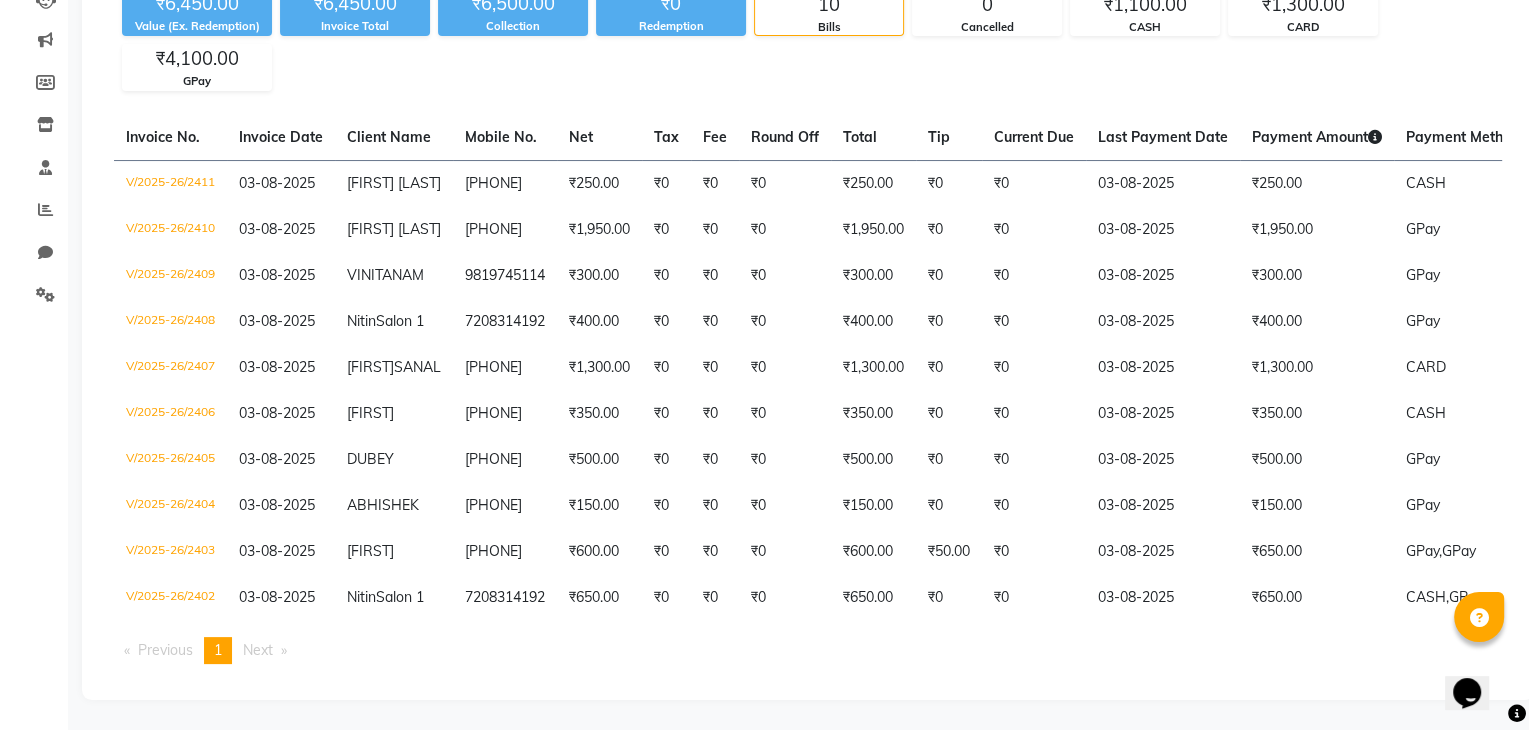 scroll, scrollTop: 0, scrollLeft: 0, axis: both 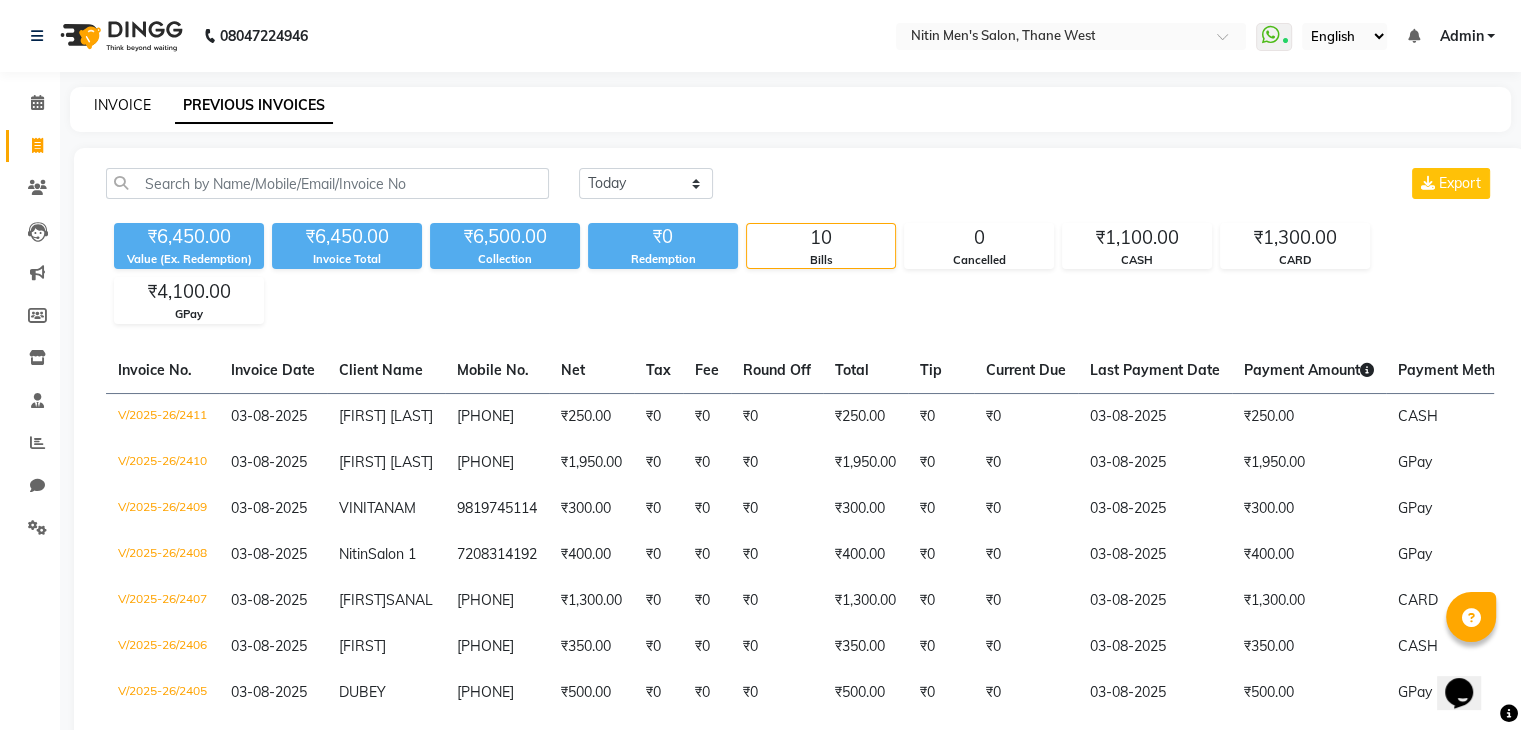 click on "INVOICE" 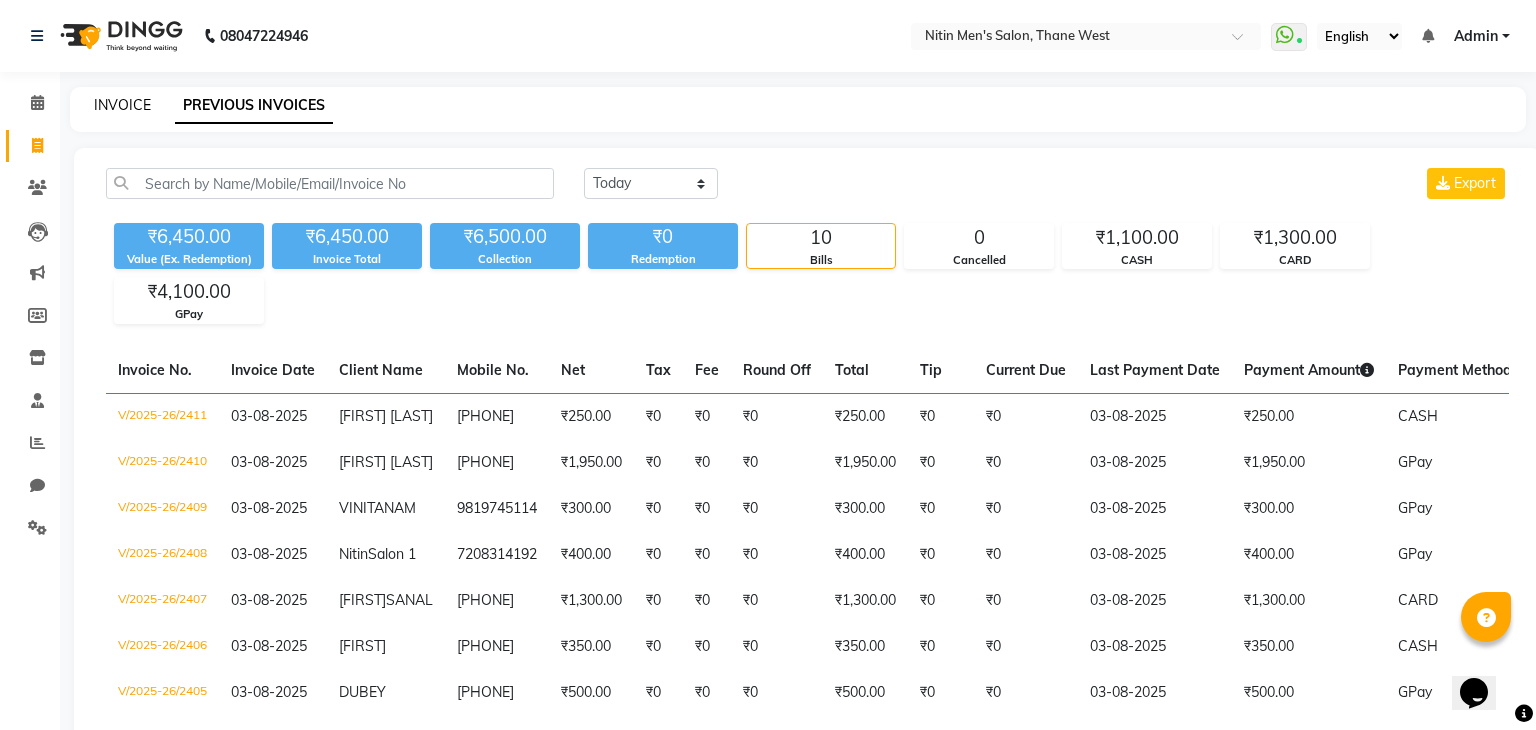 select on "7981" 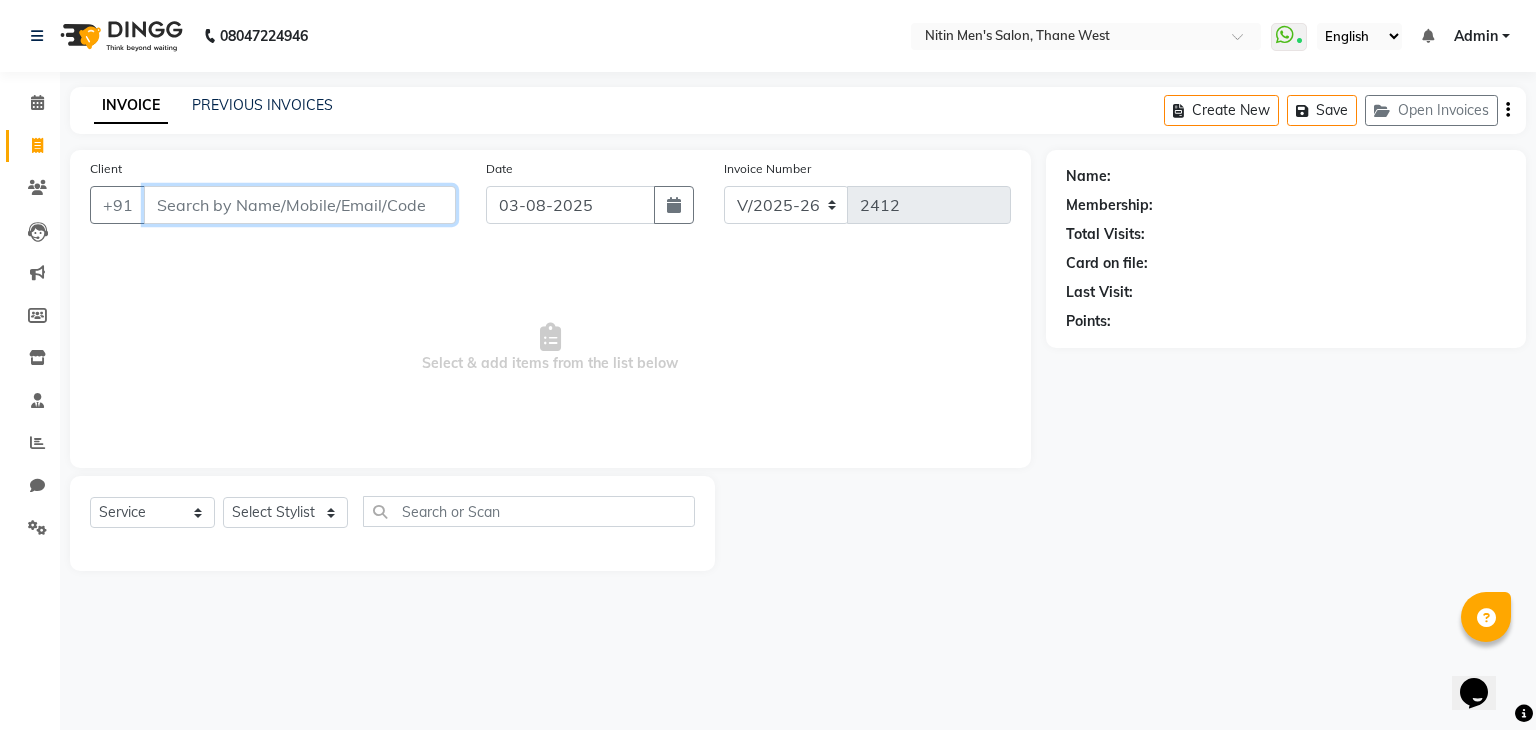 click on "Client" at bounding box center (300, 205) 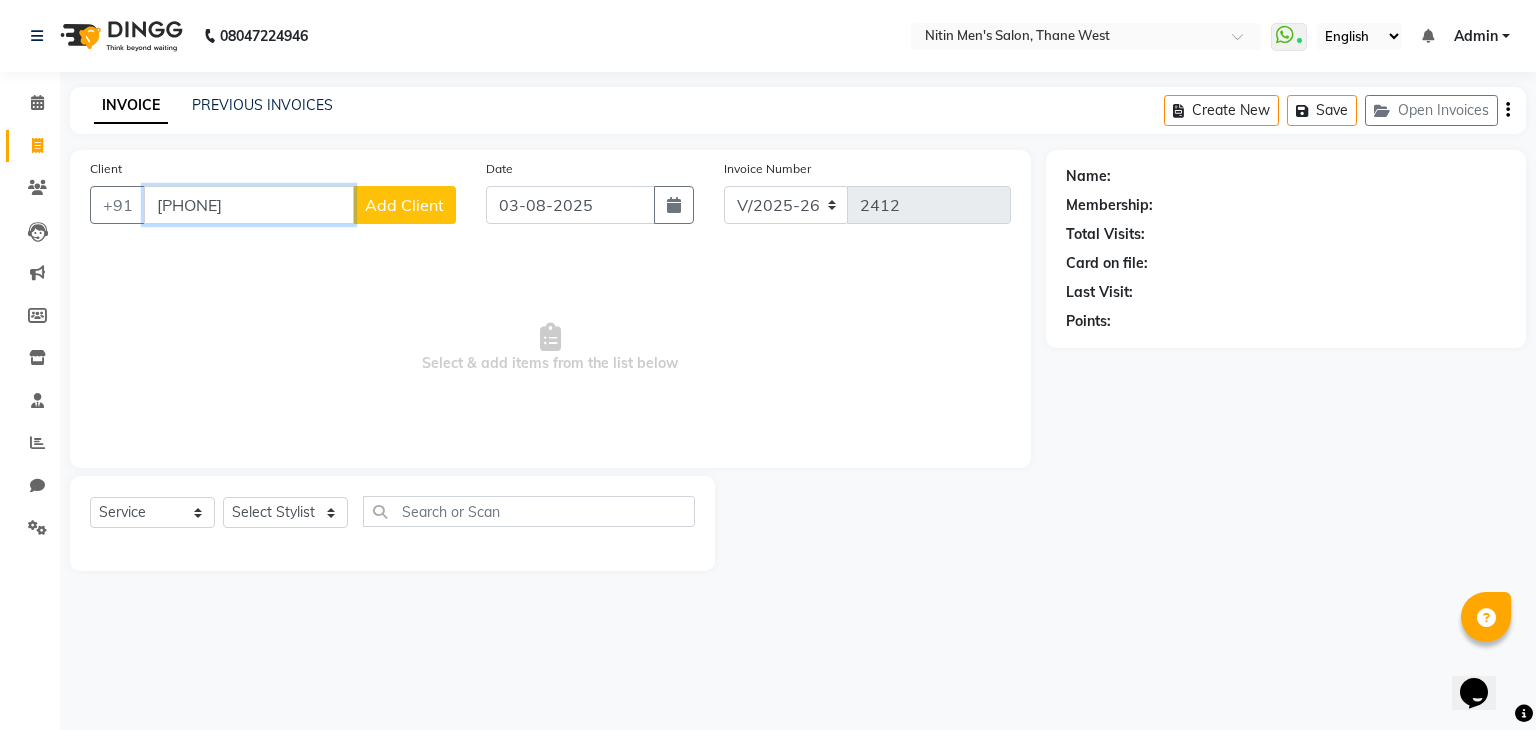 type on "[PHONE]" 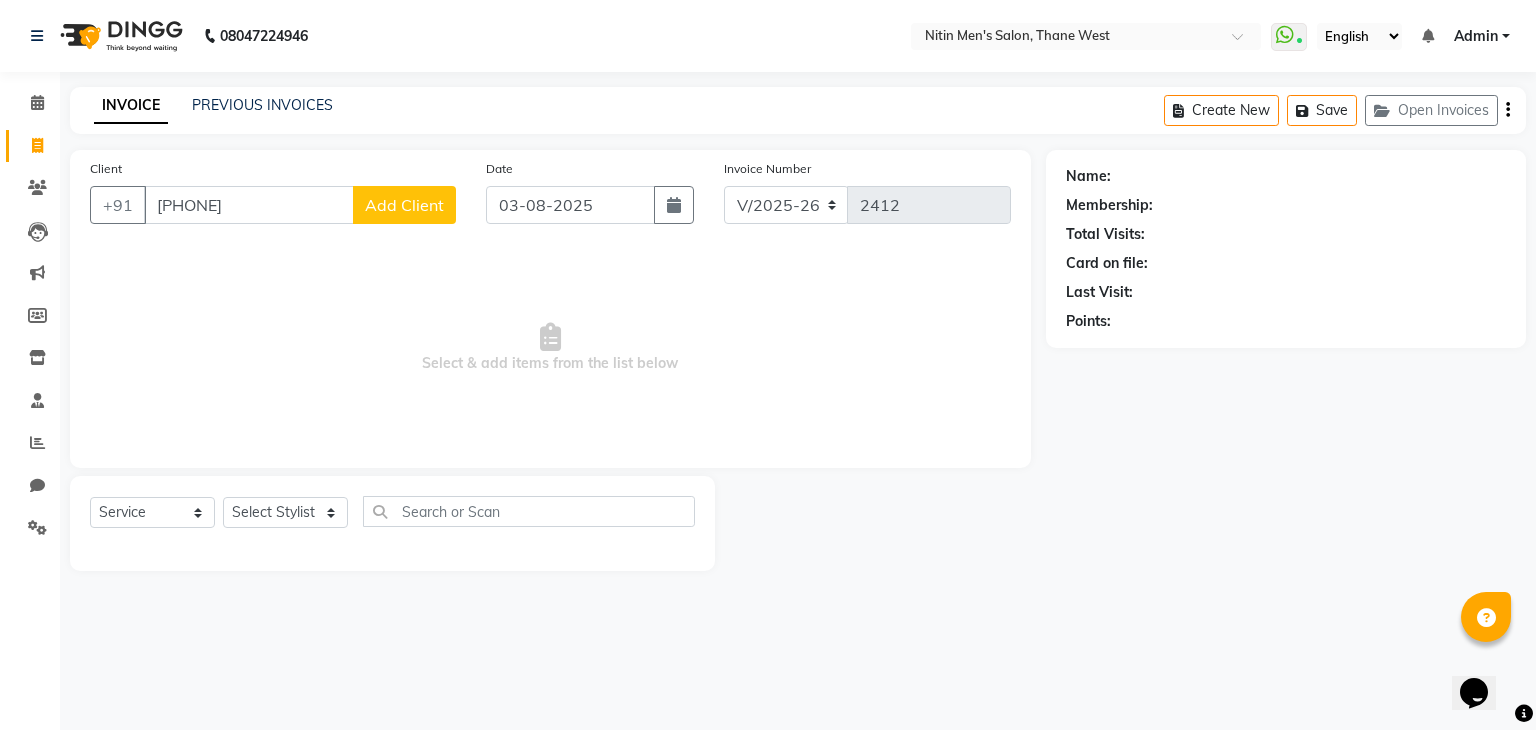click on "Add Client" 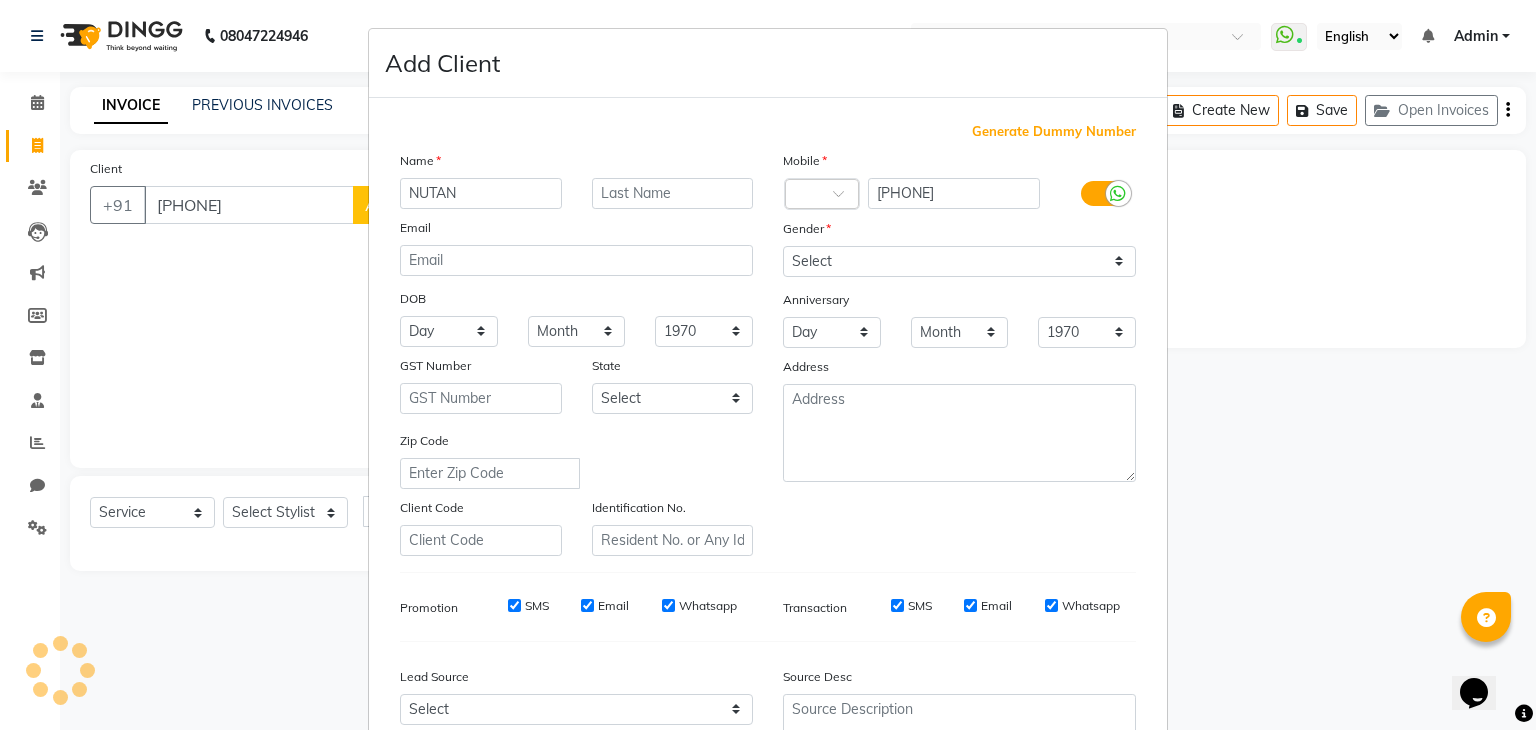 type on "NUTAN" 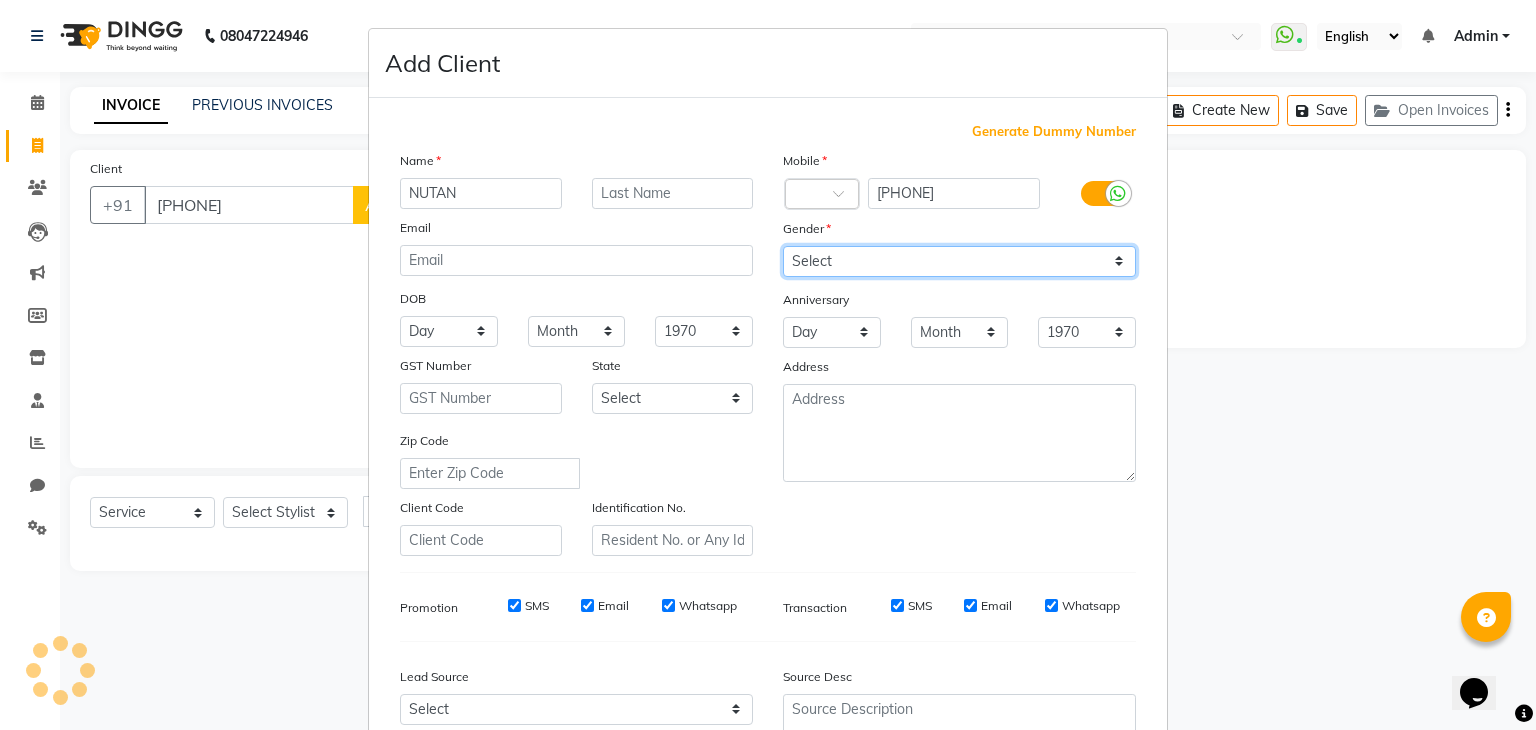 drag, startPoint x: 812, startPoint y: 271, endPoint x: 809, endPoint y: 315, distance: 44.102154 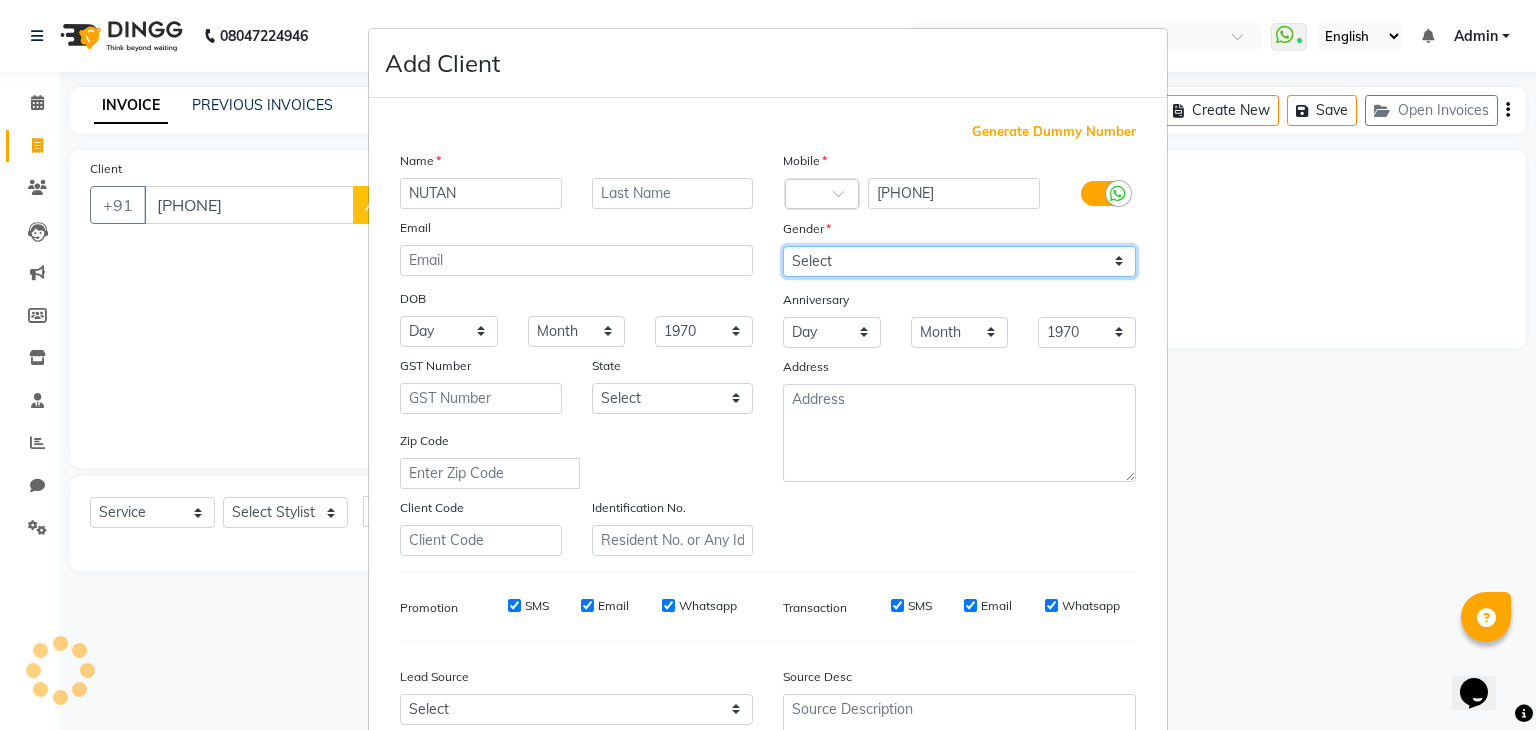 click on "Mobile Country Code × [PHONE] Gender Select Male Female Other Prefer Not To Say Anniversary Day 01 02 03 04 05 06 07 08 09 10 11 12 13 14 15 16 17 18 19 20 21 22 23 24 25 26 27 28 29 30 31 Month January February March April May June July August September October November December 1970 1971 1972 1973 1974 1975 1976 1977 1978 1979 1980 1981 1982 1983 1984 1985 1986 1987 1988 1989 1990 1991 1992 1993 1994 1995 1996 1997 1998 1999 2000 2001 2002 2003 2004 2005 2006 2007 2008 2009 2010 2011 2012 2013 2014 2015 2016 2017 2018 2019 2020 2021 2022 2023 2024 2025 [ADDRESS]" at bounding box center (959, 353) 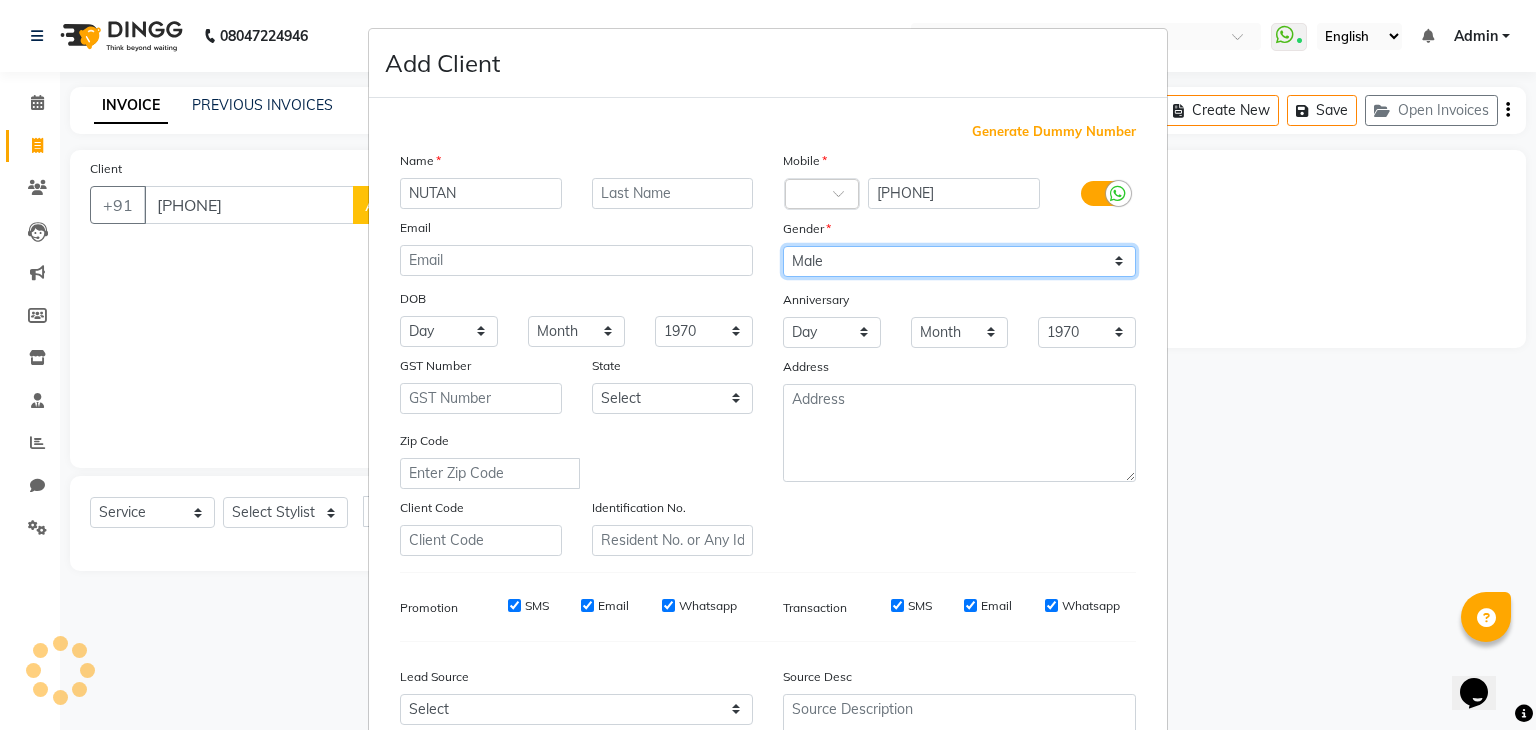 click on "Select Male Female Other Prefer Not To Say" at bounding box center (959, 261) 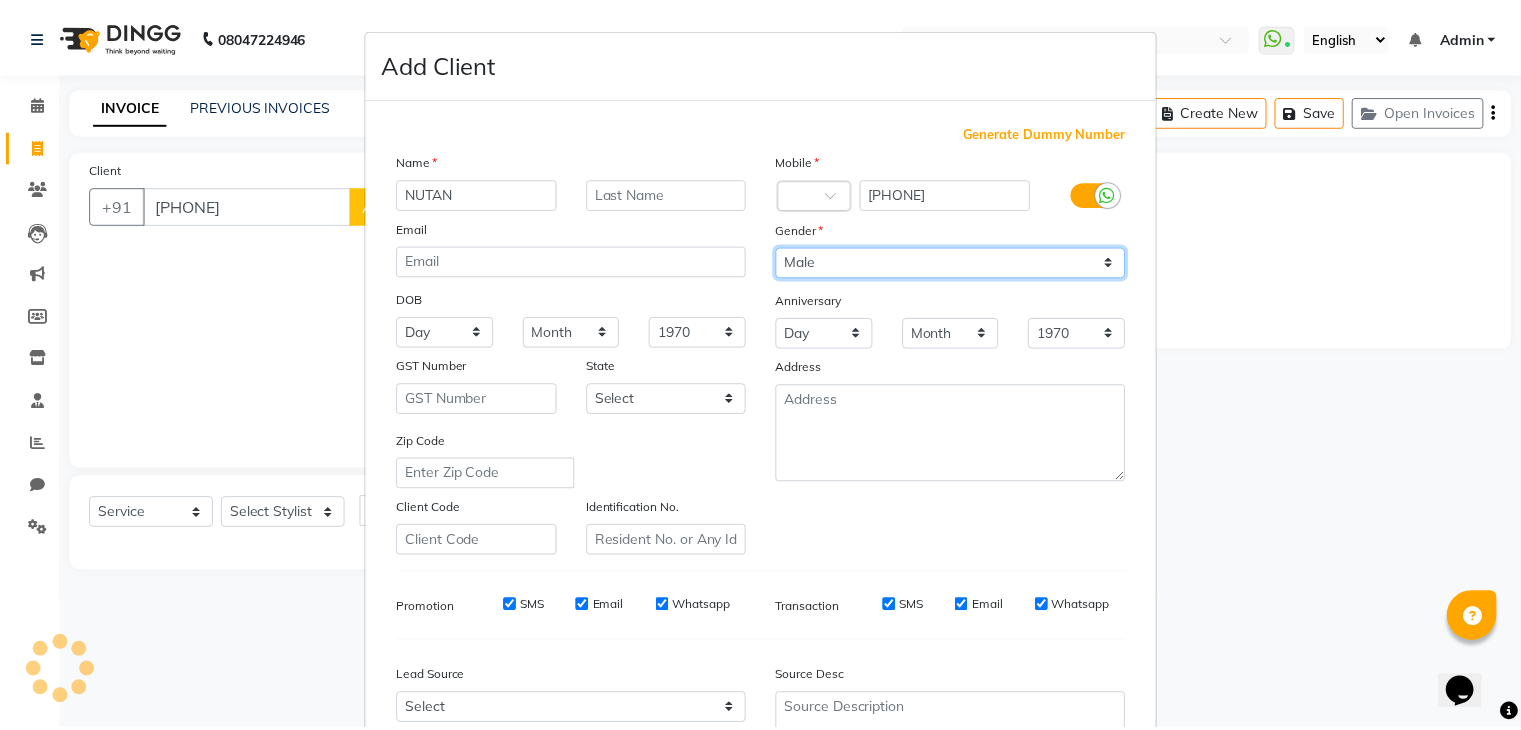 scroll, scrollTop: 203, scrollLeft: 0, axis: vertical 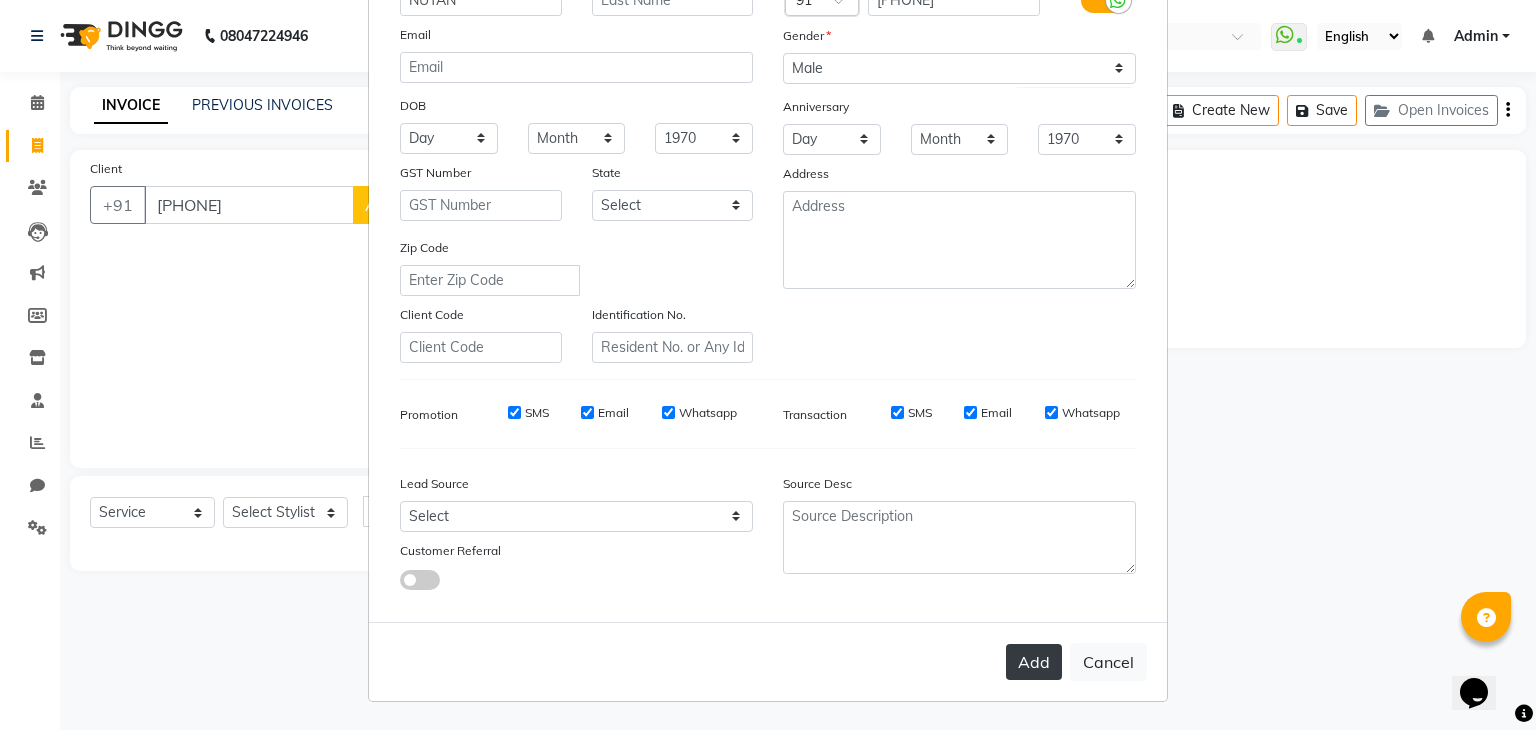 click on "Add" at bounding box center (1034, 662) 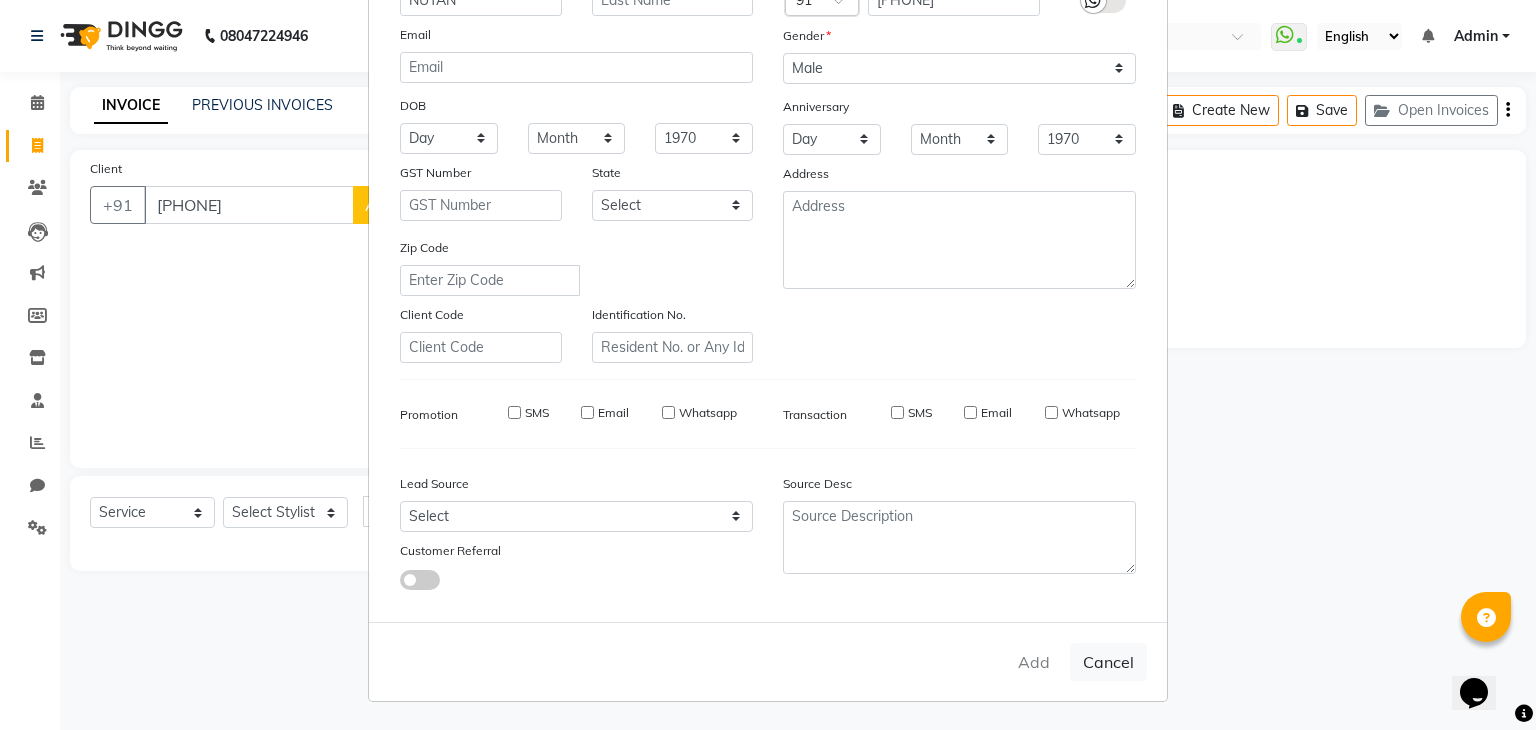 type 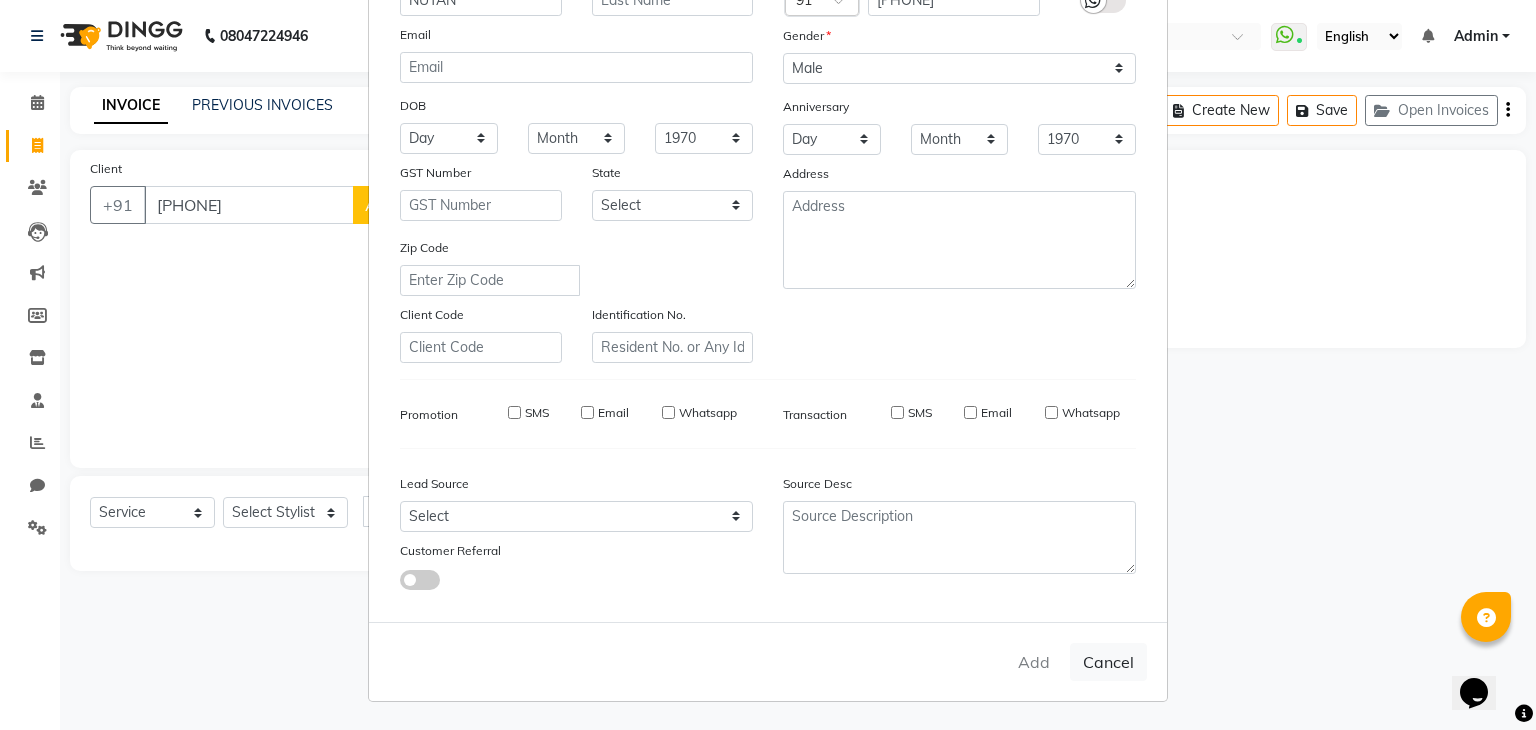 select 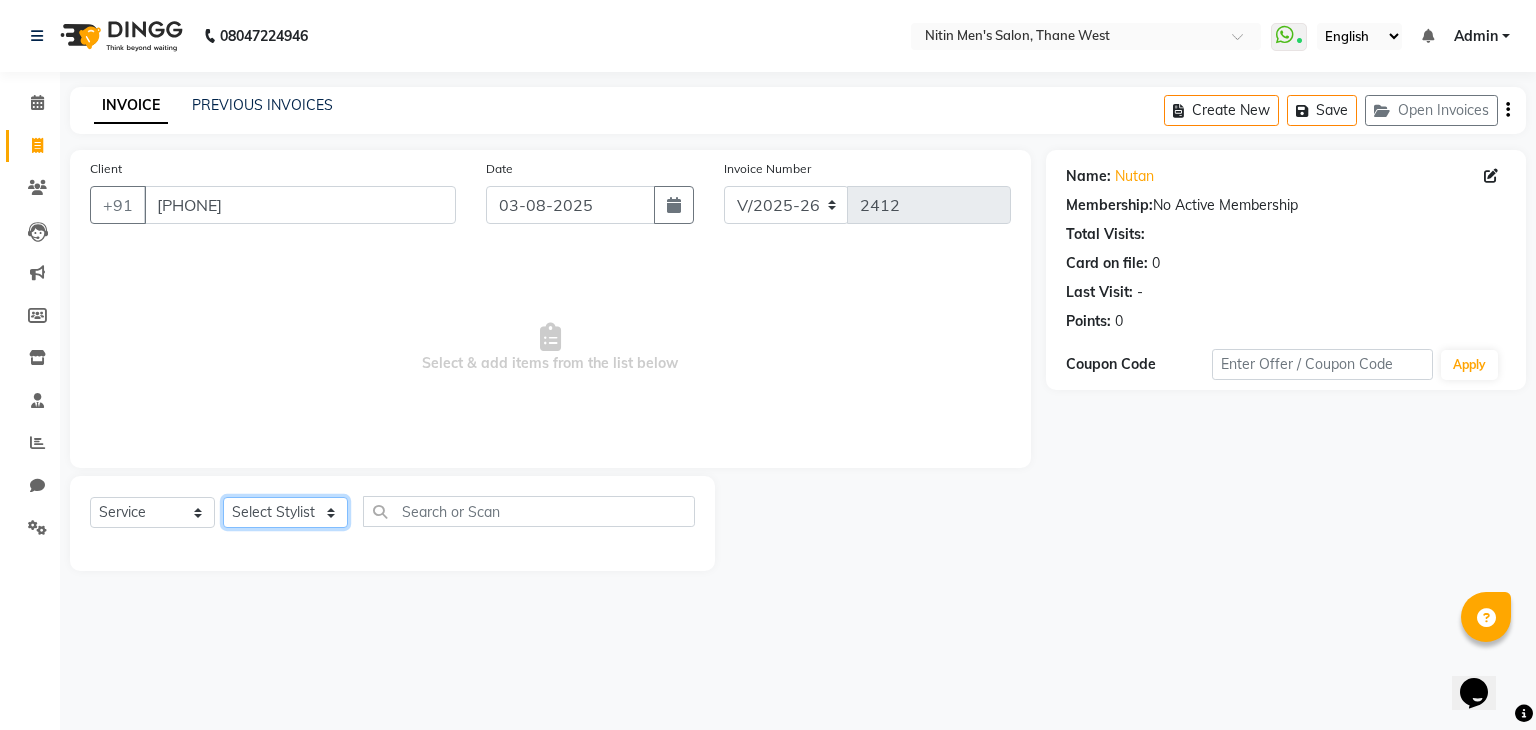 click on "Select Stylist ALAM ASHISH DEEPA HASIB JITU MEENAKSHI NITIN SIR PRAJAKTA Rupa SANDEEP SHAHIM YASEEN" 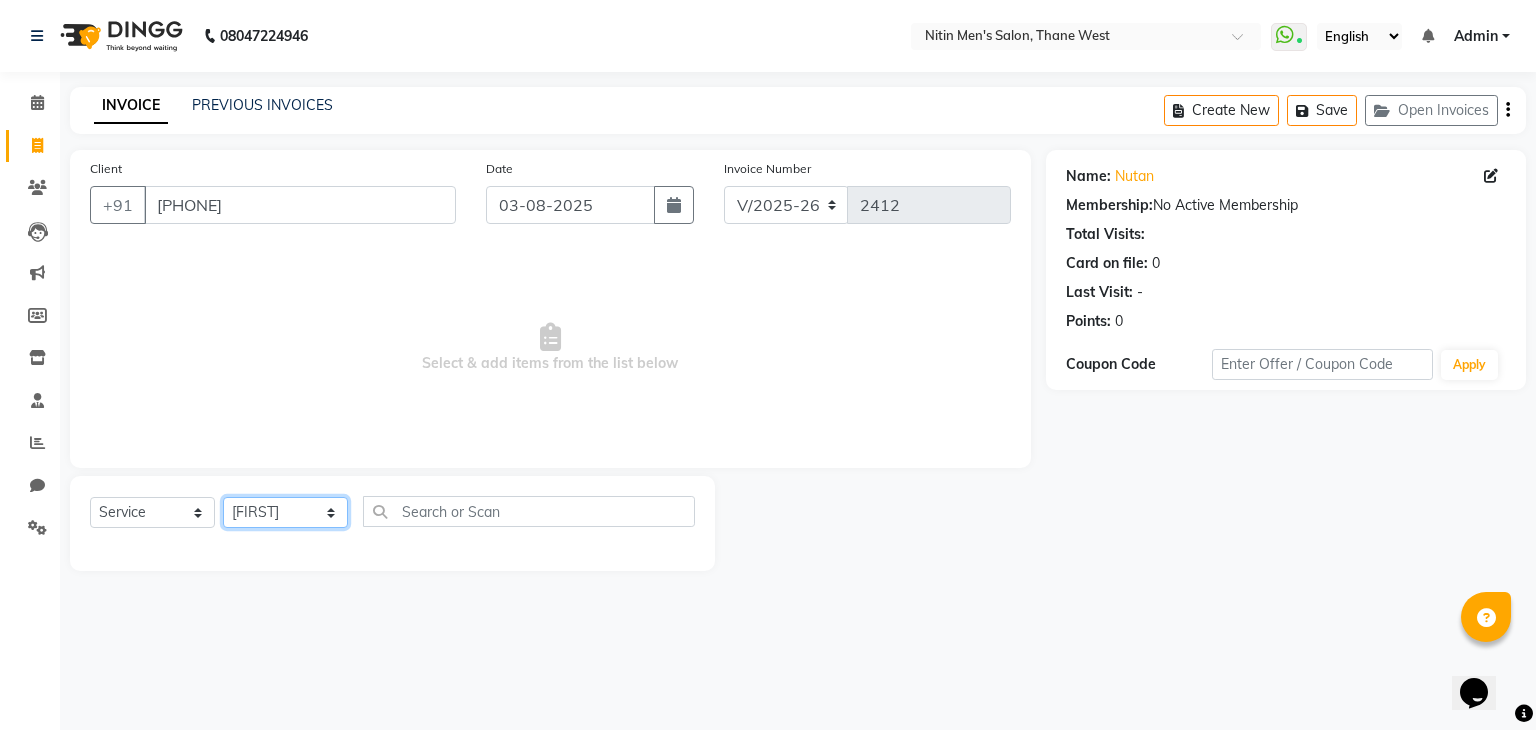 click on "Select Stylist ALAM ASHISH DEEPA HASIB JITU MEENAKSHI NITIN SIR PRAJAKTA Rupa SANDEEP SHAHIM YASEEN" 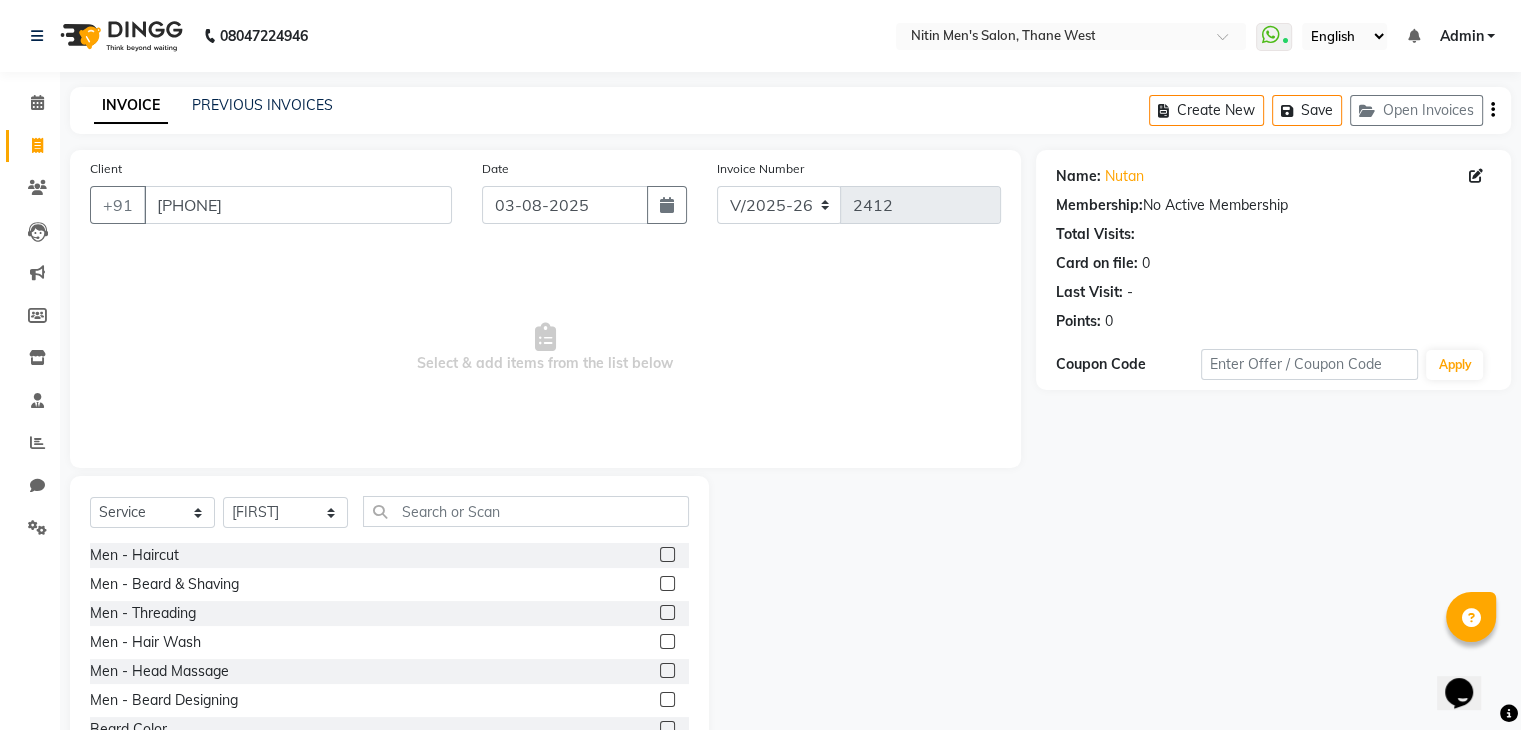 click 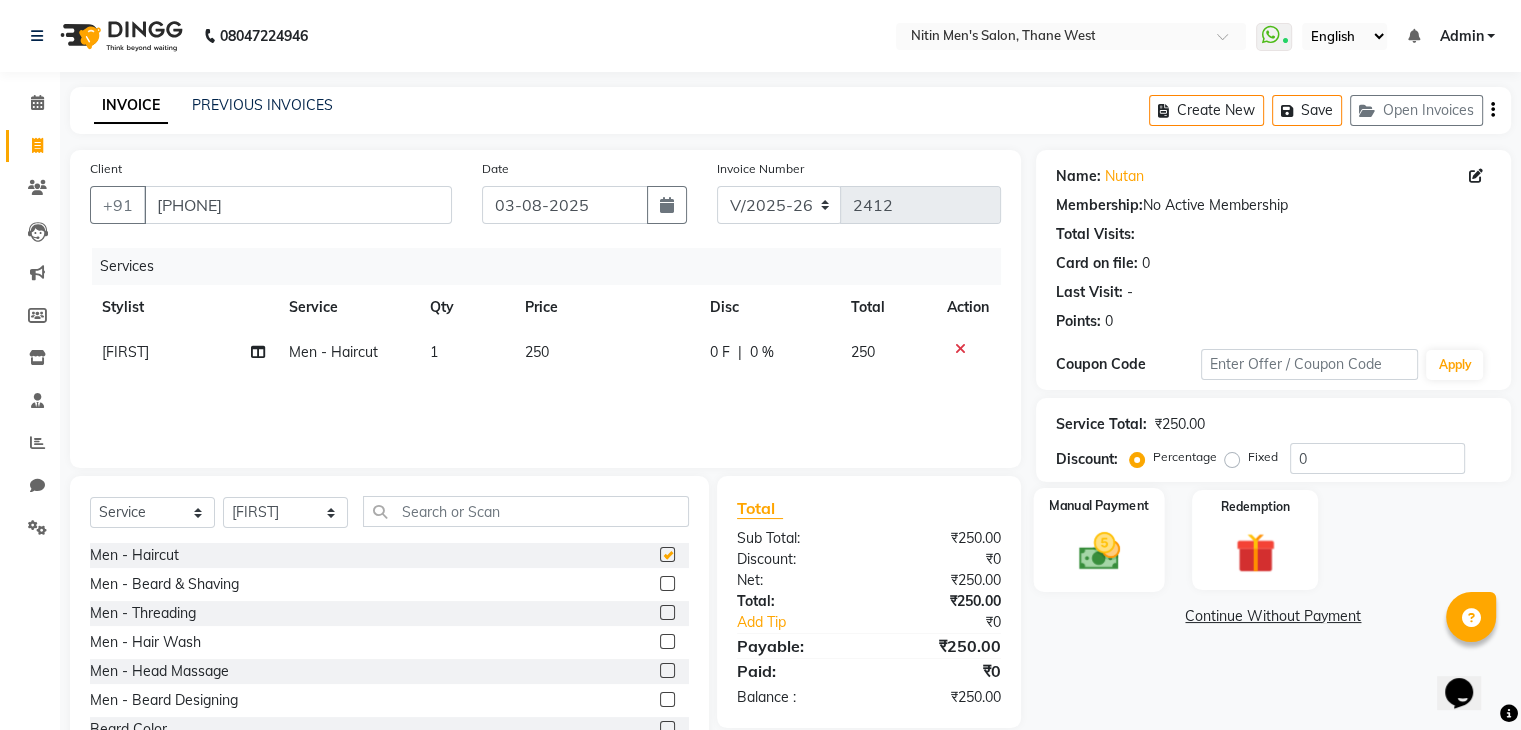 checkbox on "false" 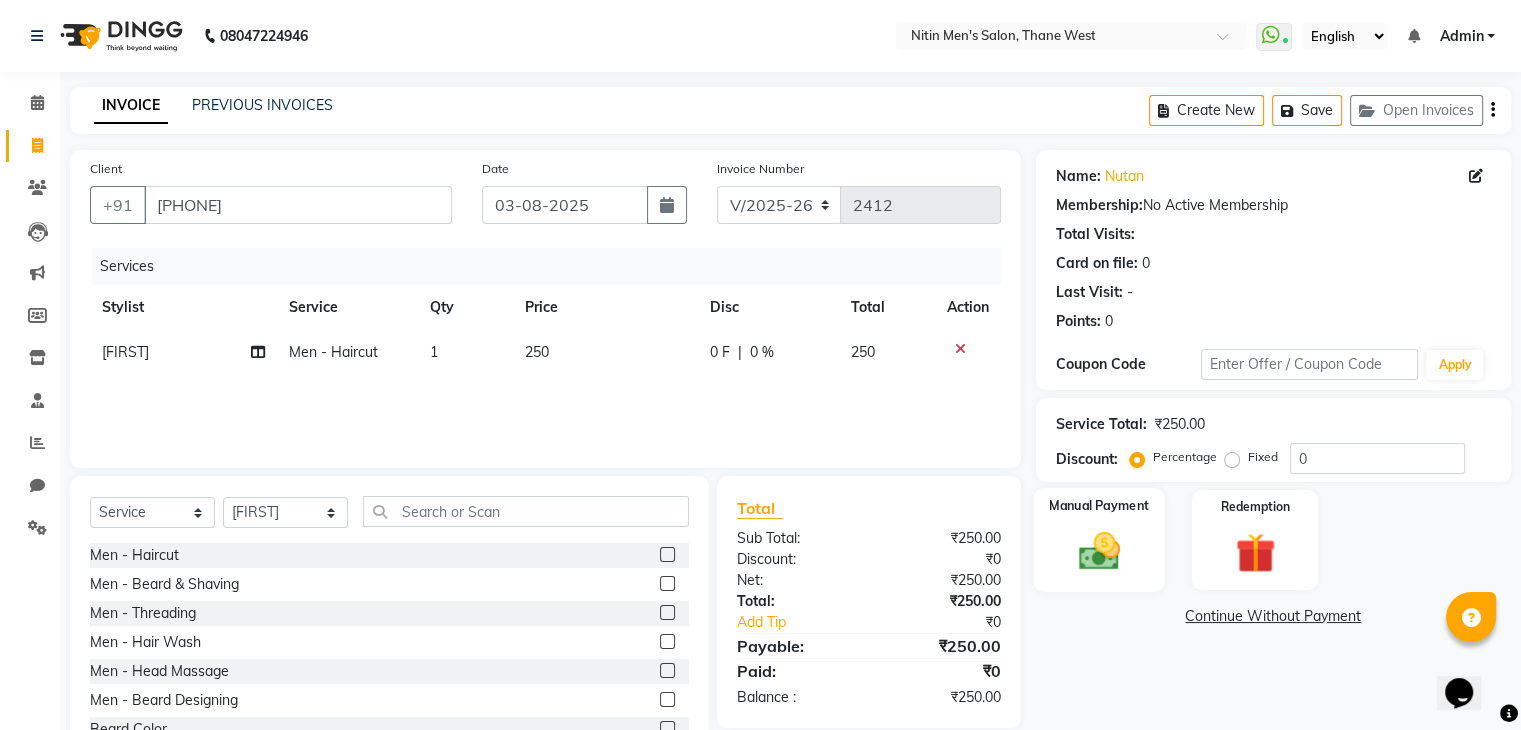 click 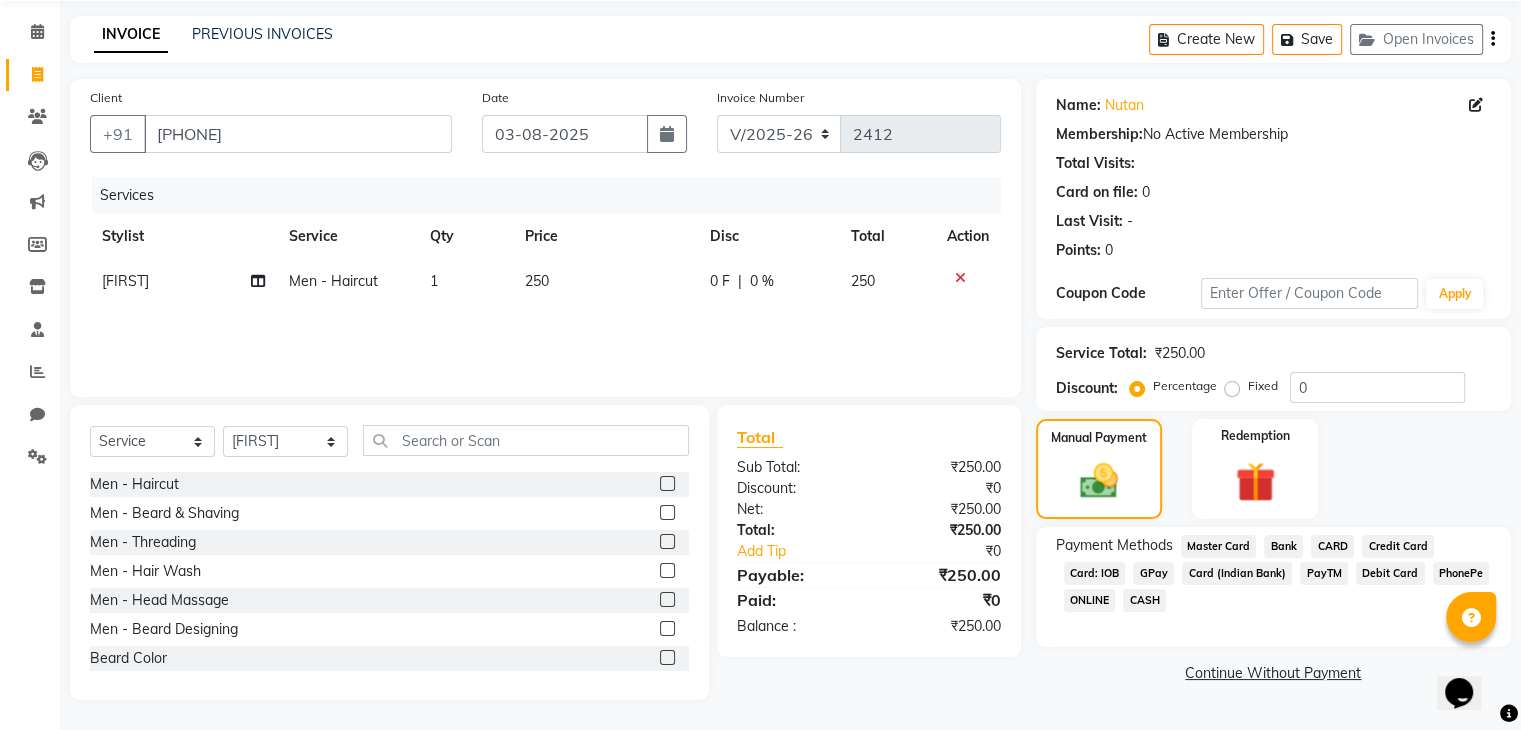 click on "CASH" 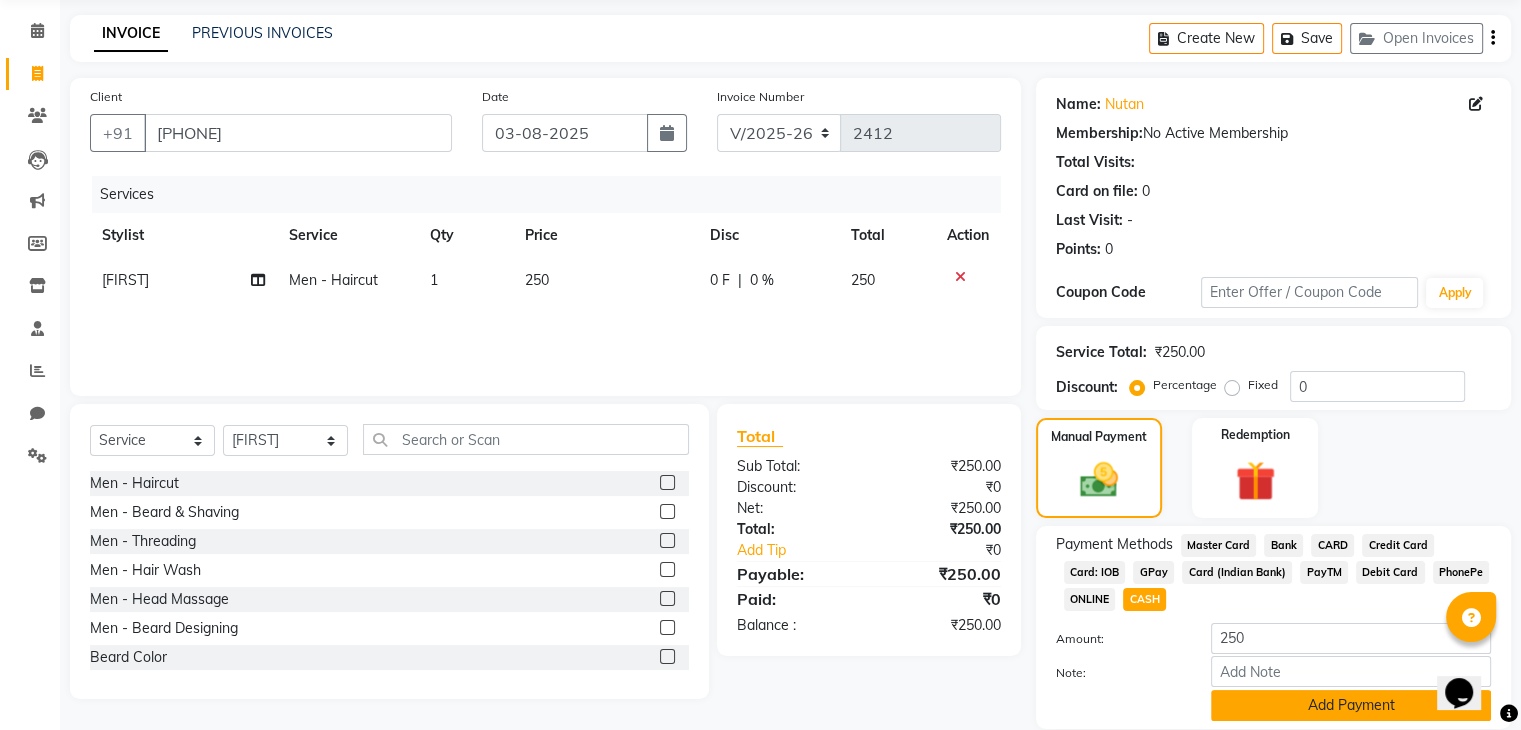 click on "Add Payment" 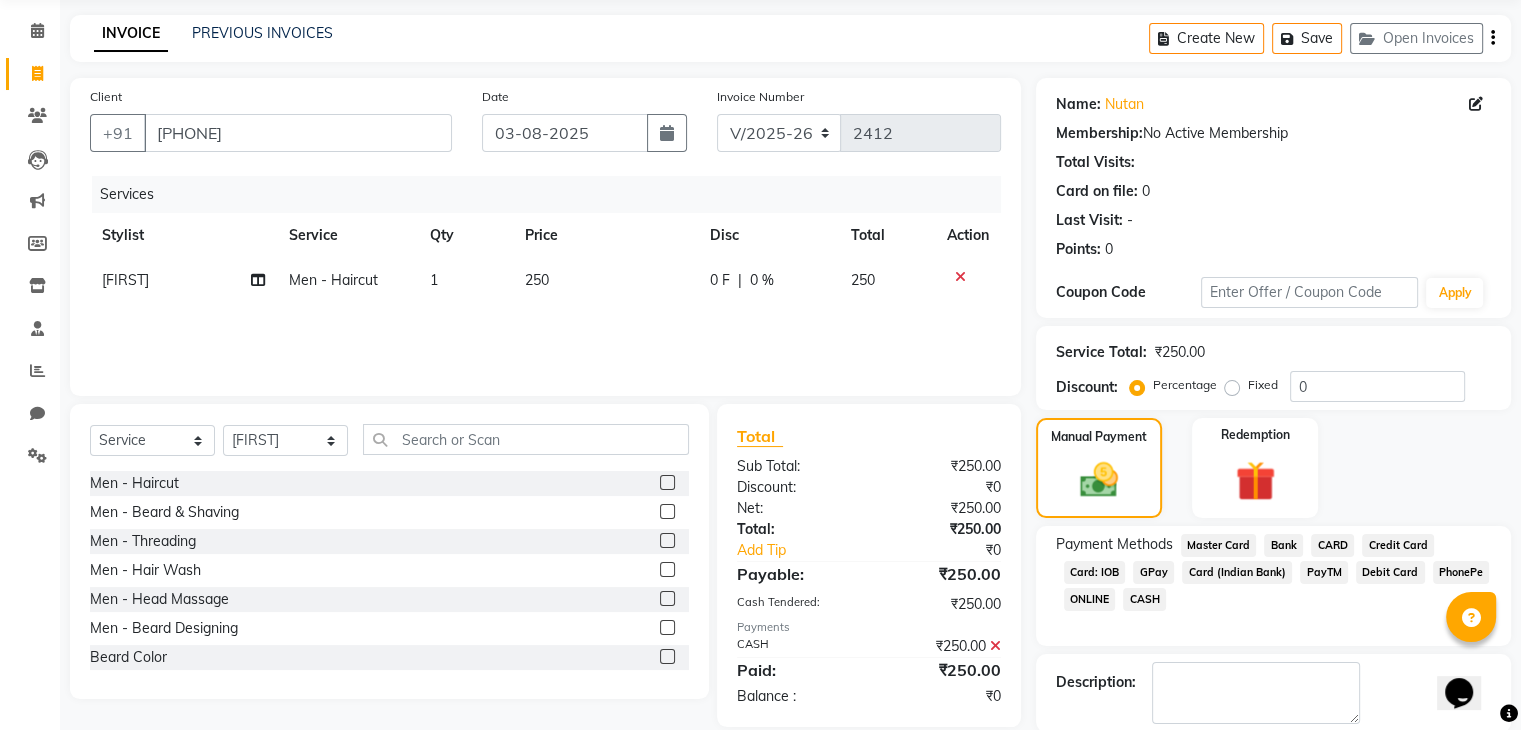 scroll, scrollTop: 171, scrollLeft: 0, axis: vertical 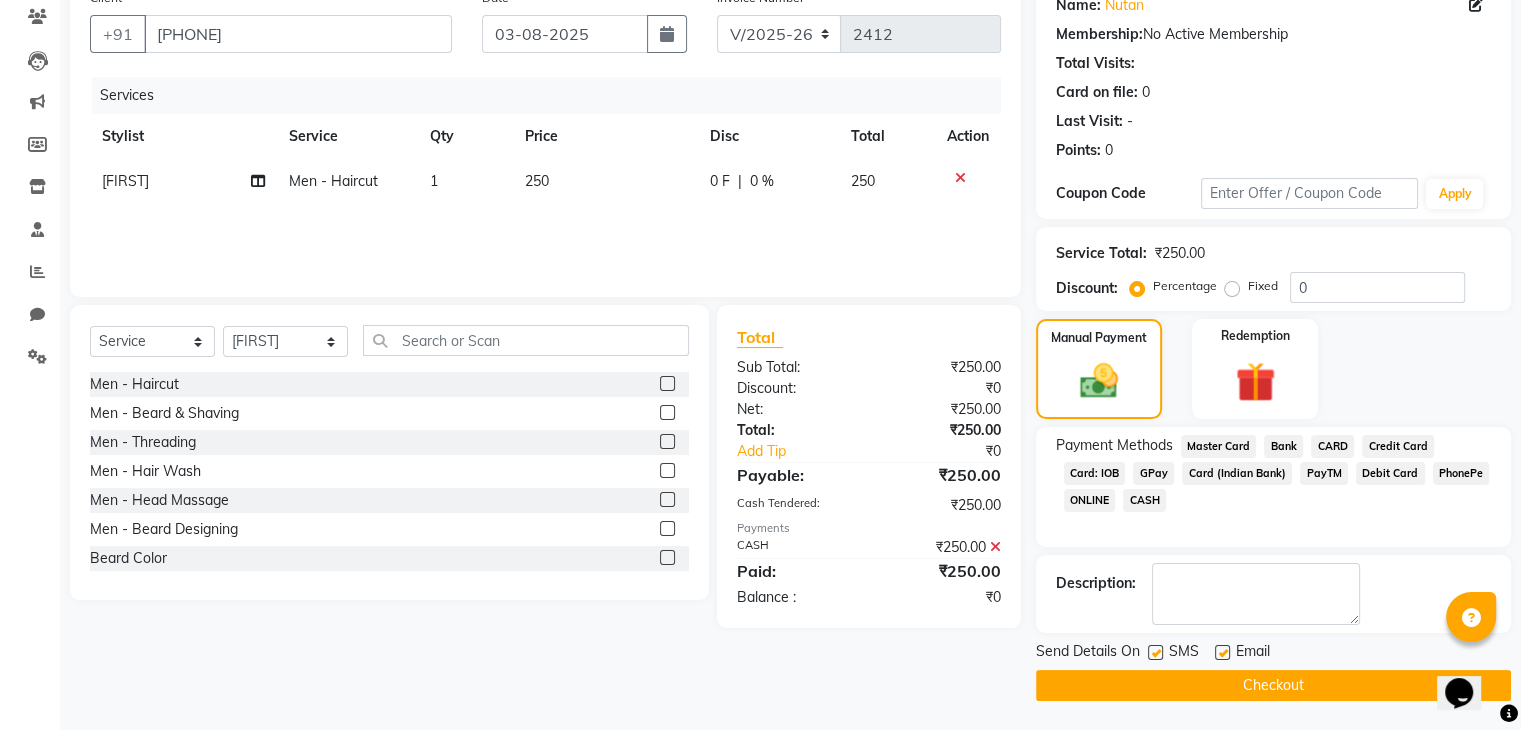 click on "Checkout" 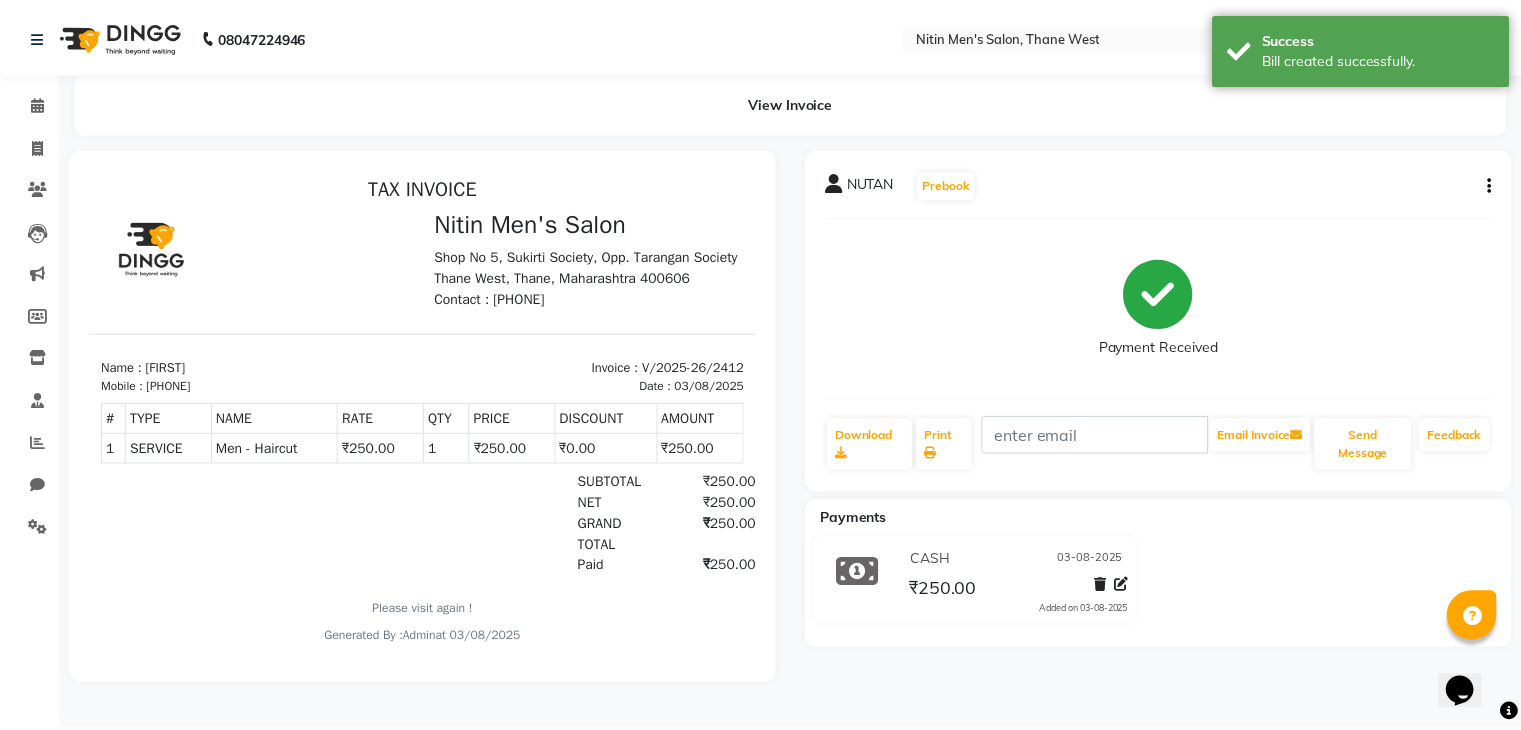 scroll, scrollTop: 0, scrollLeft: 0, axis: both 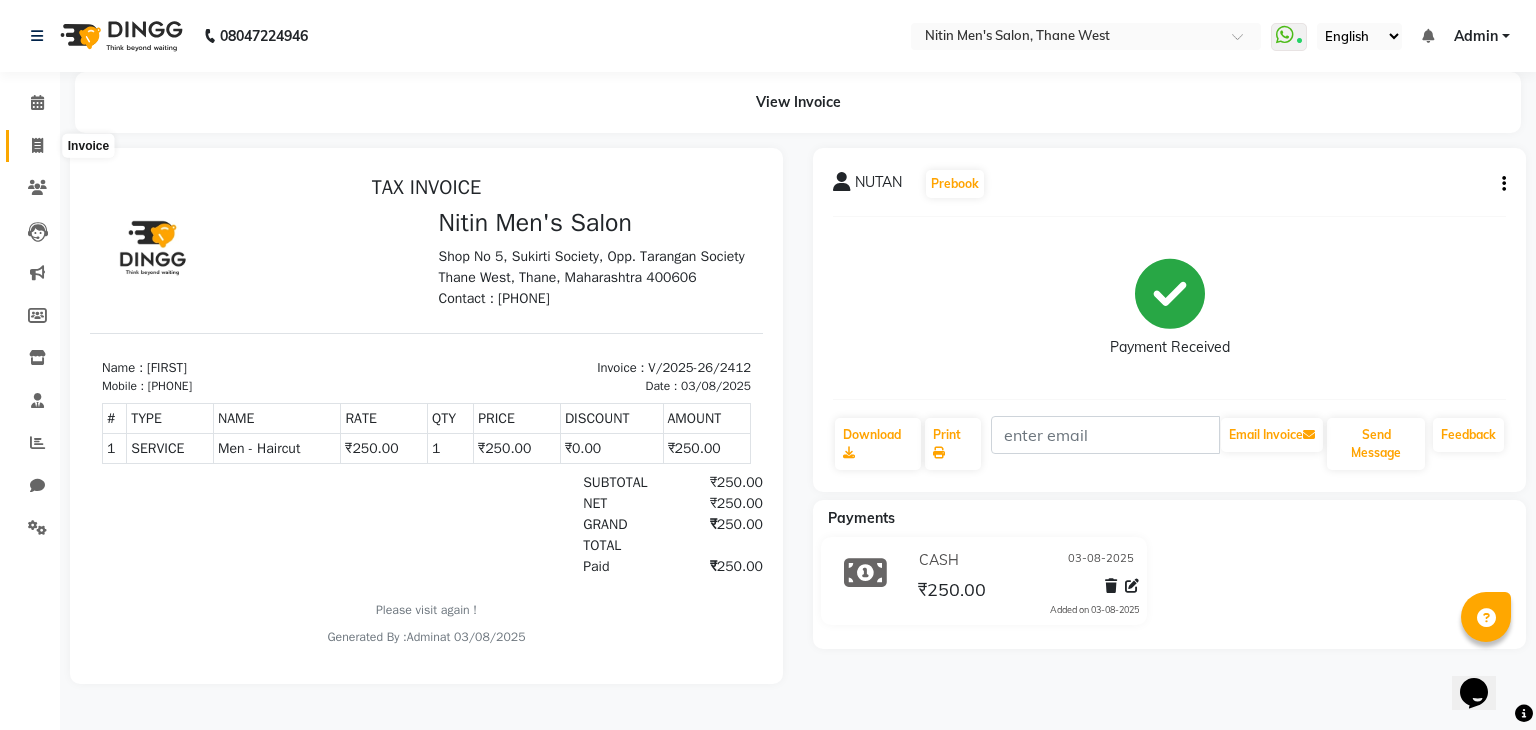 click 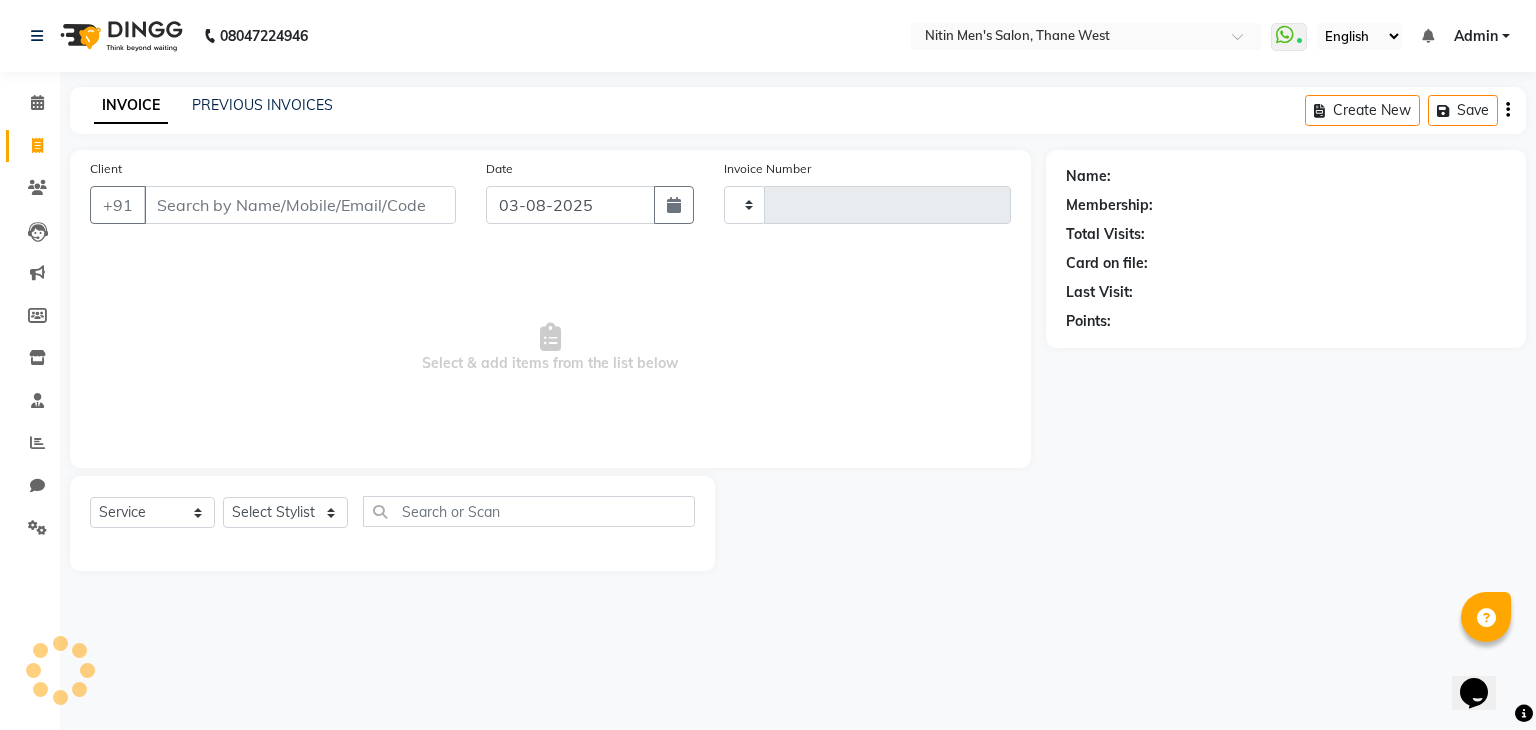 type on "2413" 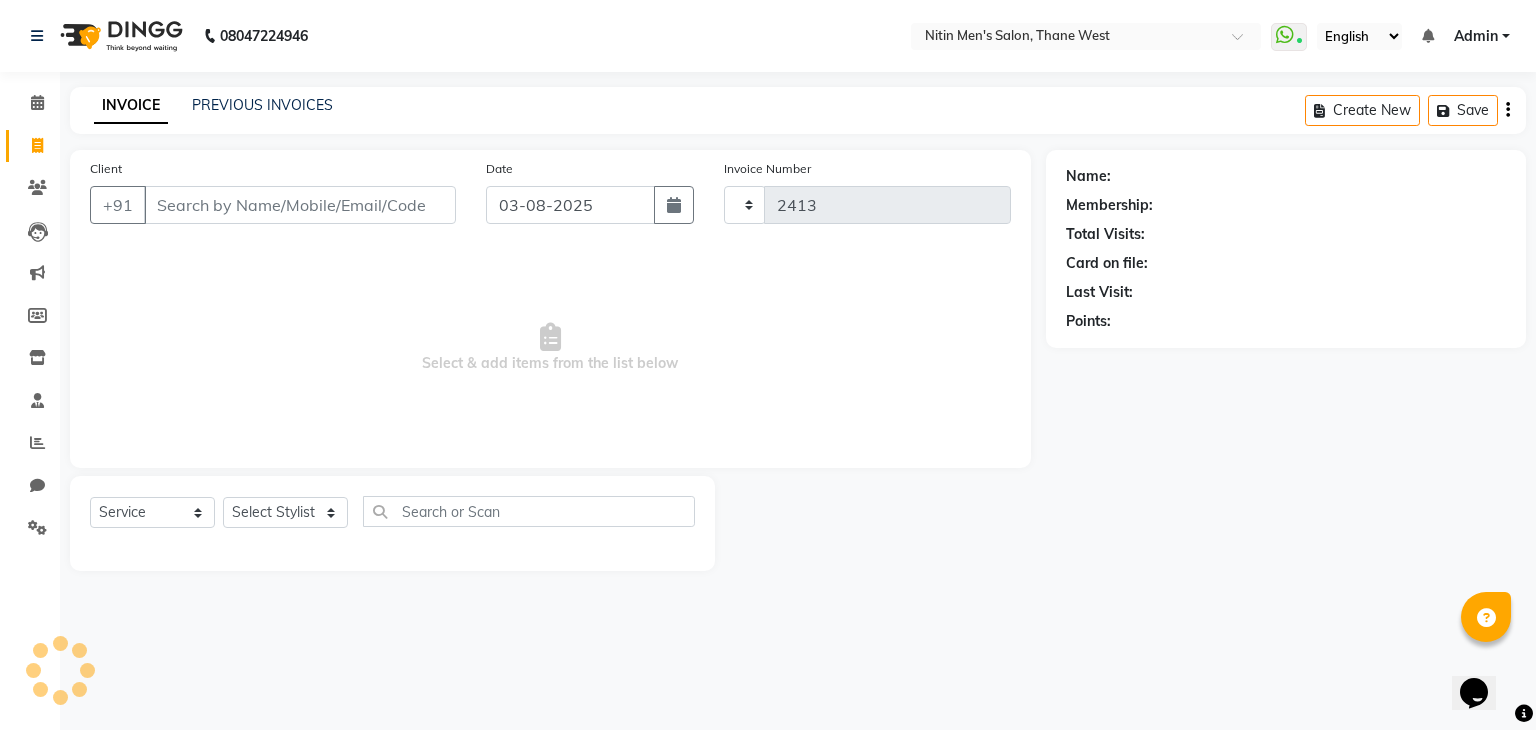 select on "7981" 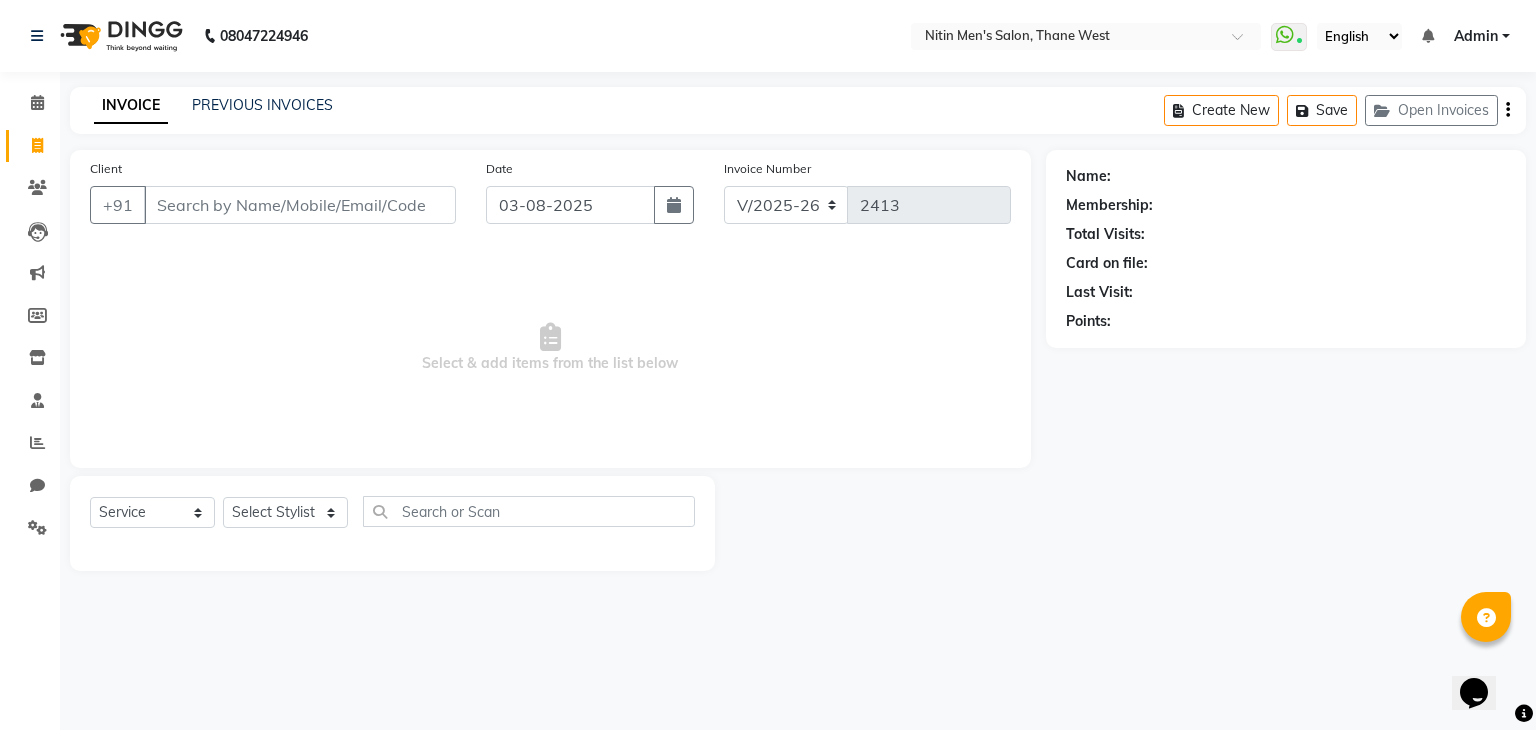 click 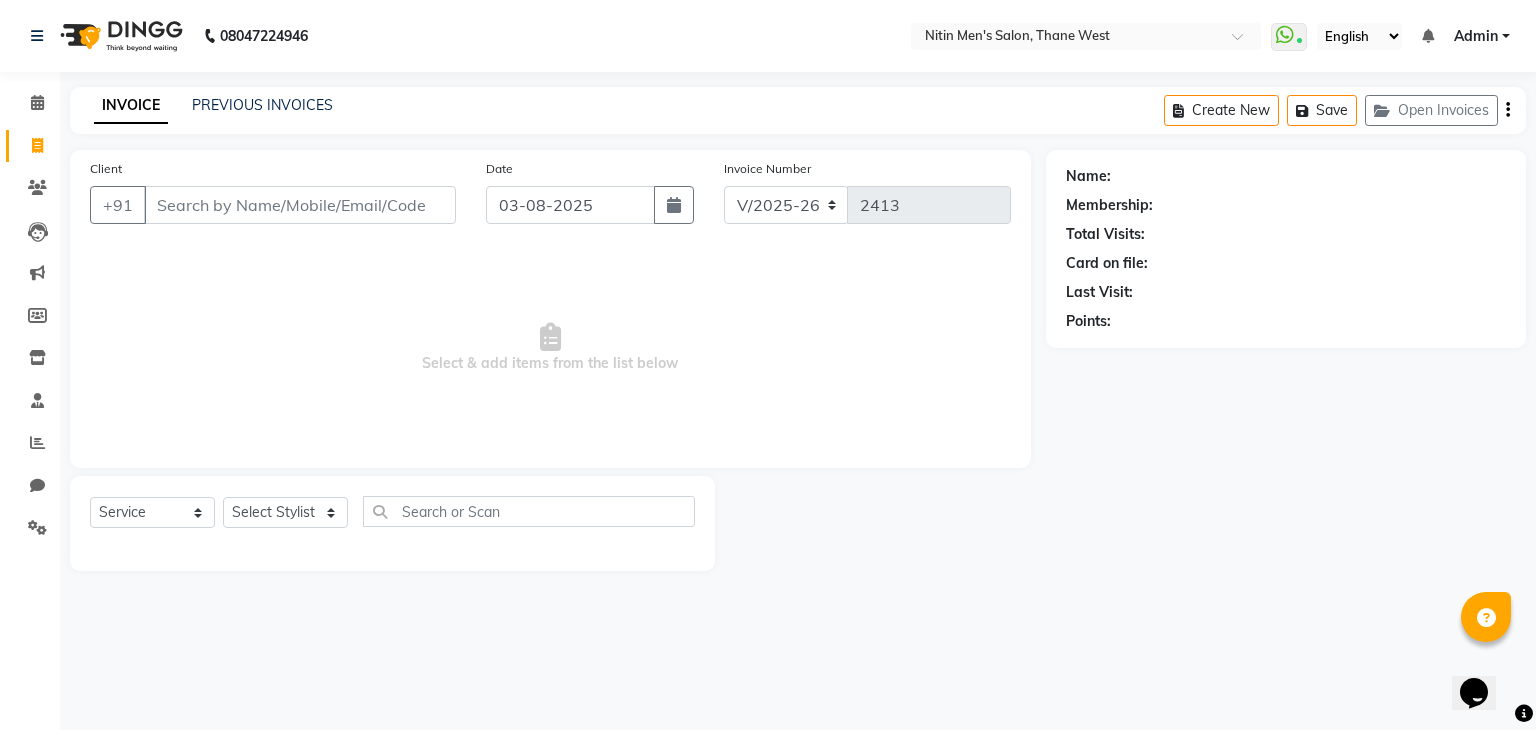 click 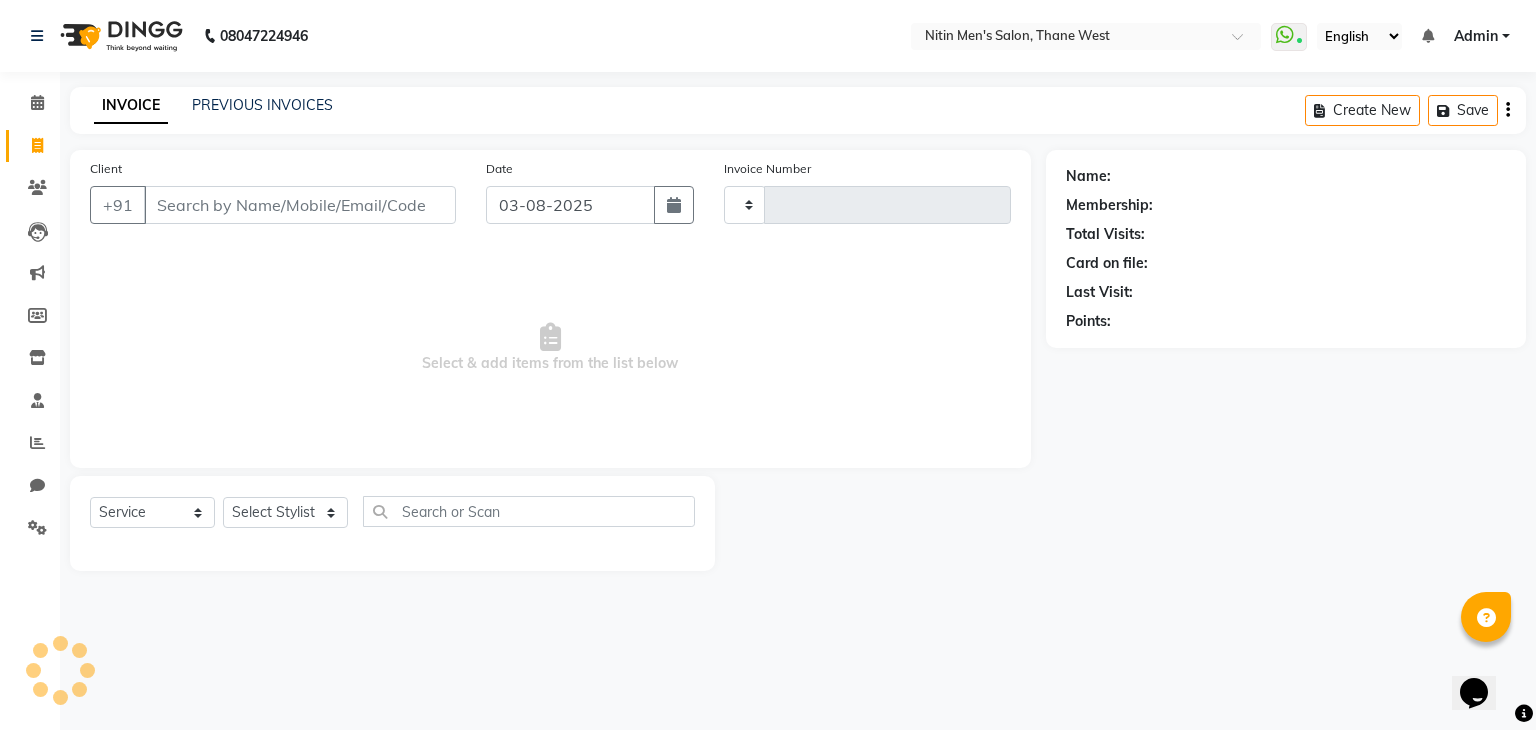 type on "2413" 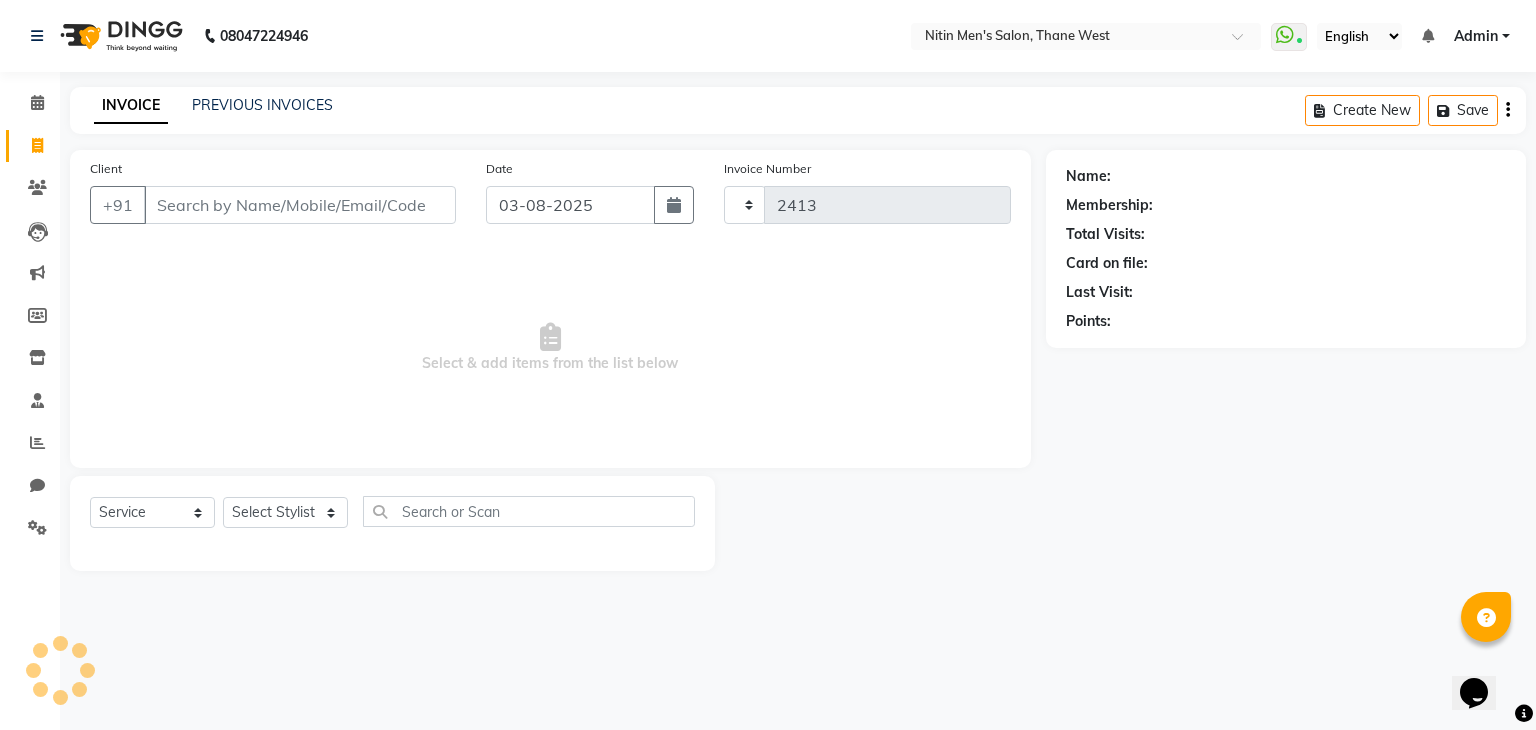 select on "7981" 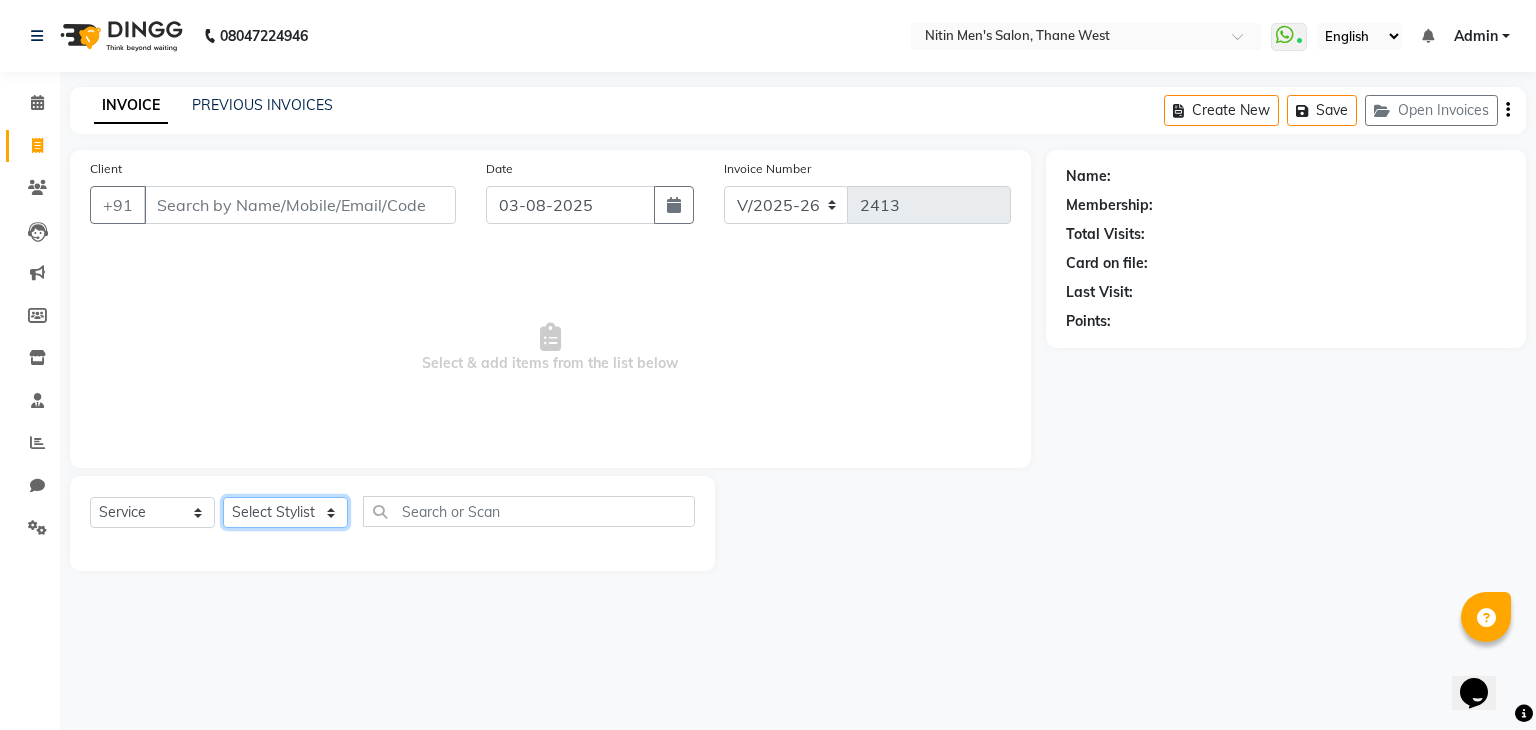 click on "Select Stylist ALAM ASHISH DEEPA HASIB JITU MEENAKSHI NITIN SIR PRAJAKTA Rupa SANDEEP SHAHIM YASEEN" 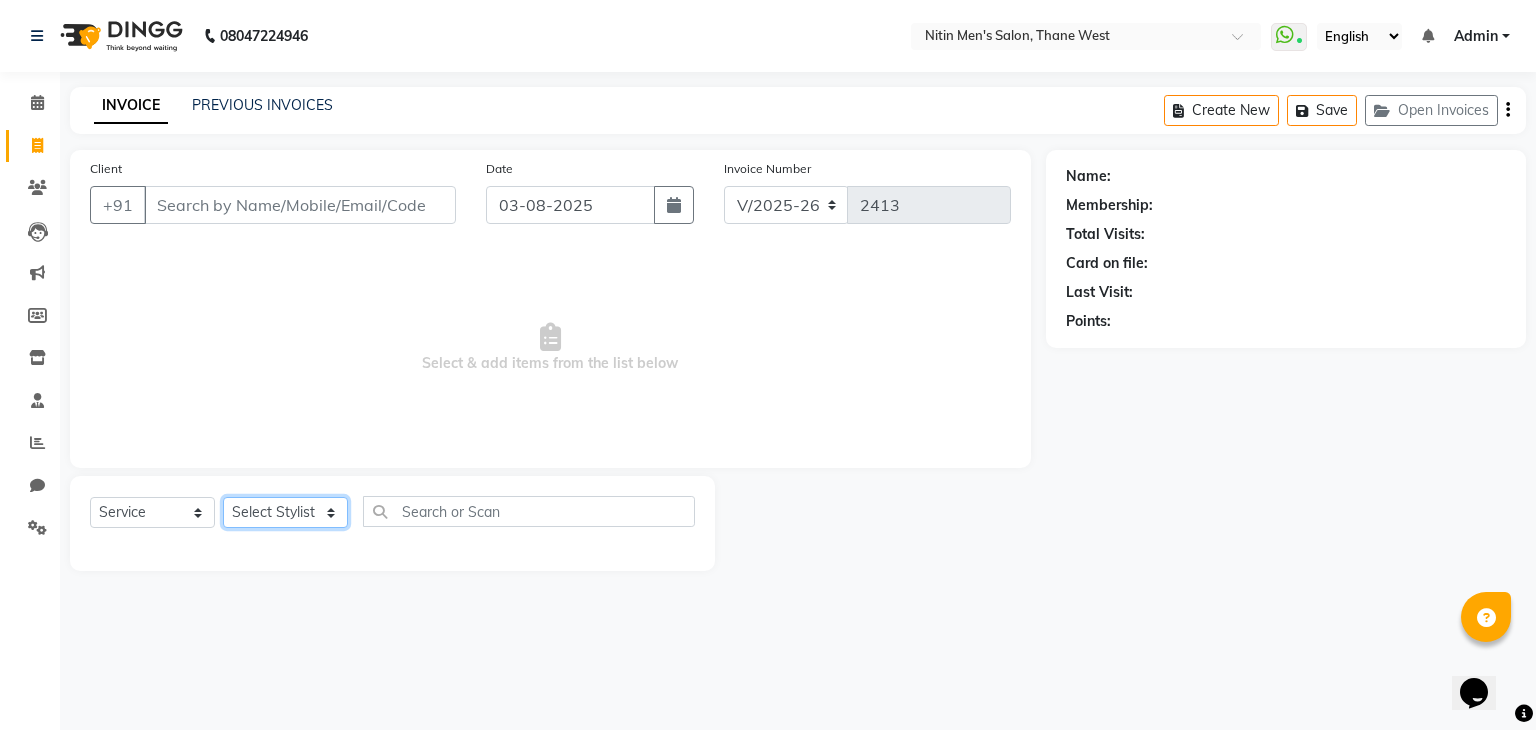 select on "75702" 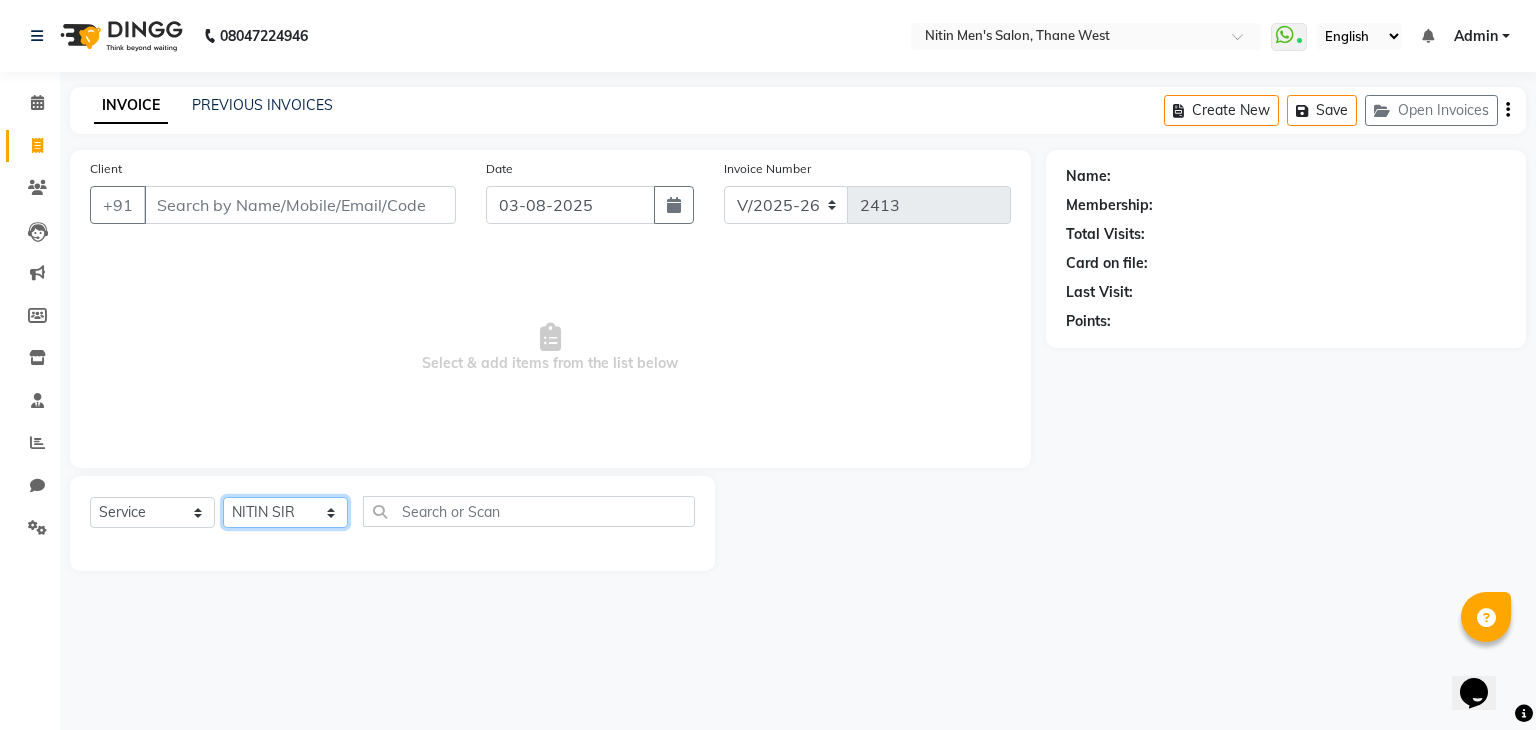 click on "Select Stylist ALAM ASHISH DEEPA HASIB JITU MEENAKSHI NITIN SIR PRAJAKTA Rupa SANDEEP SHAHIM YASEEN" 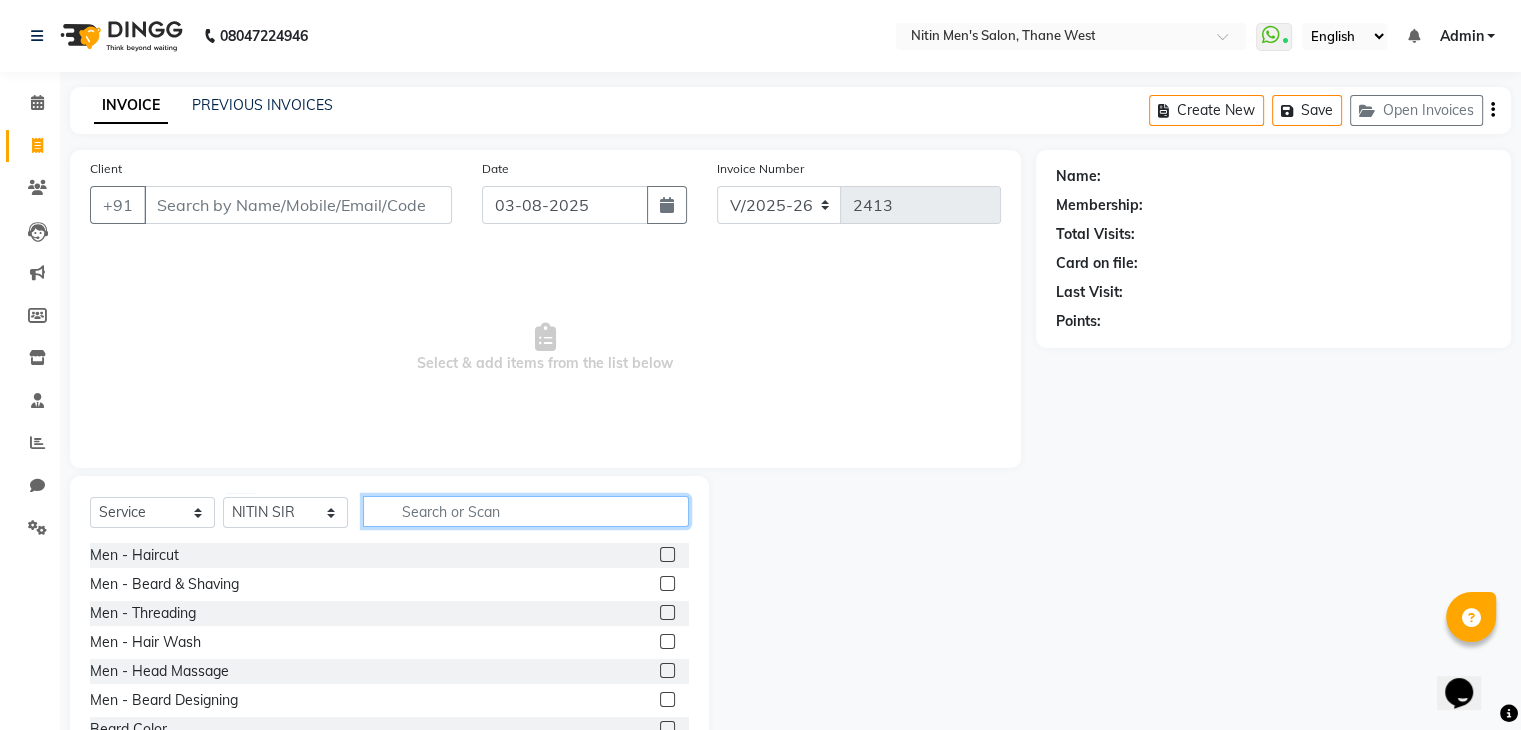 click 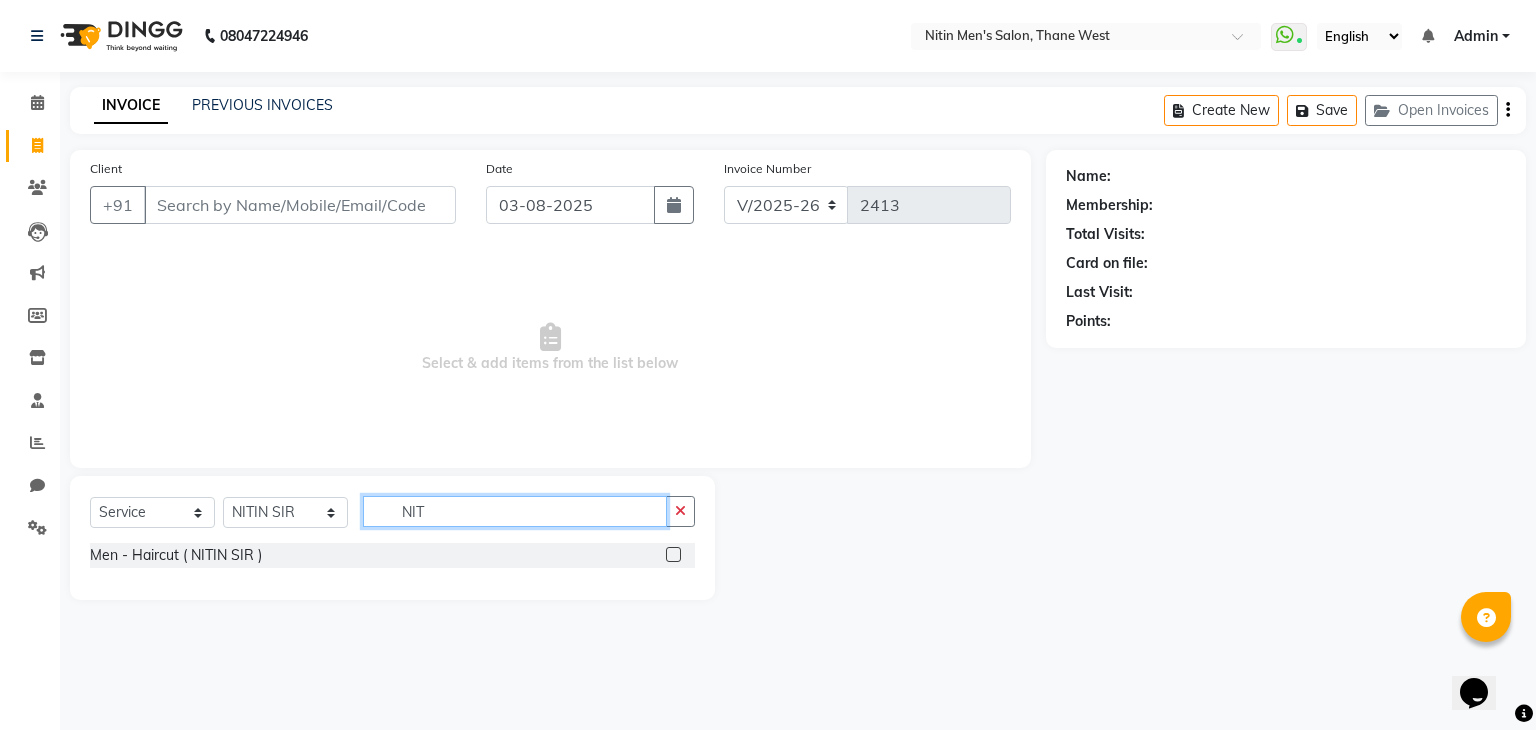 type on "NIT" 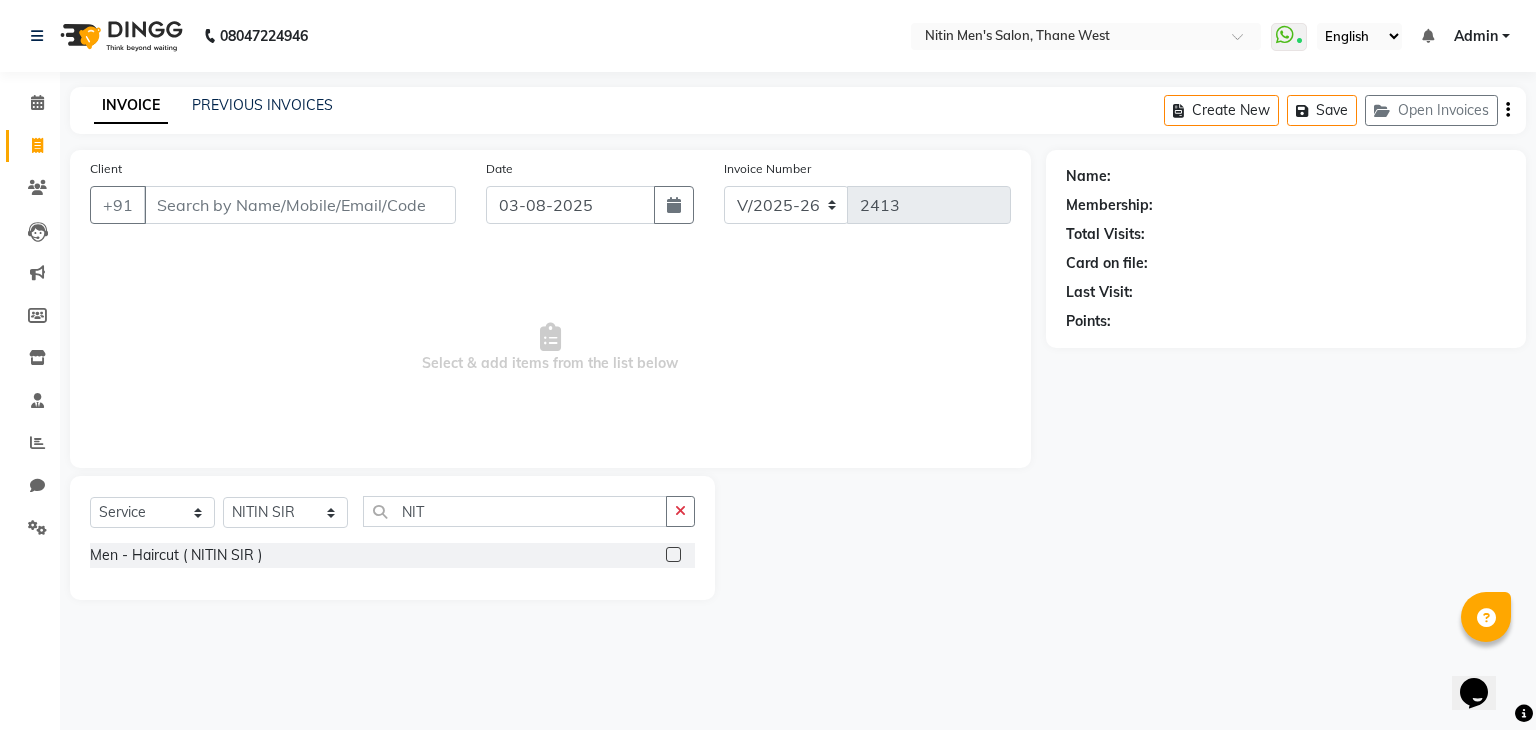 click 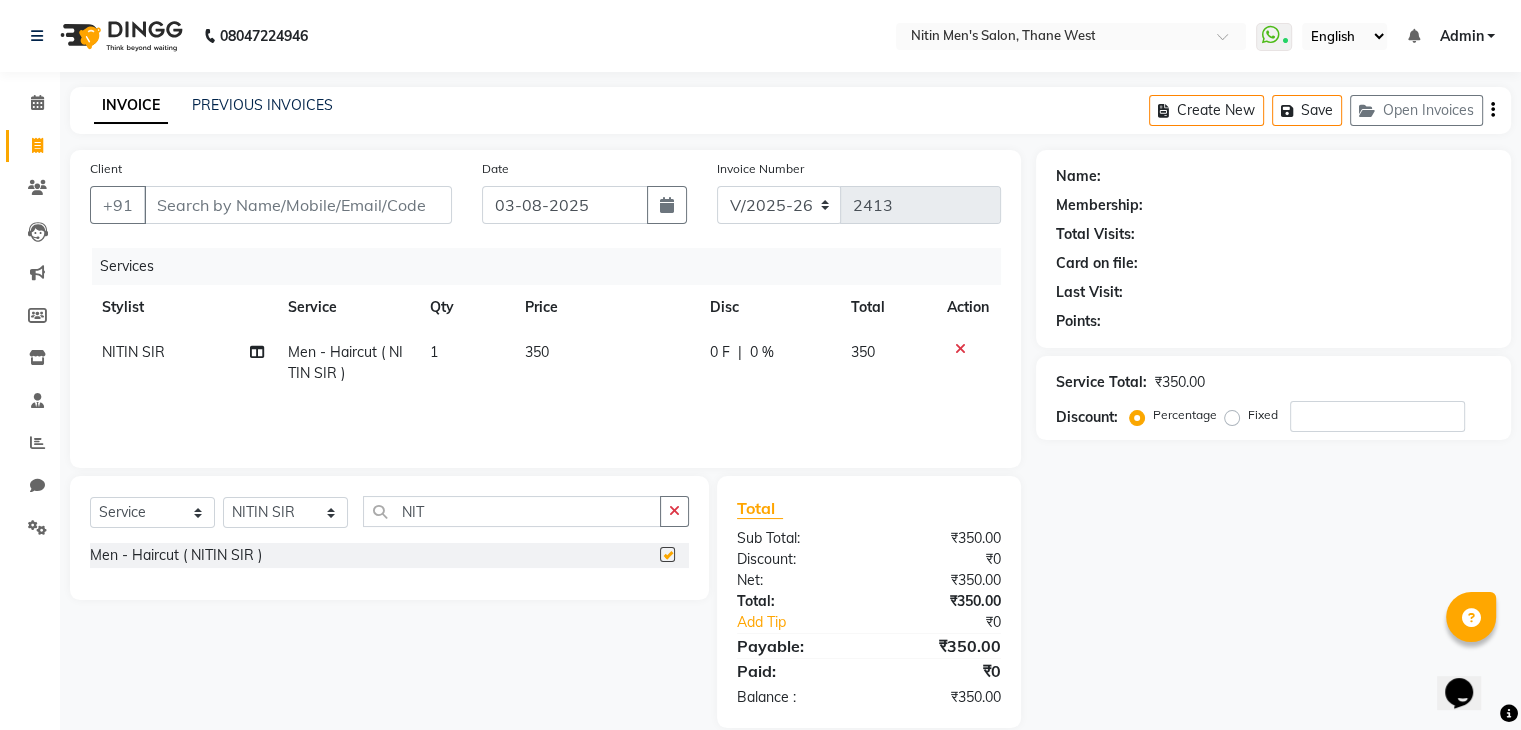 checkbox on "false" 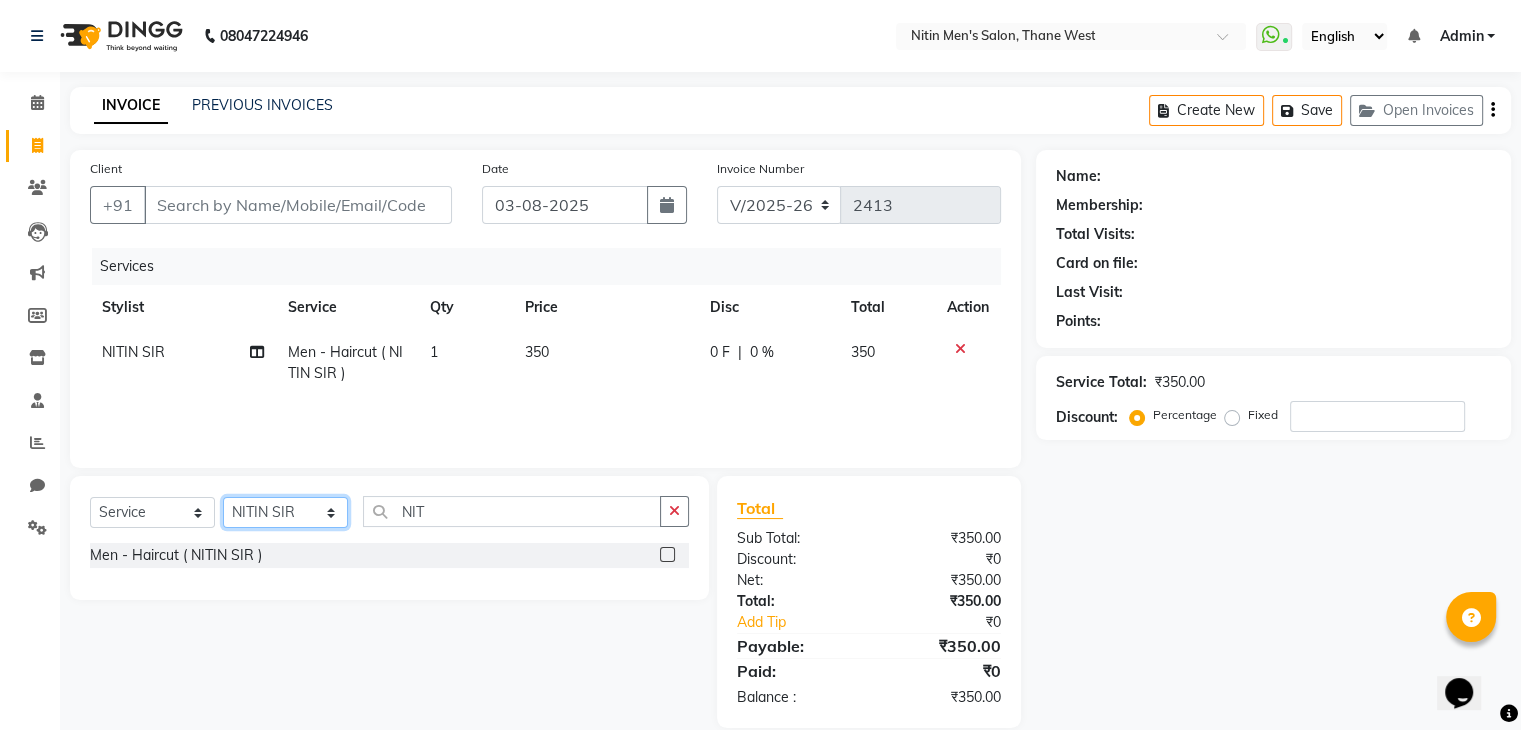 drag, startPoint x: 304, startPoint y: 510, endPoint x: 297, endPoint y: 482, distance: 28.86174 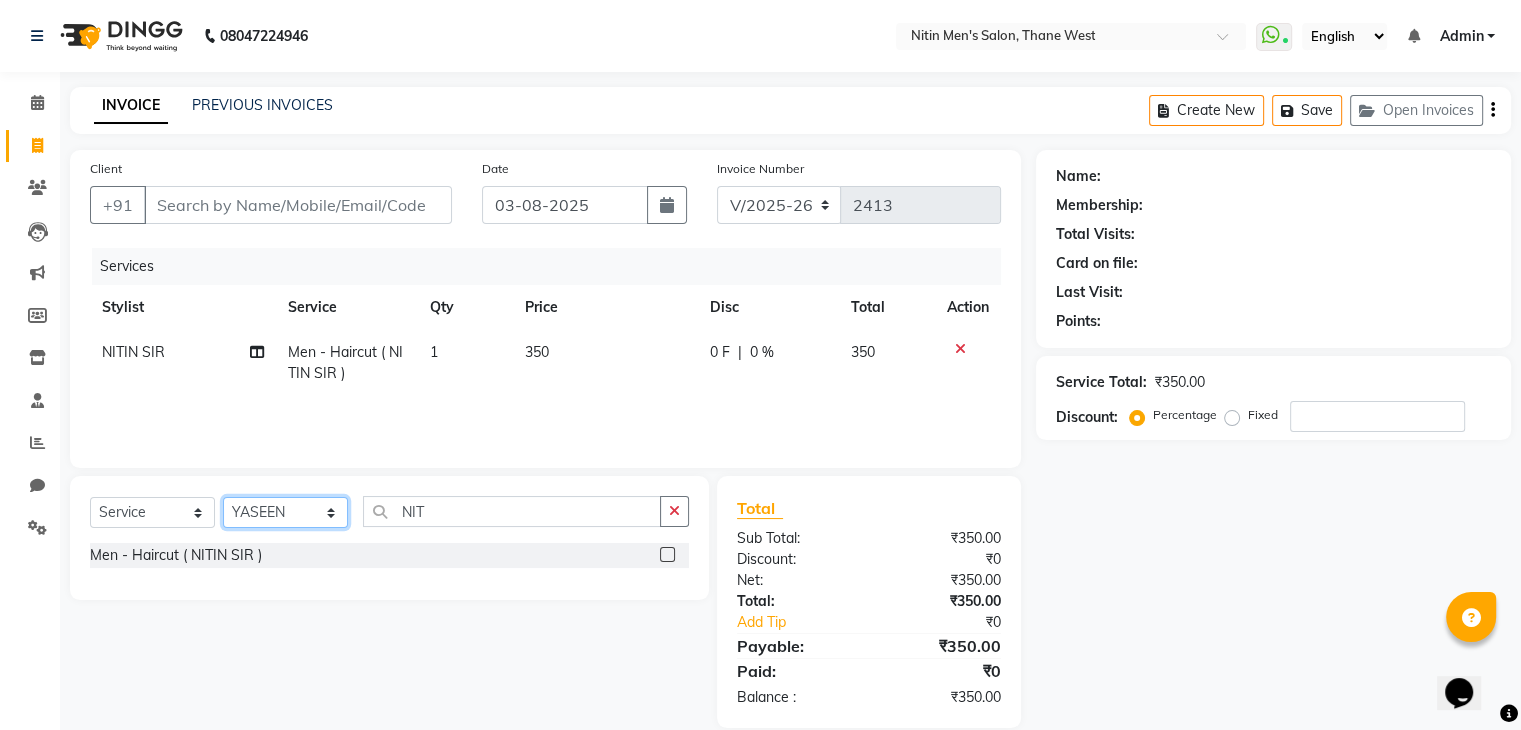 click on "Select Stylist ALAM ASHISH DEEPA HASIB JITU MEENAKSHI NITIN SIR PRAJAKTA Rupa SANDEEP SHAHIM YASEEN" 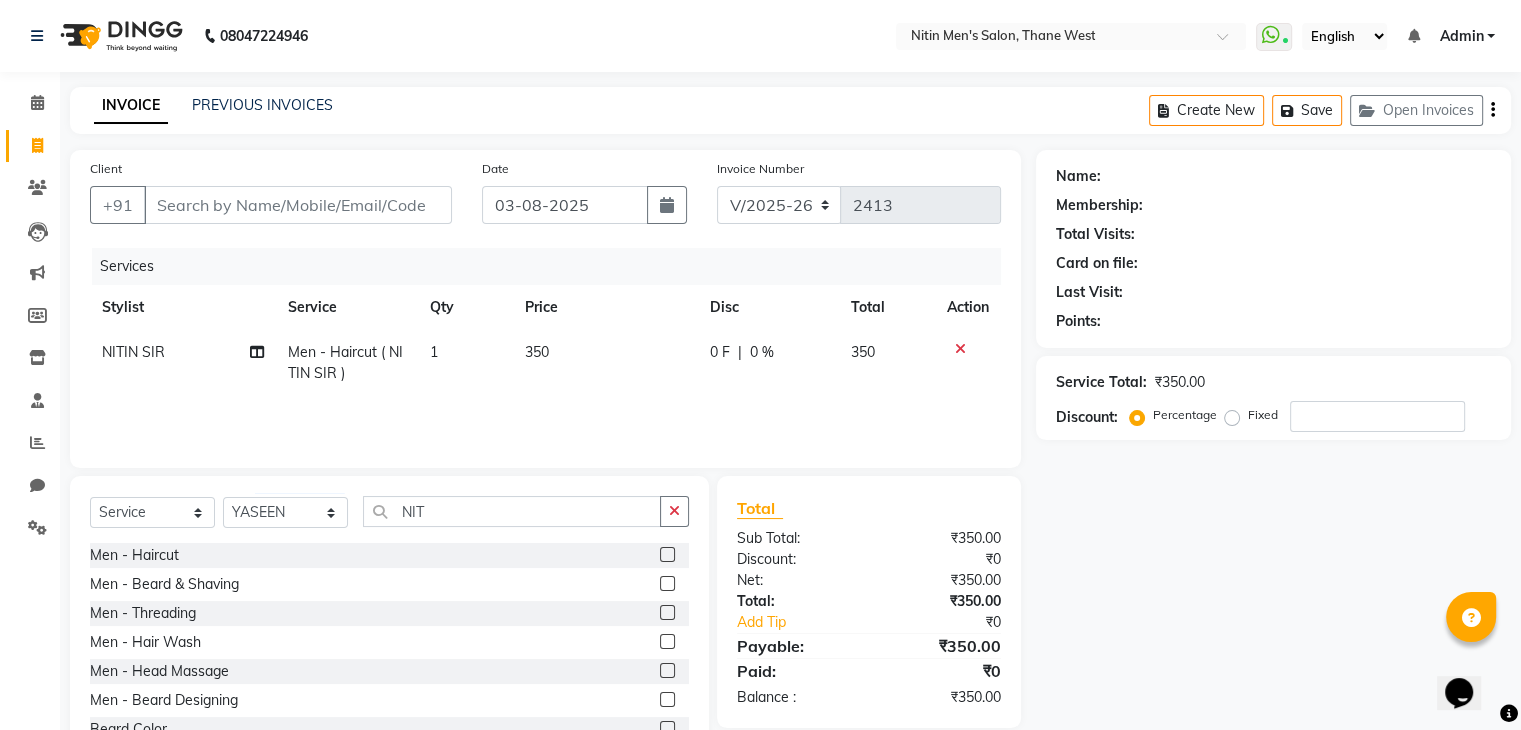 click 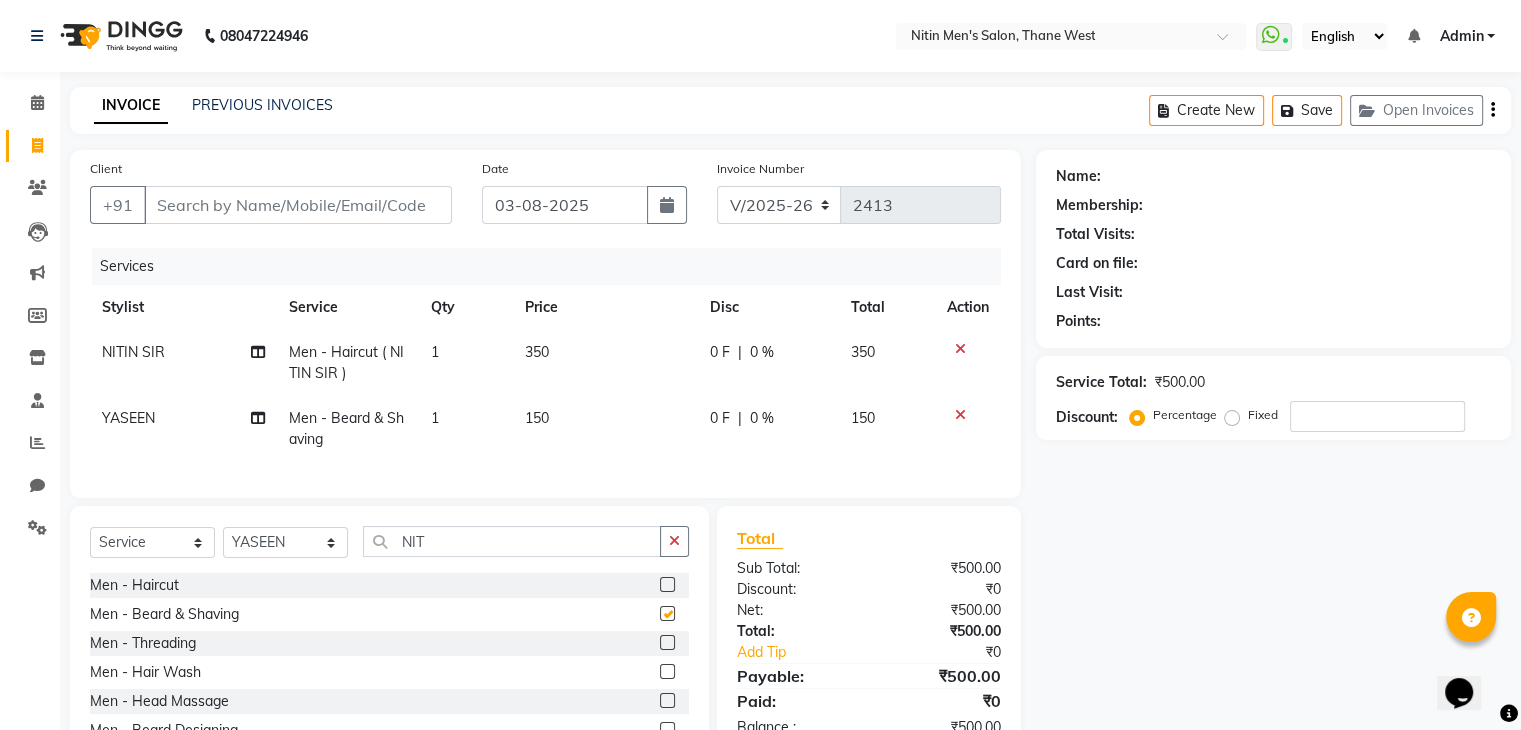 checkbox on "false" 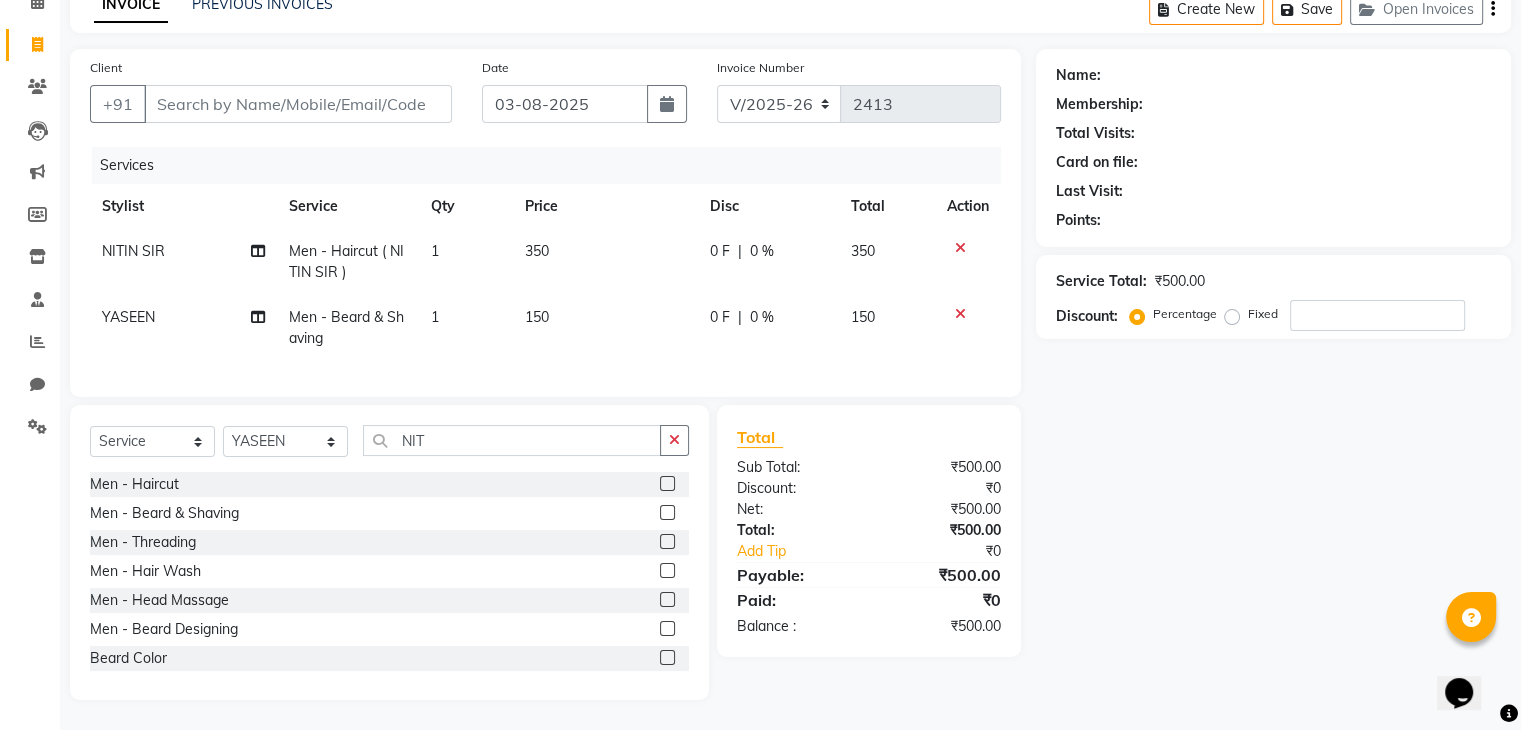 scroll, scrollTop: 116, scrollLeft: 0, axis: vertical 